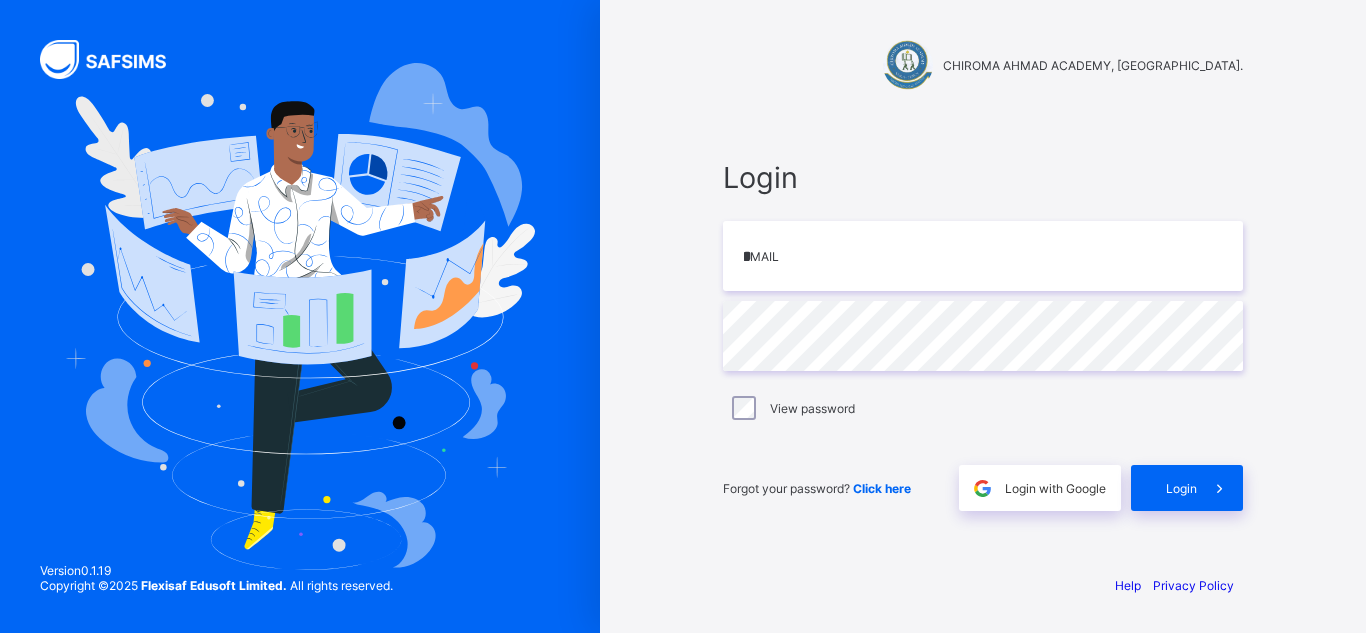 scroll, scrollTop: 0, scrollLeft: 0, axis: both 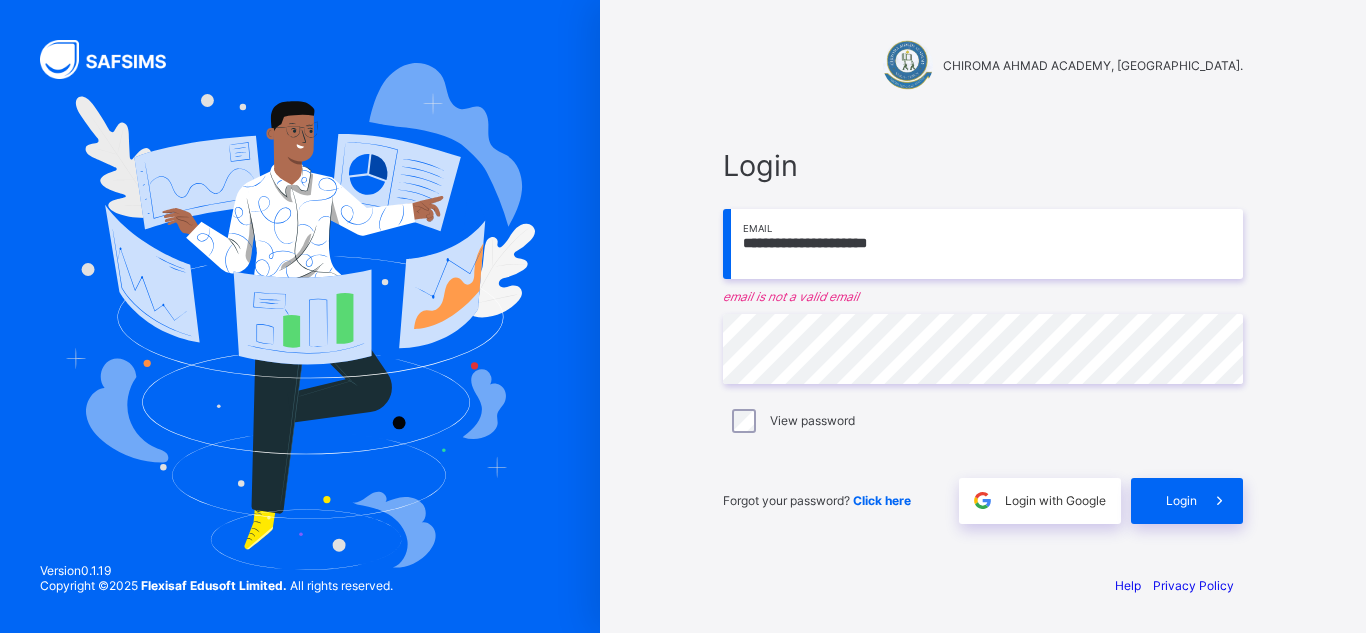 type on "**********" 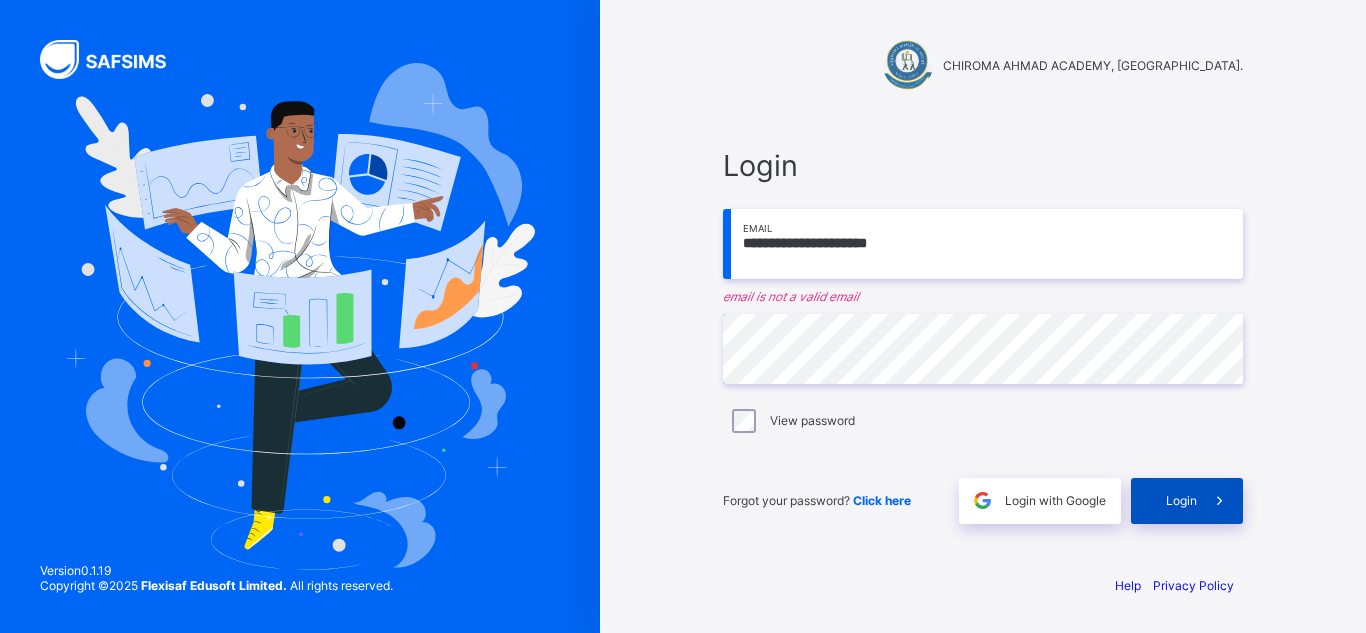 click on "Login" at bounding box center (1181, 500) 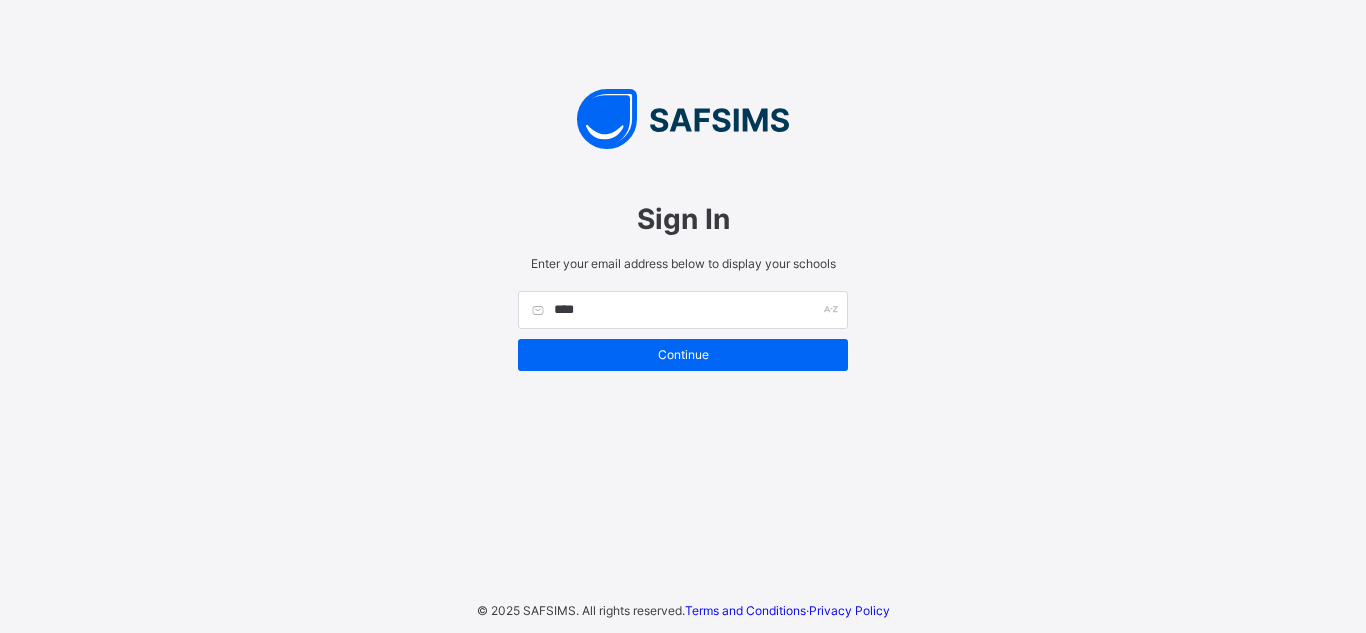 scroll, scrollTop: 0, scrollLeft: 0, axis: both 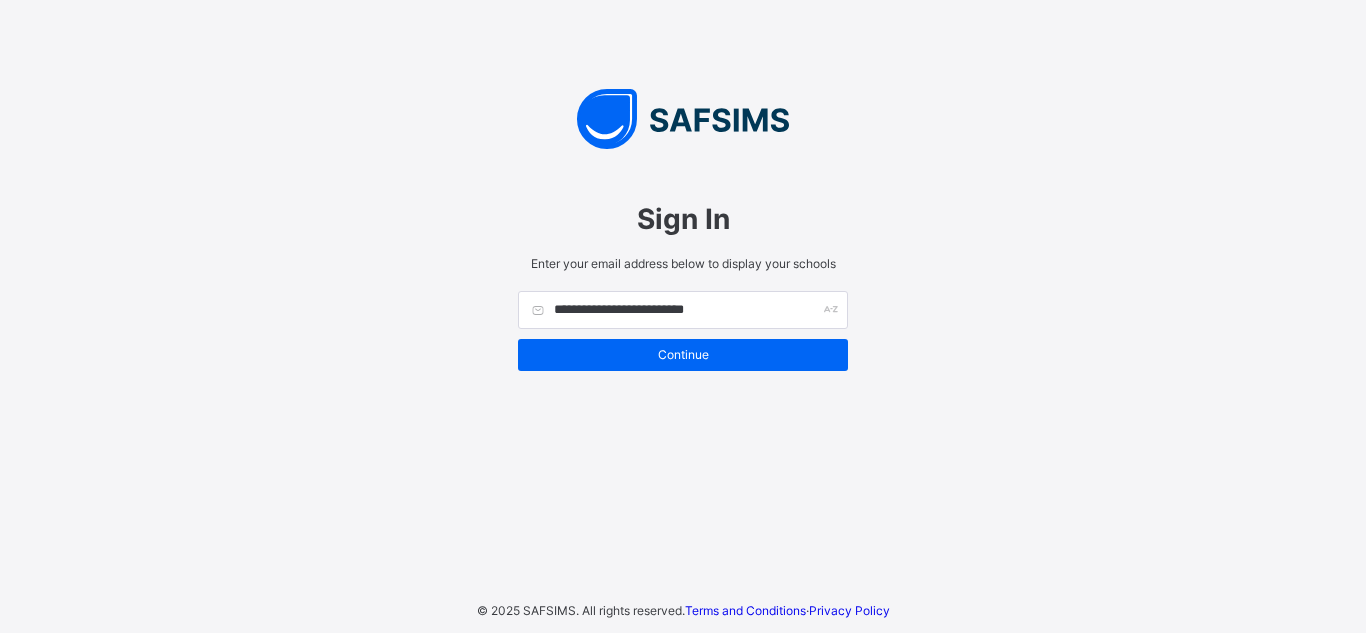 type on "**********" 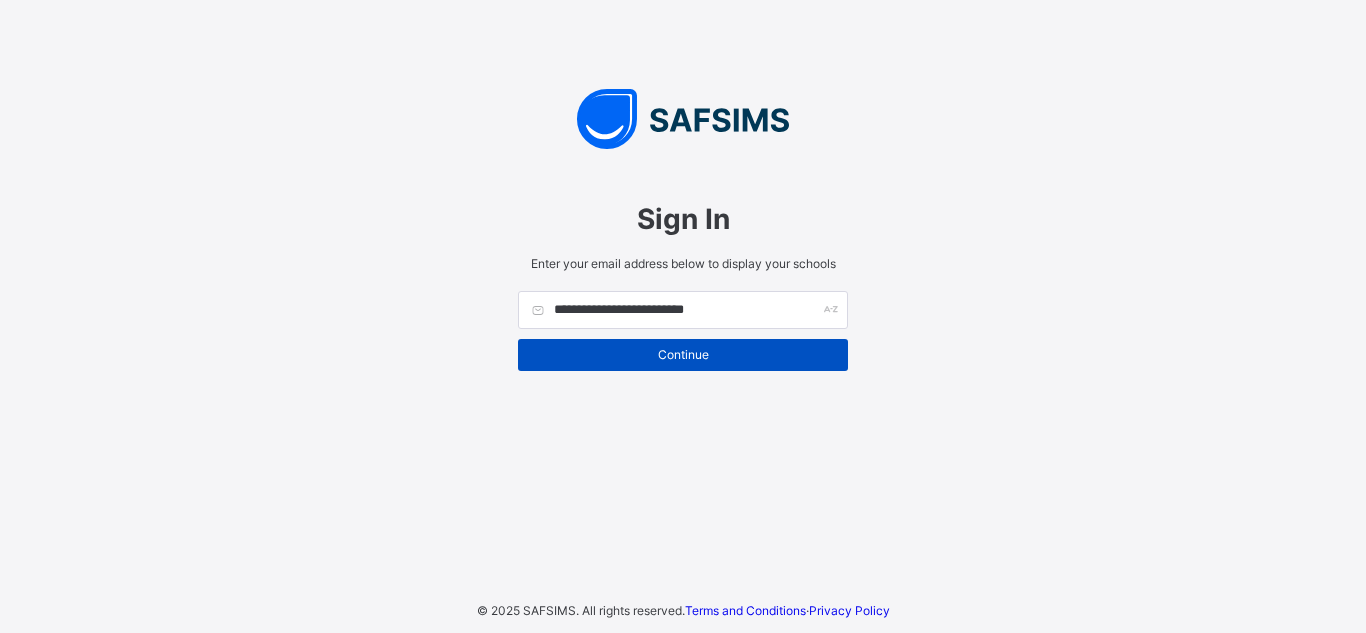 click on "Continue" at bounding box center (683, 354) 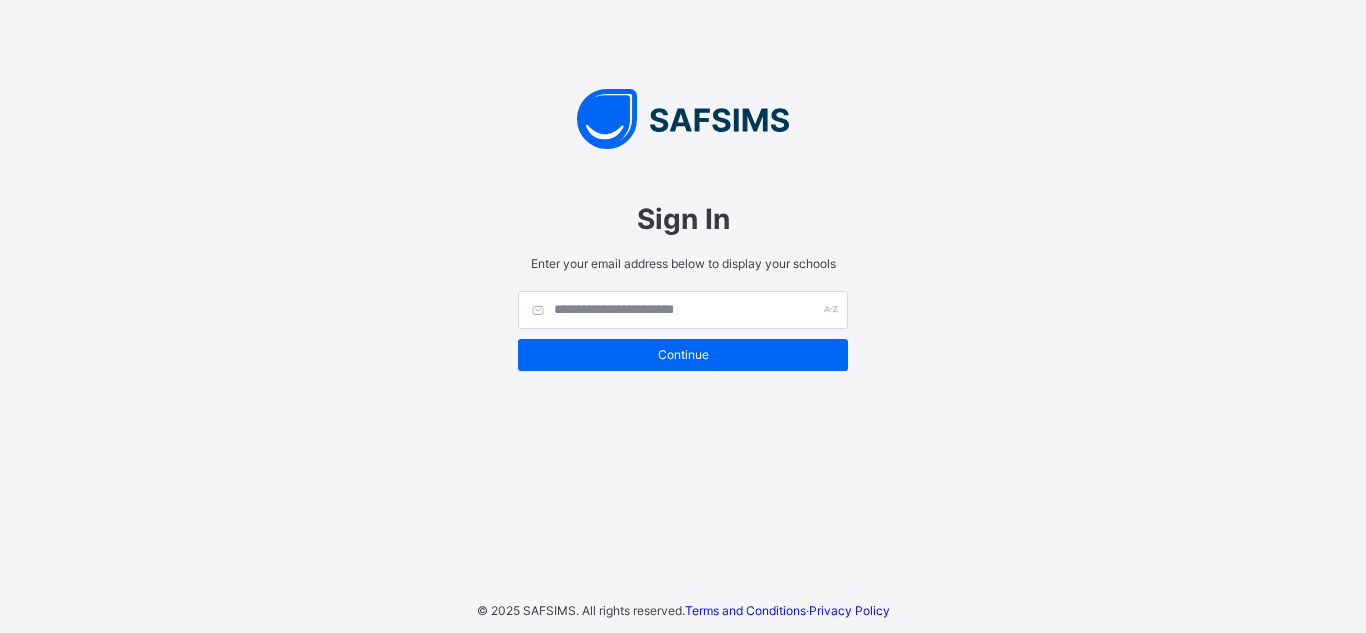 scroll, scrollTop: 0, scrollLeft: 0, axis: both 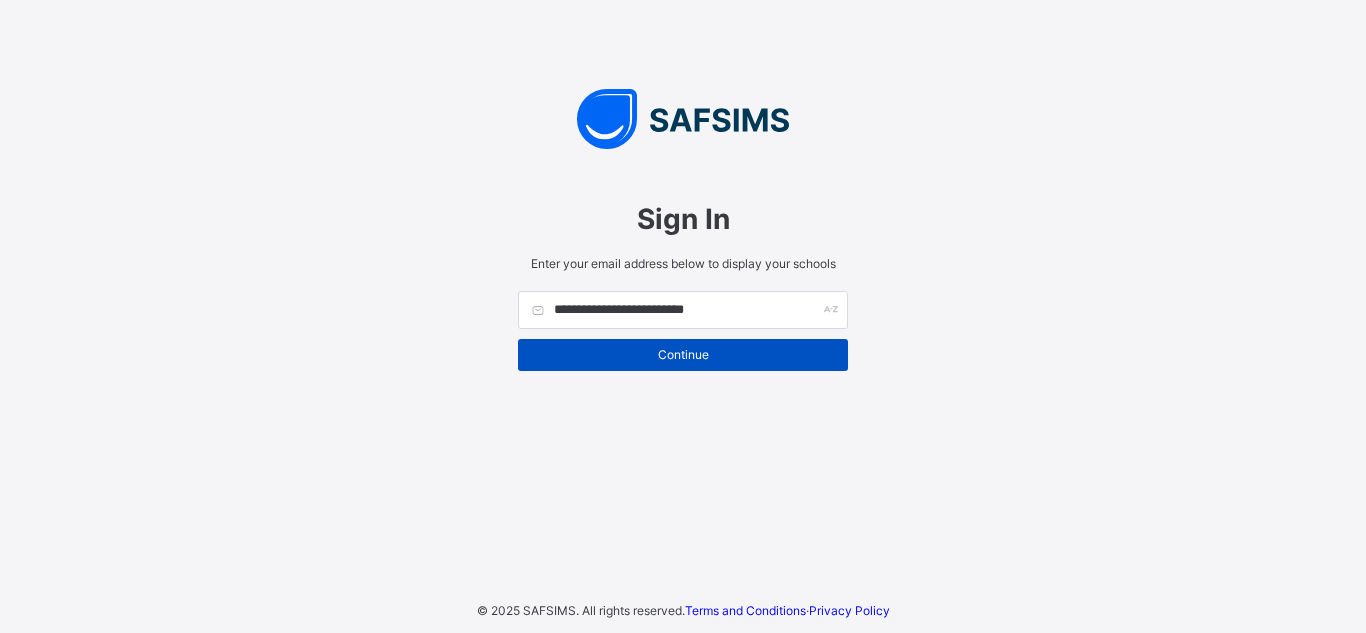 type on "**********" 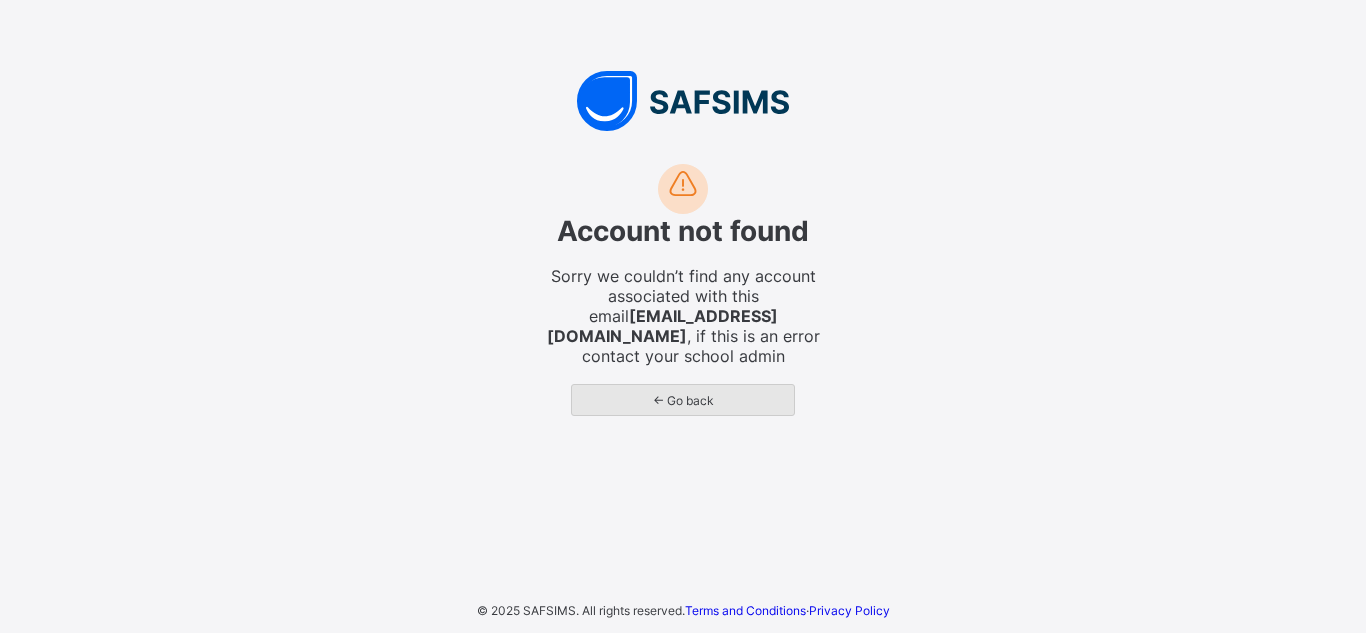 click on "← Go back" at bounding box center [683, 400] 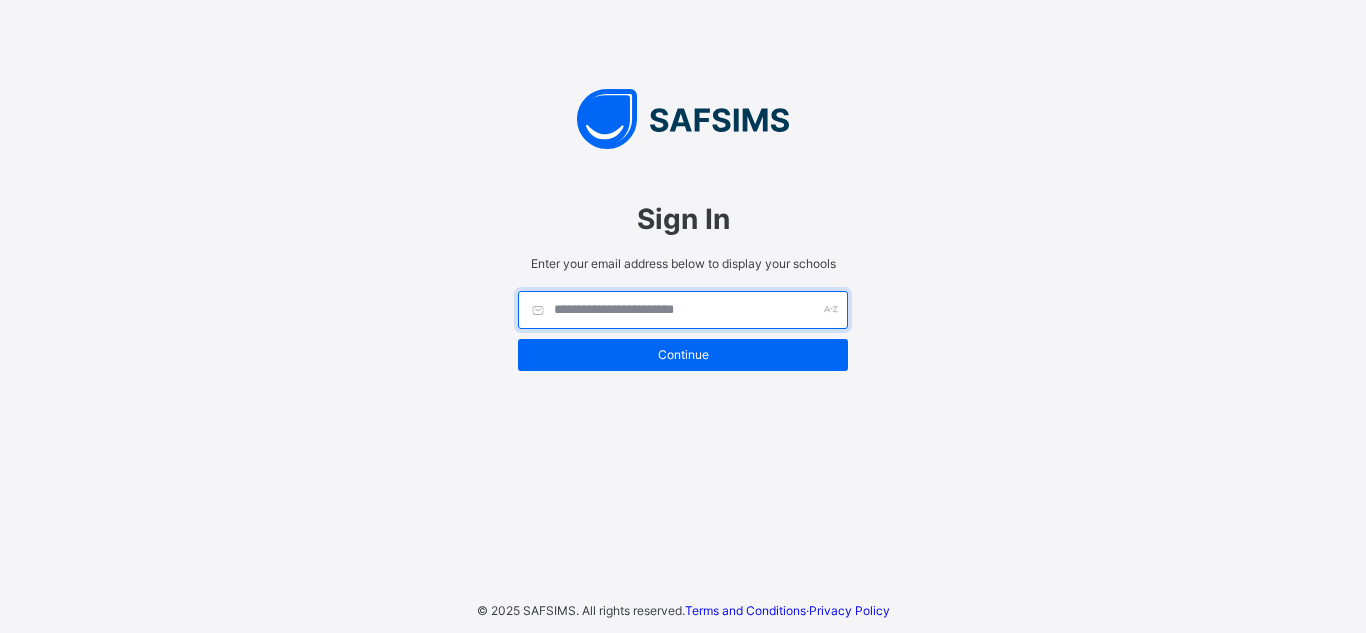click at bounding box center (683, 310) 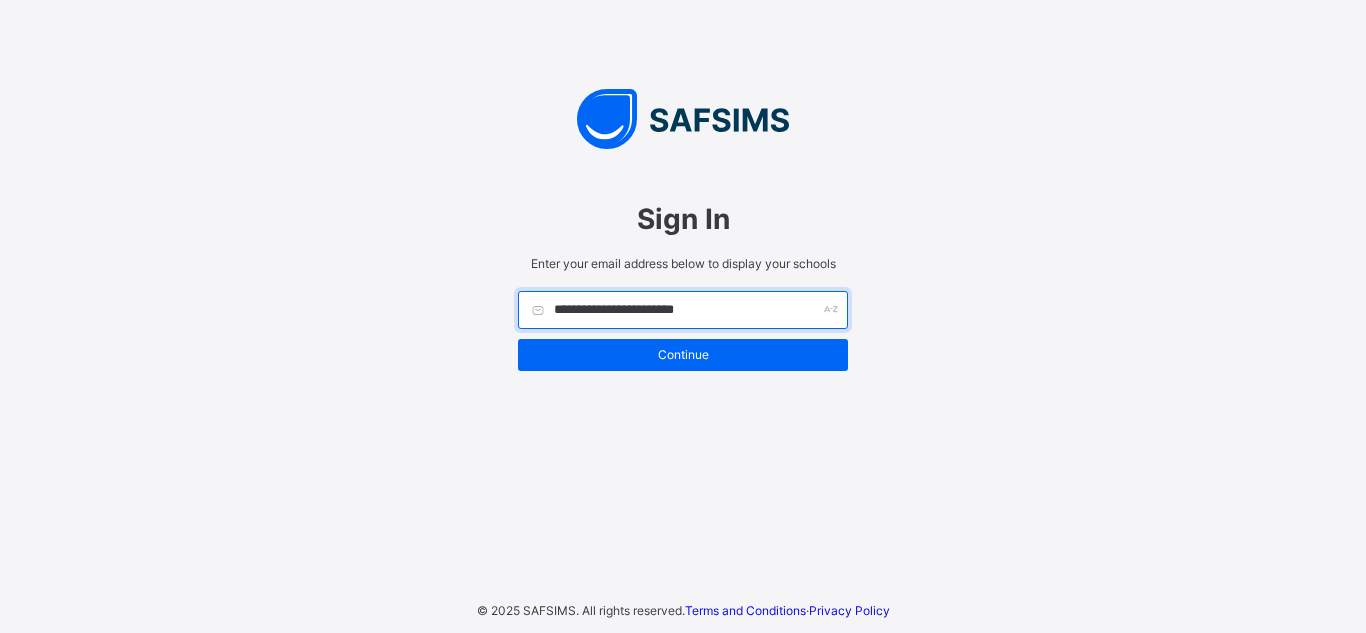 type on "**********" 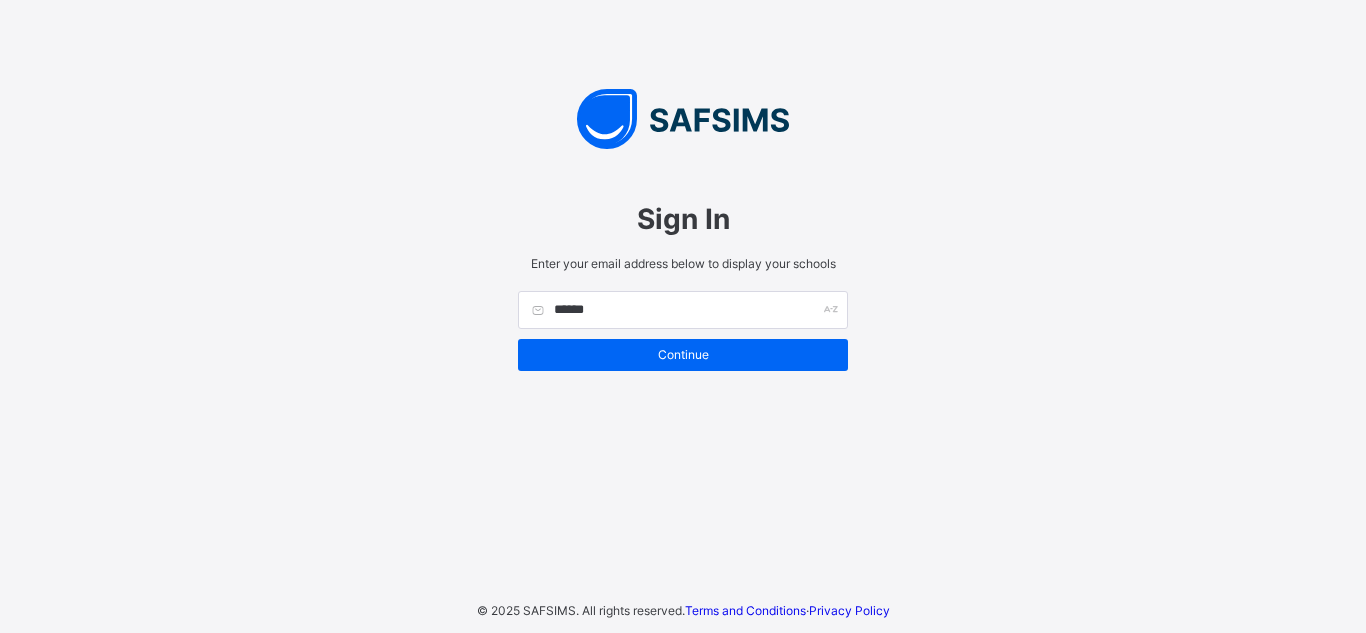 scroll, scrollTop: 0, scrollLeft: 0, axis: both 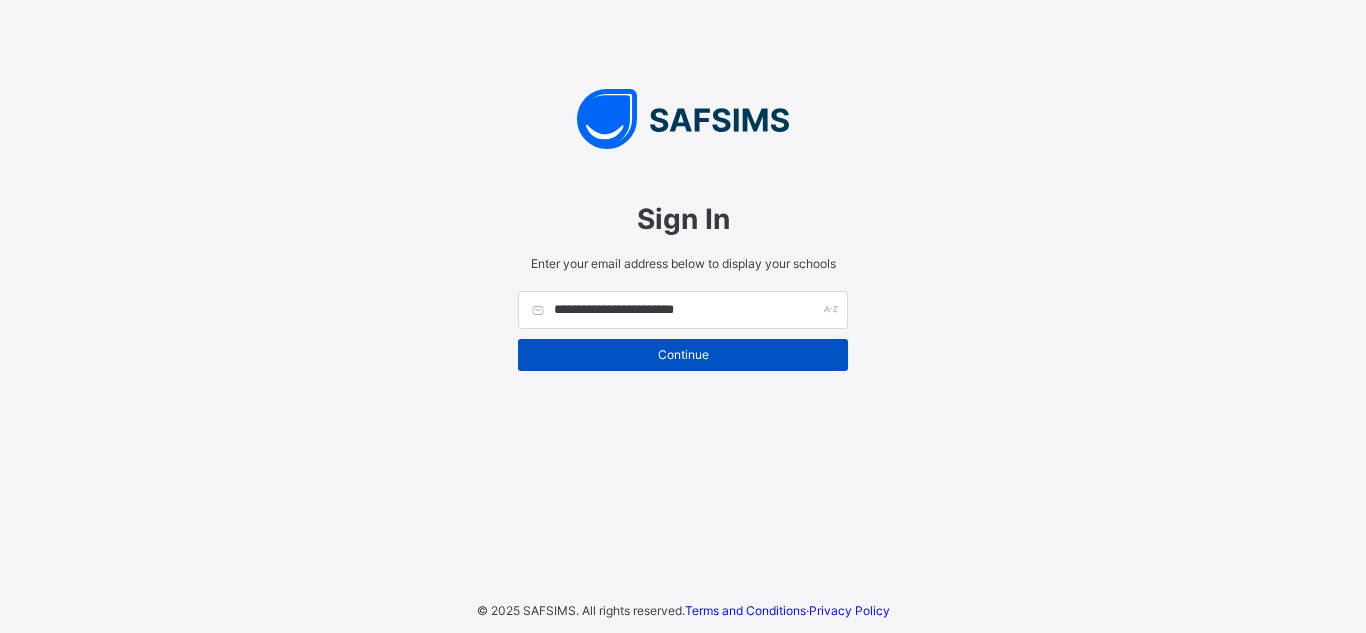 type on "**********" 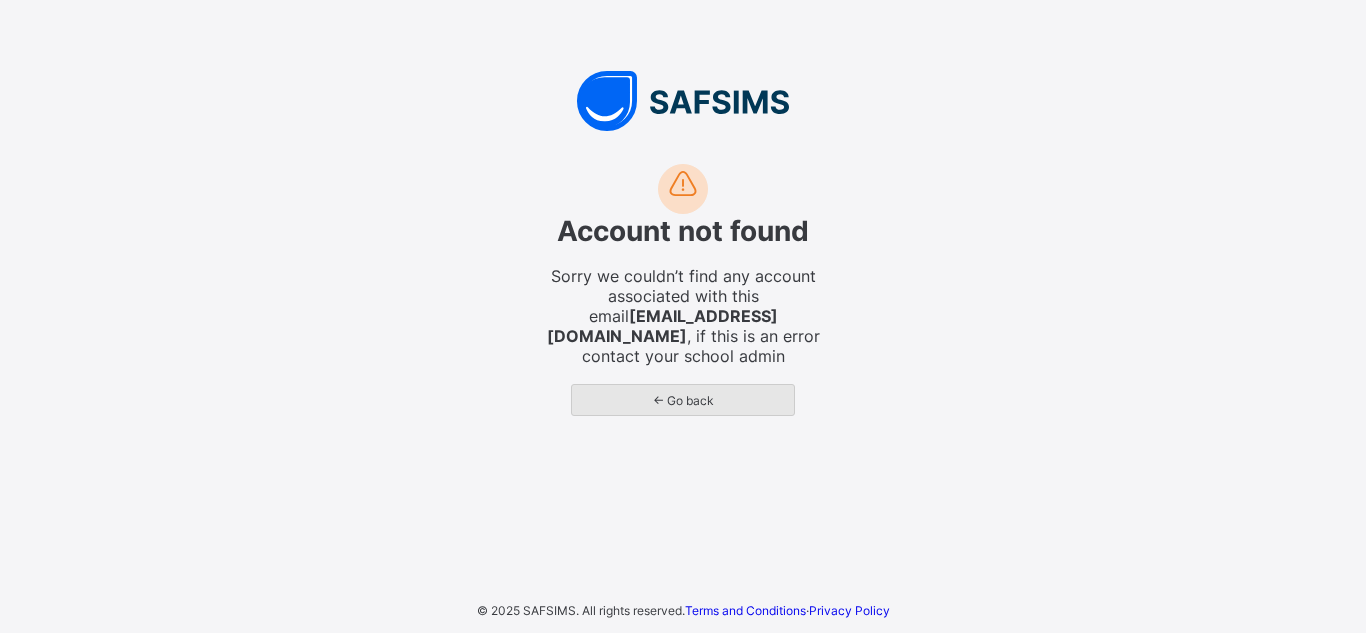 click on "← Go back" at bounding box center (683, 400) 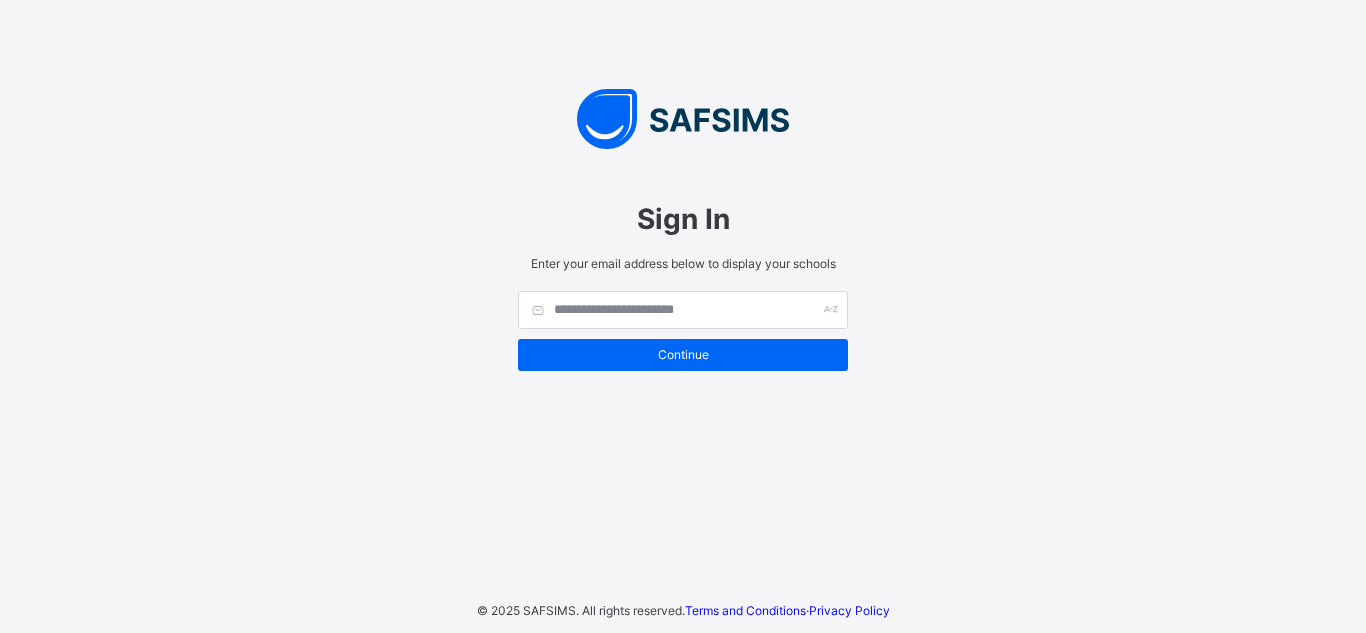 scroll, scrollTop: 0, scrollLeft: 0, axis: both 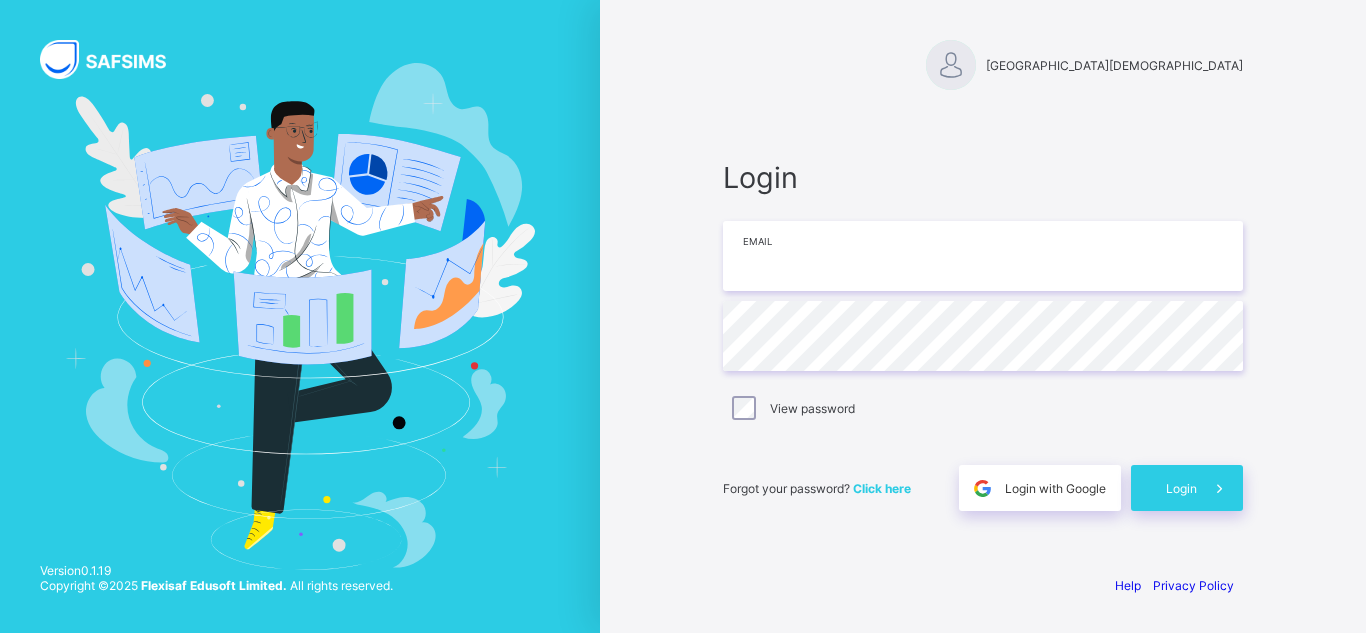 click at bounding box center (983, 256) 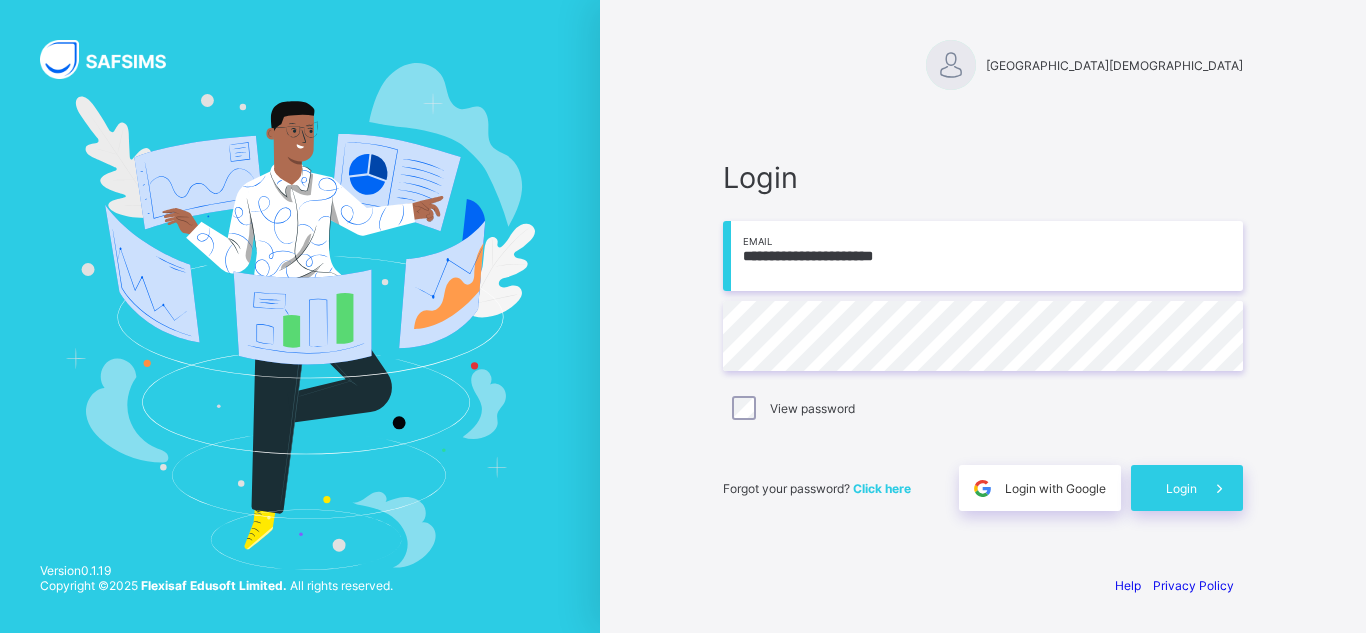 type on "**********" 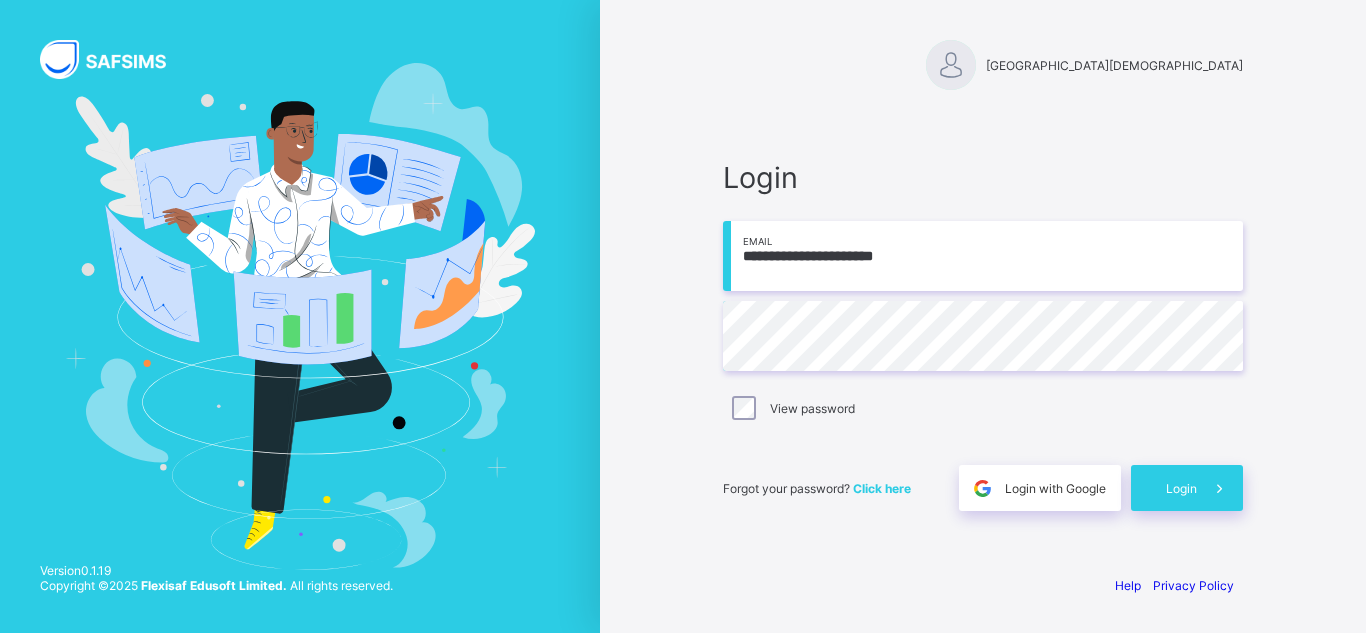 click on "View password" at bounding box center (983, 408) 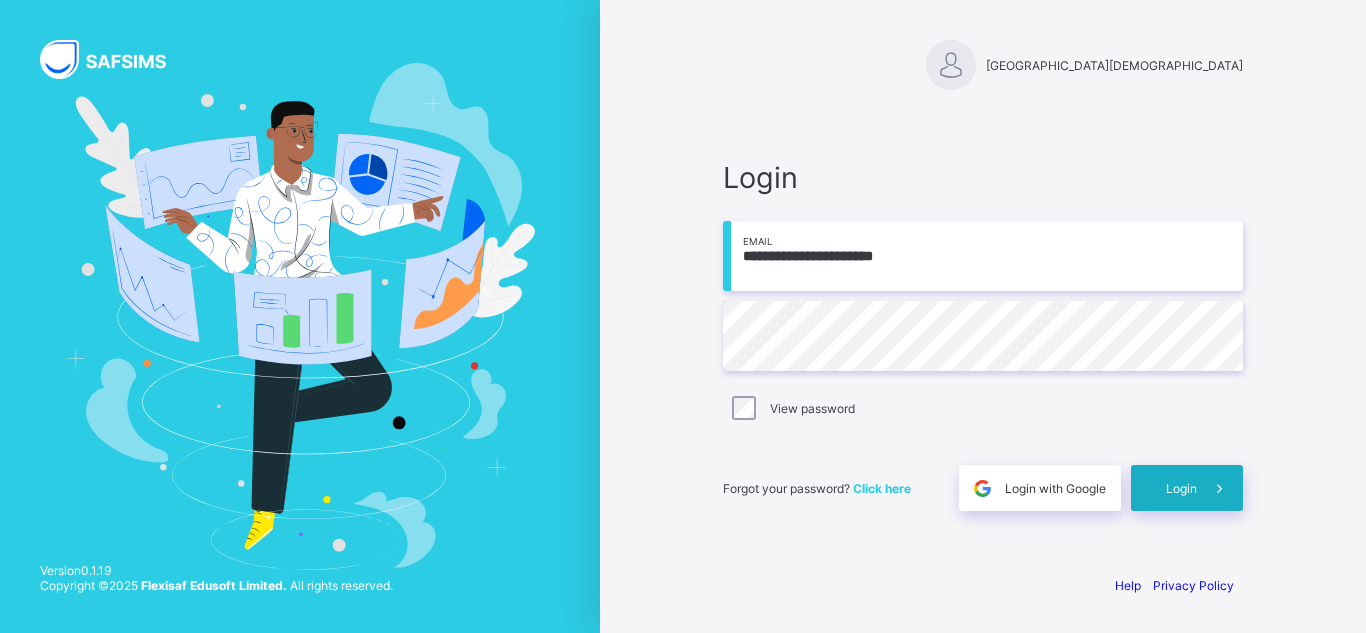 click on "Login" at bounding box center (1181, 488) 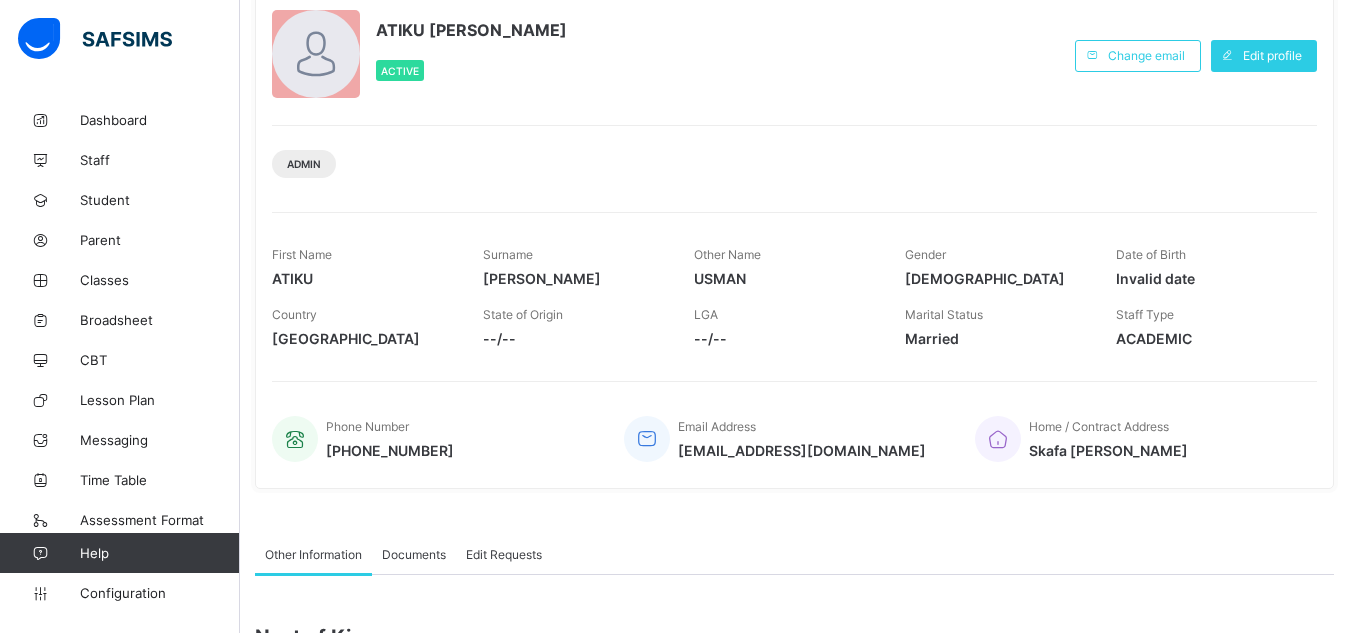 scroll, scrollTop: 125, scrollLeft: 0, axis: vertical 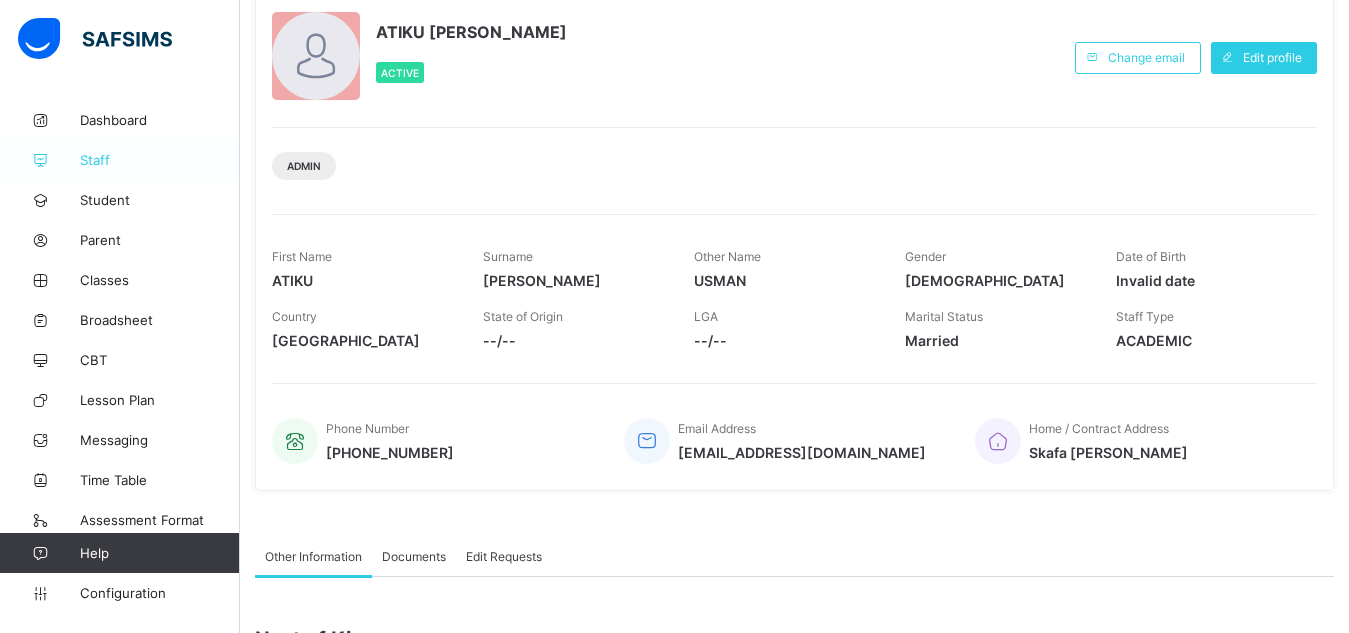 click on "Staff" at bounding box center (160, 160) 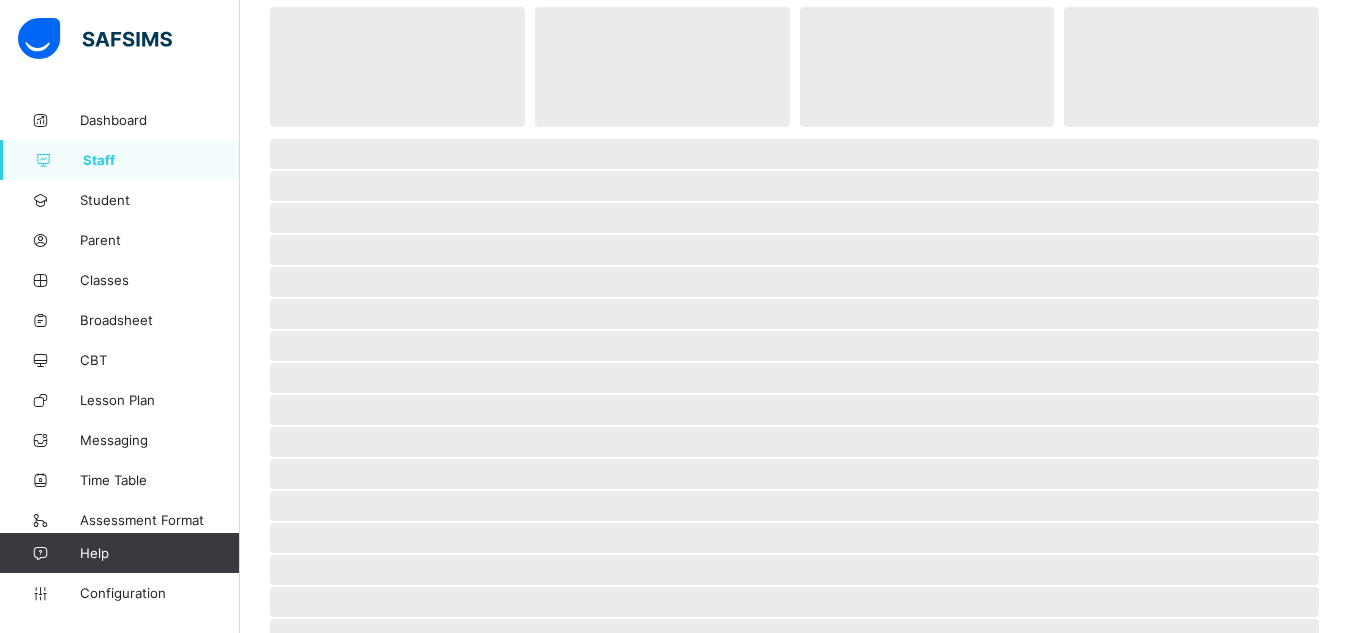 click on "Staff" at bounding box center [161, 160] 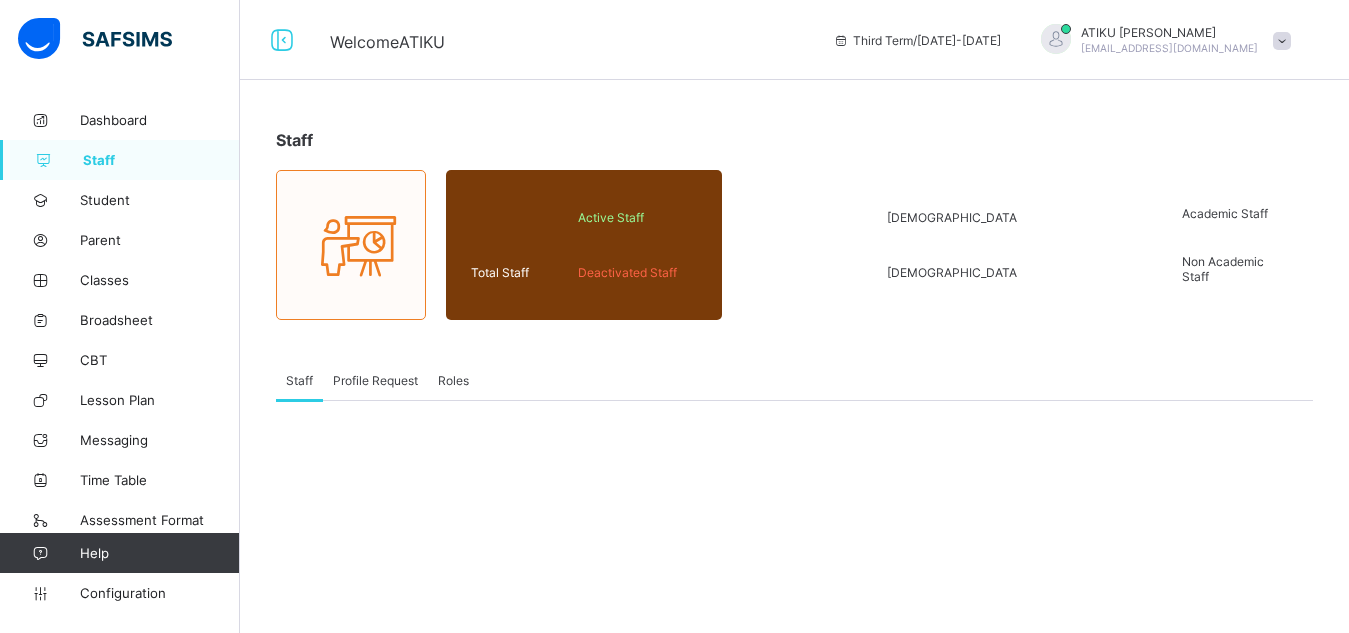 scroll, scrollTop: 0, scrollLeft: 0, axis: both 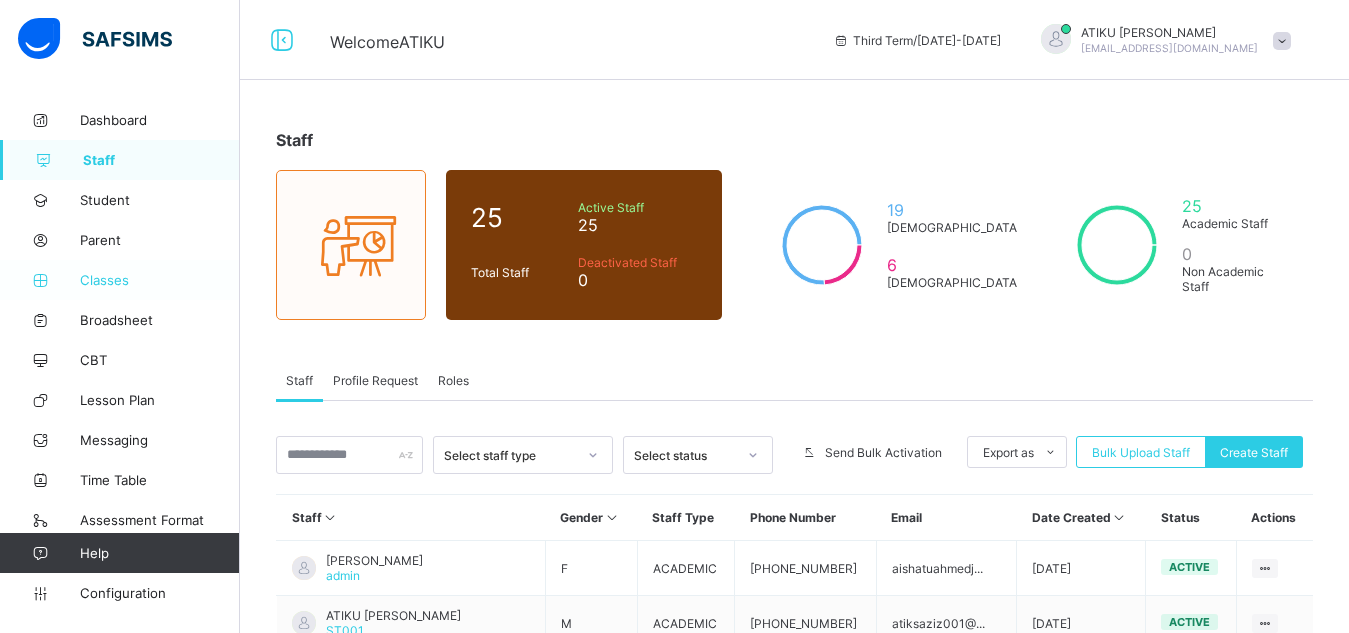 click on "Classes" at bounding box center [160, 280] 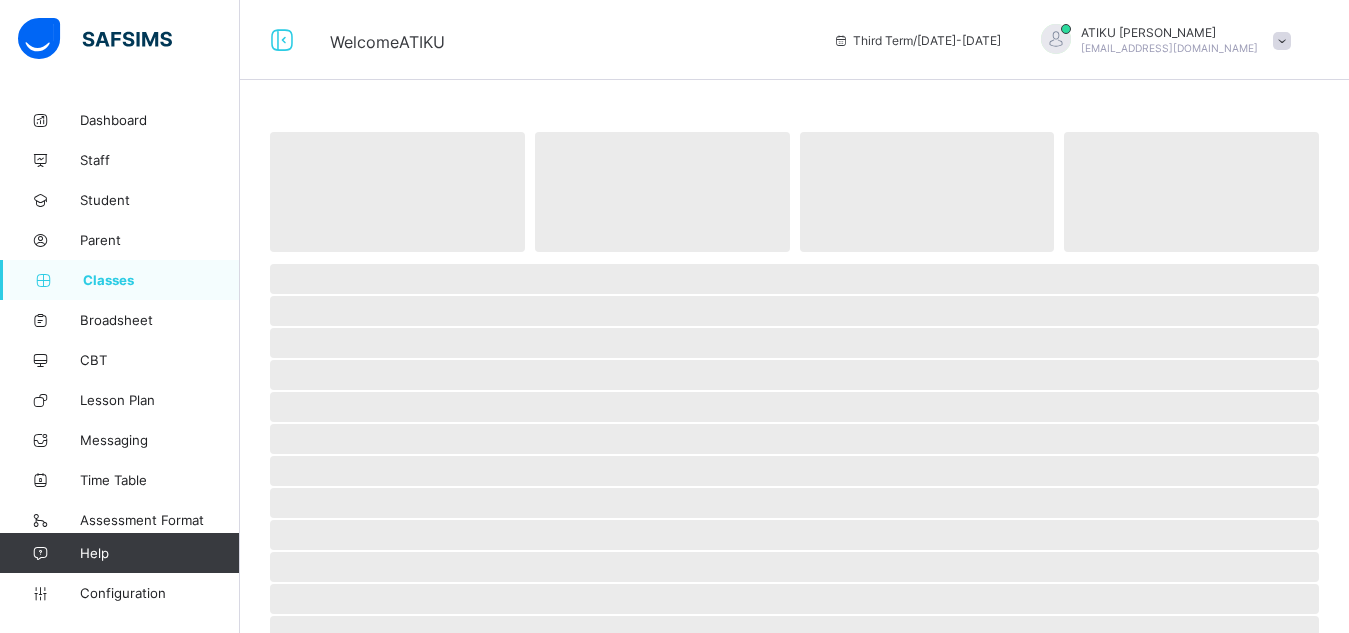 click on "Classes" at bounding box center (161, 280) 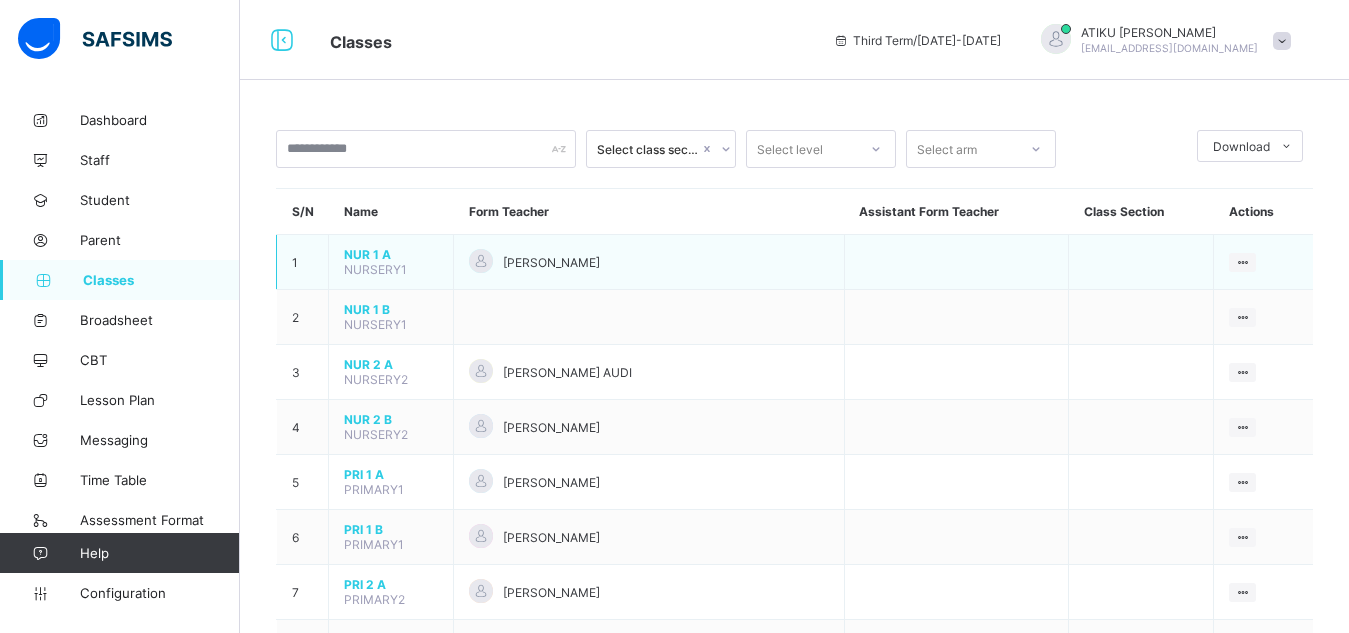click on "NUR 1   A   NURSERY1" at bounding box center (391, 262) 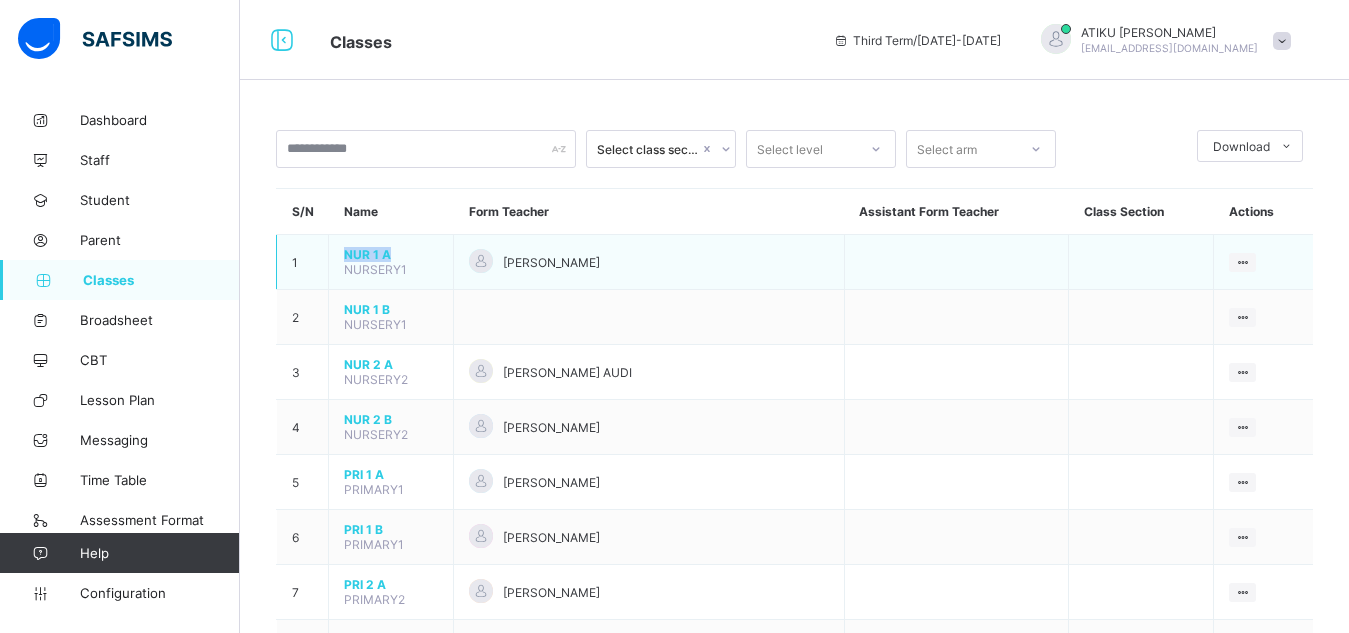 drag, startPoint x: 322, startPoint y: 249, endPoint x: 402, endPoint y: 250, distance: 80.00625 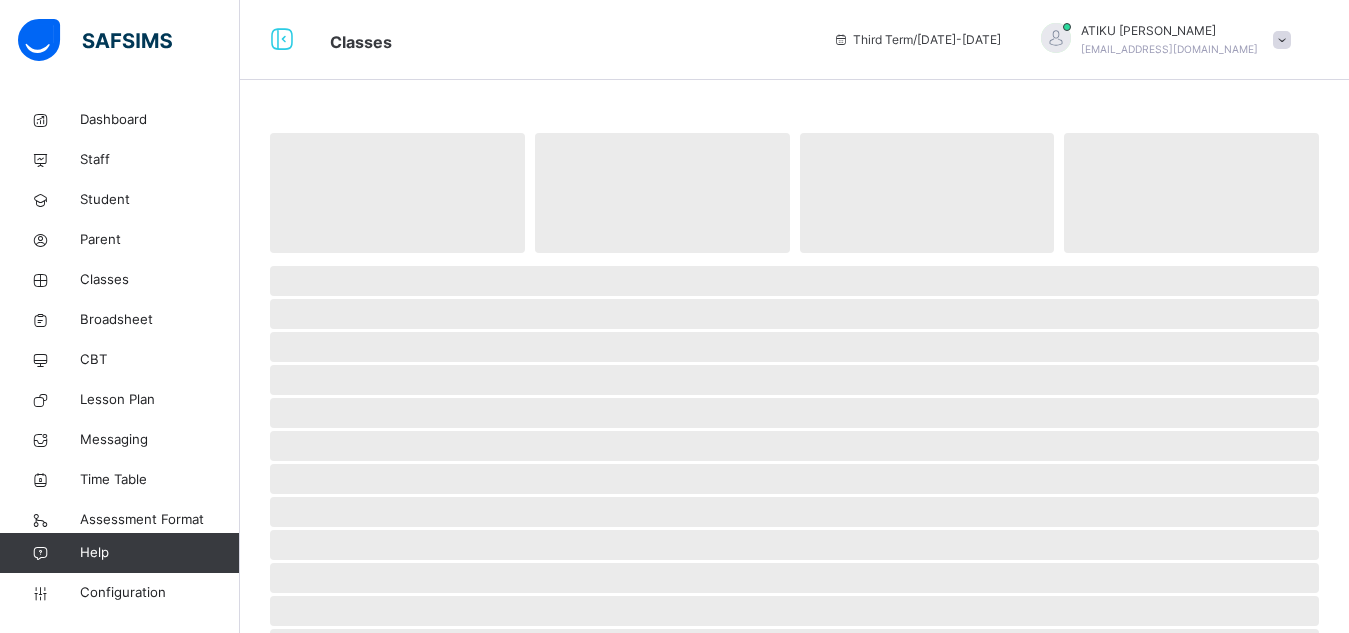 click at bounding box center [794, 258] 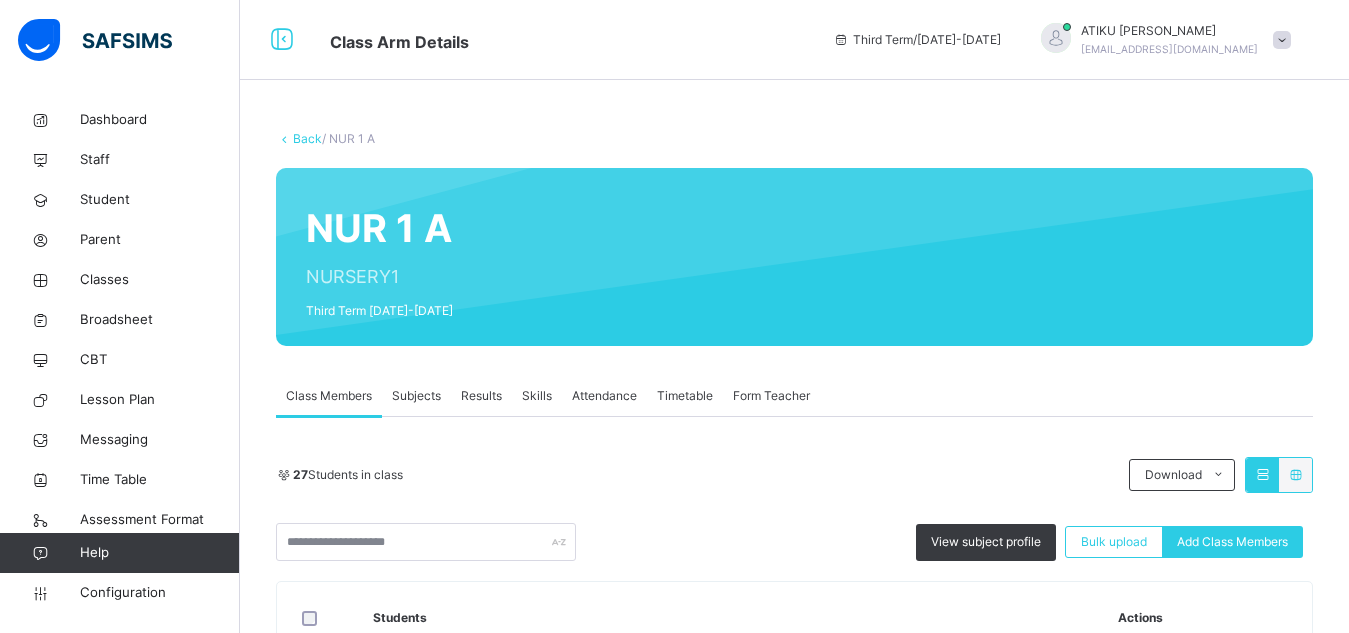 scroll, scrollTop: 322, scrollLeft: 0, axis: vertical 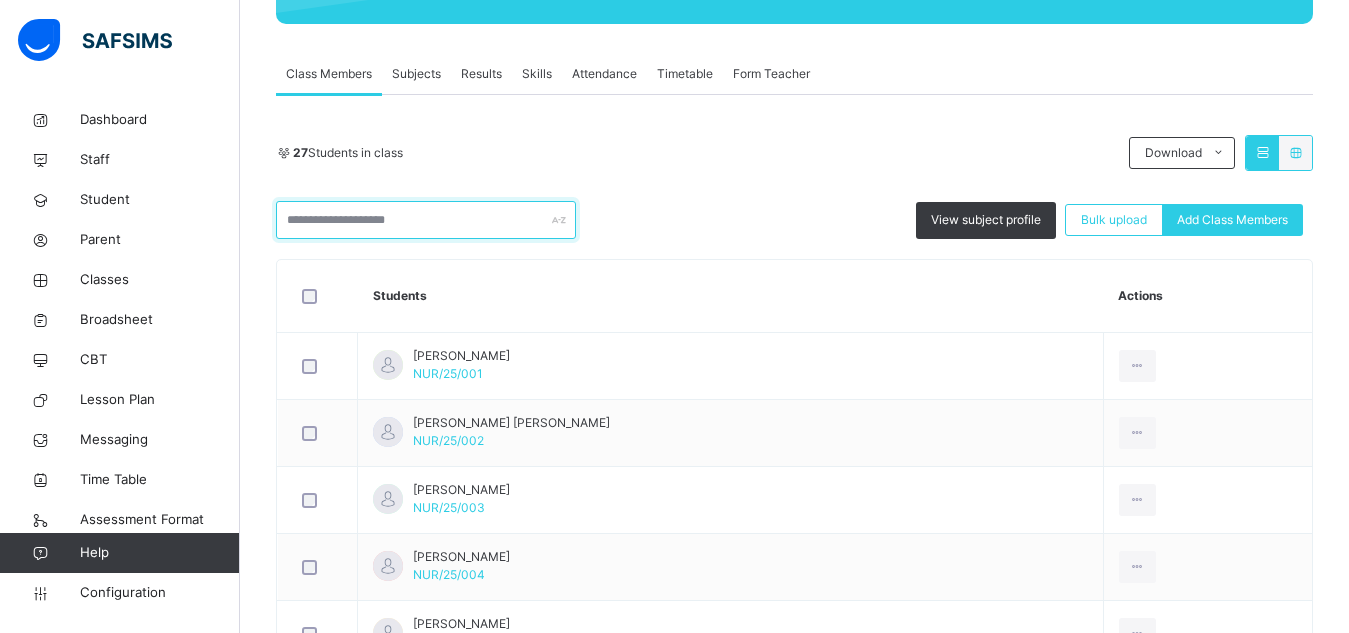 click at bounding box center [426, 220] 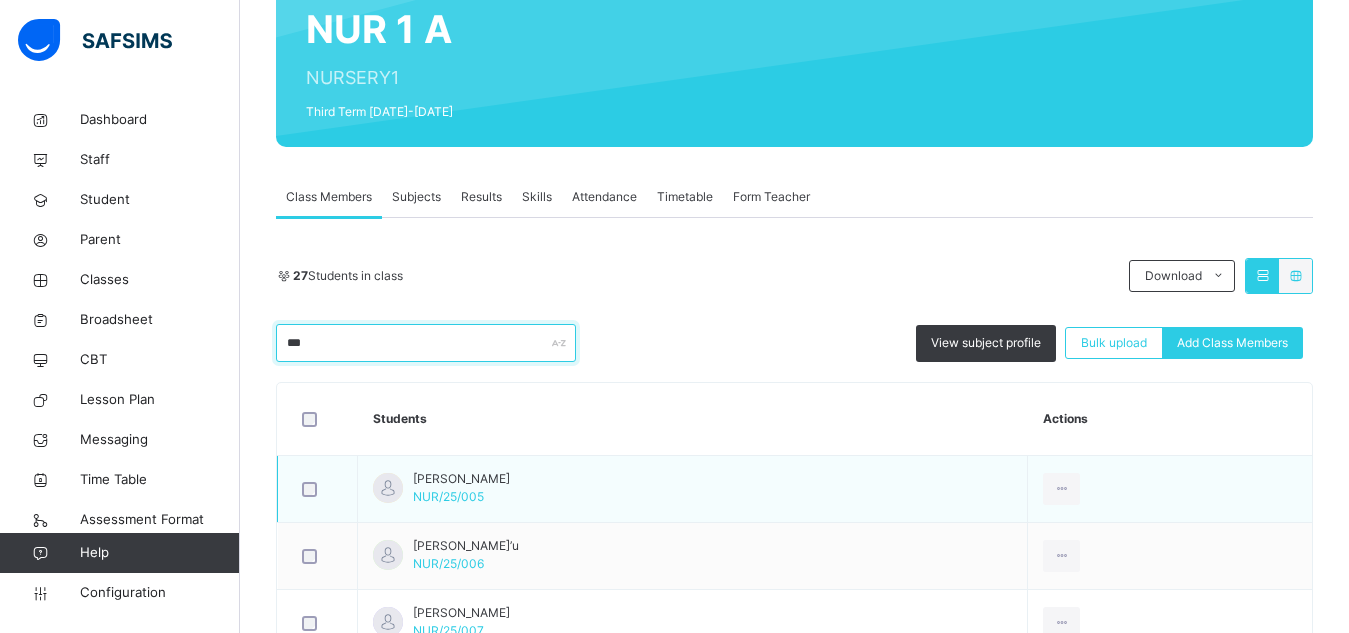 scroll, scrollTop: 322, scrollLeft: 0, axis: vertical 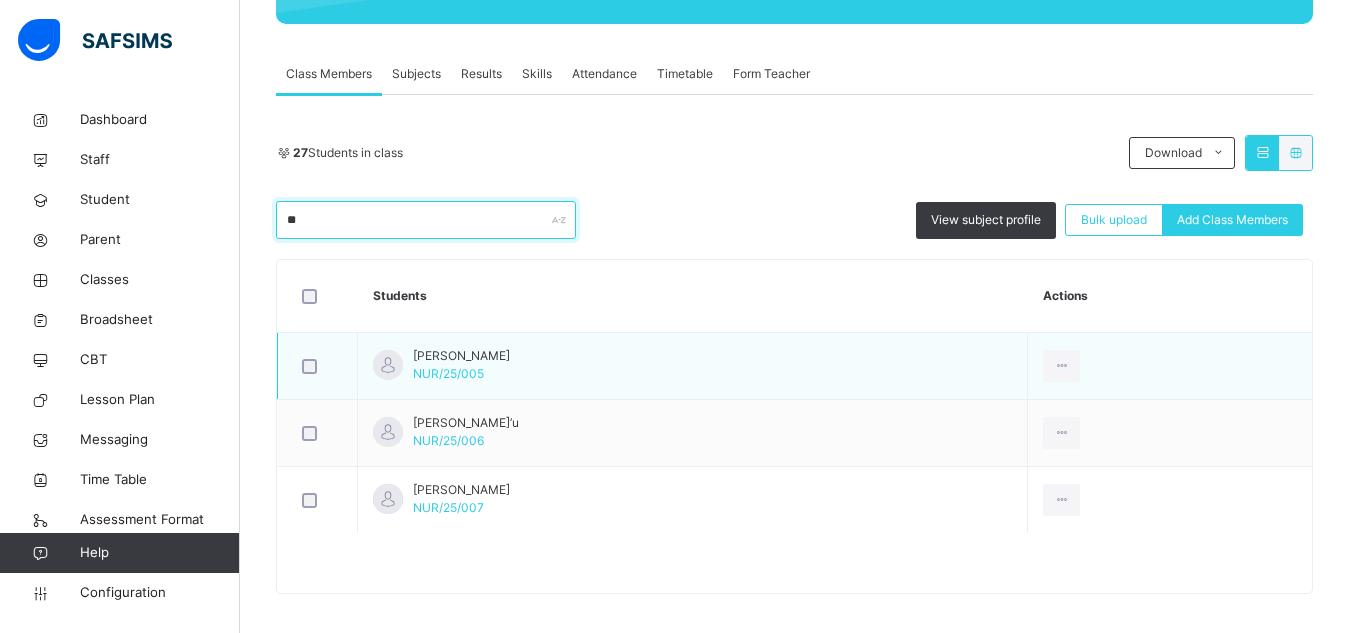 type on "*" 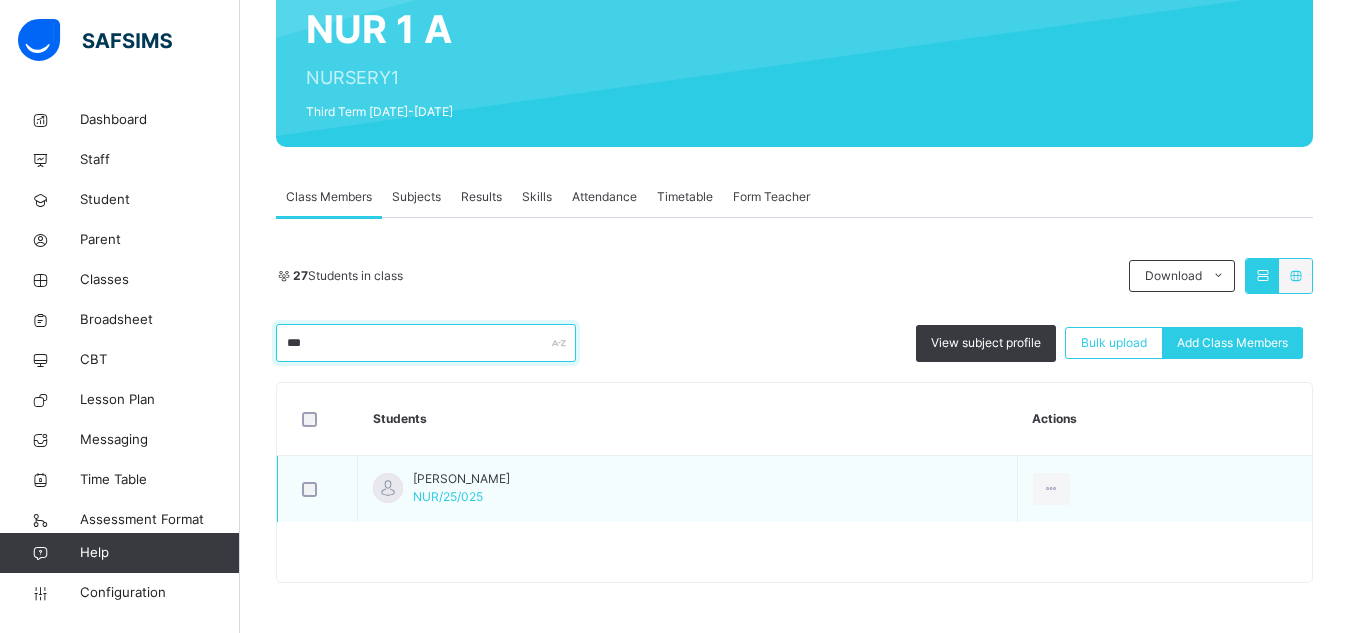 scroll, scrollTop: 199, scrollLeft: 0, axis: vertical 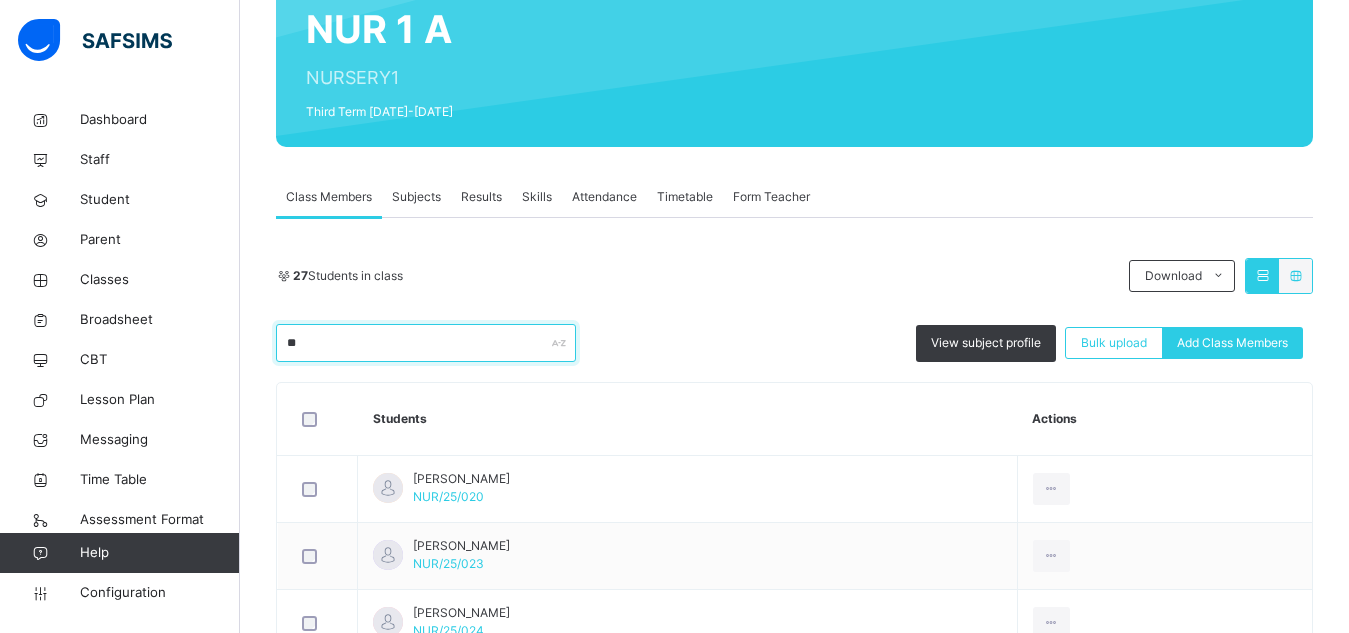 type on "*" 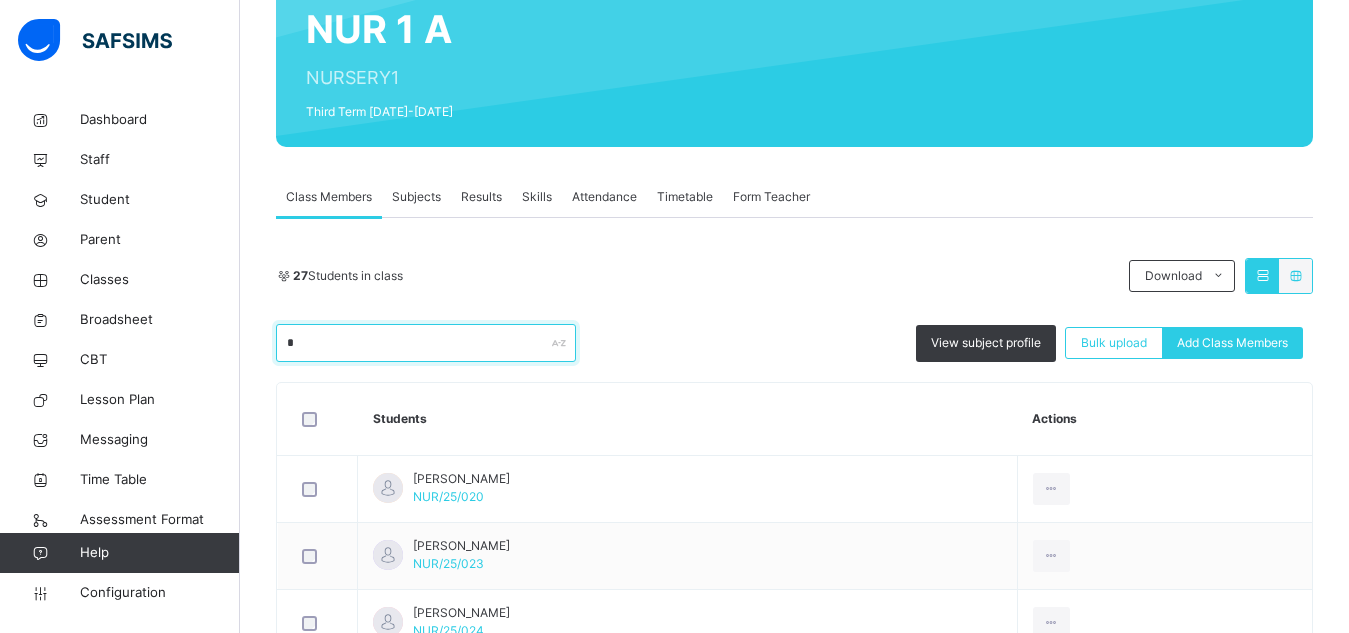 scroll, scrollTop: 322, scrollLeft: 0, axis: vertical 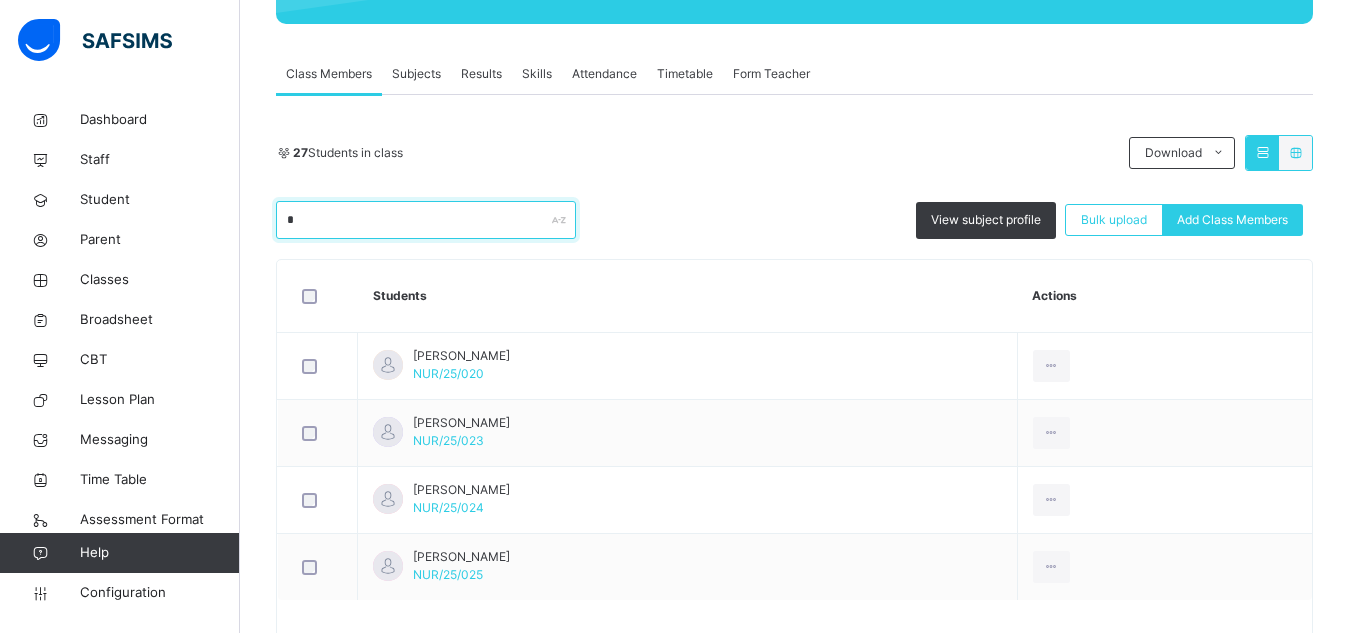 type 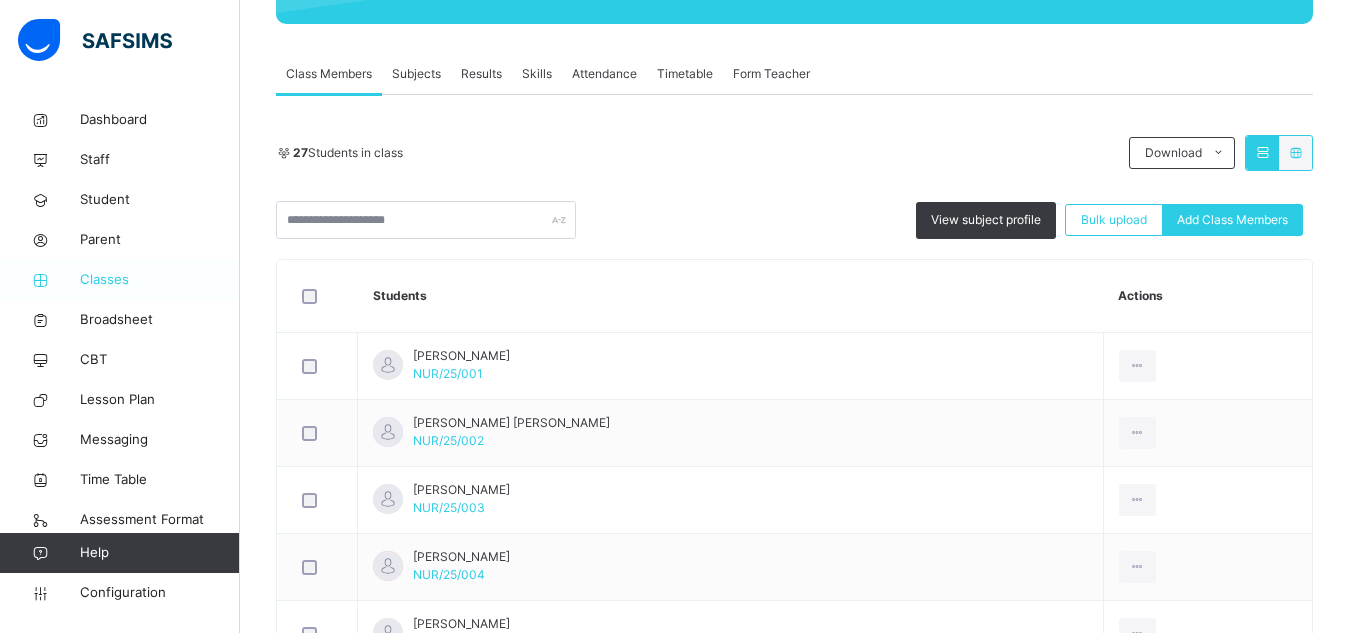 click on "Classes" at bounding box center (160, 280) 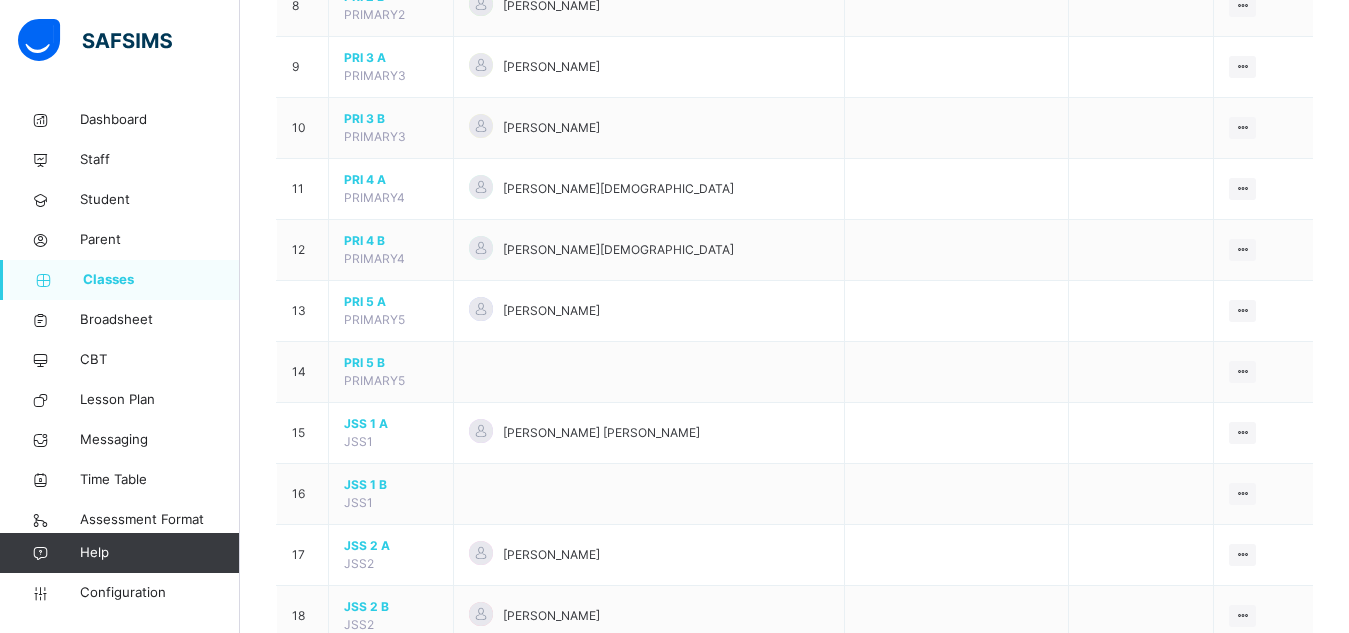 scroll, scrollTop: 936, scrollLeft: 0, axis: vertical 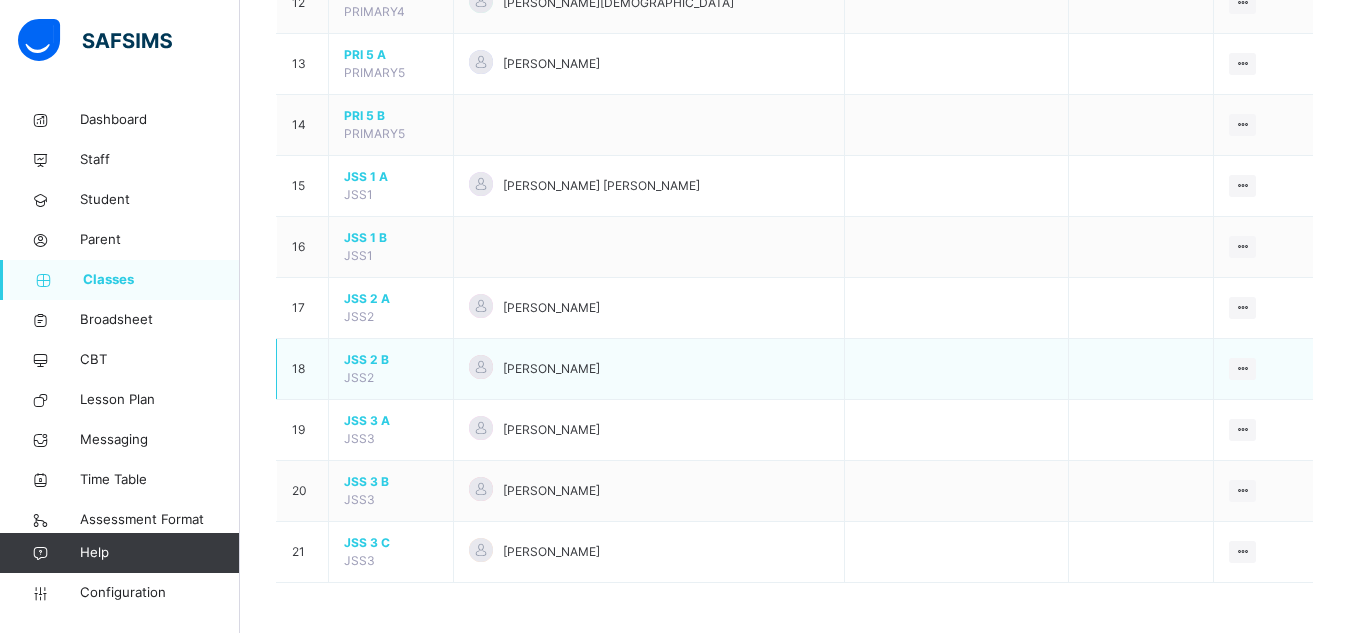 click on "JSS 2   B   JSS2" at bounding box center [391, 369] 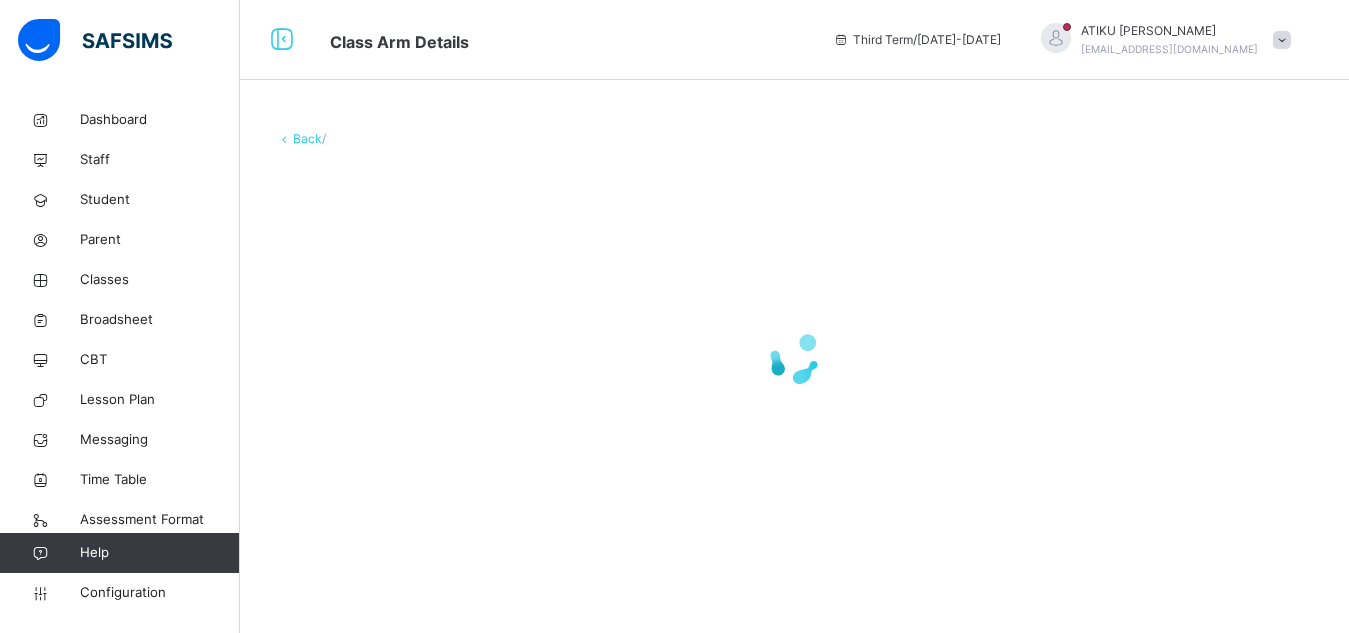 scroll, scrollTop: 0, scrollLeft: 0, axis: both 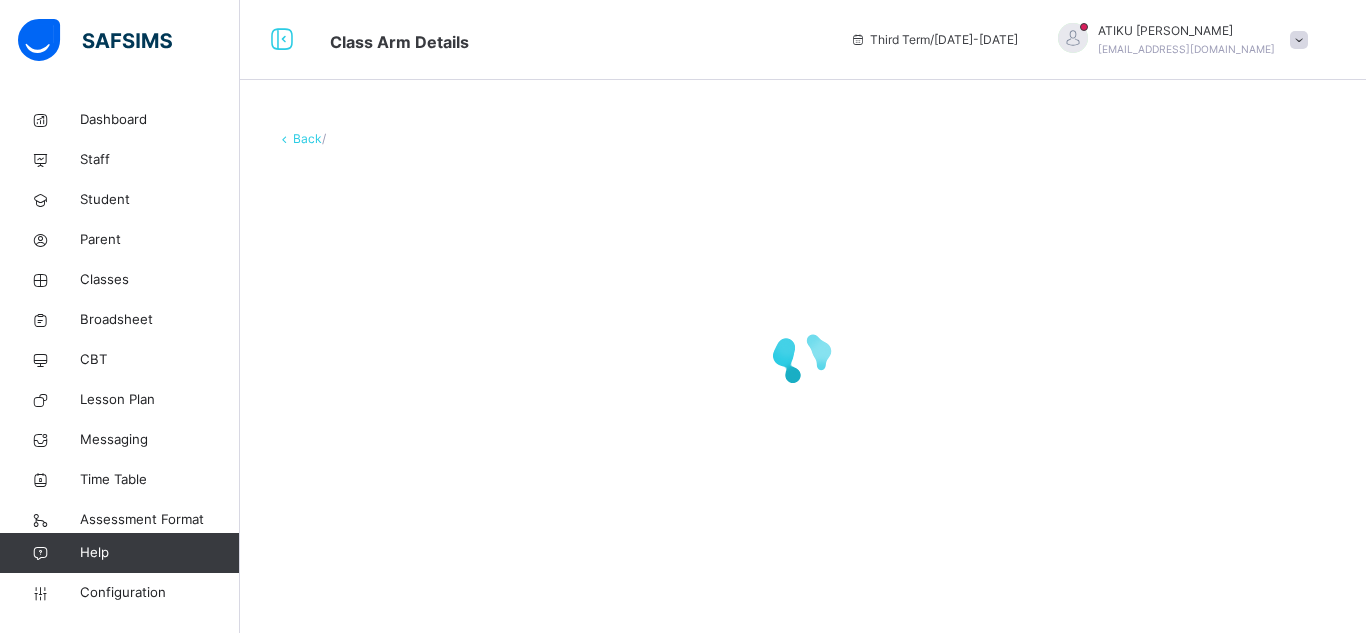 click at bounding box center [803, 358] 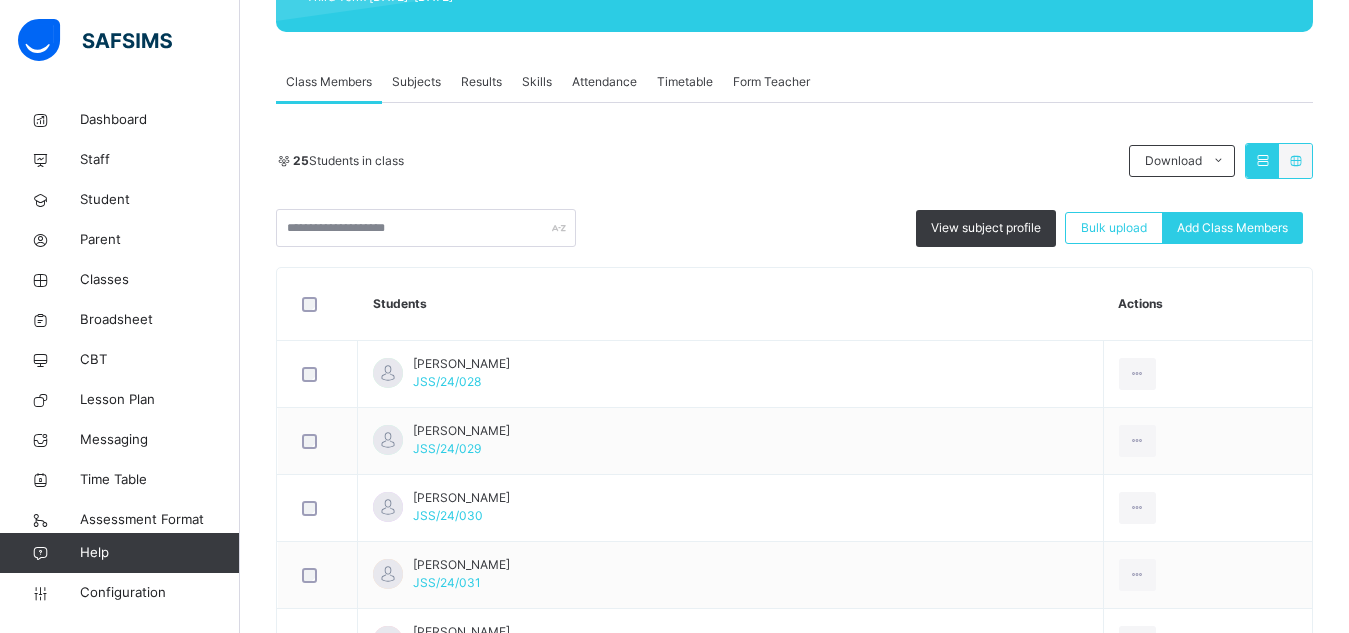 scroll, scrollTop: 313, scrollLeft: 0, axis: vertical 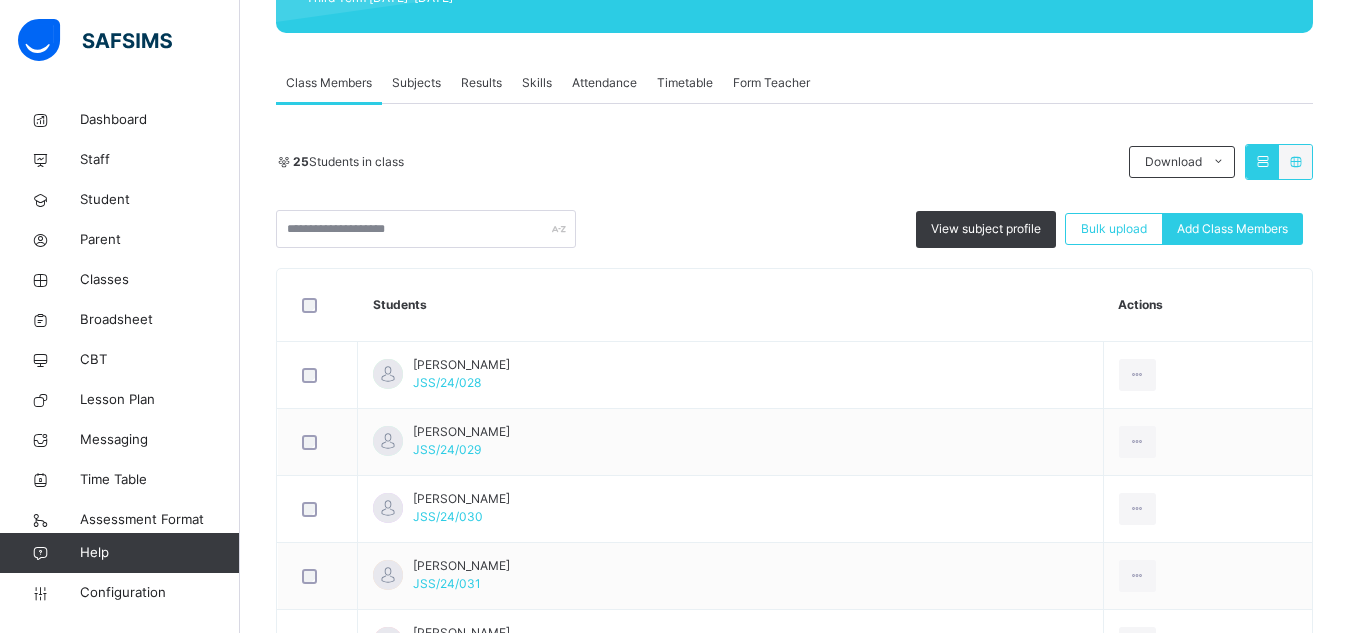 click on "Subjects" at bounding box center [416, 83] 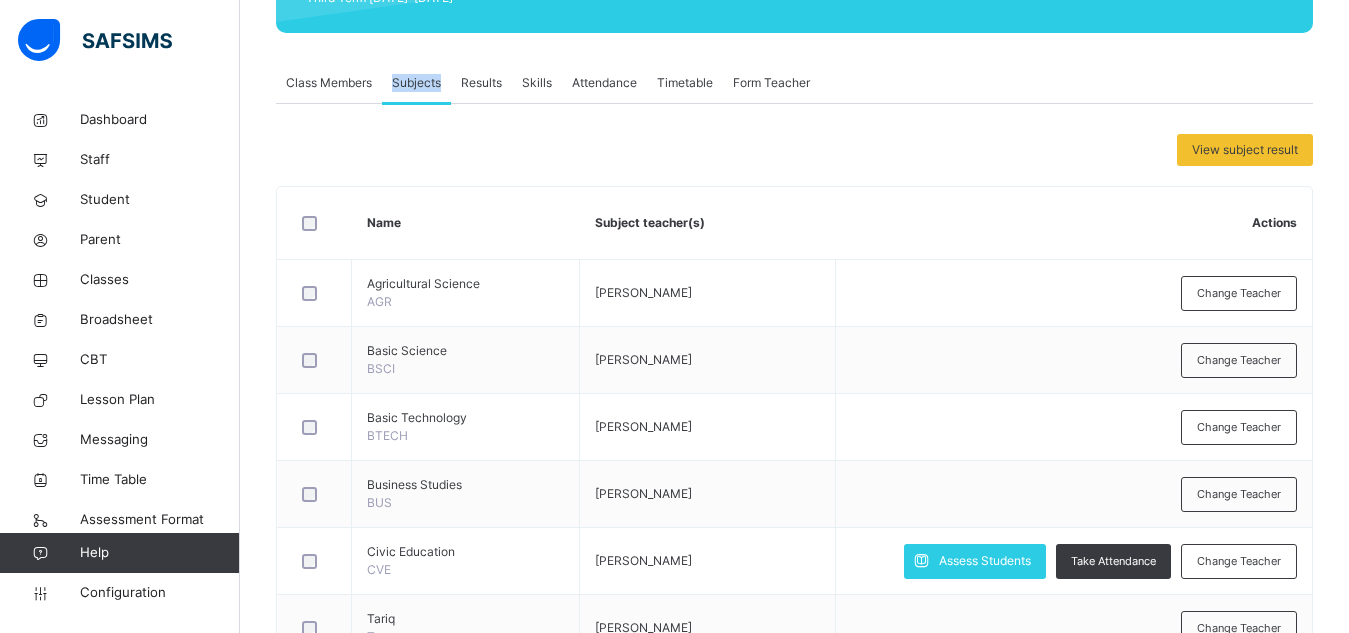 click on "Subjects" at bounding box center [416, 83] 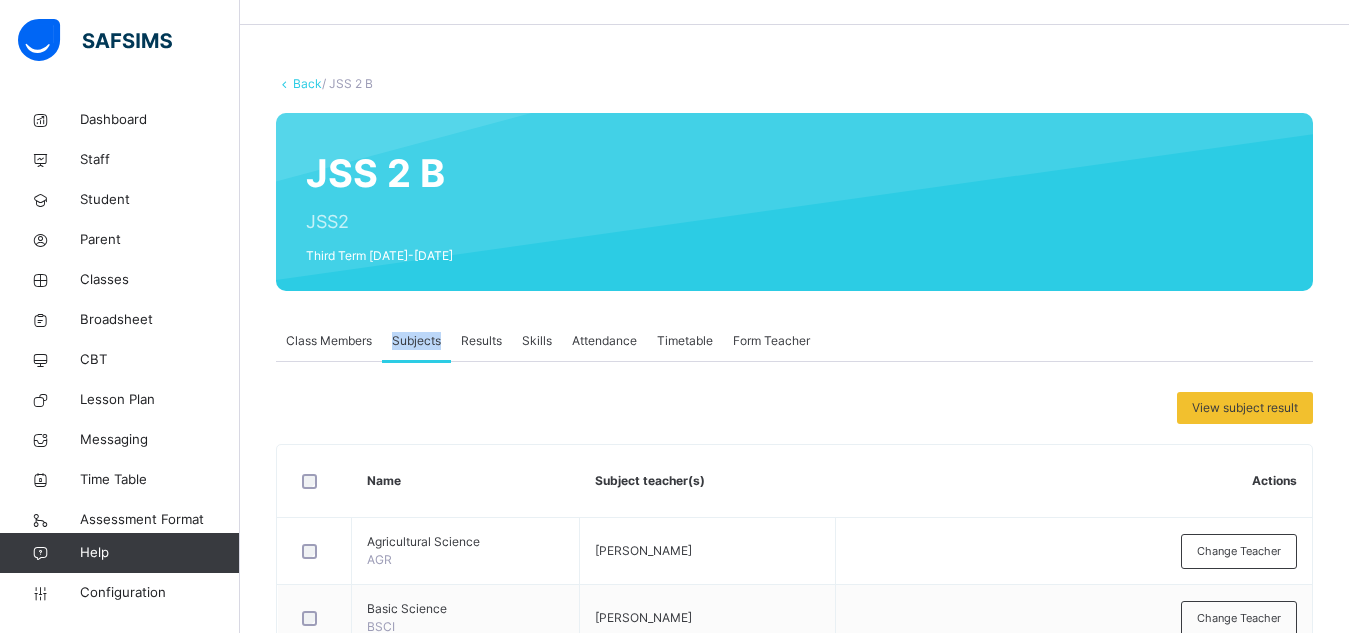 scroll, scrollTop: 0, scrollLeft: 0, axis: both 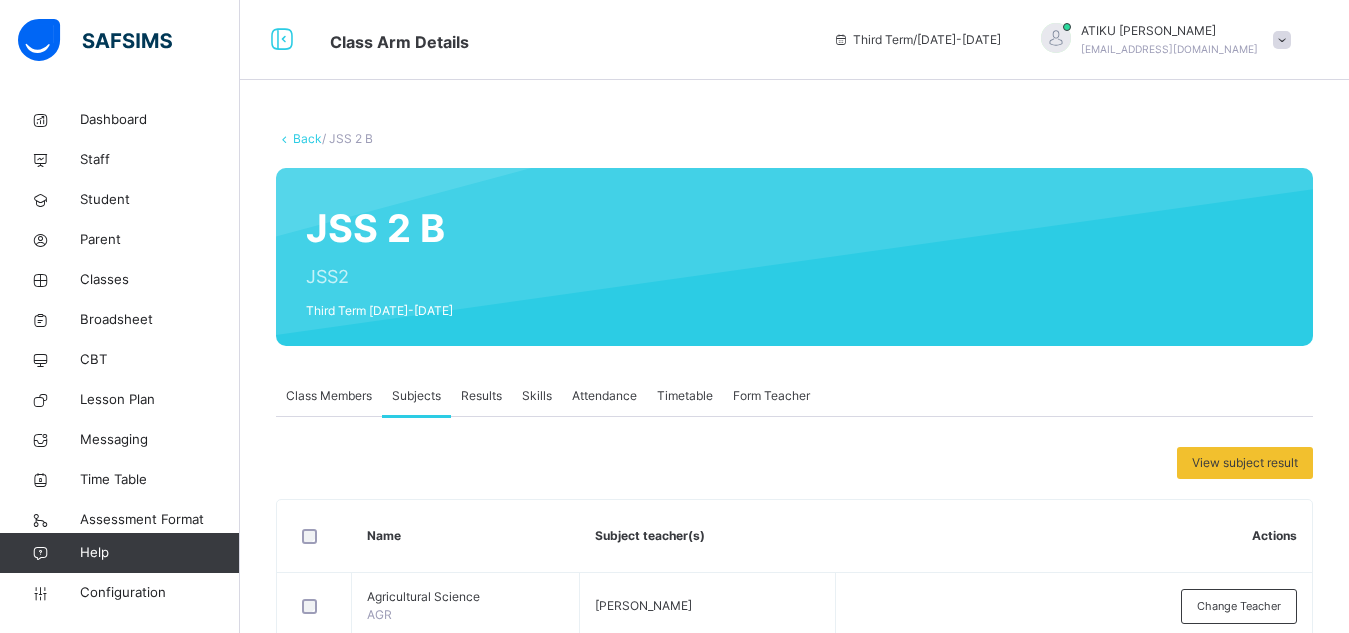 click at bounding box center (284, 138) 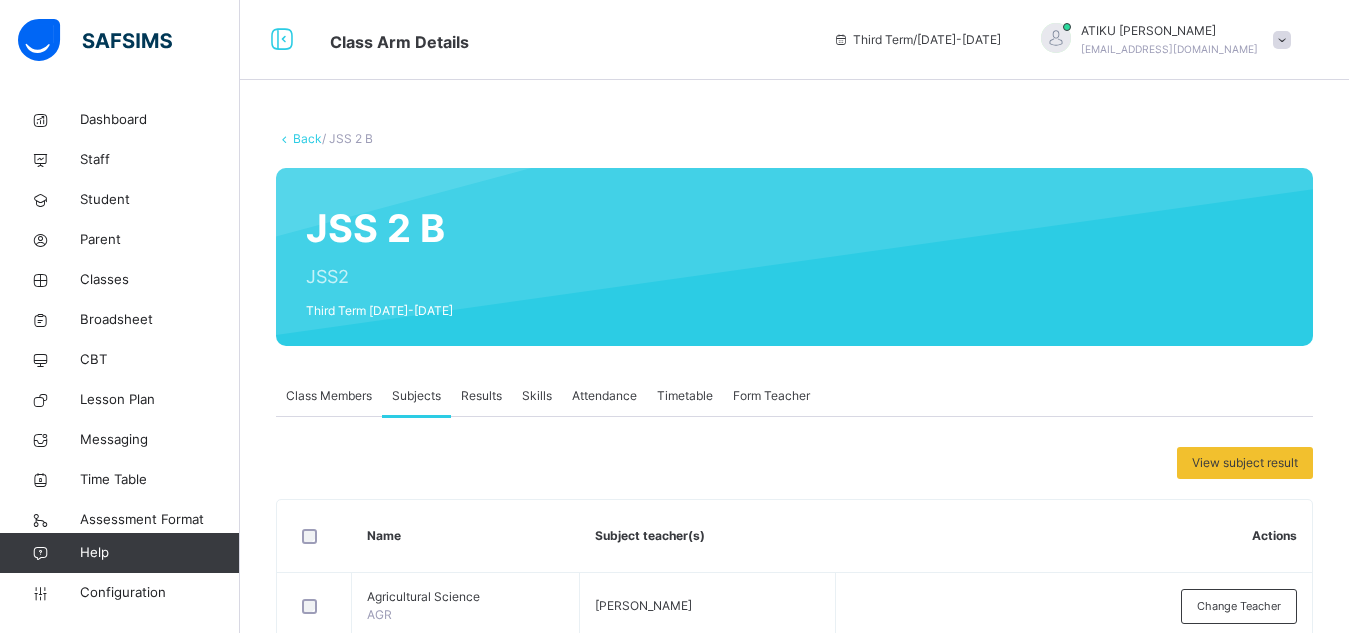 click on "Back" at bounding box center [307, 138] 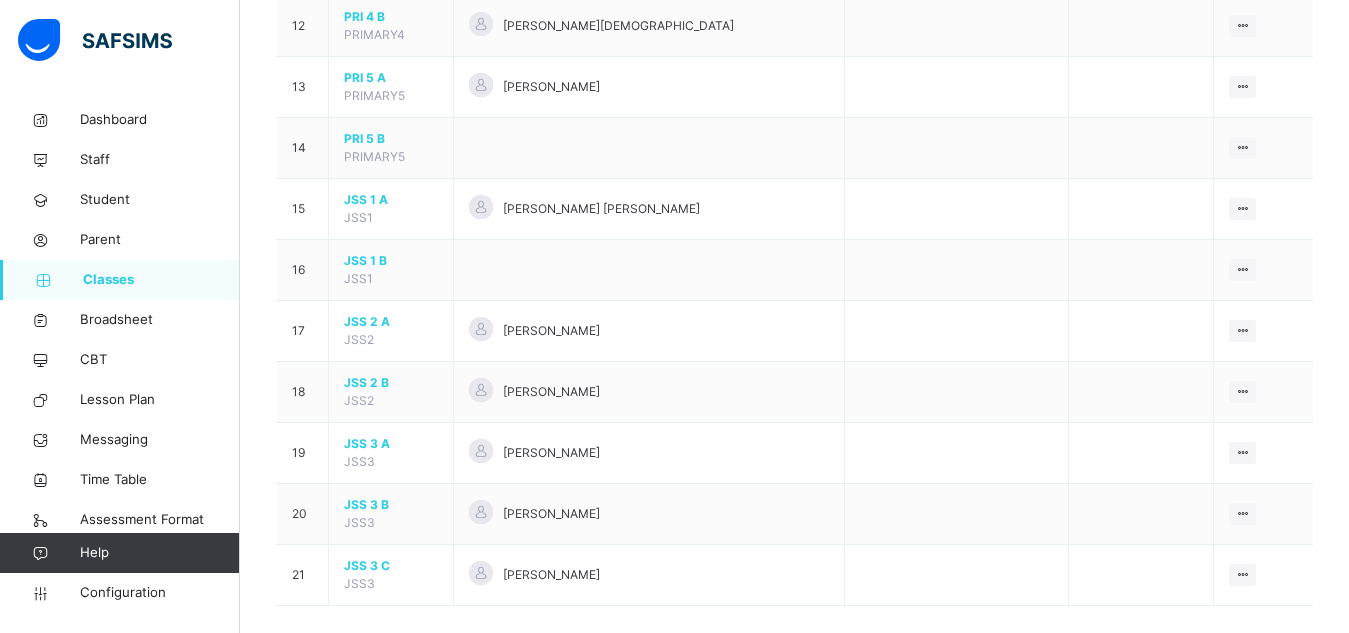 scroll, scrollTop: 912, scrollLeft: 0, axis: vertical 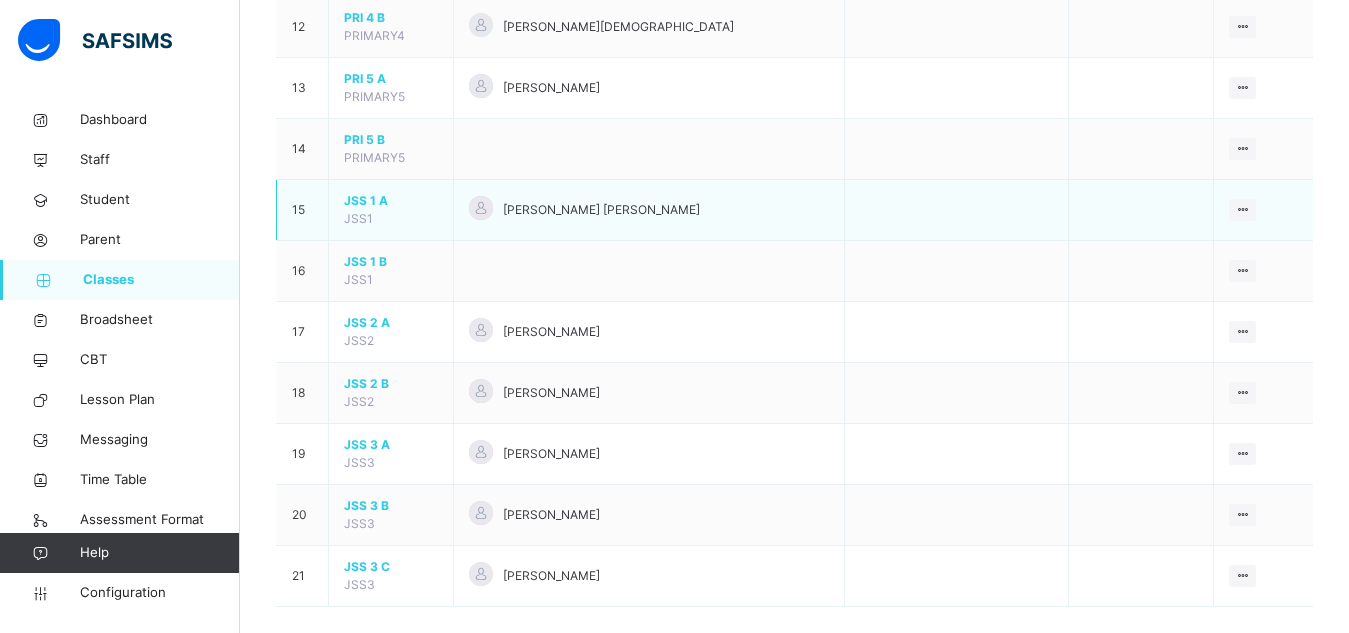 click on "JSS 1   A" at bounding box center [391, 201] 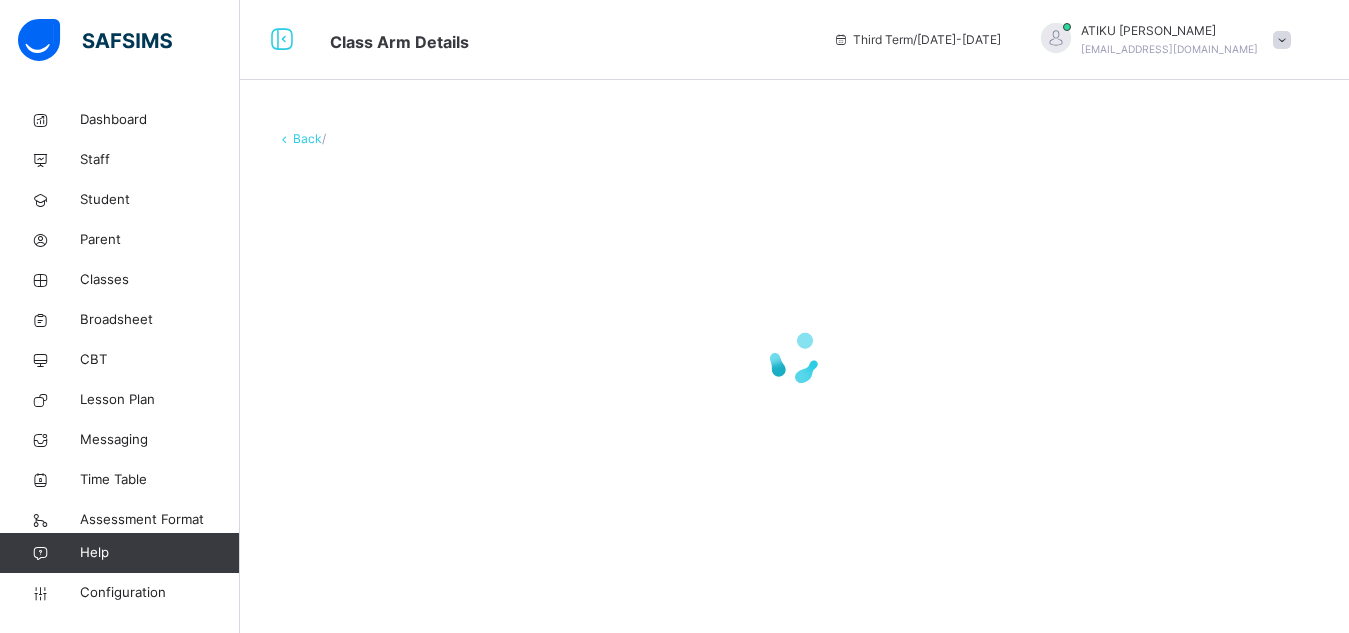 scroll, scrollTop: 0, scrollLeft: 0, axis: both 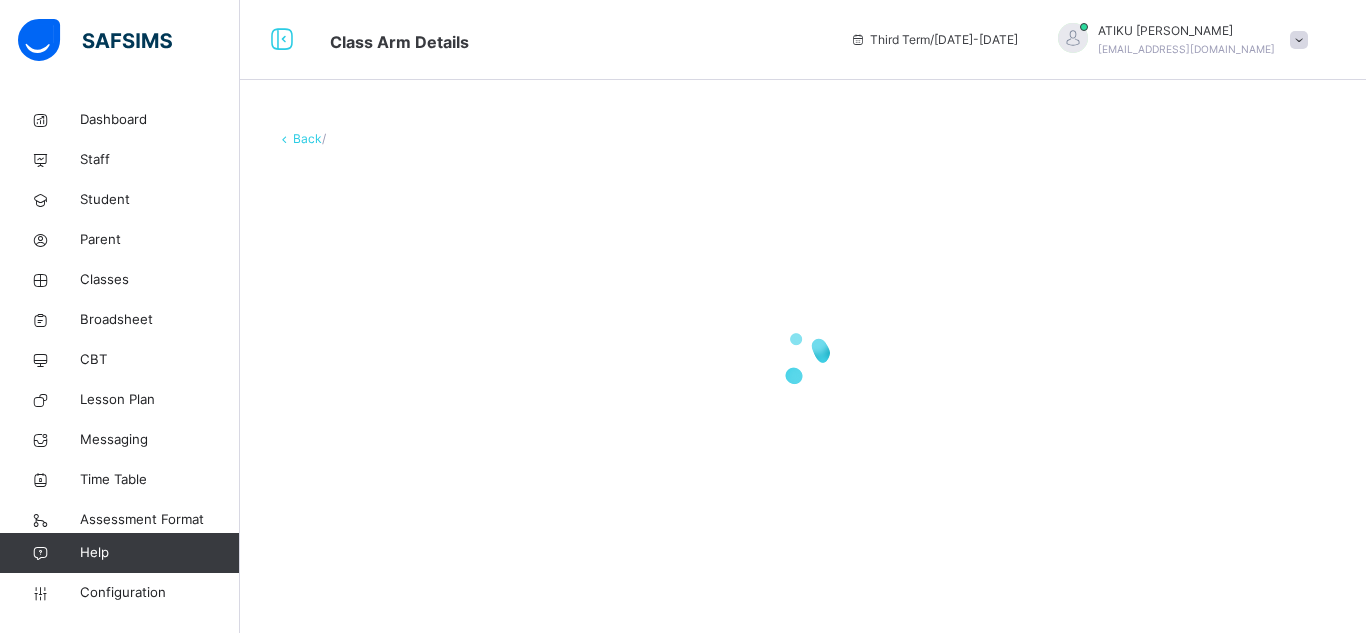 click at bounding box center [803, 358] 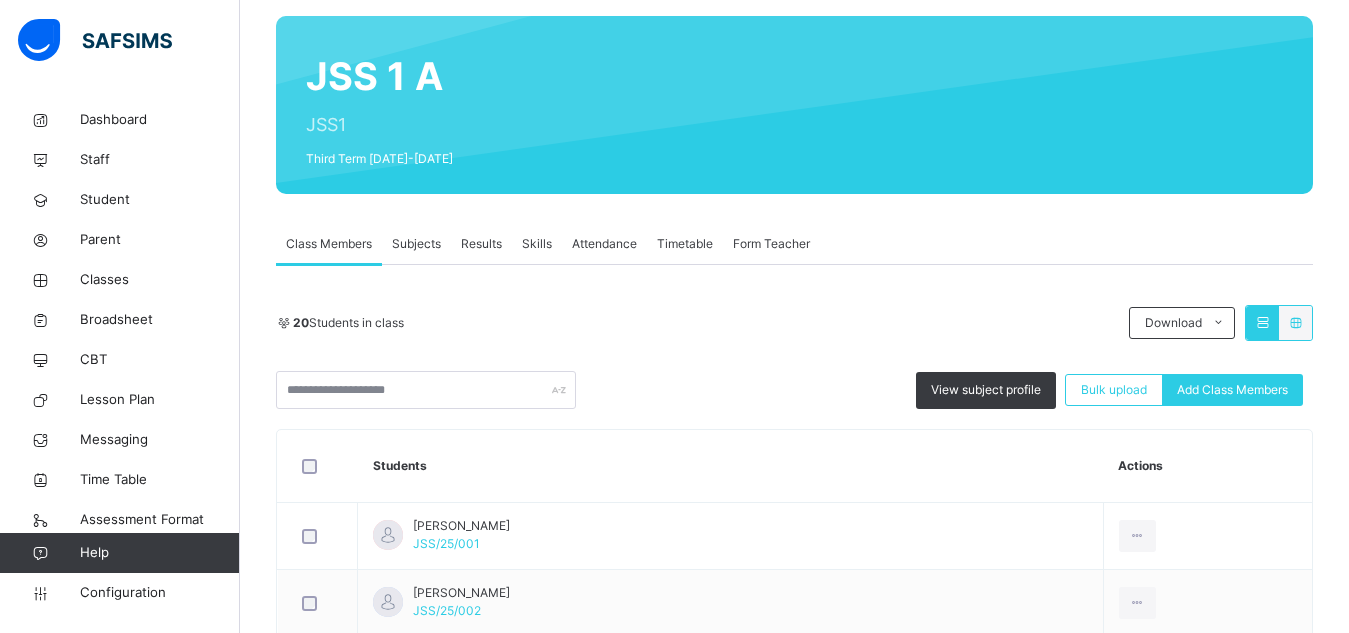 scroll, scrollTop: 151, scrollLeft: 0, axis: vertical 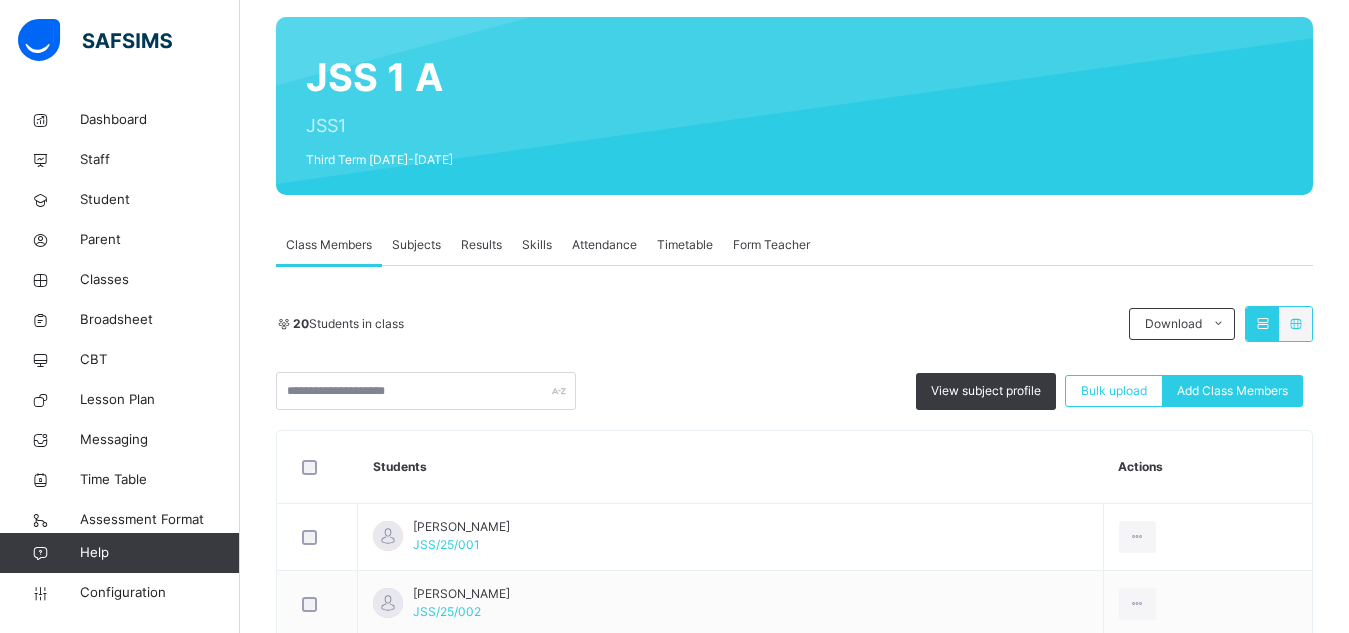 click on "Subjects" at bounding box center (416, 245) 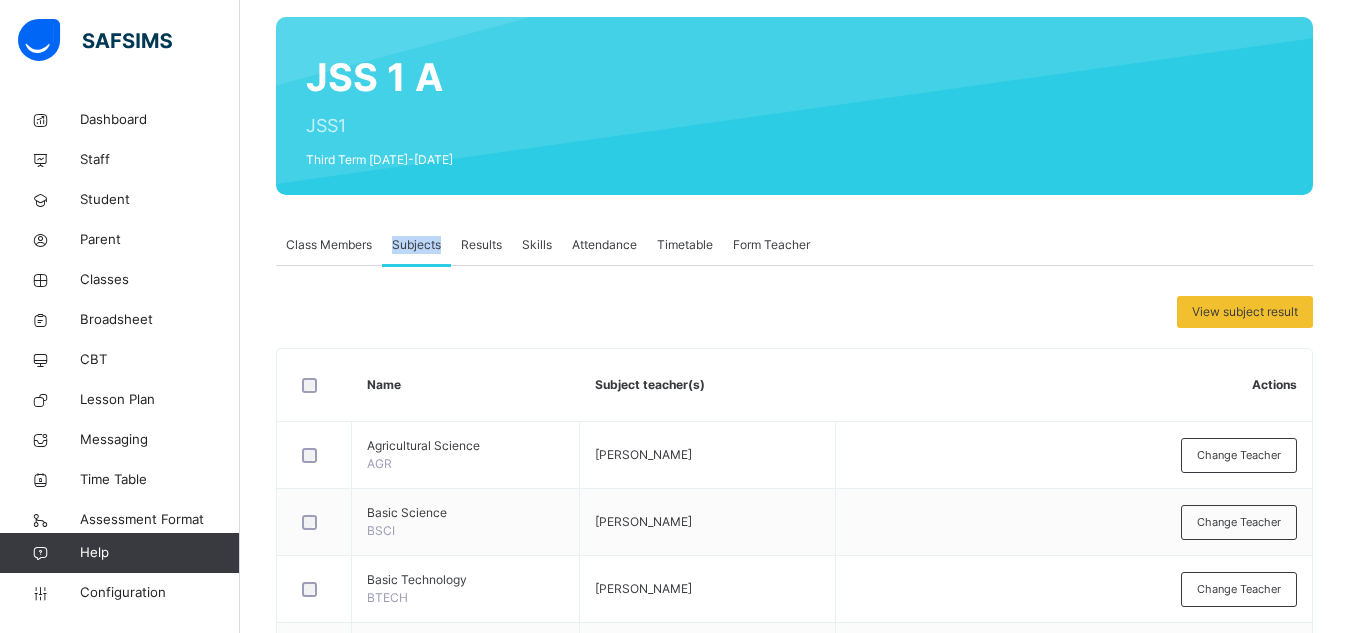 click on "Subjects" at bounding box center (416, 245) 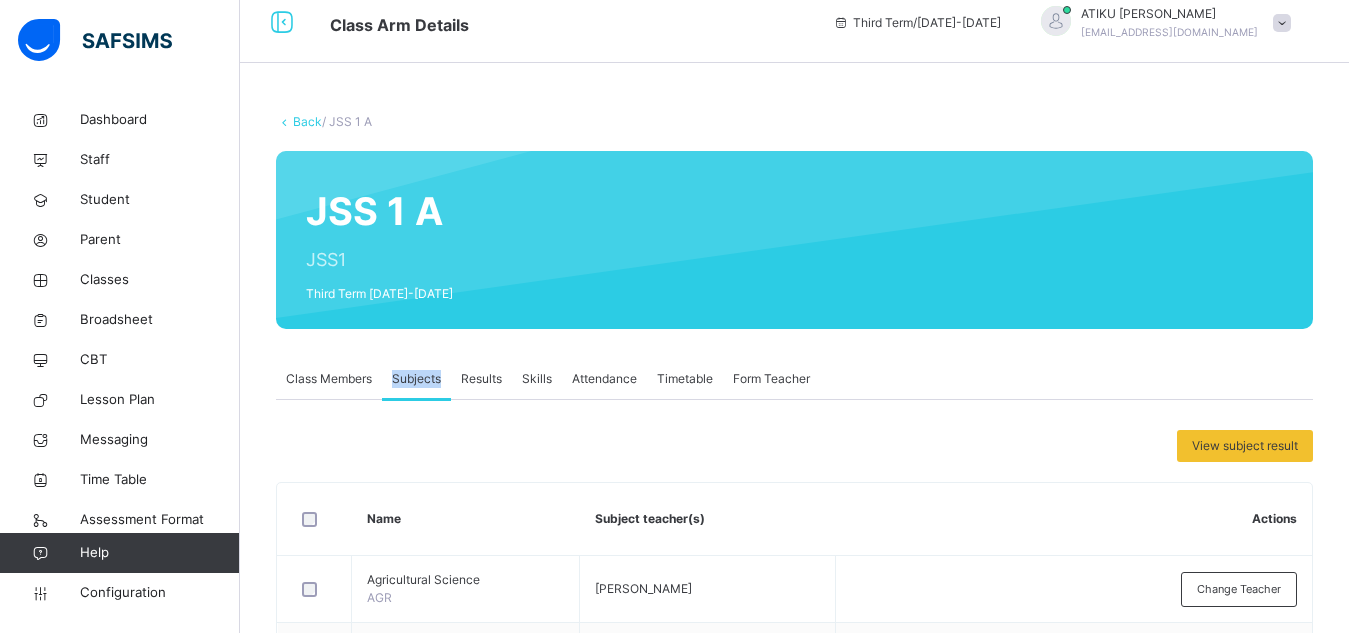 scroll, scrollTop: 0, scrollLeft: 0, axis: both 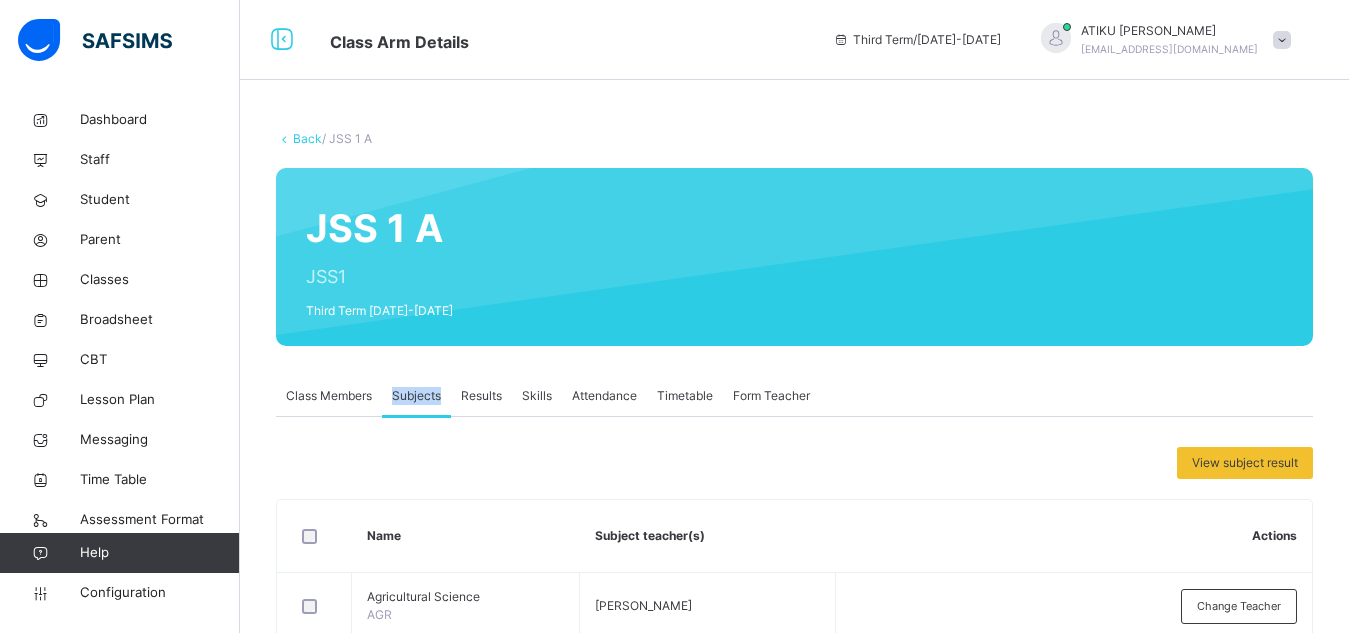 click on "Back" at bounding box center (307, 138) 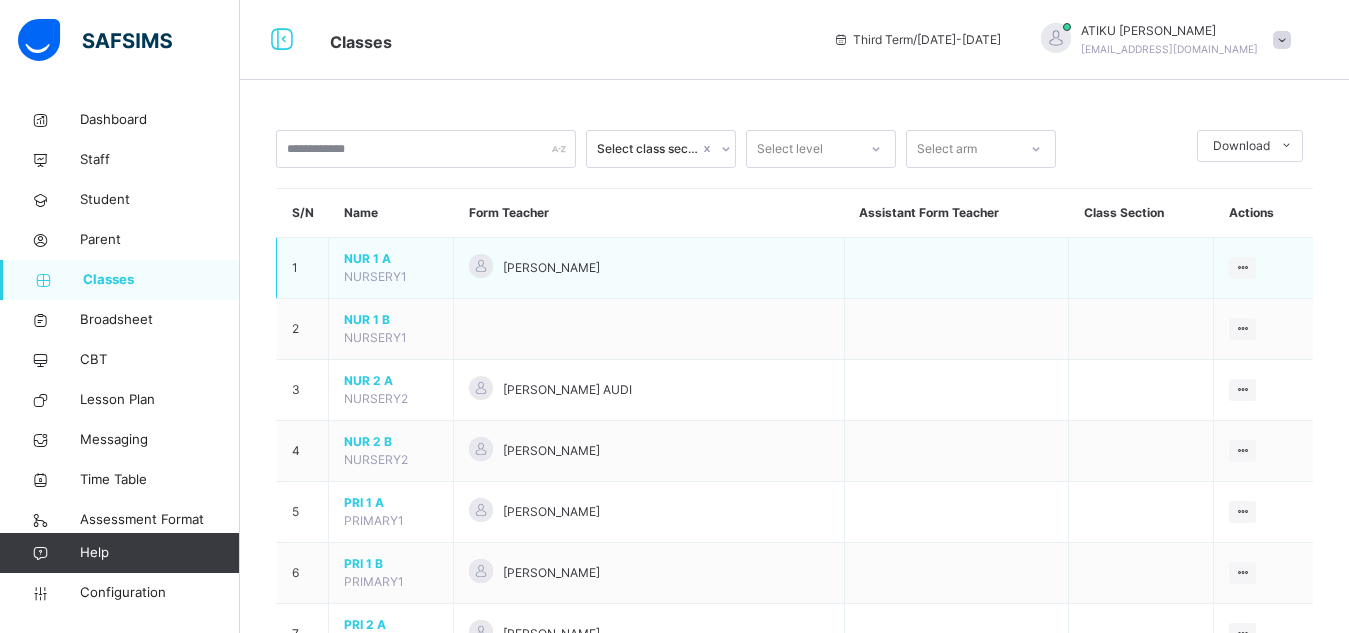 click on "NUR 1   A" at bounding box center (391, 259) 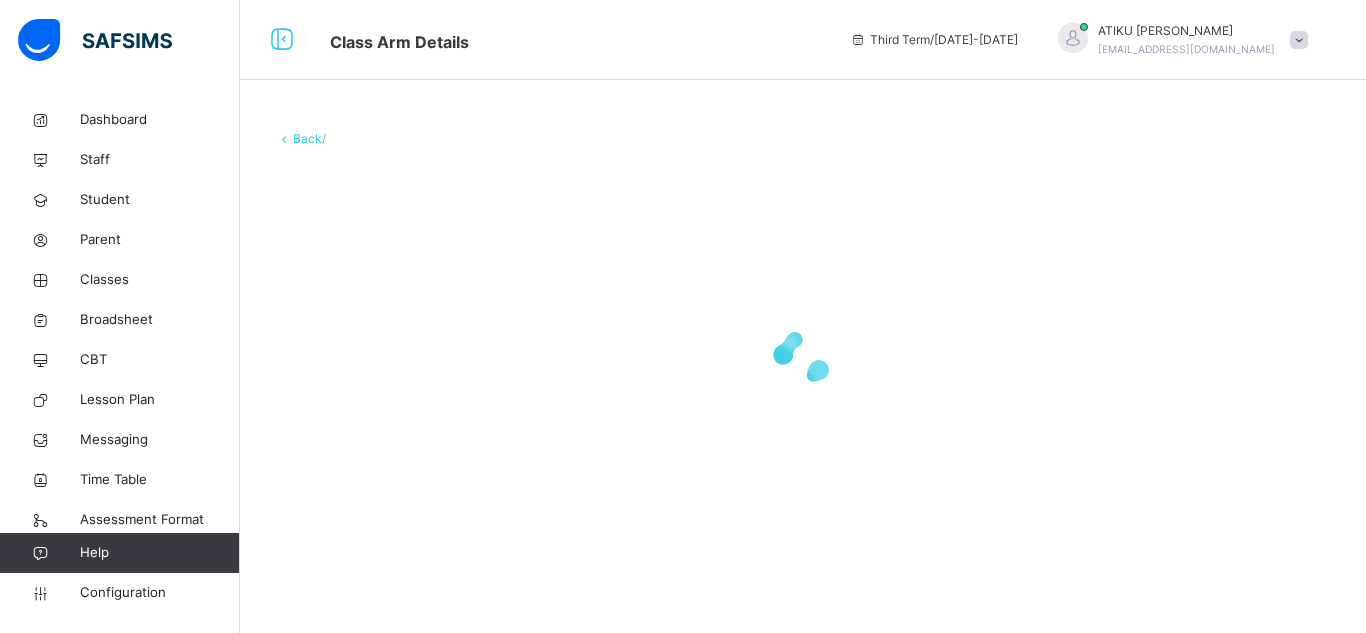 click at bounding box center (803, 358) 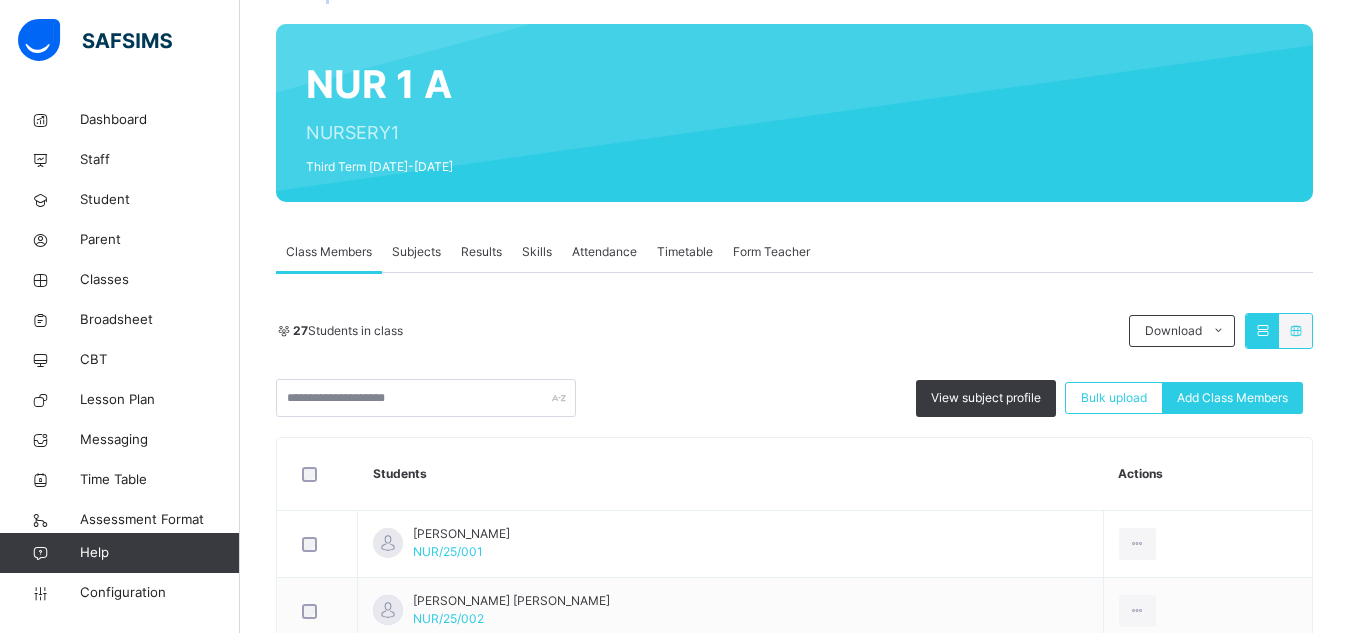scroll, scrollTop: 154, scrollLeft: 0, axis: vertical 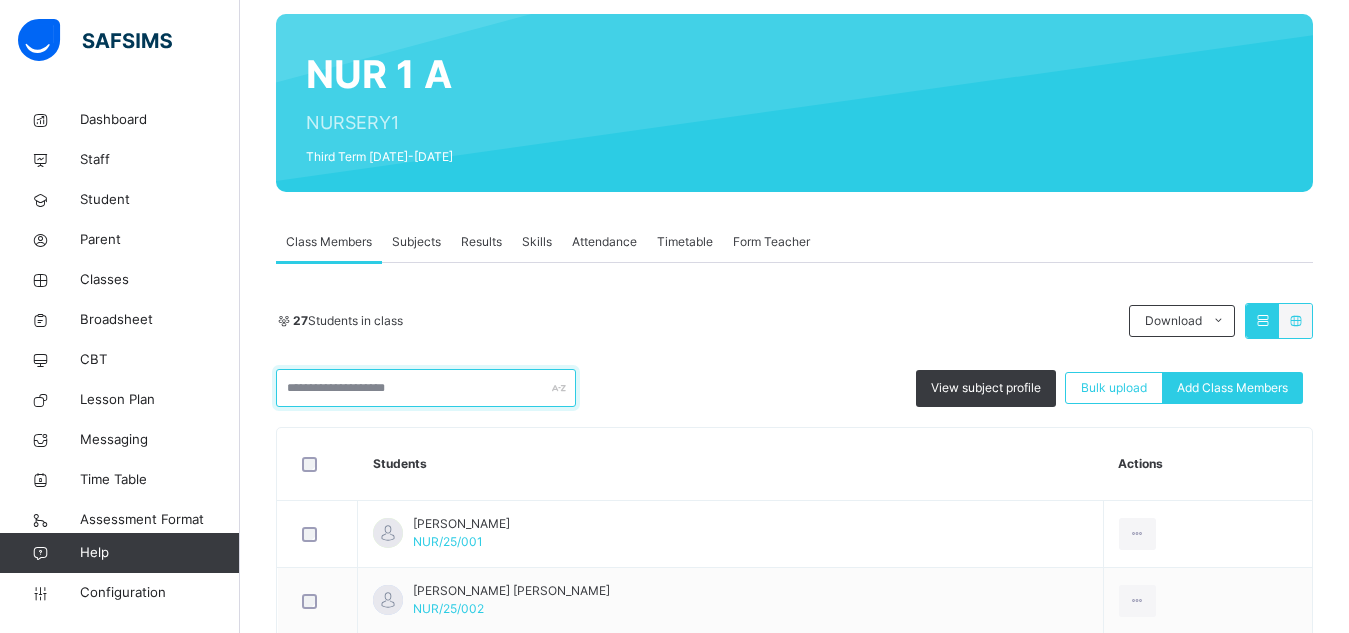 click at bounding box center [426, 388] 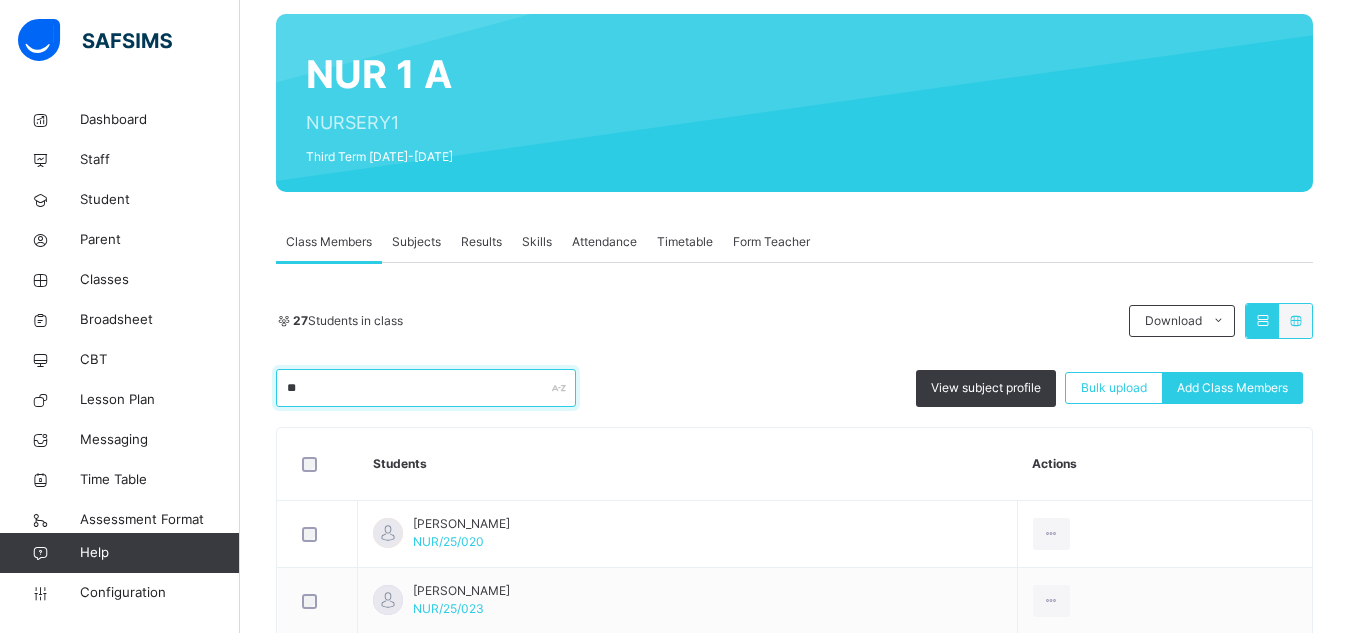 type on "*" 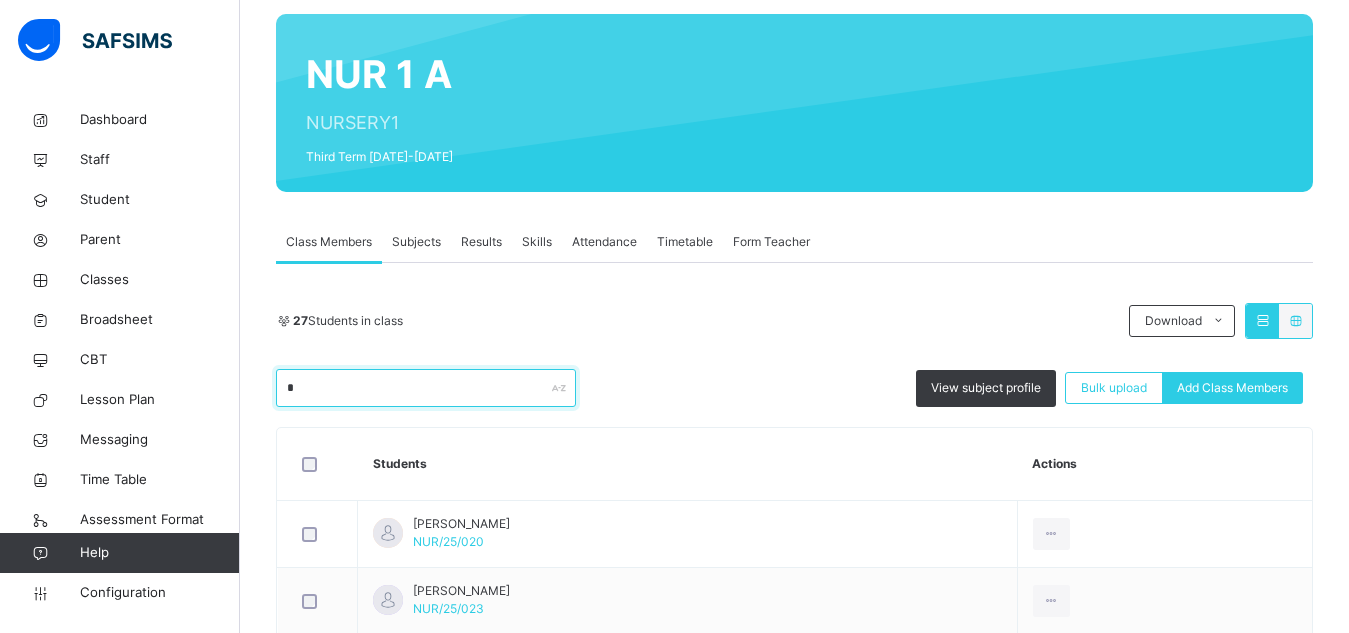 type 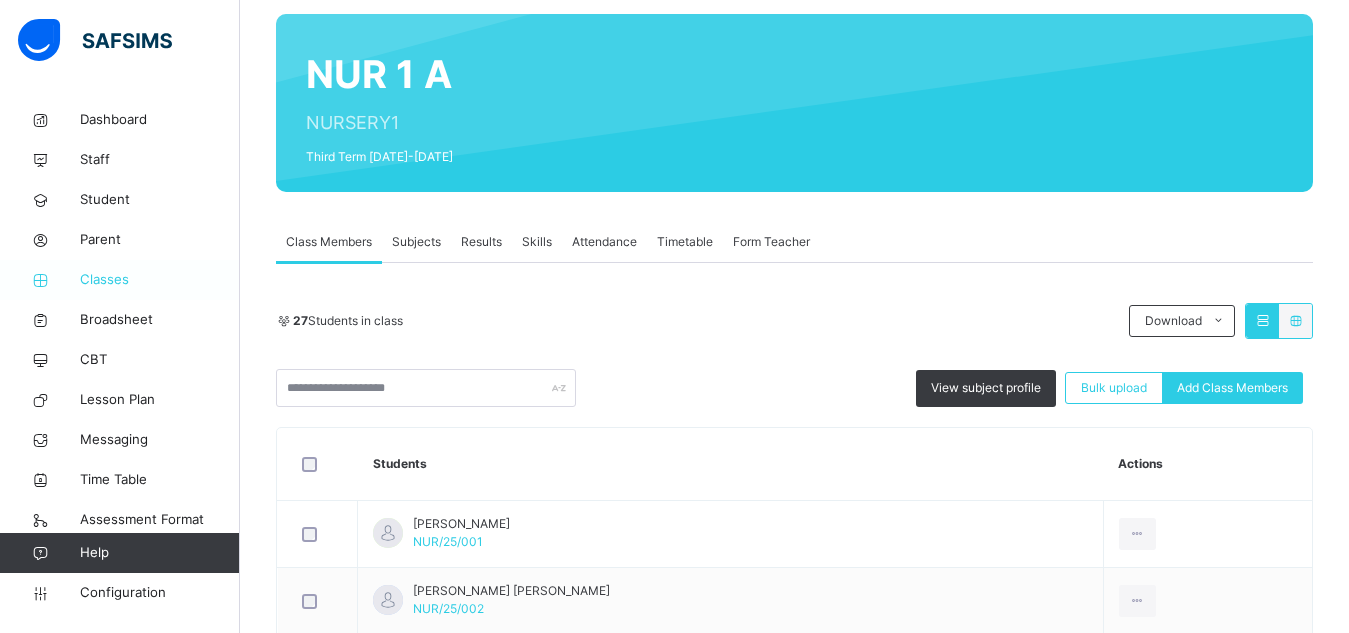 click on "Classes" at bounding box center (160, 280) 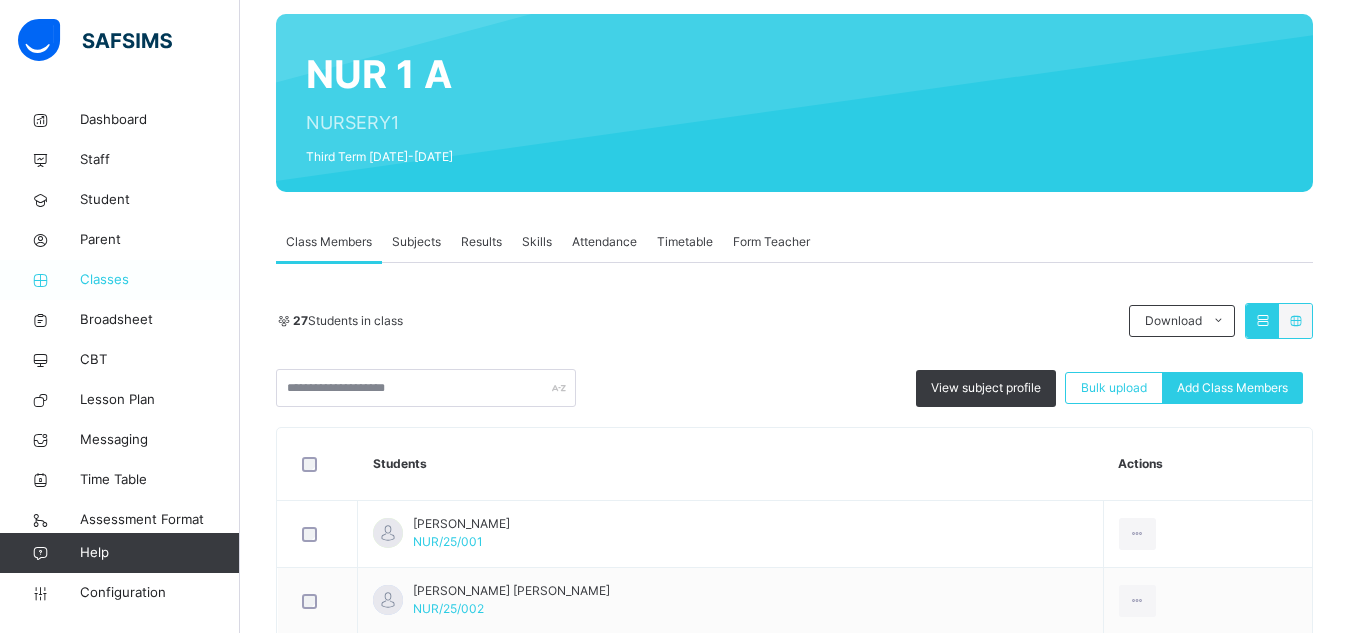 click on "Classes" at bounding box center (160, 280) 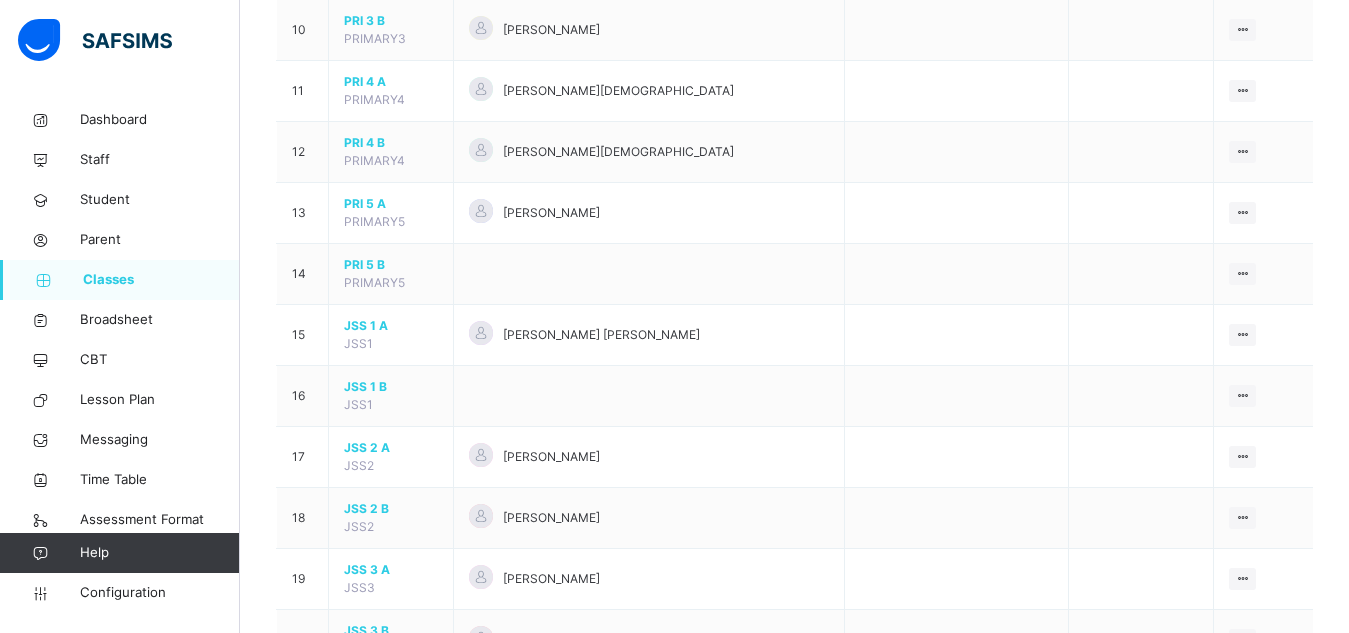 scroll, scrollTop: 936, scrollLeft: 0, axis: vertical 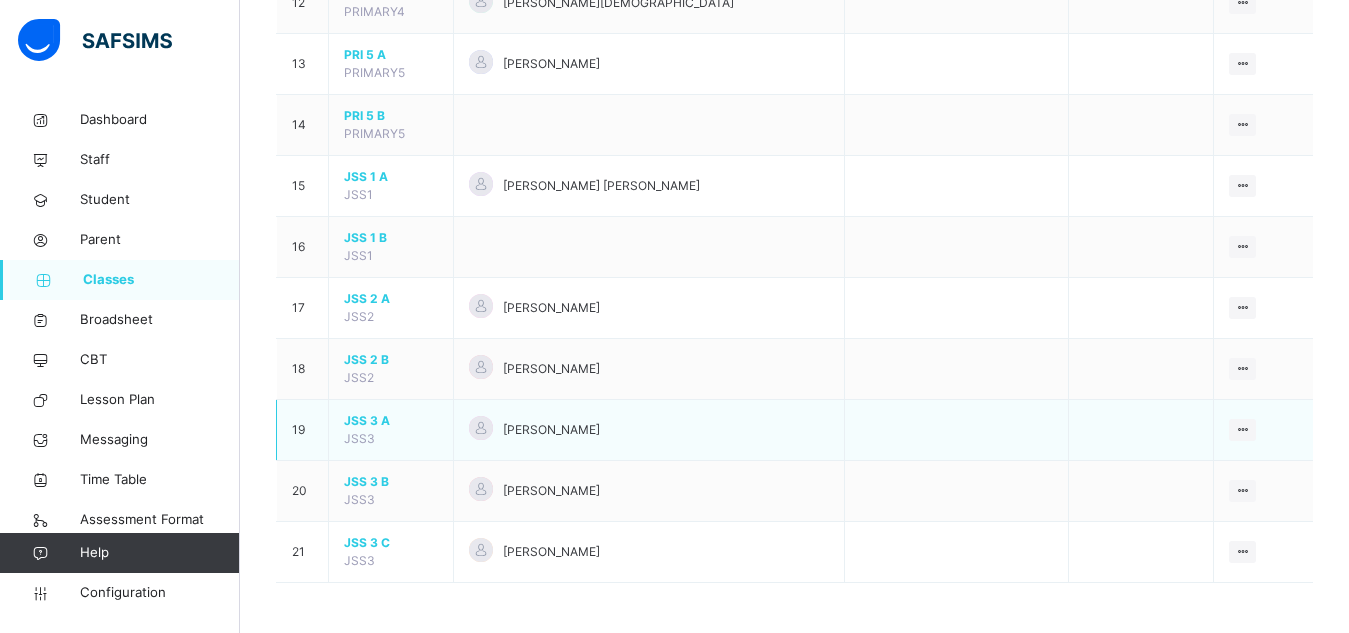 click on "JSS 3   A" at bounding box center (391, 421) 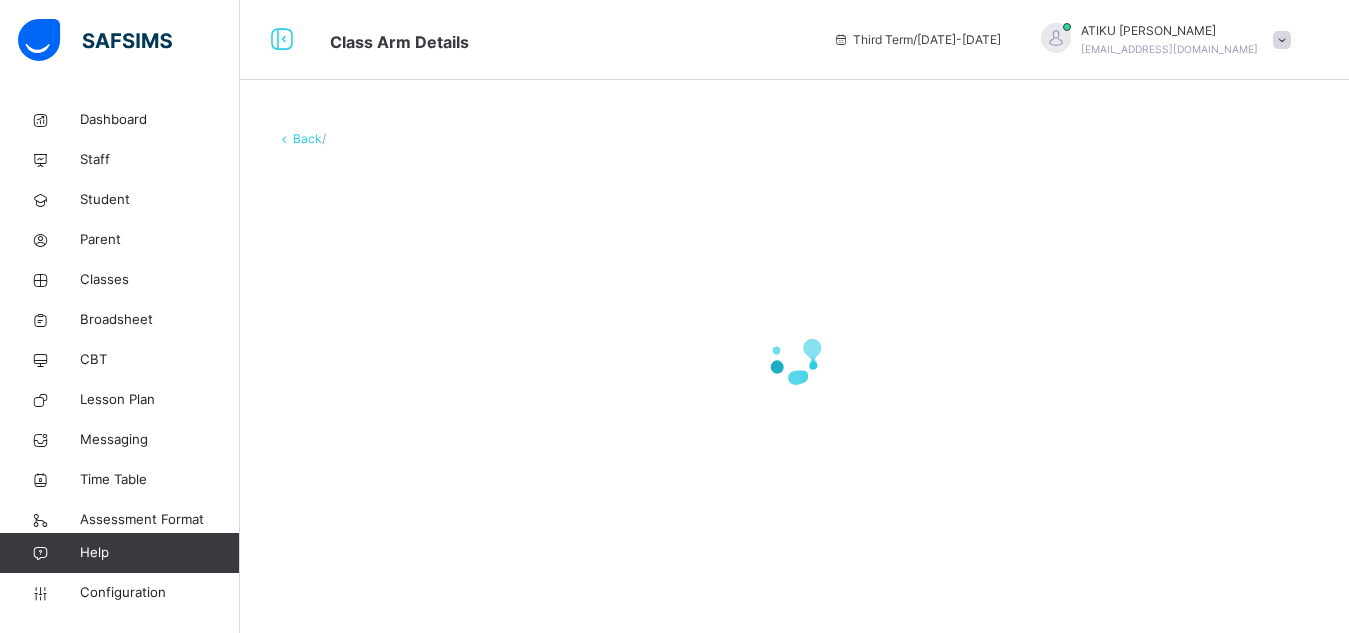 scroll, scrollTop: 0, scrollLeft: 0, axis: both 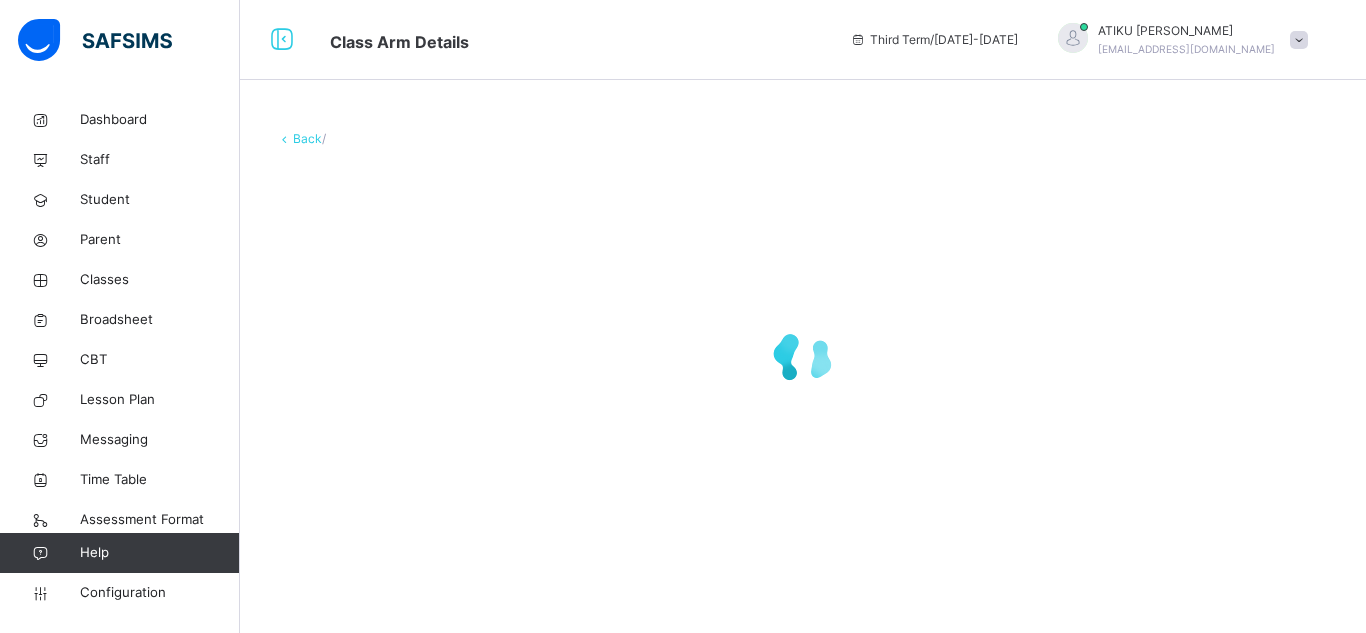 click at bounding box center (803, 358) 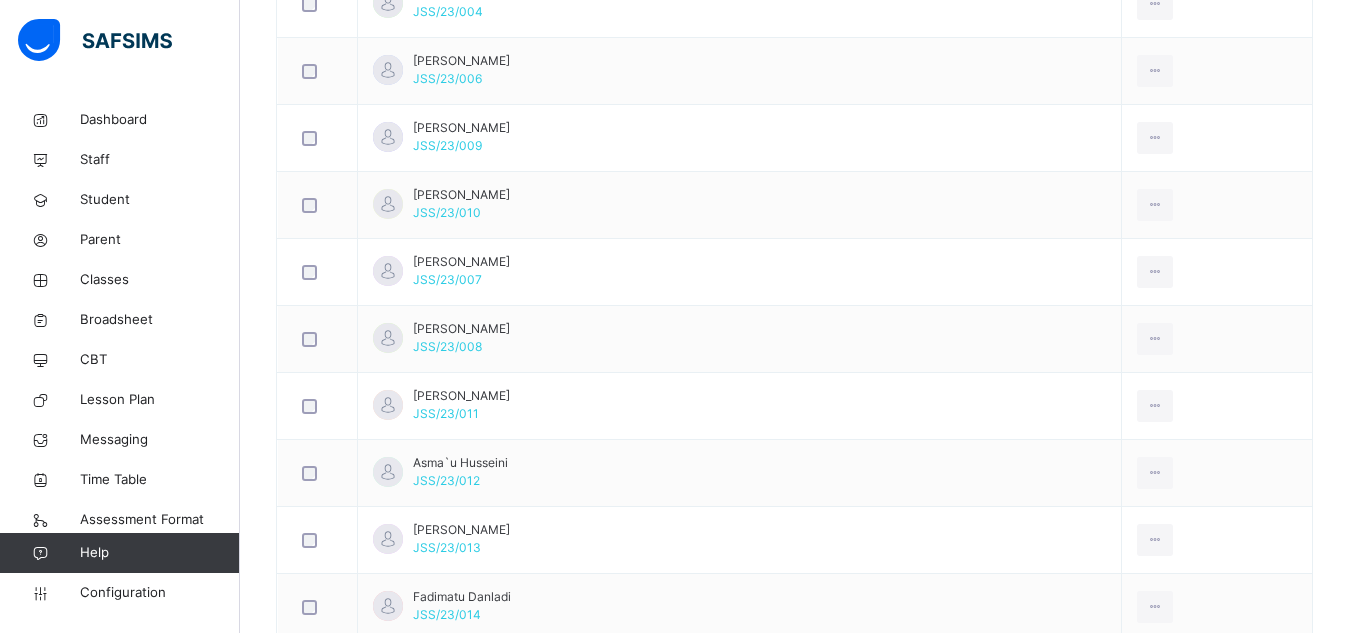 scroll, scrollTop: 714, scrollLeft: 0, axis: vertical 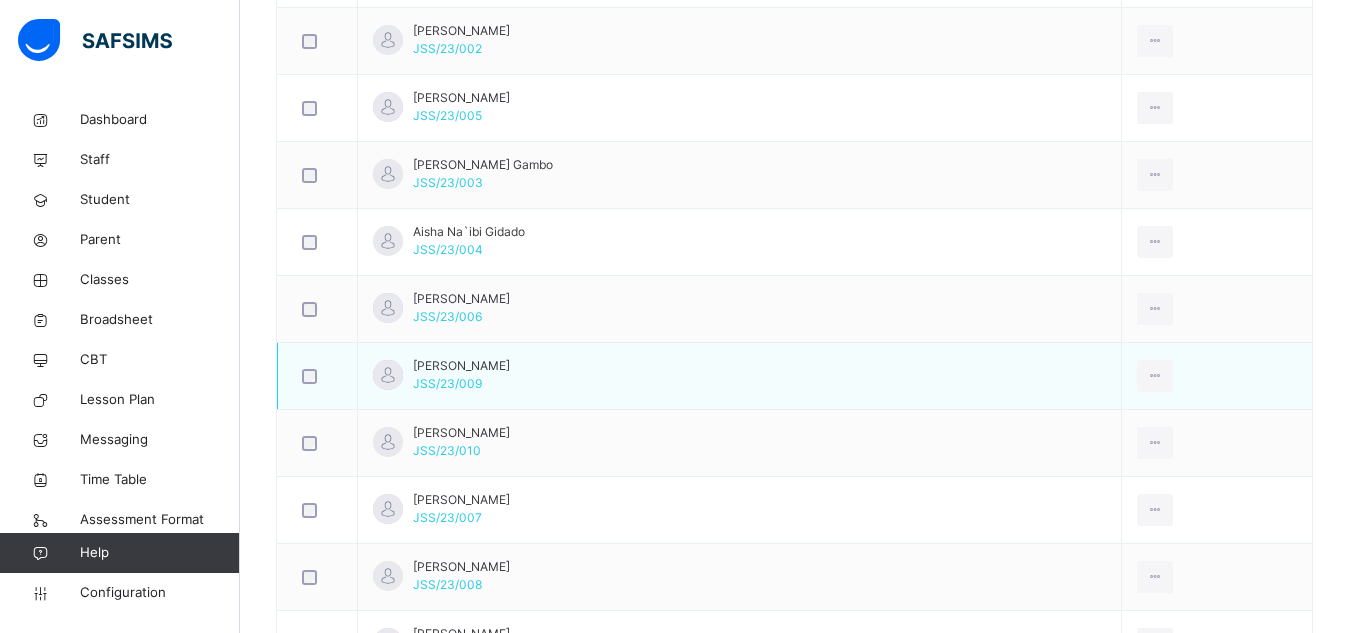 click on "JSS/23/009" at bounding box center [447, 383] 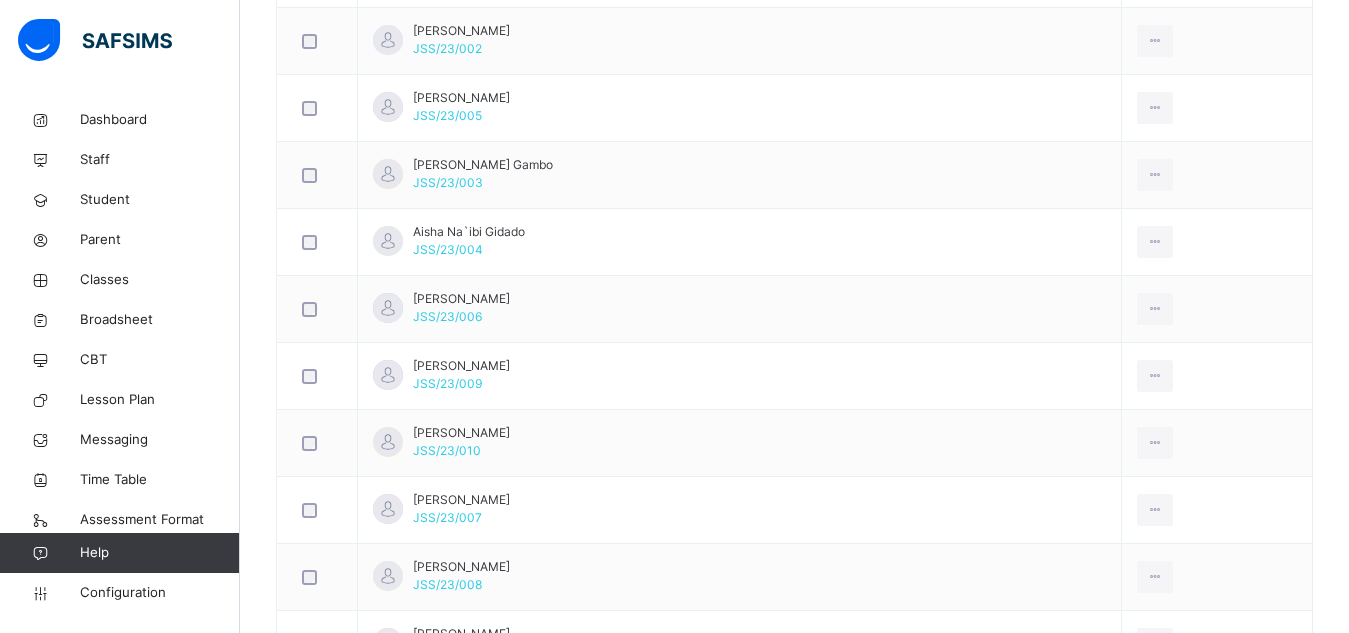 click on "Subjects" at bounding box center [416, -318] 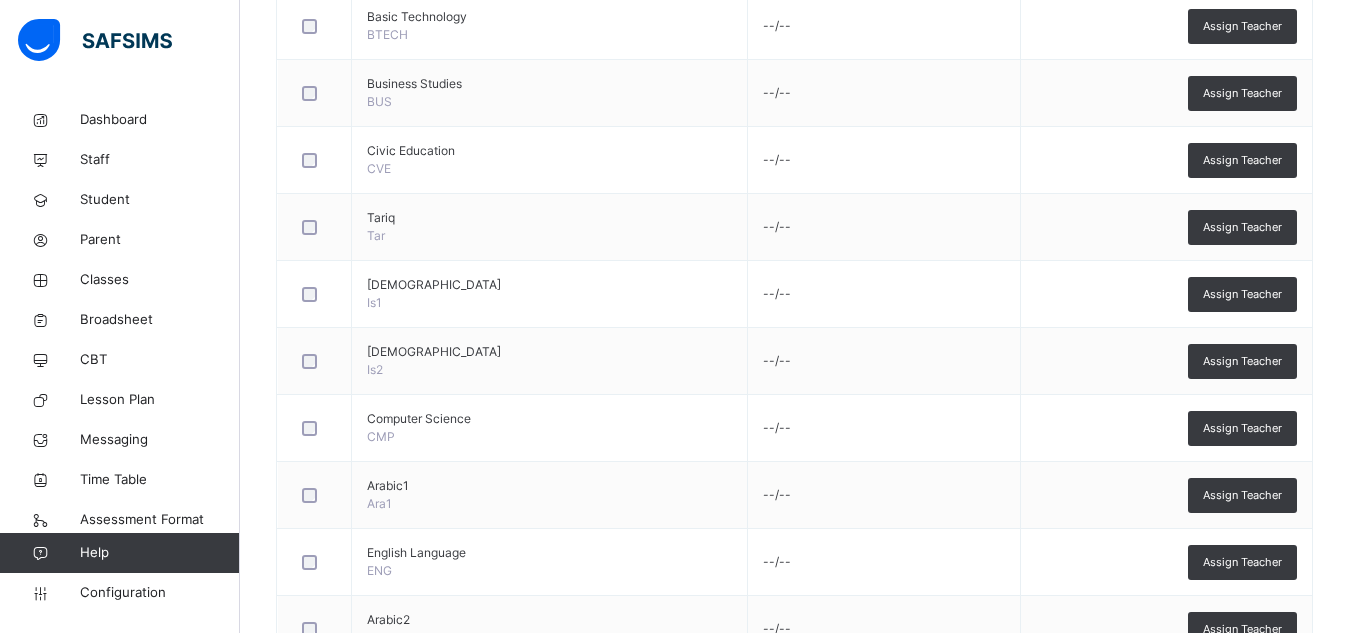 click on "Subjects" at bounding box center (416, -318) 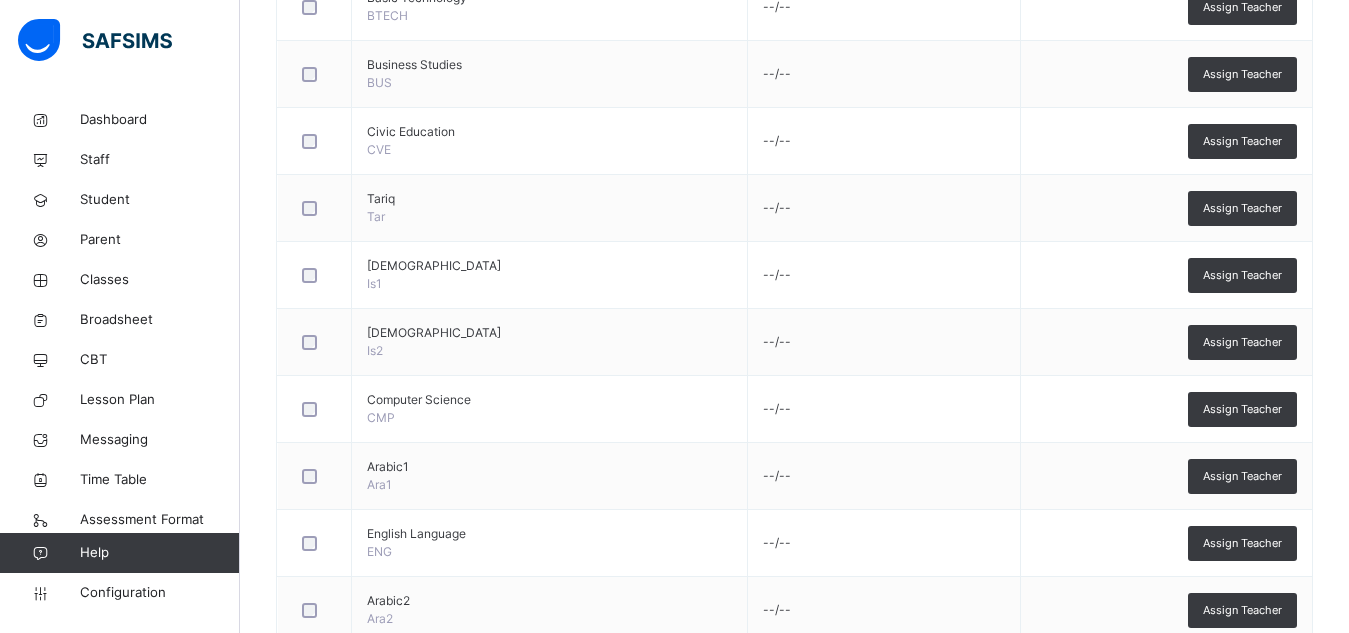 scroll, scrollTop: 732, scrollLeft: 0, axis: vertical 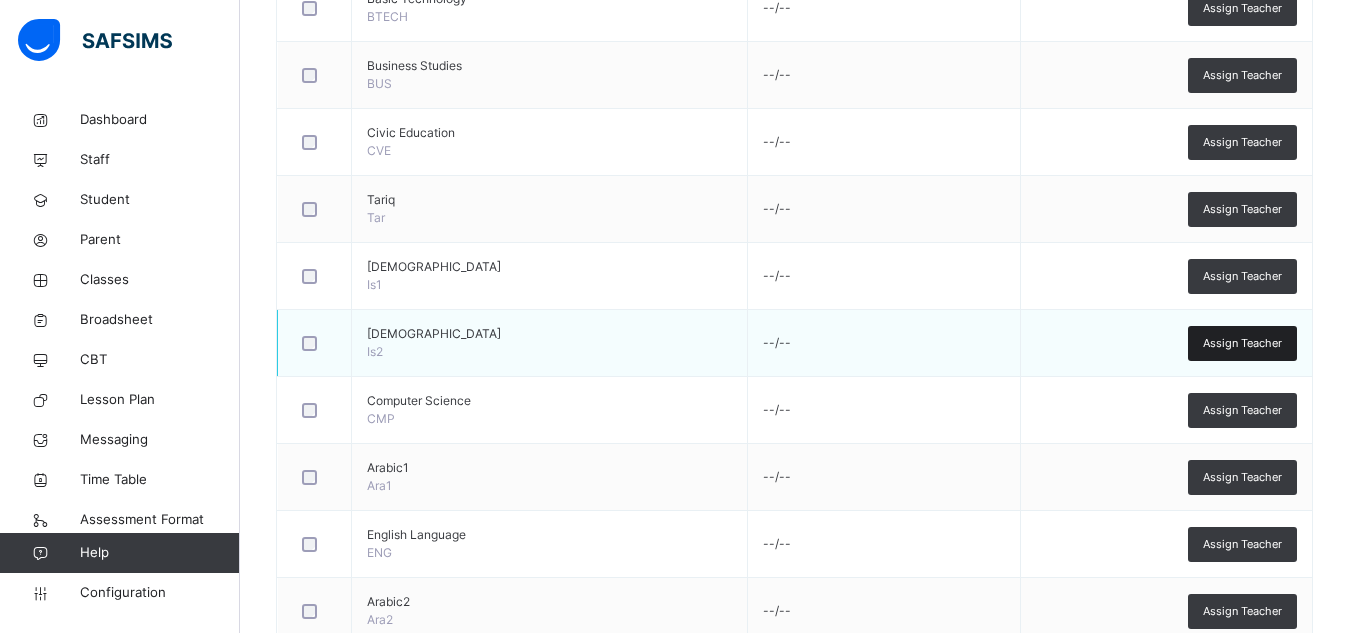 click on "Assign Teacher" at bounding box center (1242, 343) 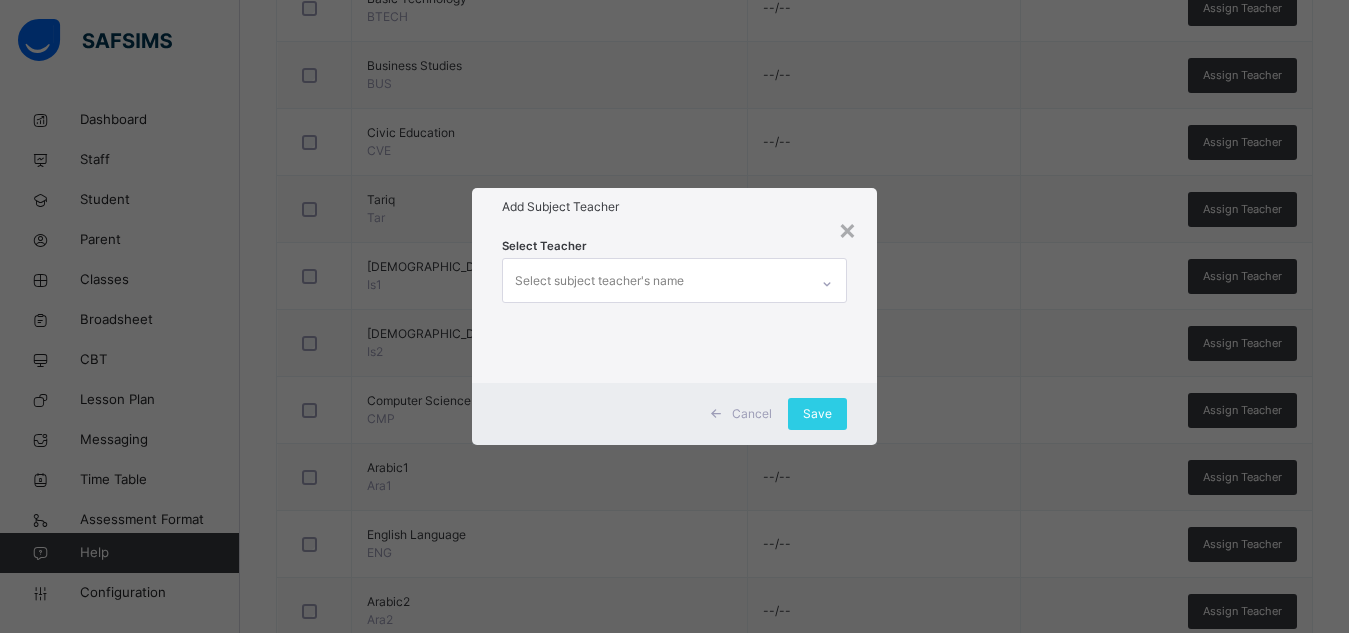 click on "Select subject teacher's name" at bounding box center (655, 280) 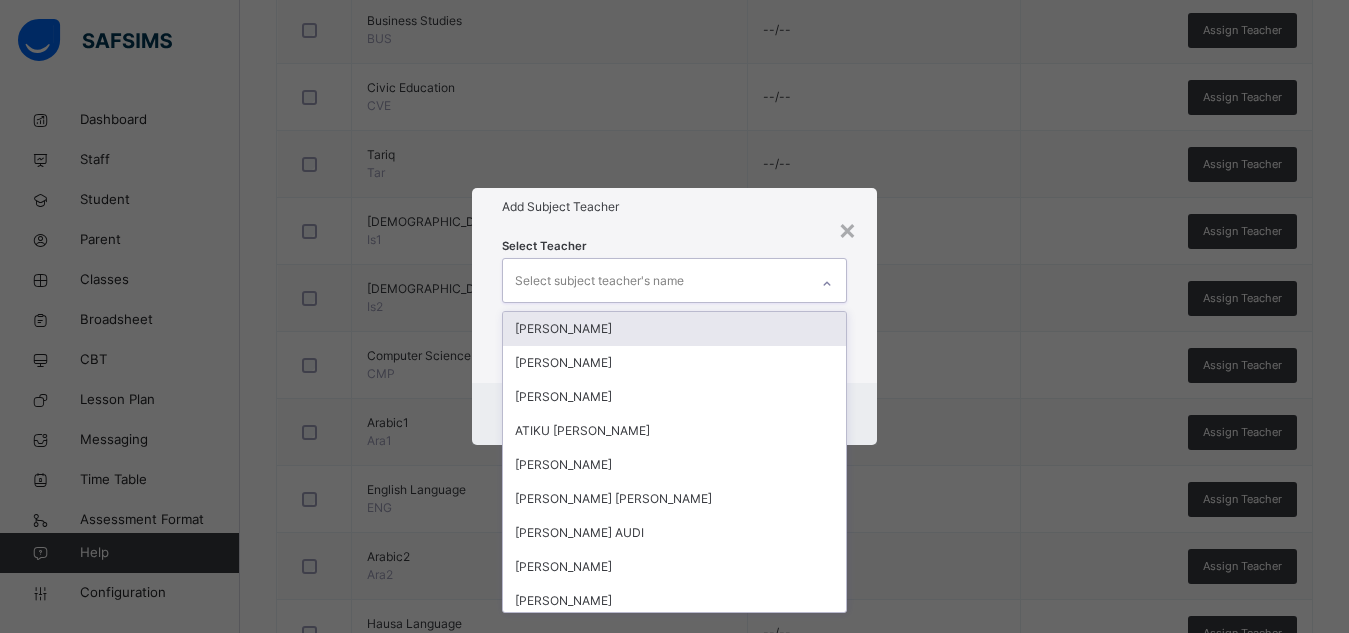scroll, scrollTop: 776, scrollLeft: 0, axis: vertical 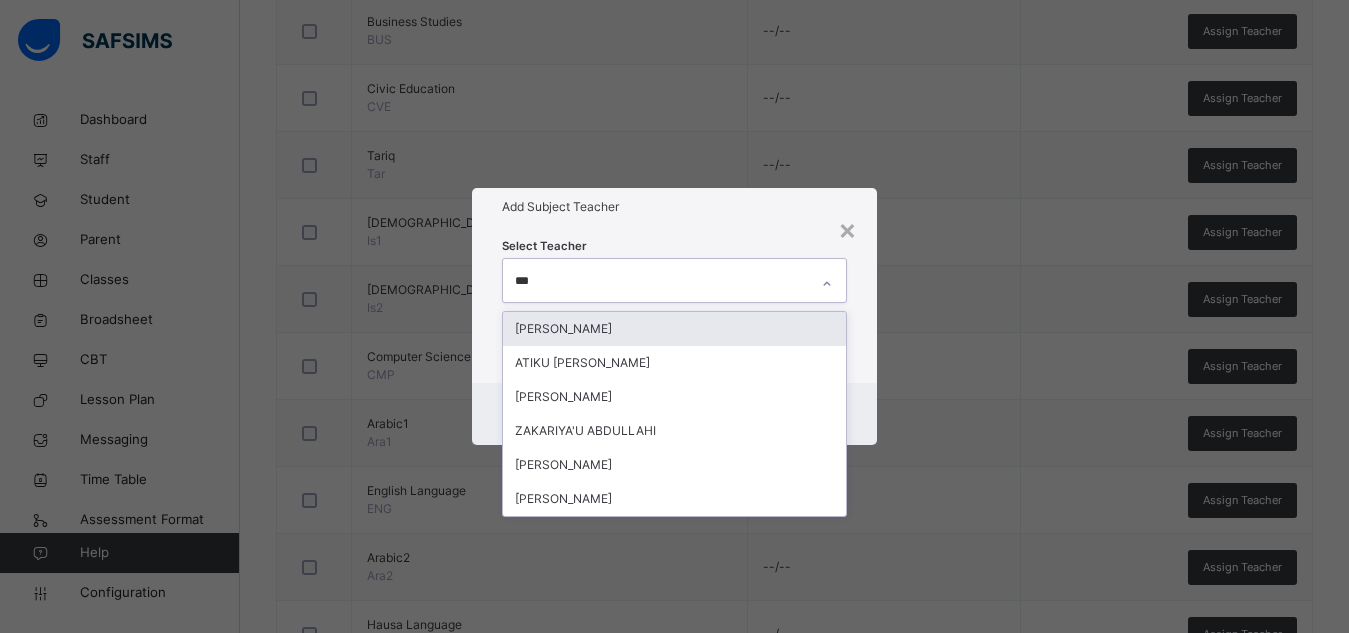 type on "****" 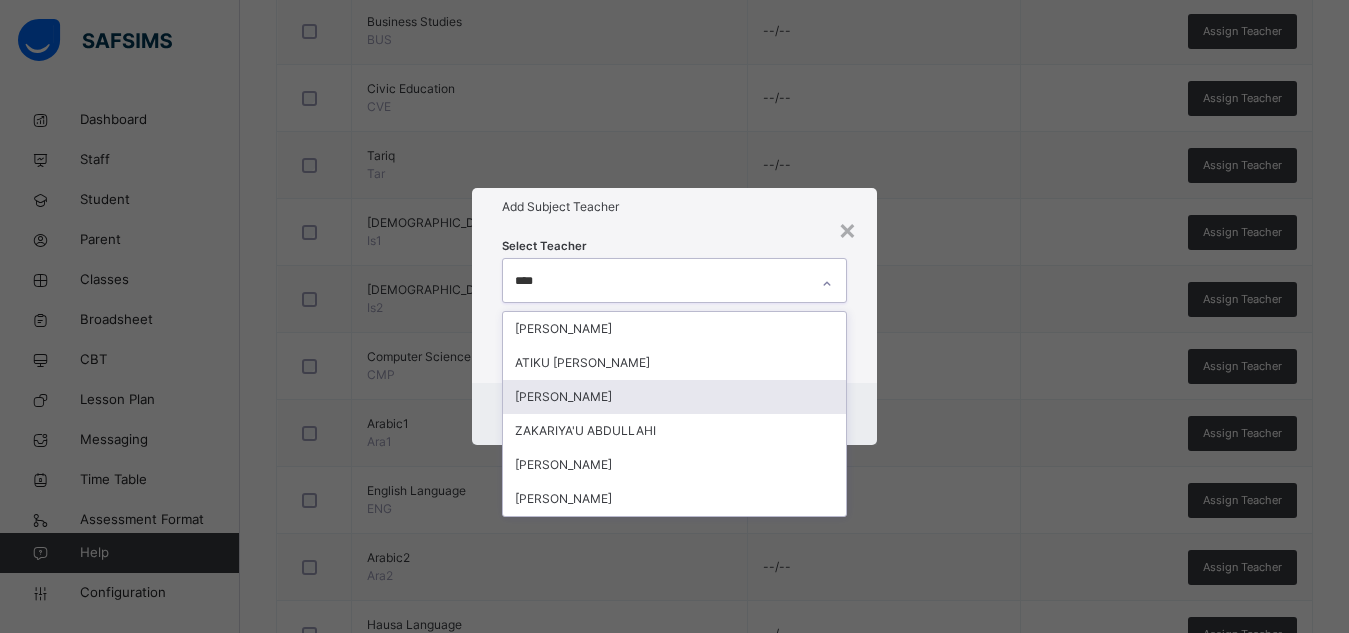 click on "[PERSON_NAME]" at bounding box center (674, 397) 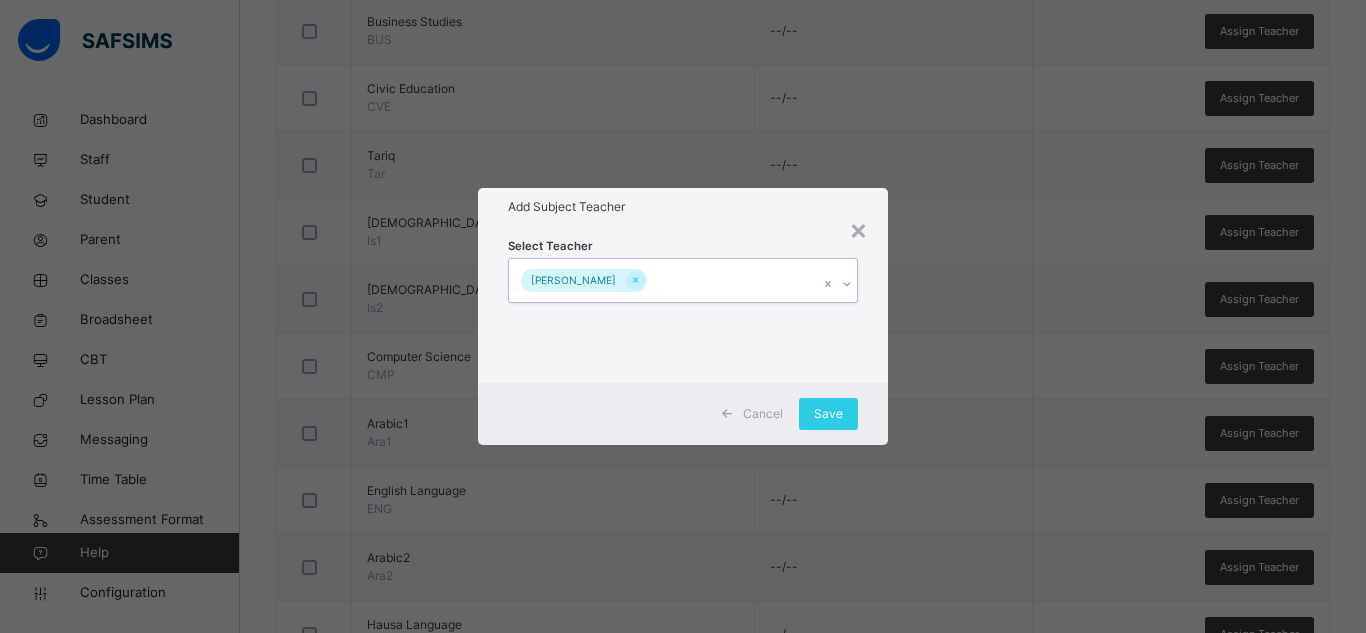 click on "[PERSON_NAME]" at bounding box center [664, 280] 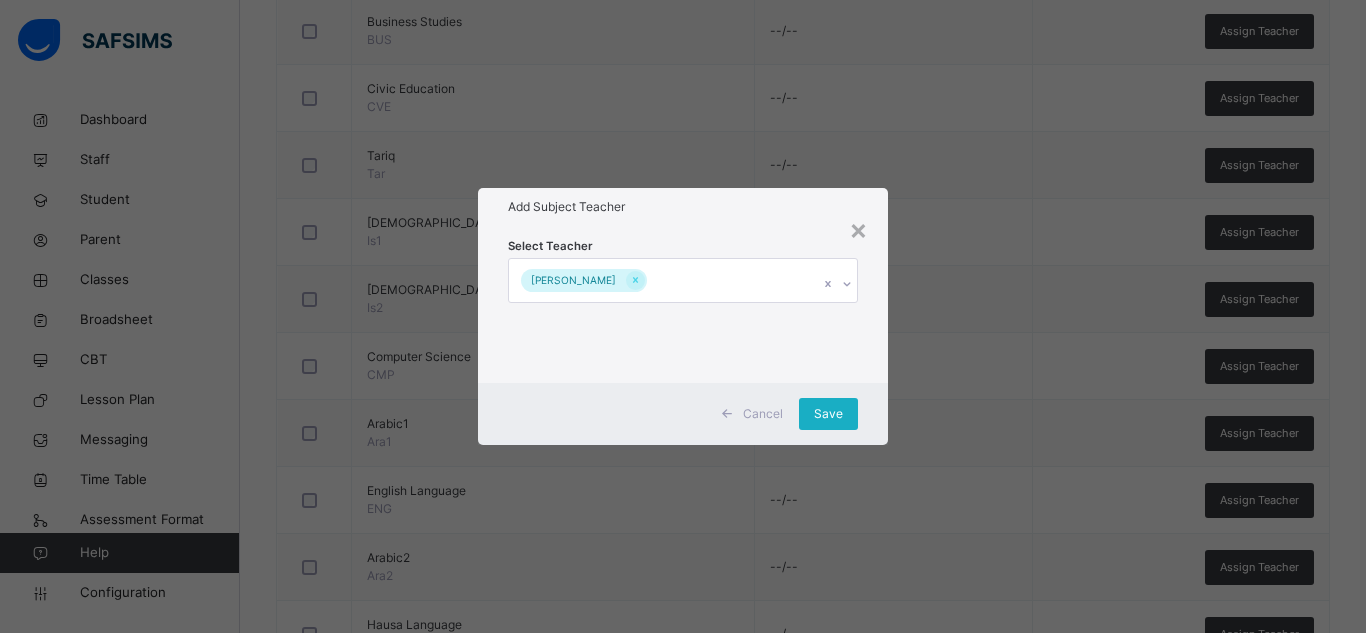 click on "Save" at bounding box center [828, 414] 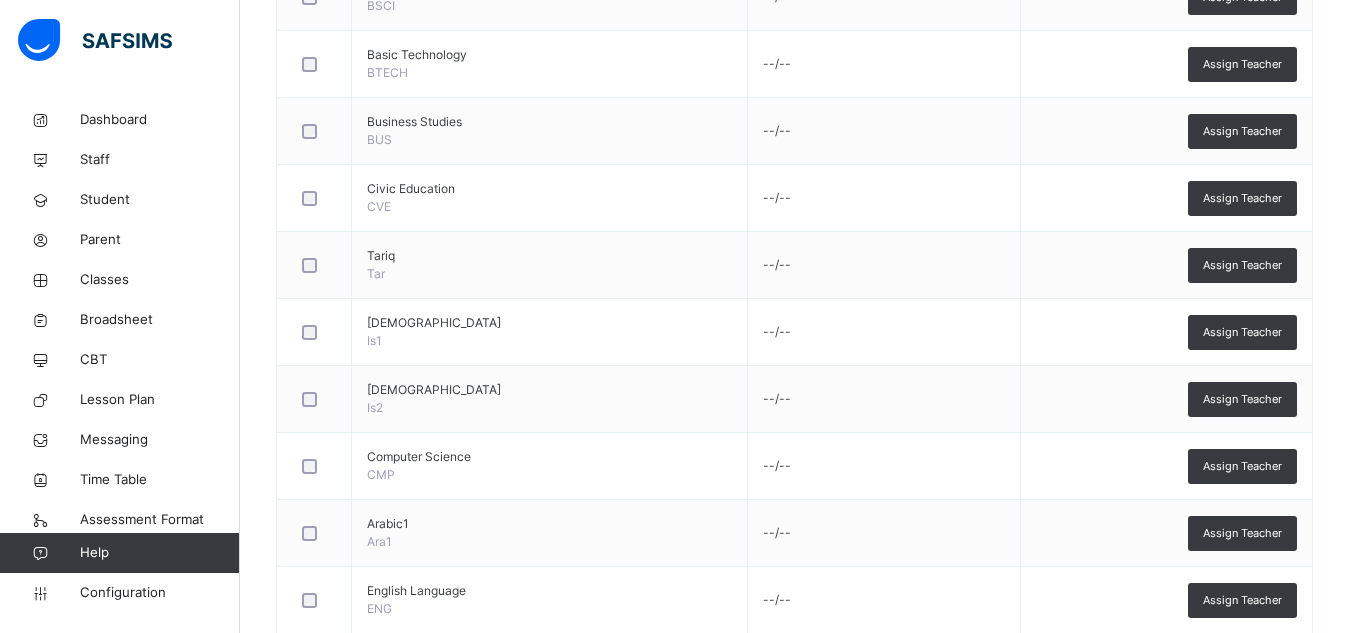 scroll, scrollTop: 1062, scrollLeft: 0, axis: vertical 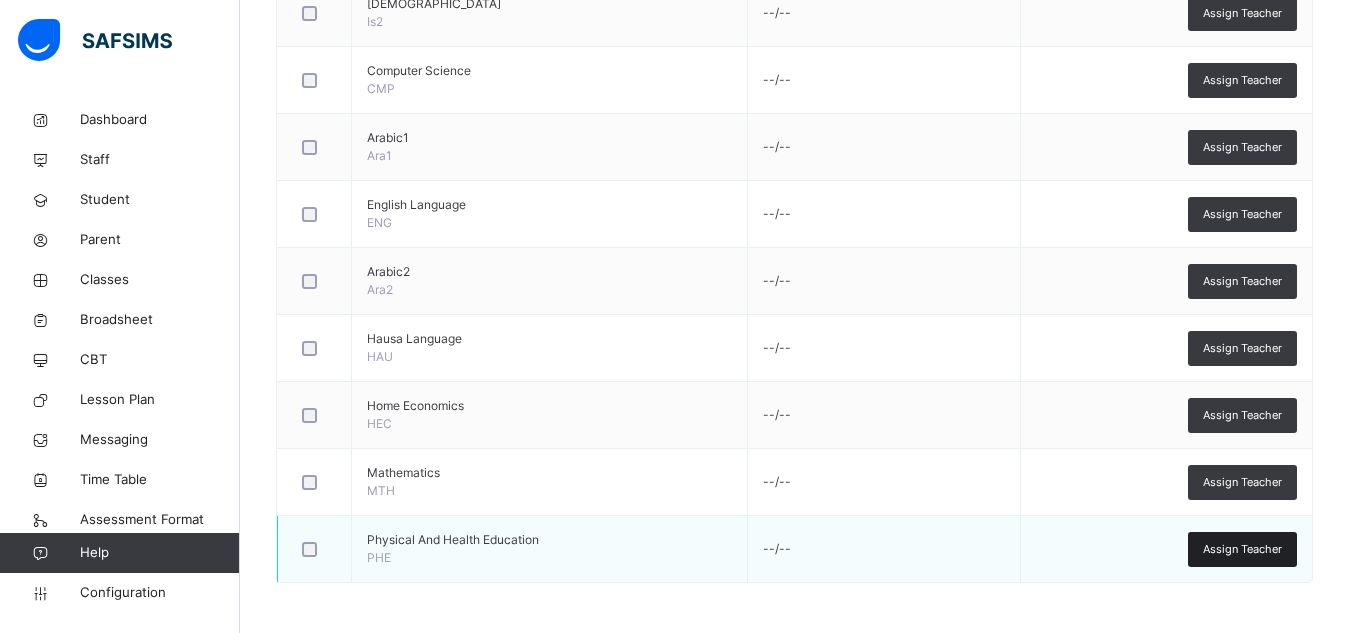 click on "Assign Teacher" at bounding box center [1242, 549] 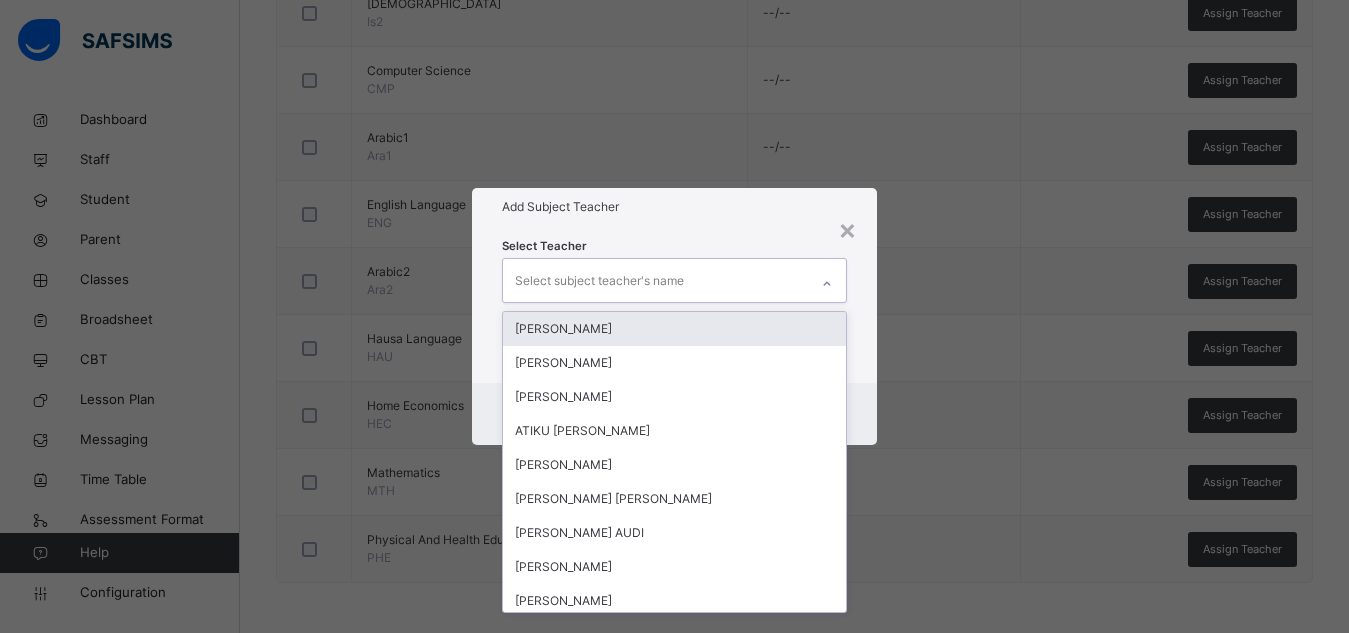 click on "Select subject teacher's name" at bounding box center (674, 280) 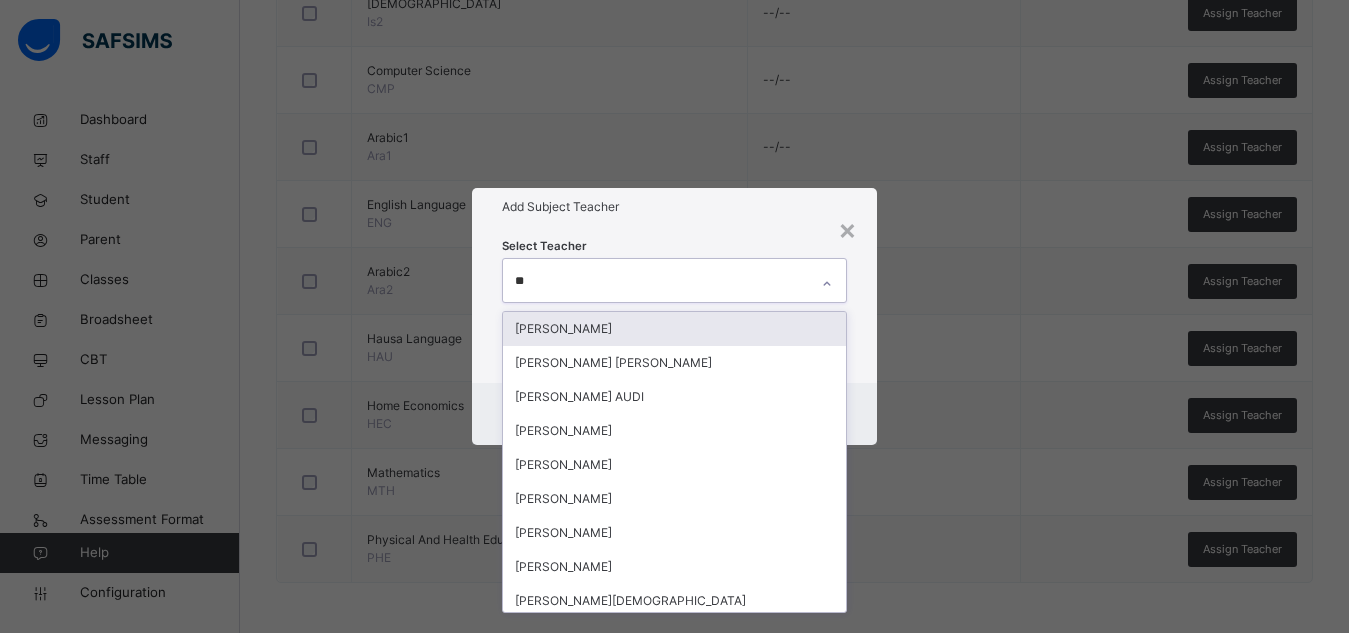 type on "***" 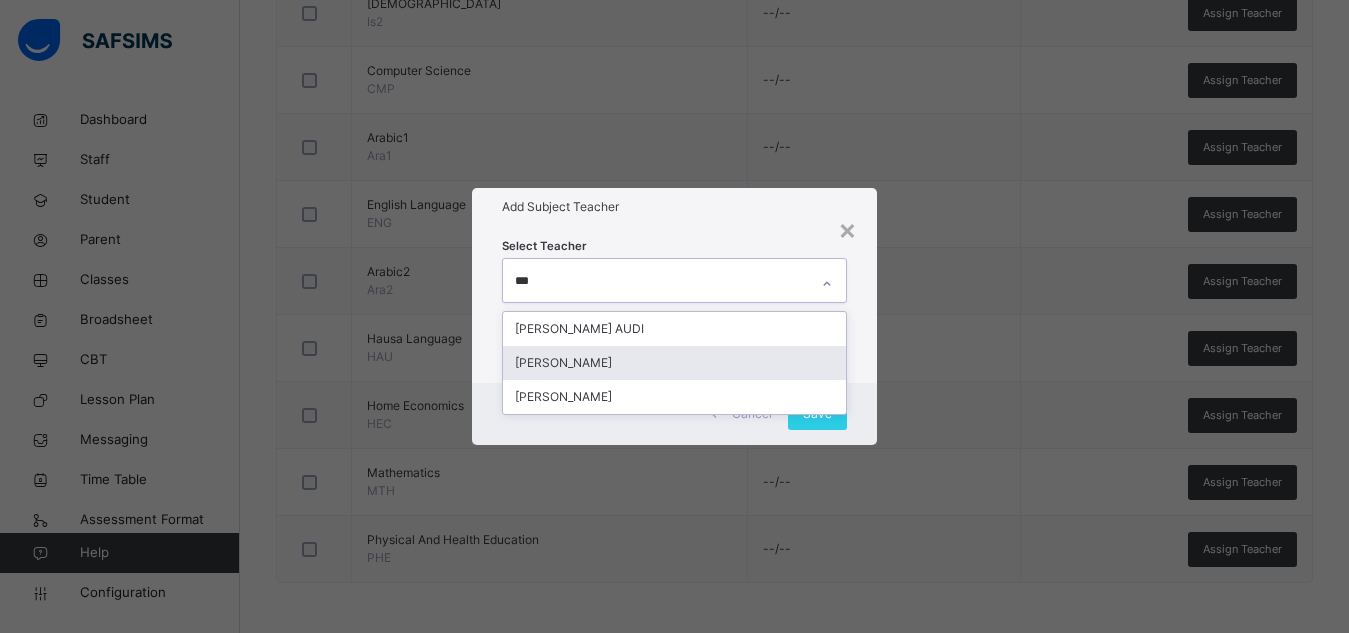click on "[PERSON_NAME]" at bounding box center (674, 363) 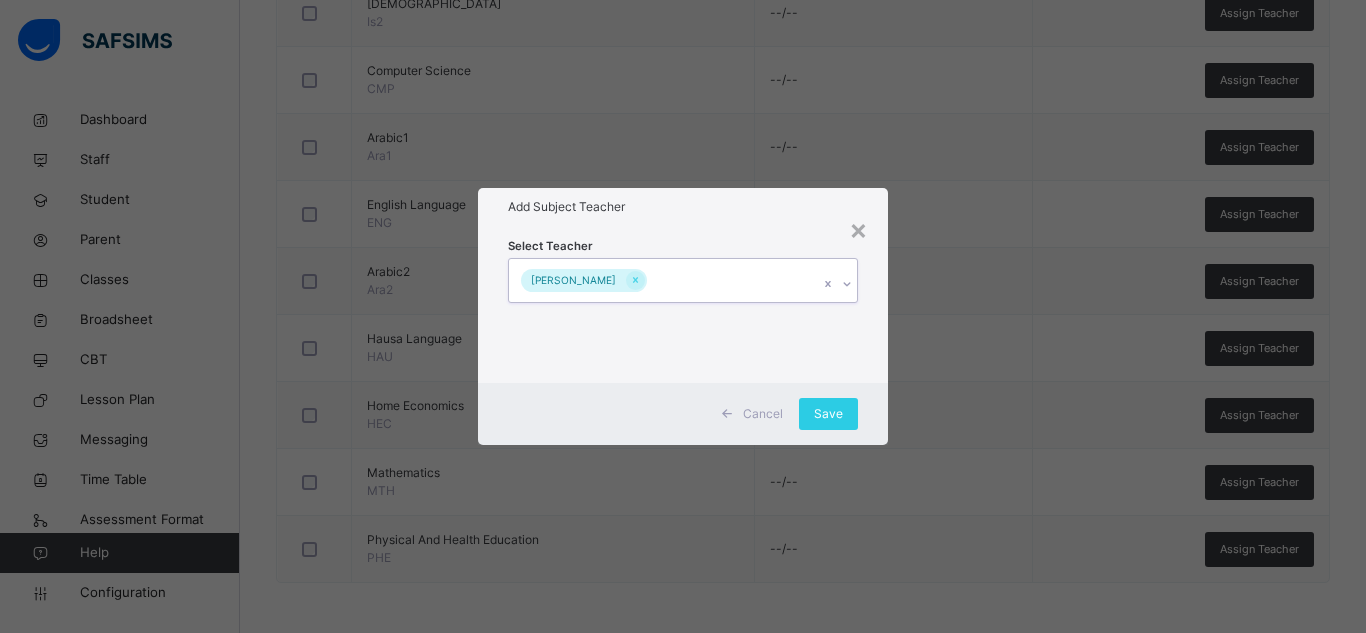 click on "[PERSON_NAME]" at bounding box center (664, 280) 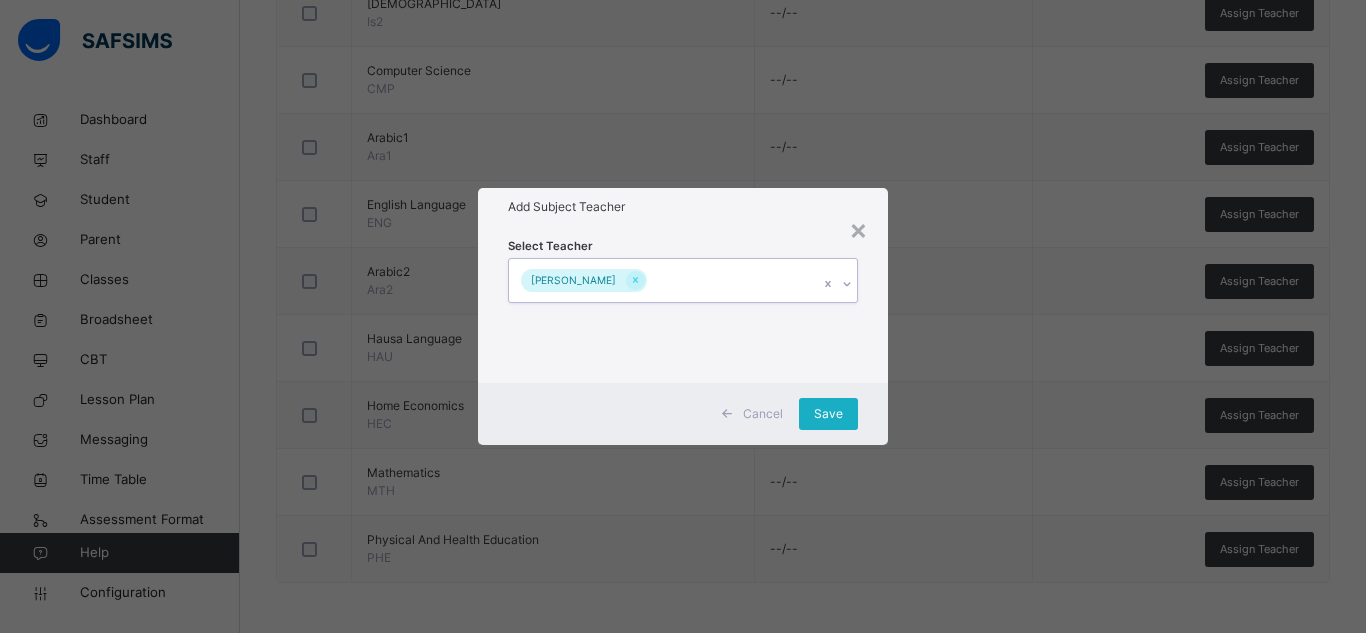 click on "Save" at bounding box center [828, 414] 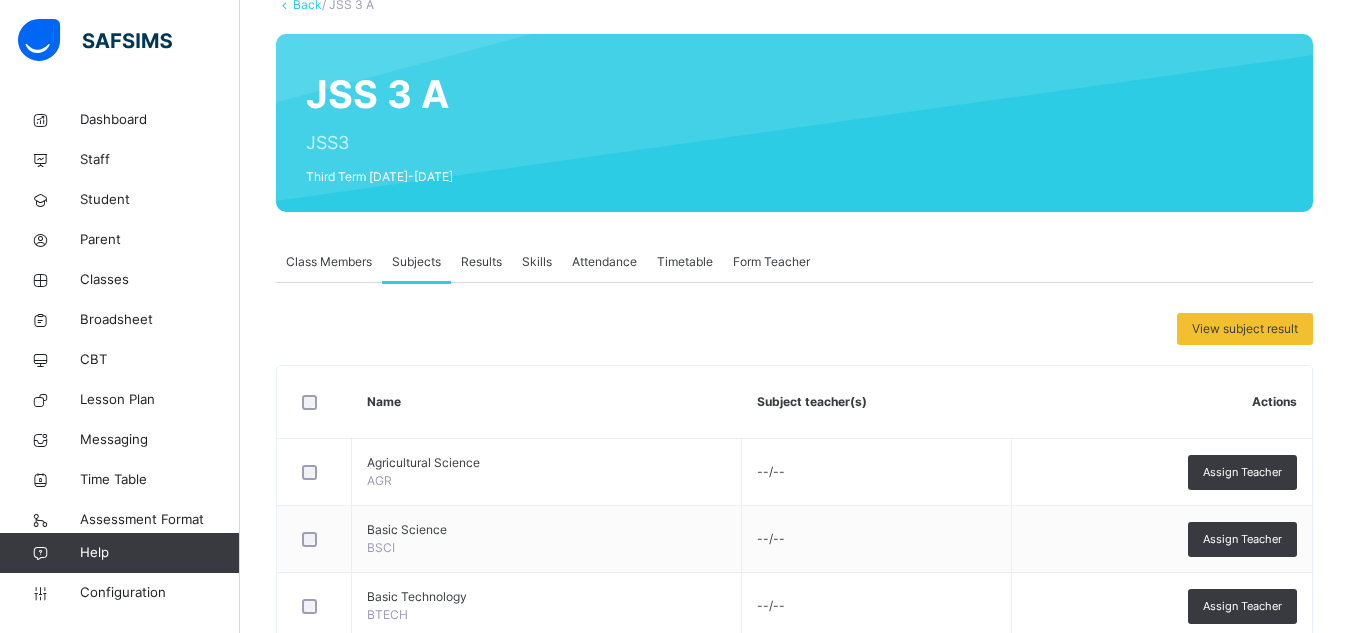 scroll, scrollTop: 0, scrollLeft: 0, axis: both 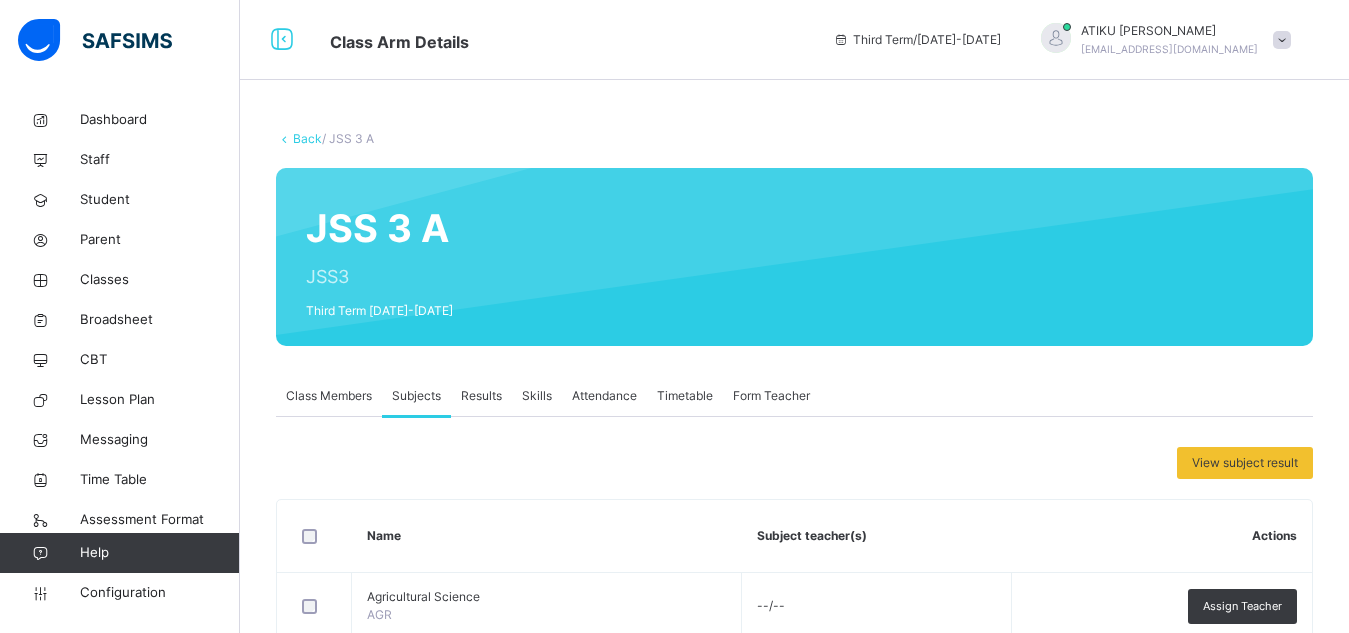click on "Back" at bounding box center [307, 138] 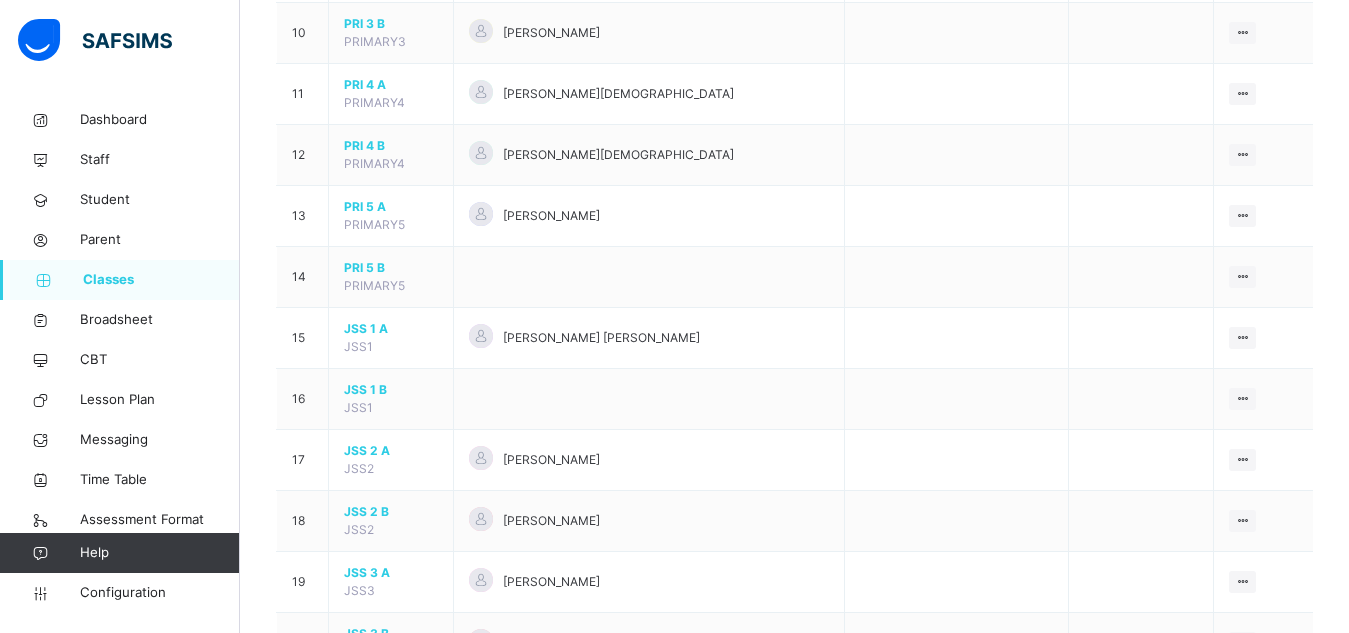 scroll, scrollTop: 936, scrollLeft: 0, axis: vertical 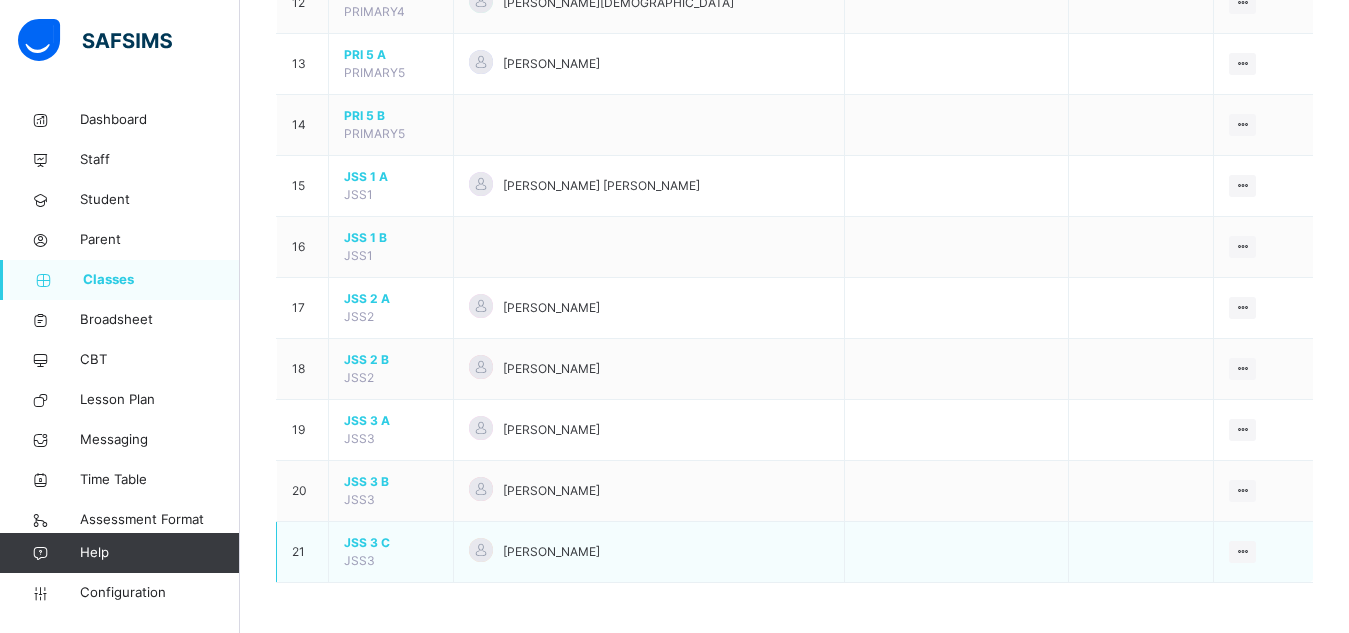 click on "JSS 3   C   JSS3" at bounding box center [391, 552] 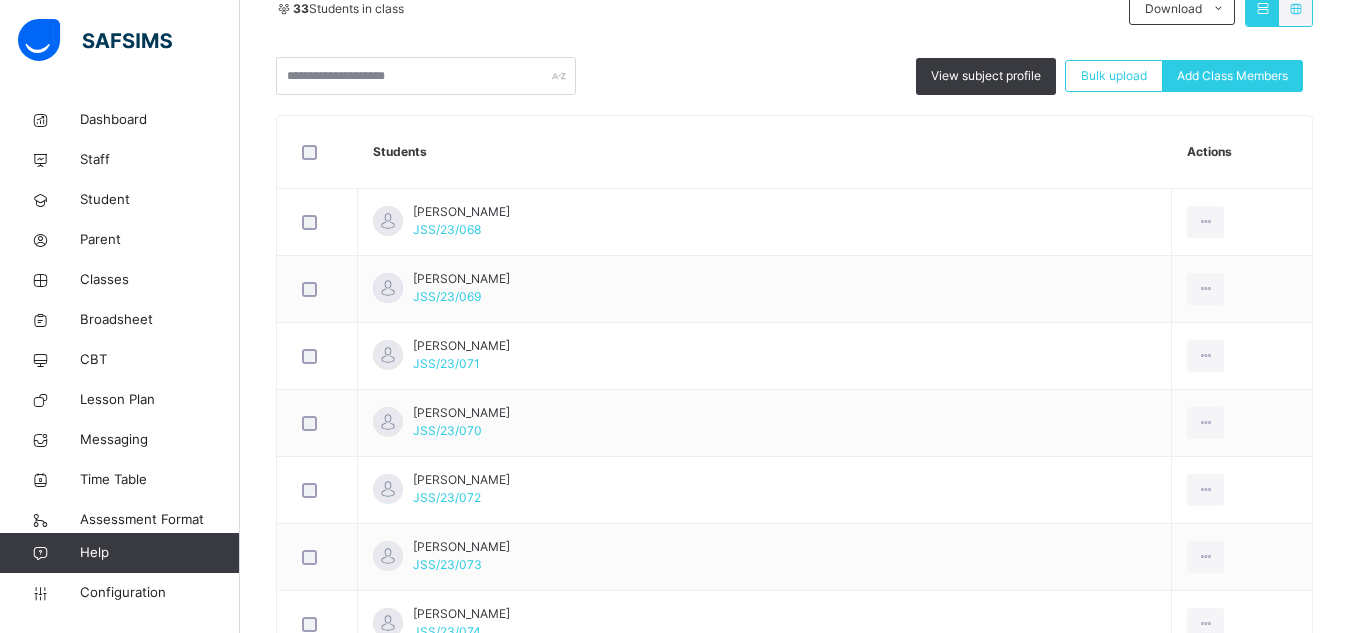 scroll, scrollTop: 0, scrollLeft: 0, axis: both 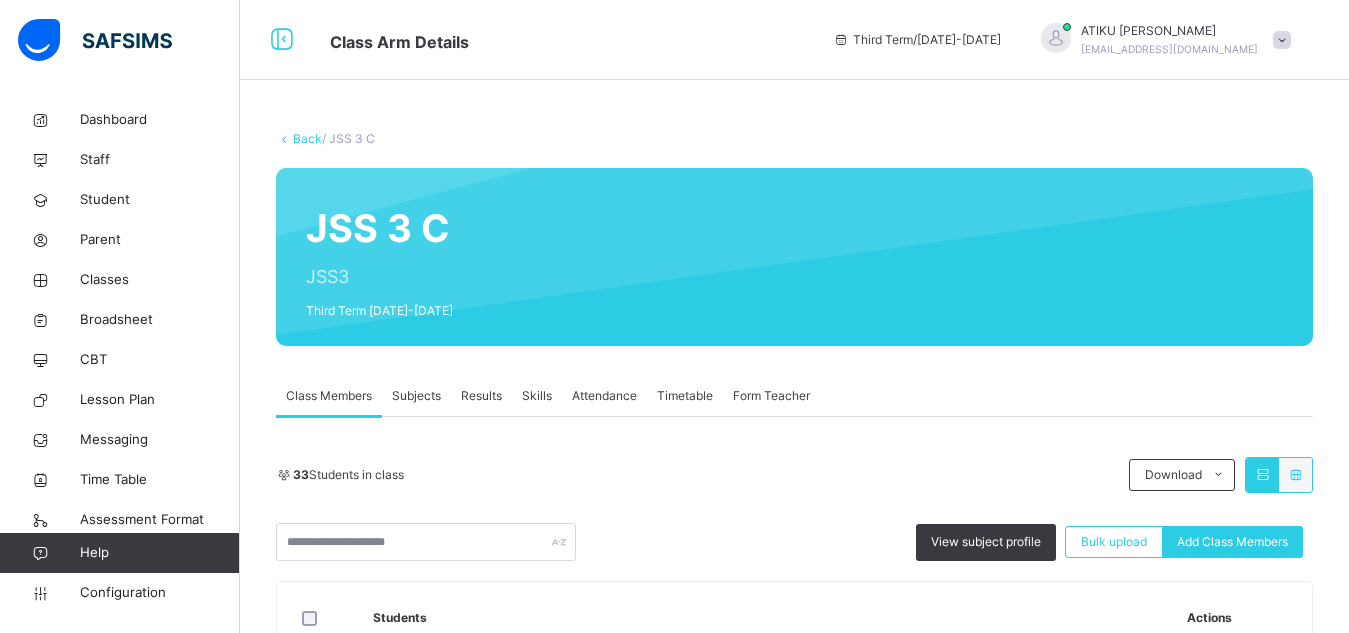 click on "Subjects" at bounding box center (416, 396) 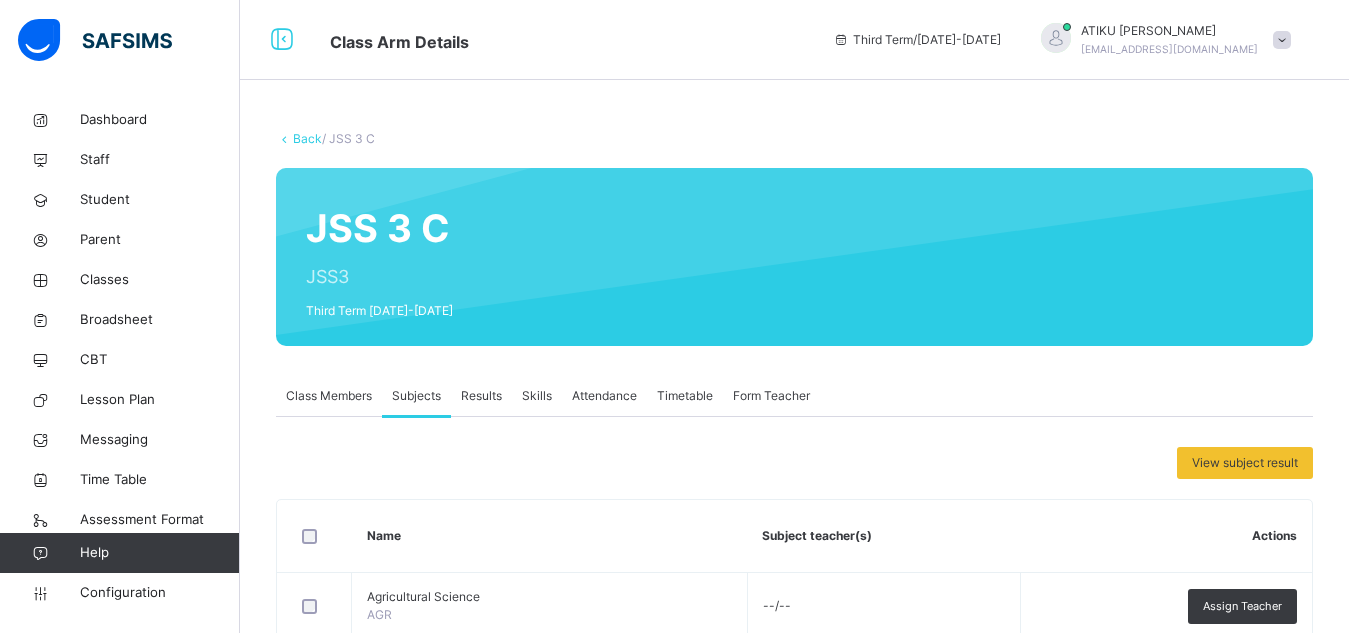 scroll, scrollTop: 1062, scrollLeft: 0, axis: vertical 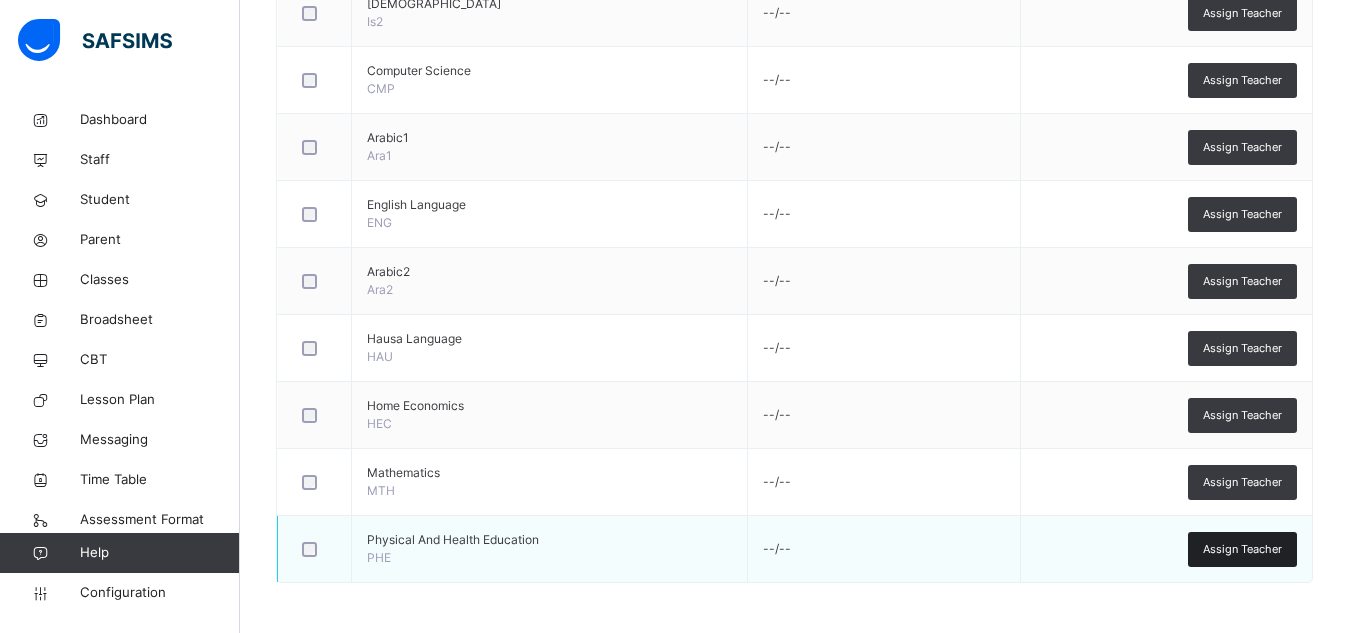 click on "Assign Teacher" at bounding box center [1242, 549] 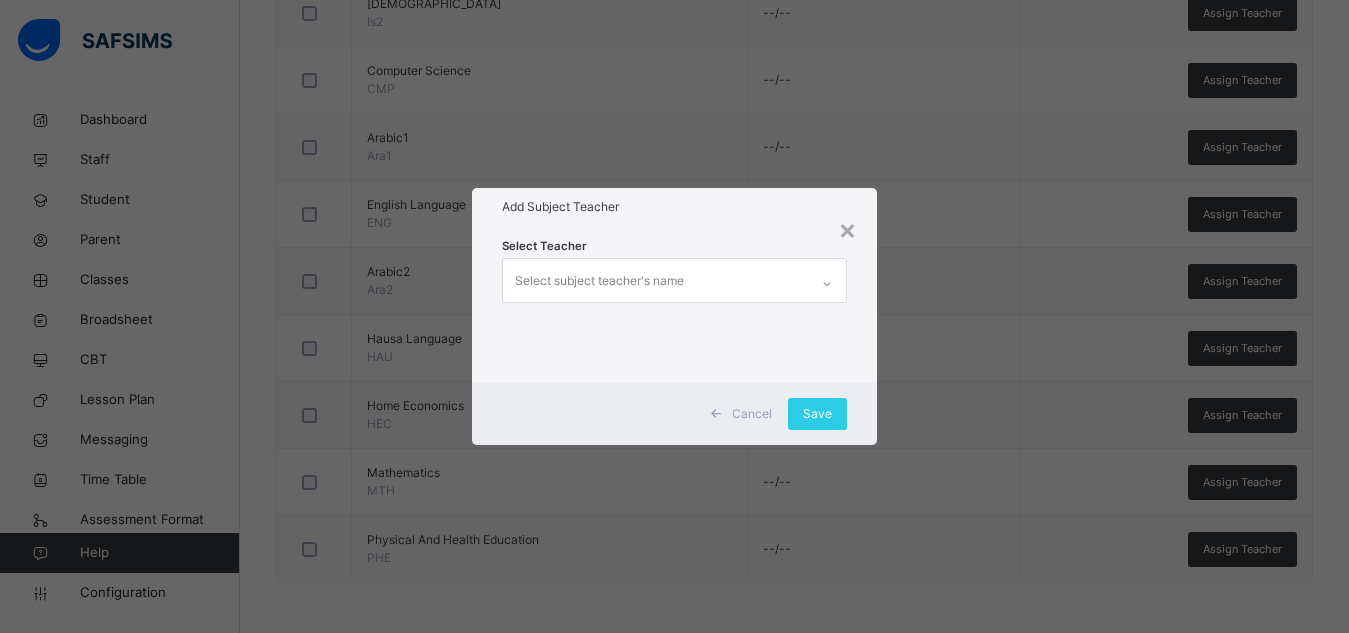 click on "Select subject teacher's name" at bounding box center [655, 280] 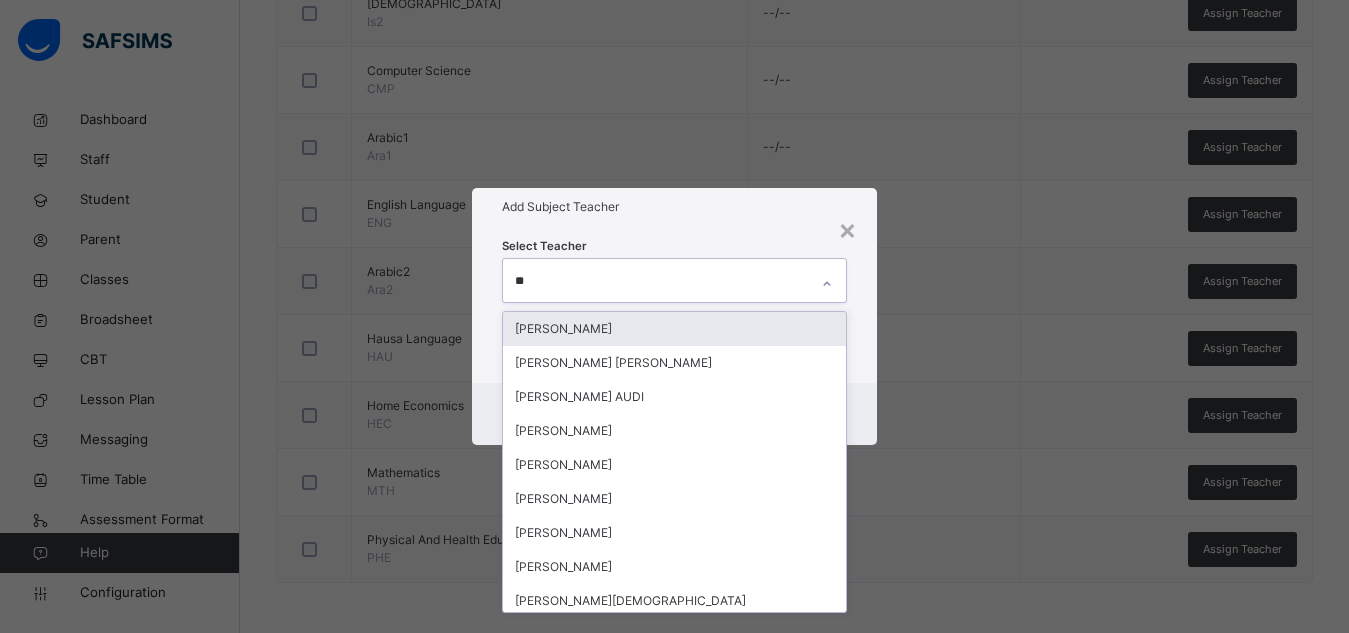 type on "***" 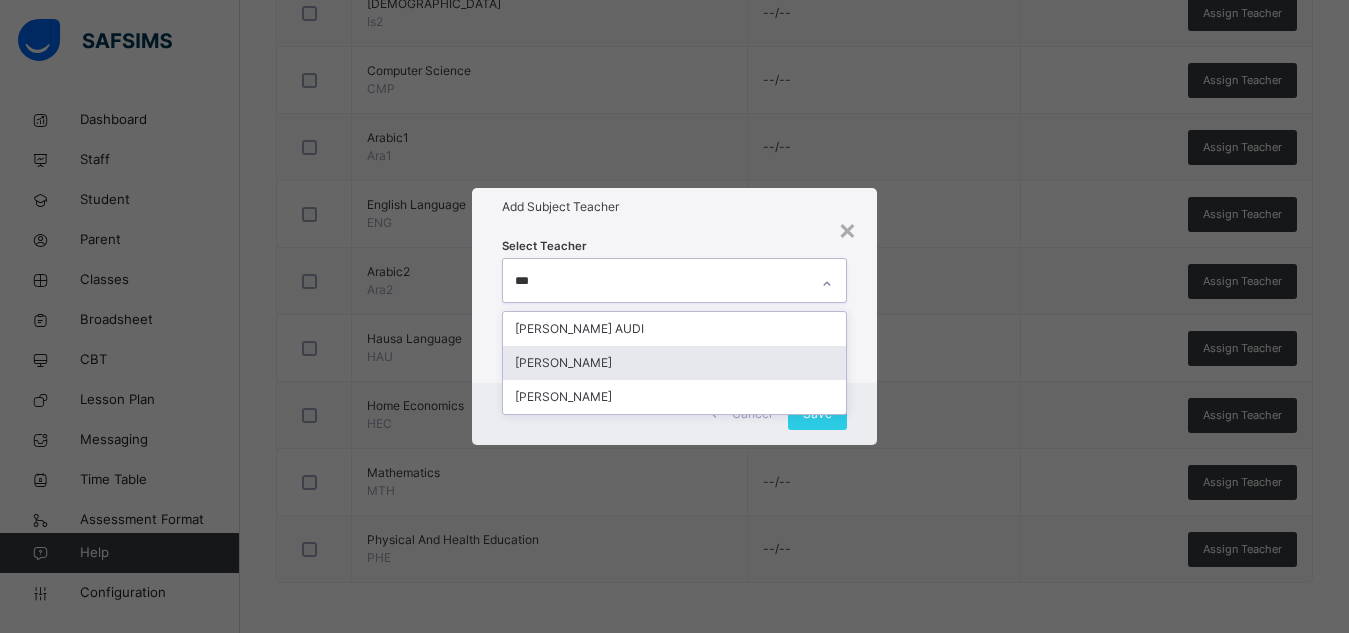 click on "[PERSON_NAME]" at bounding box center [674, 363] 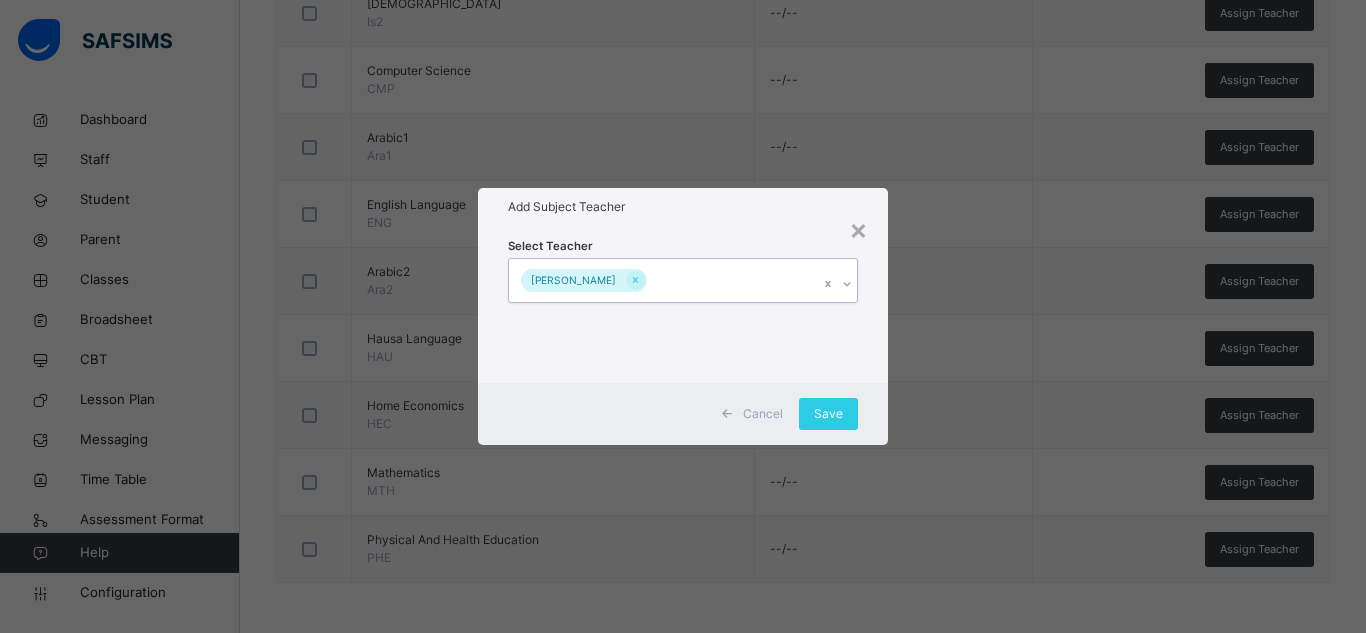 click on "[PERSON_NAME]" at bounding box center (664, 280) 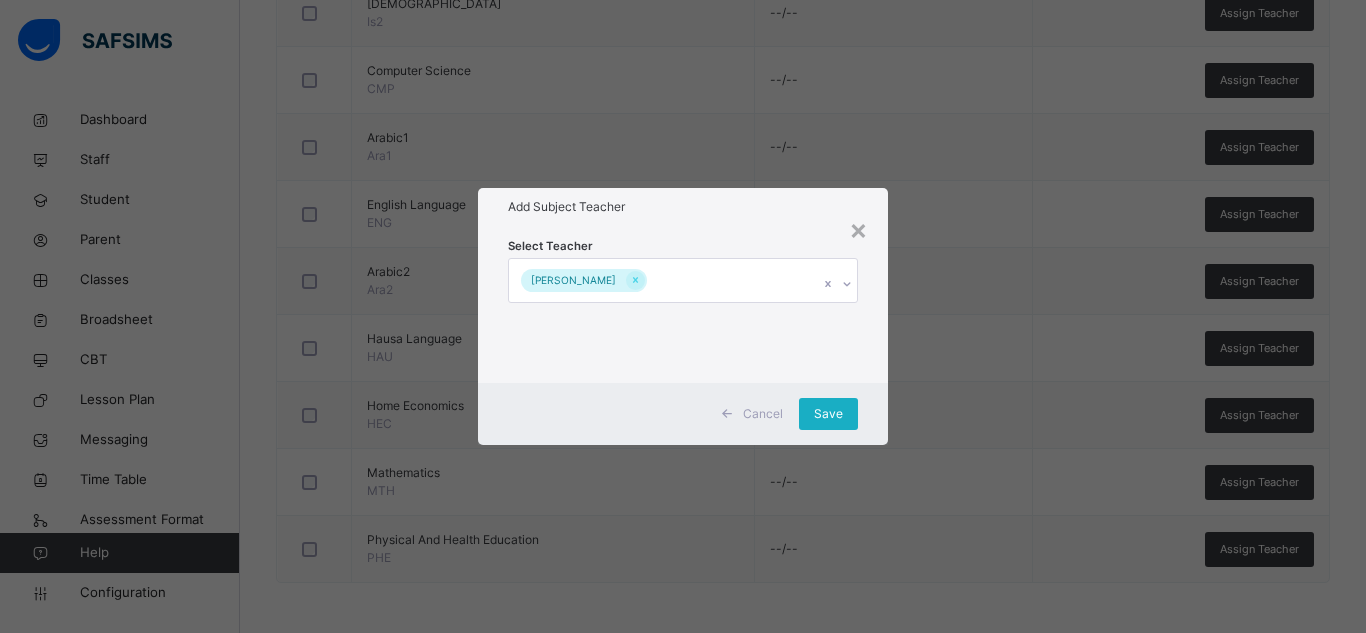 click on "Save" at bounding box center [828, 414] 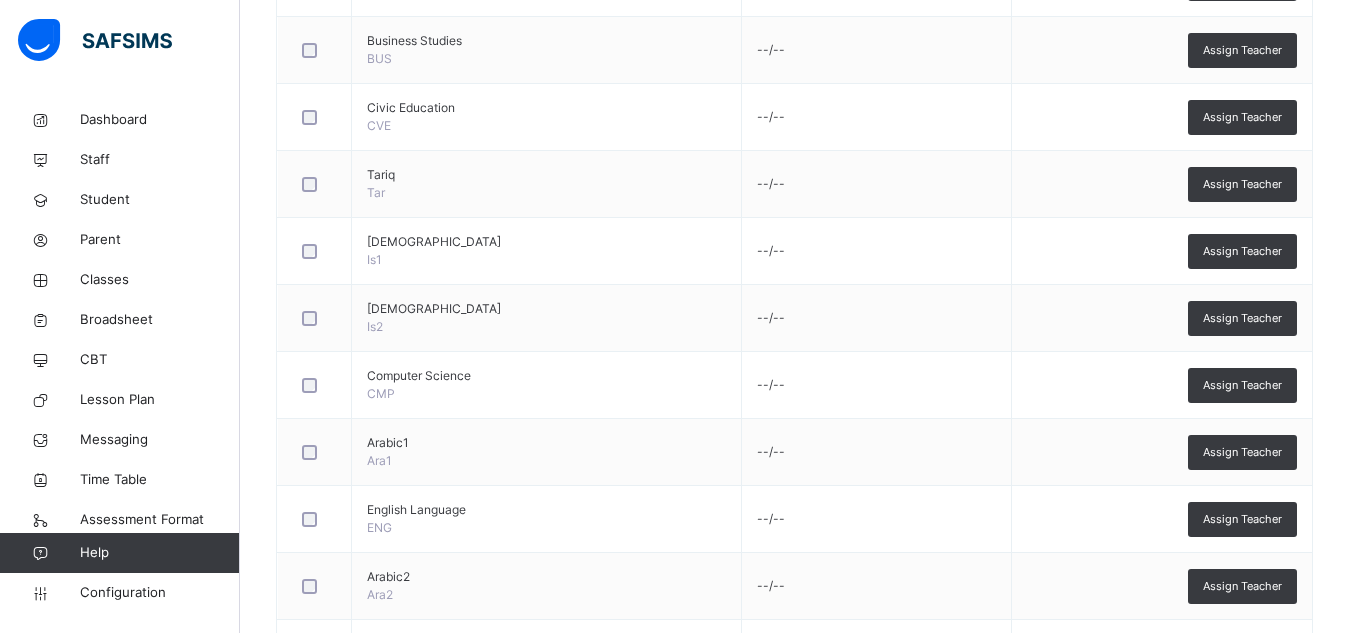 scroll, scrollTop: 756, scrollLeft: 0, axis: vertical 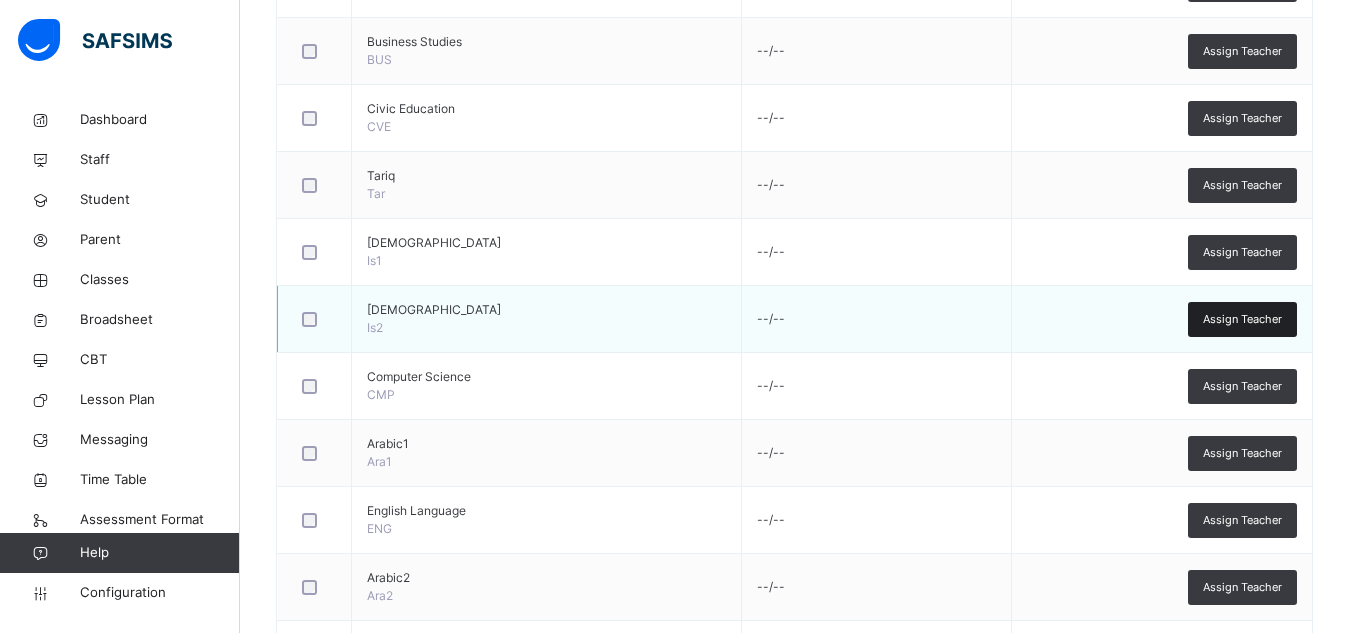 click on "Assign Teacher" at bounding box center [1242, 319] 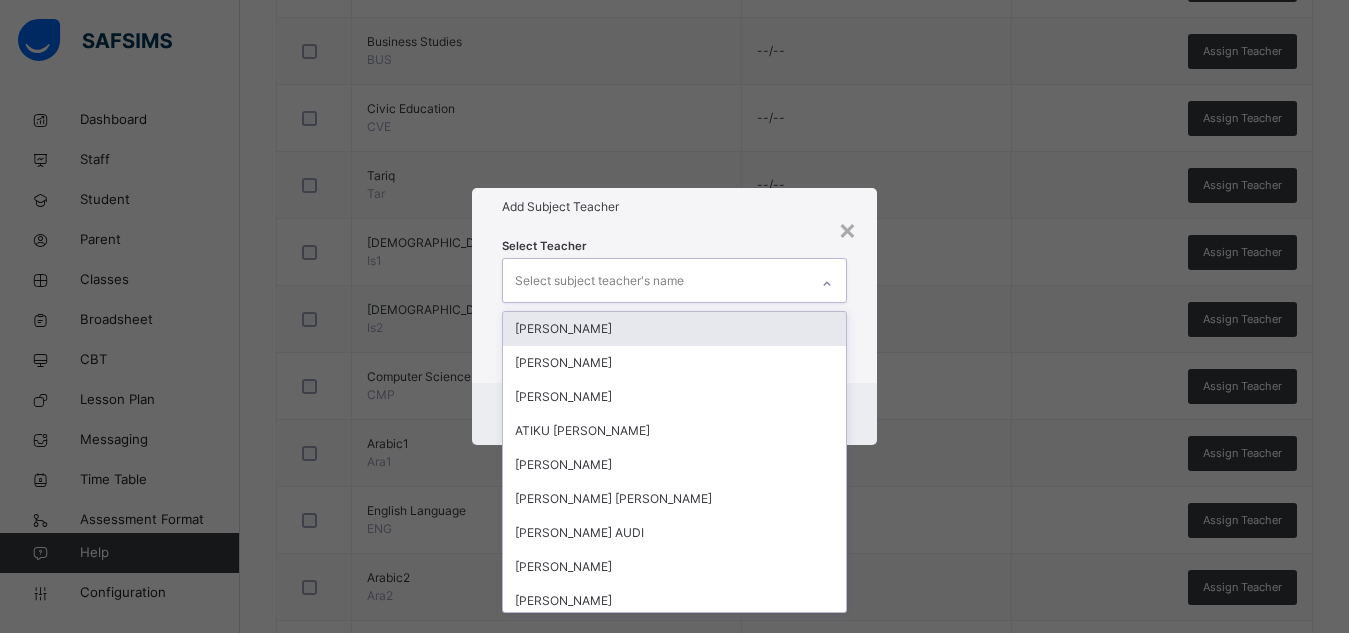 click on "Select subject teacher's name" at bounding box center (655, 280) 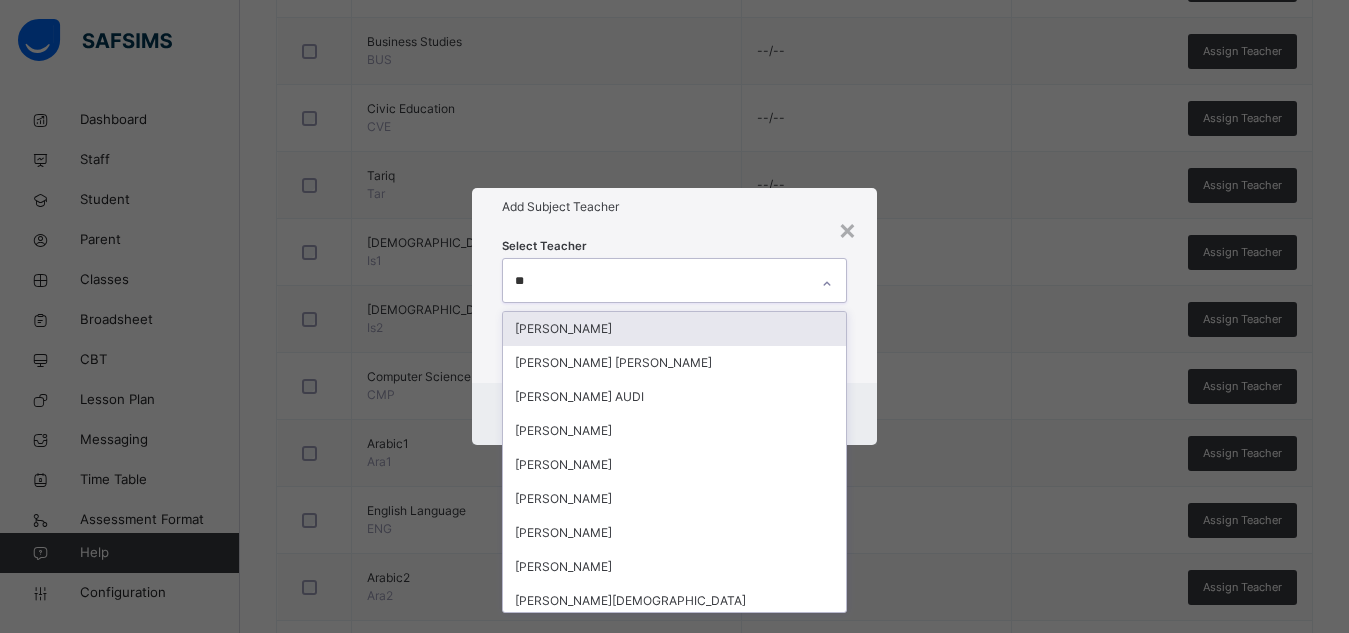 type on "***" 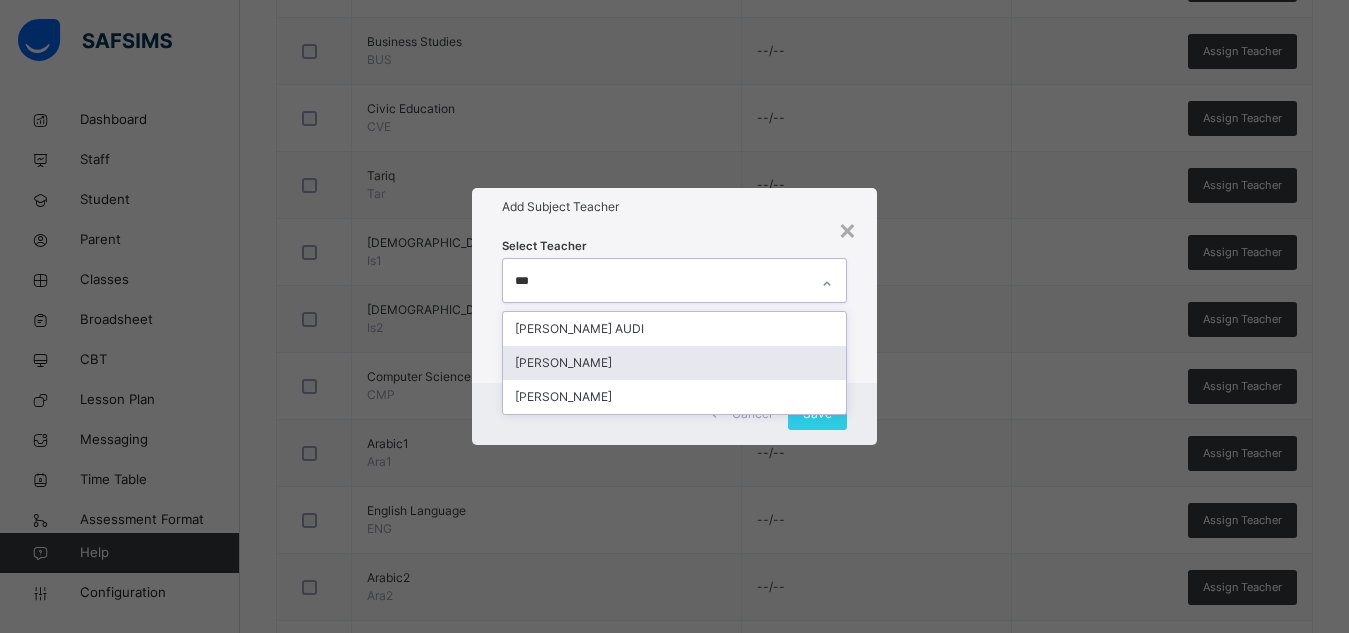 click on "[PERSON_NAME]" at bounding box center (674, 363) 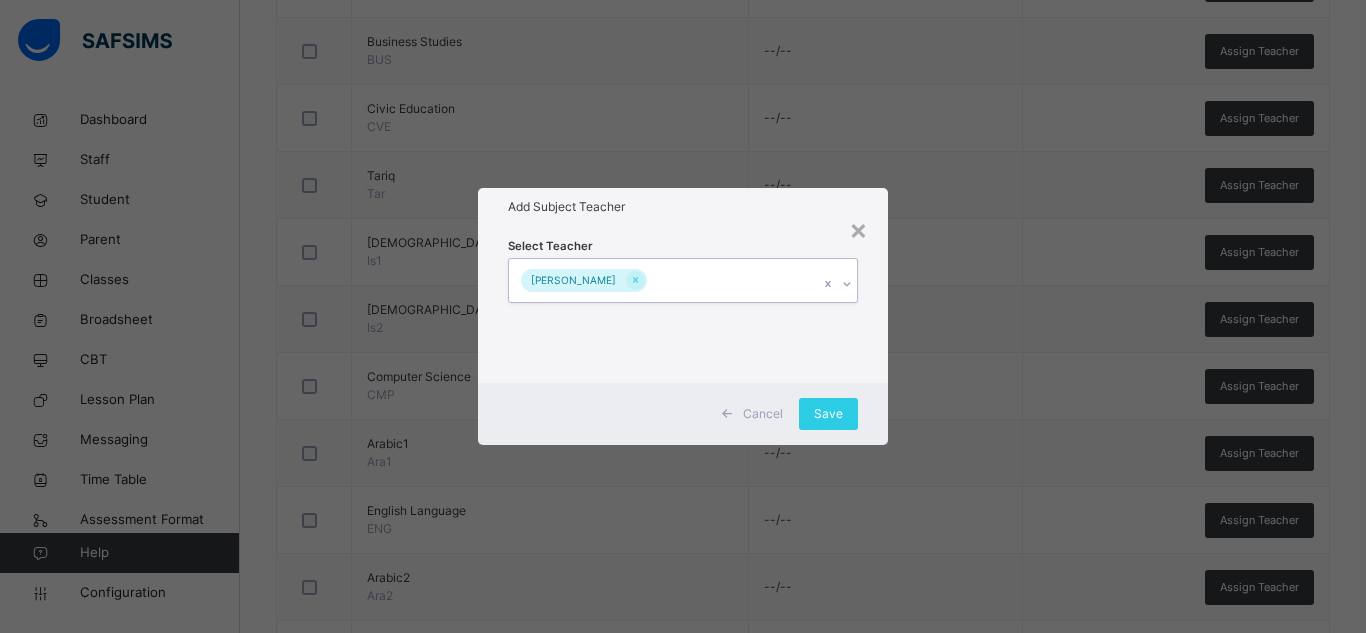 click on "[PERSON_NAME]" at bounding box center (664, 280) 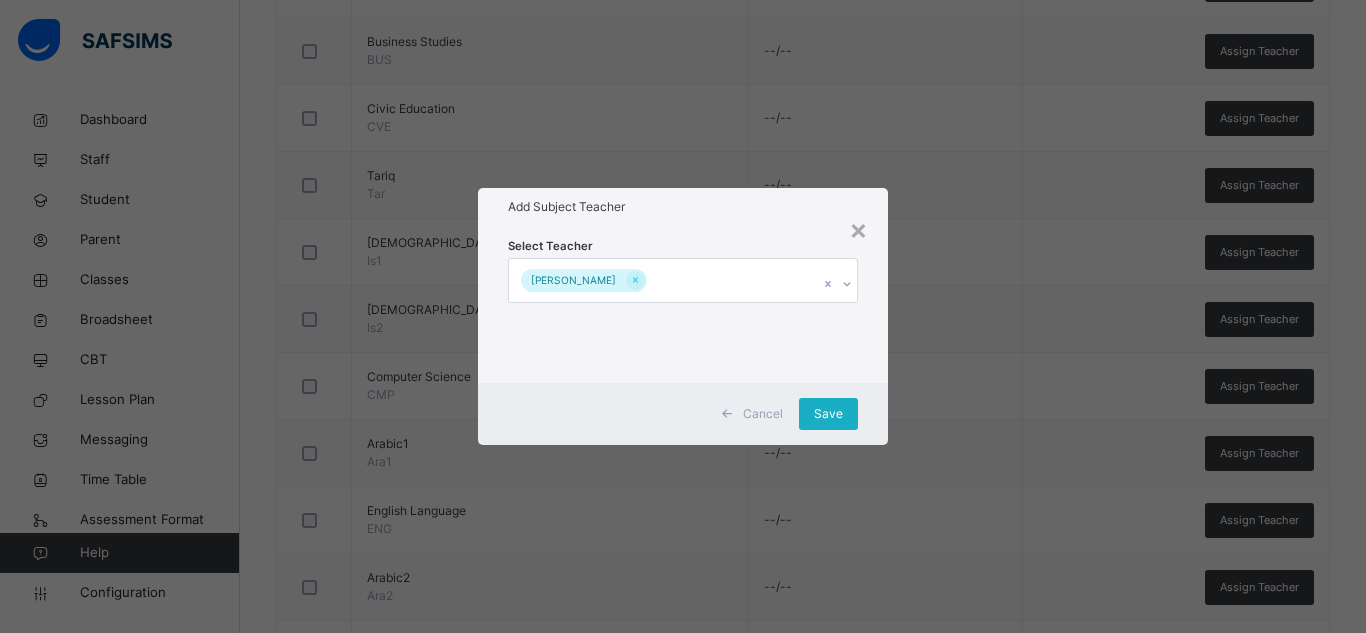click on "Save" at bounding box center (828, 414) 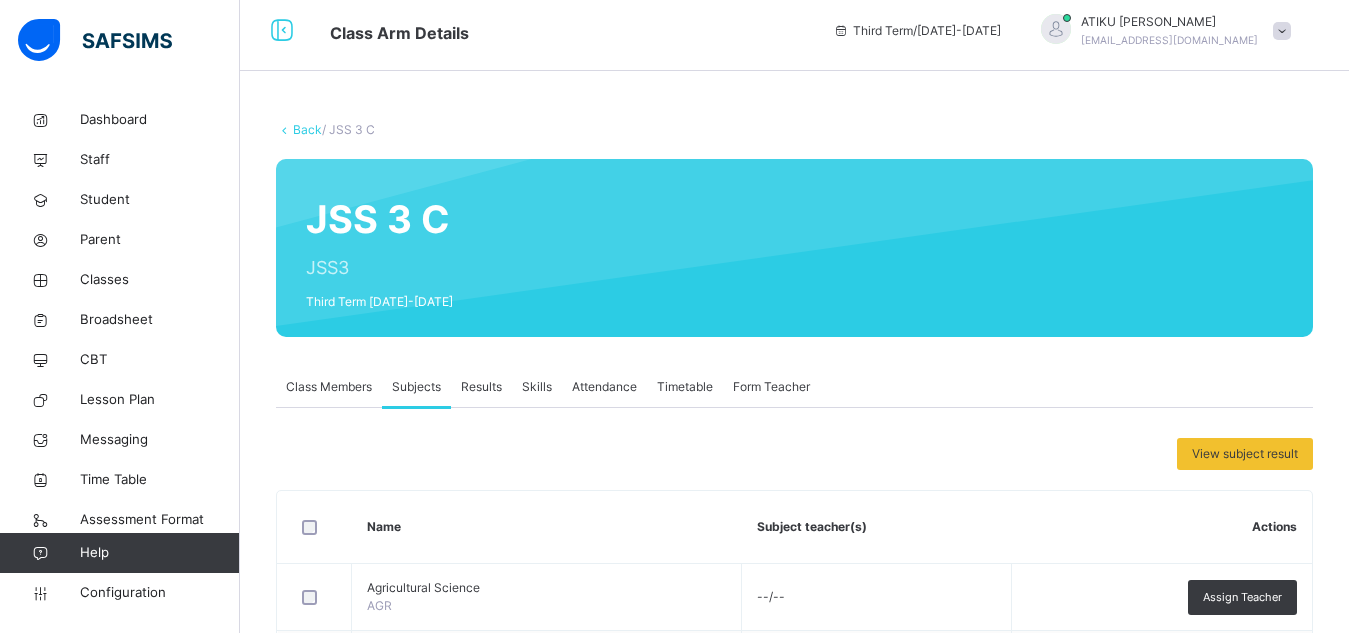 scroll, scrollTop: 0, scrollLeft: 0, axis: both 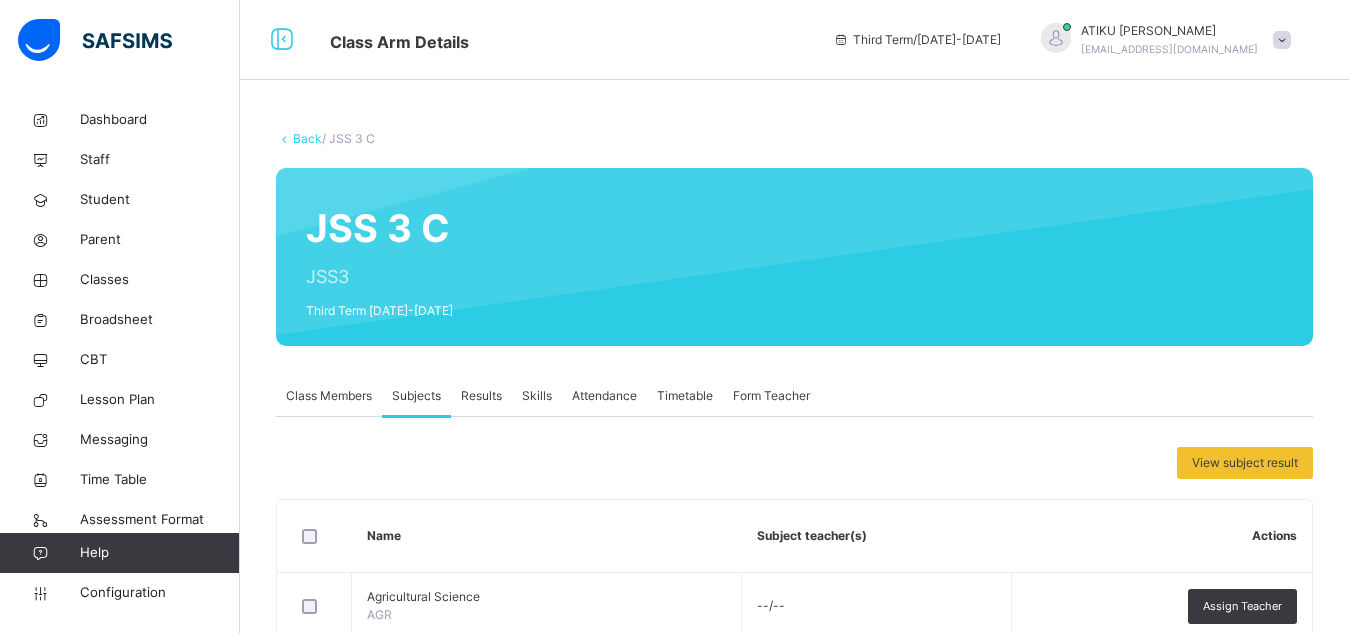 click at bounding box center (284, 138) 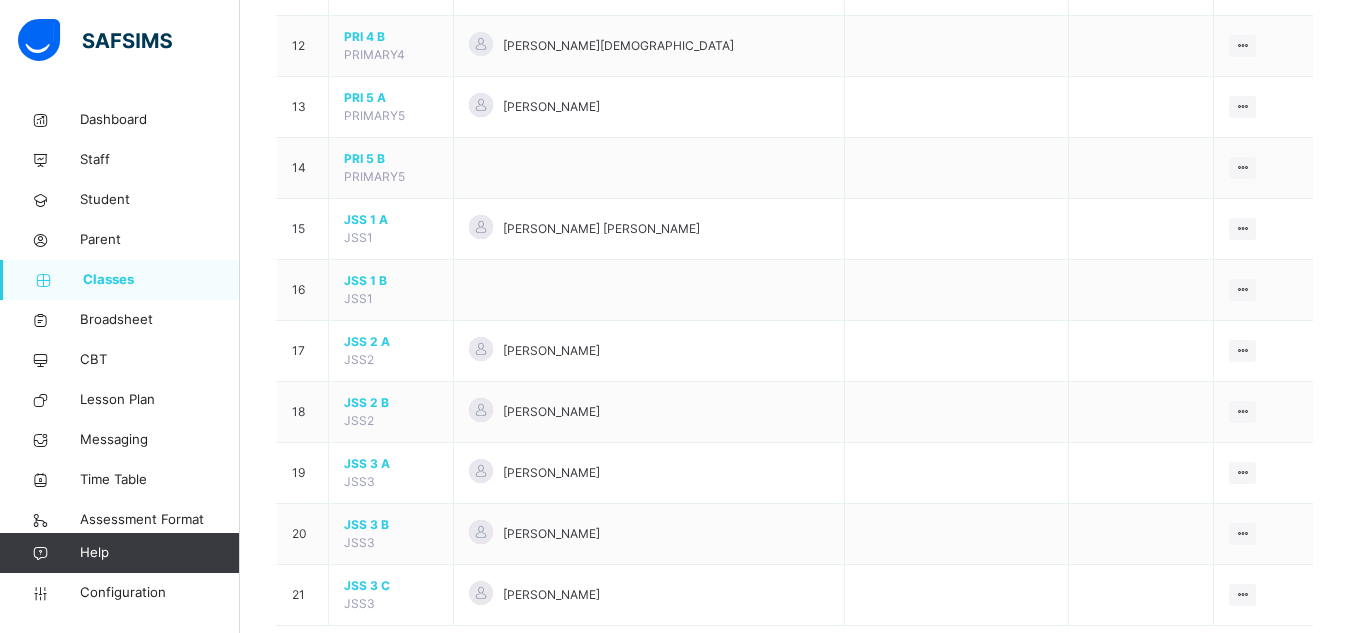 scroll, scrollTop: 936, scrollLeft: 0, axis: vertical 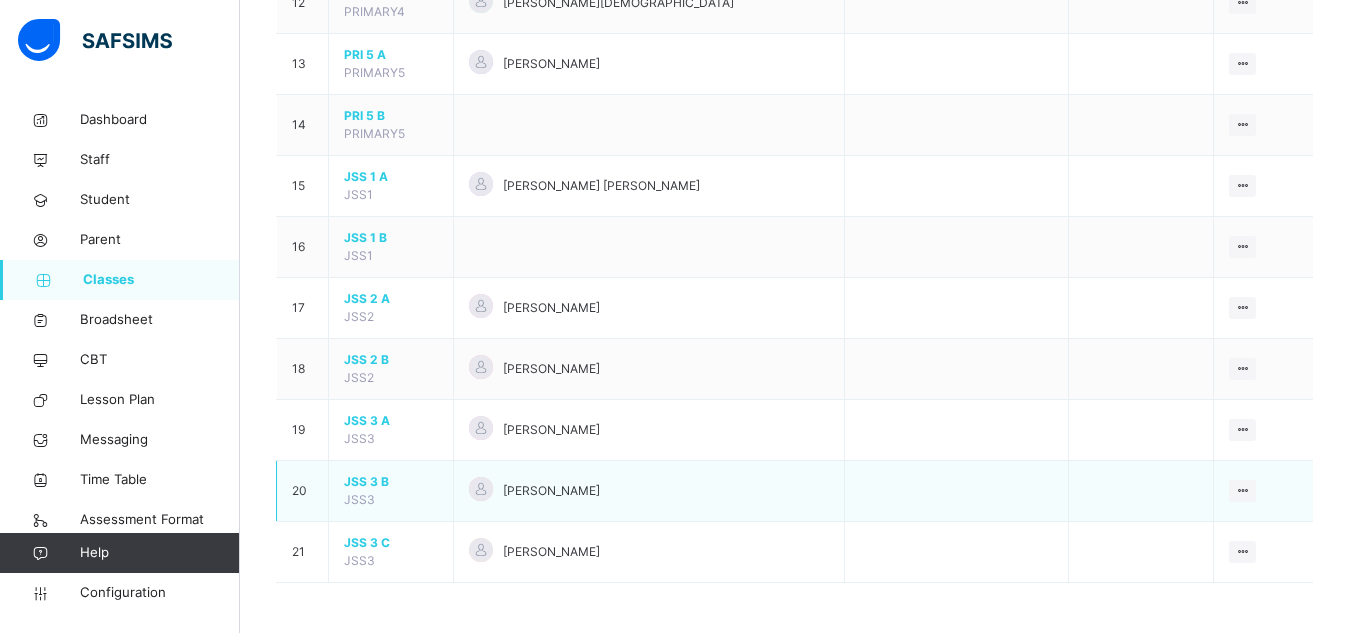 click on "JSS 3   B" at bounding box center [391, 482] 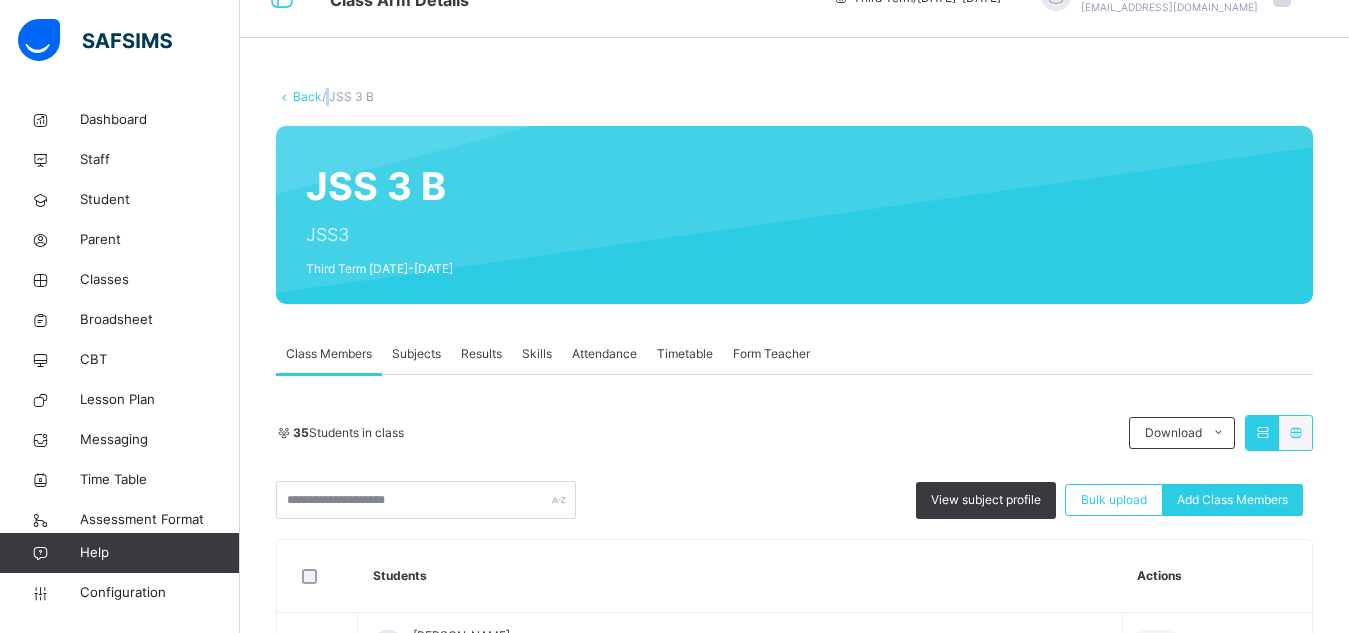 scroll, scrollTop: 0, scrollLeft: 0, axis: both 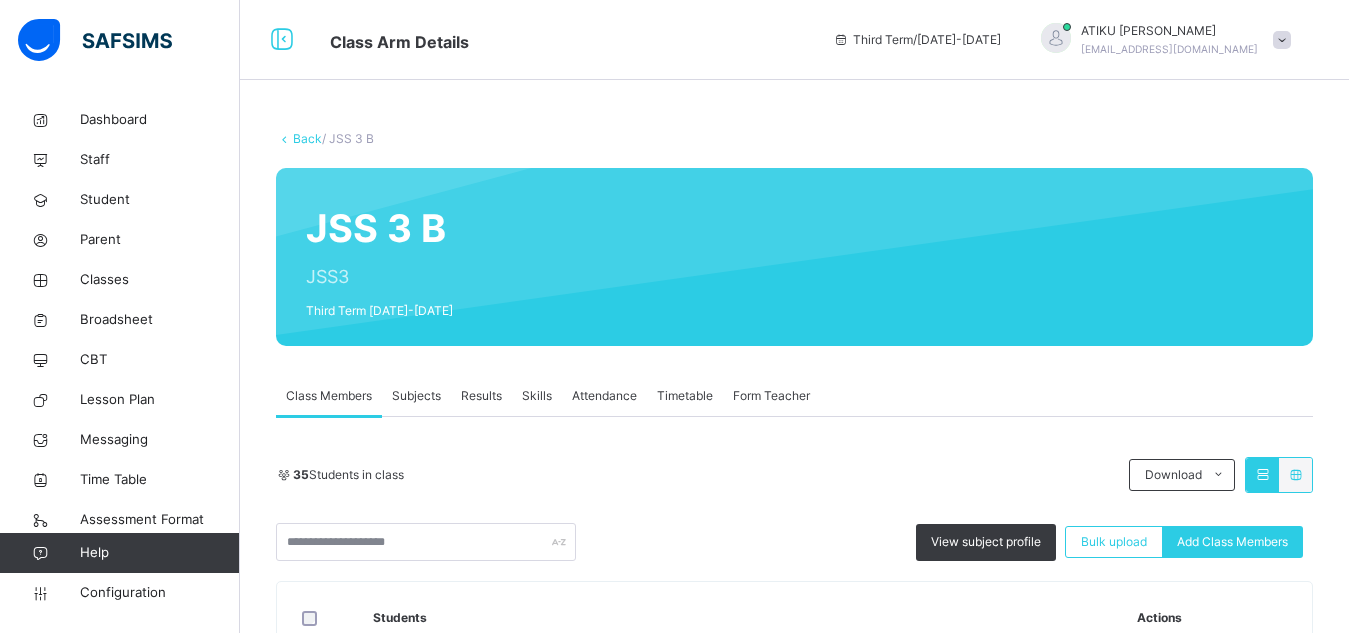 click on "Subjects" at bounding box center [416, 396] 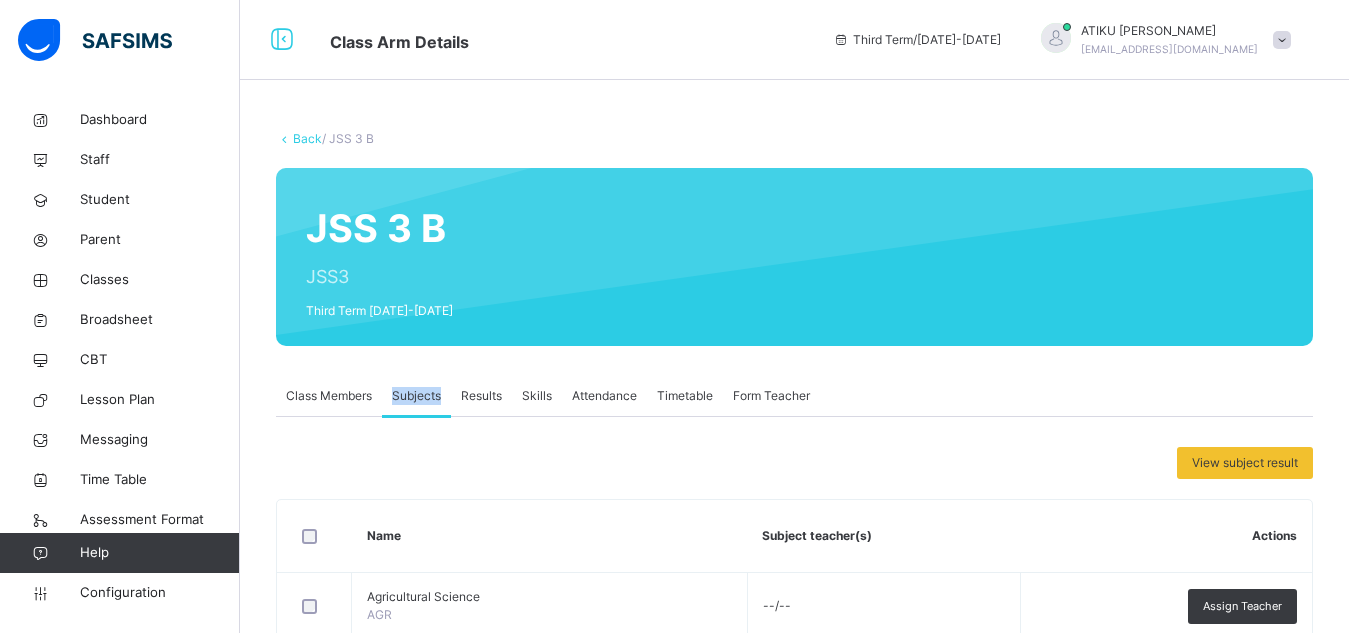 click on "Subjects" at bounding box center [416, 396] 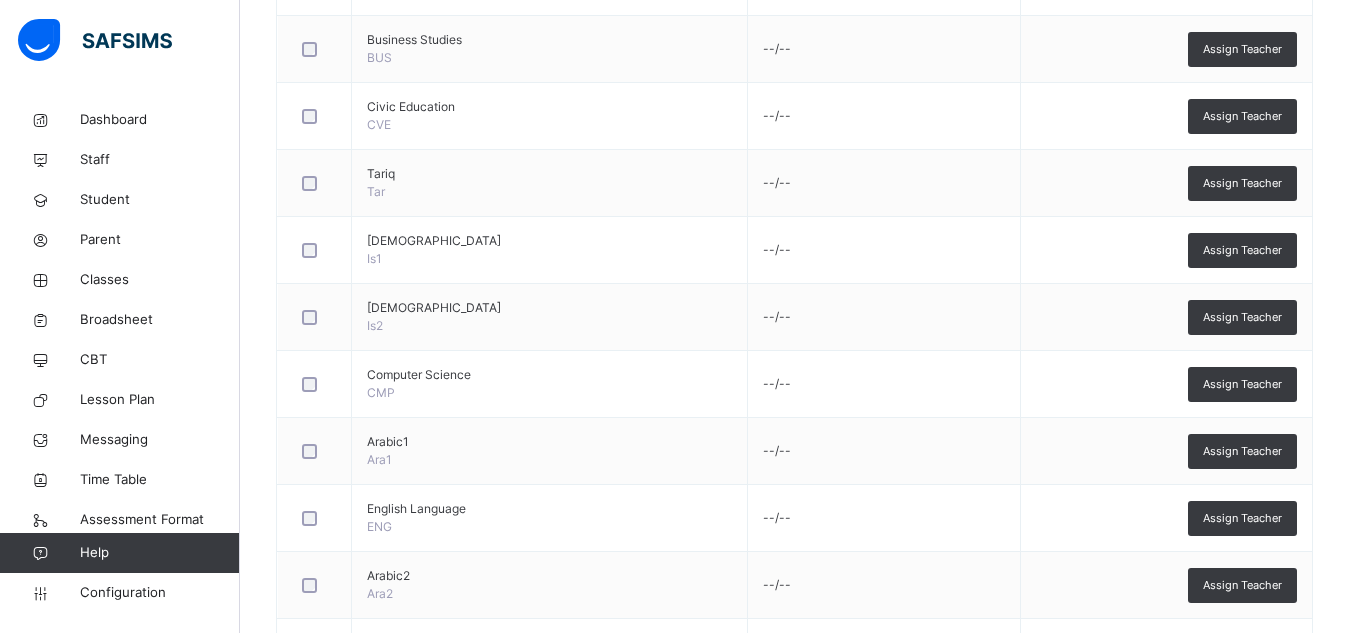 scroll, scrollTop: 1062, scrollLeft: 0, axis: vertical 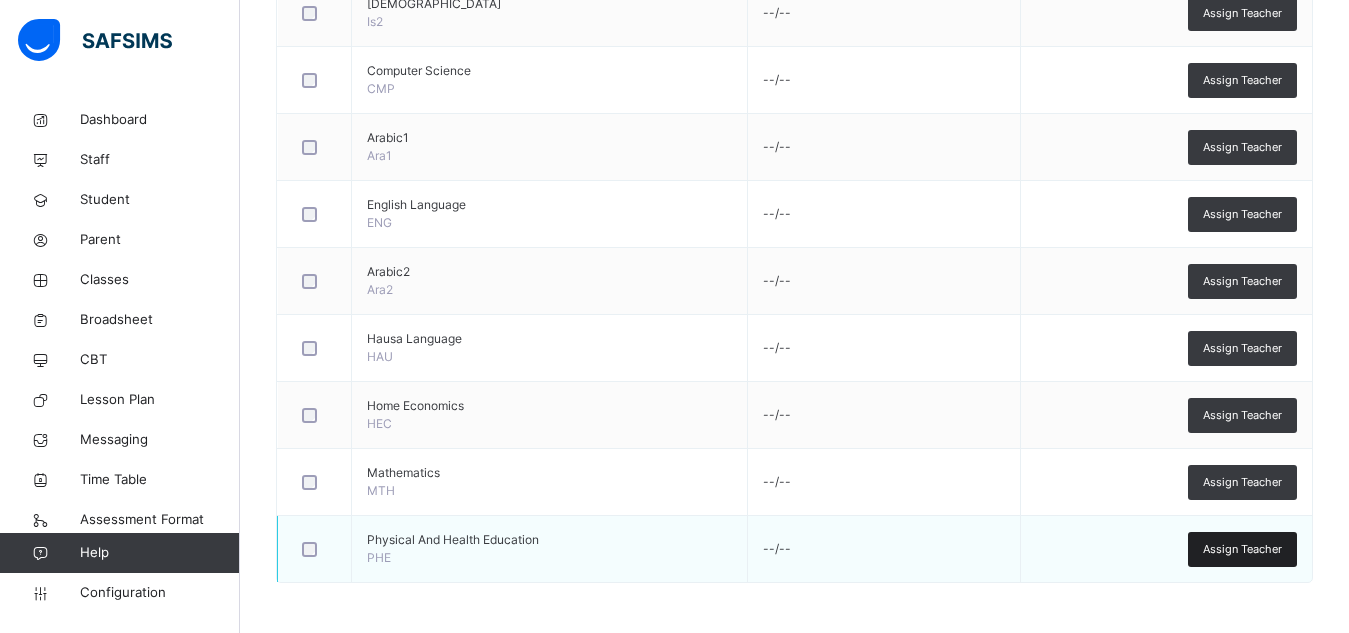 click on "Assign Teacher" at bounding box center [1242, 549] 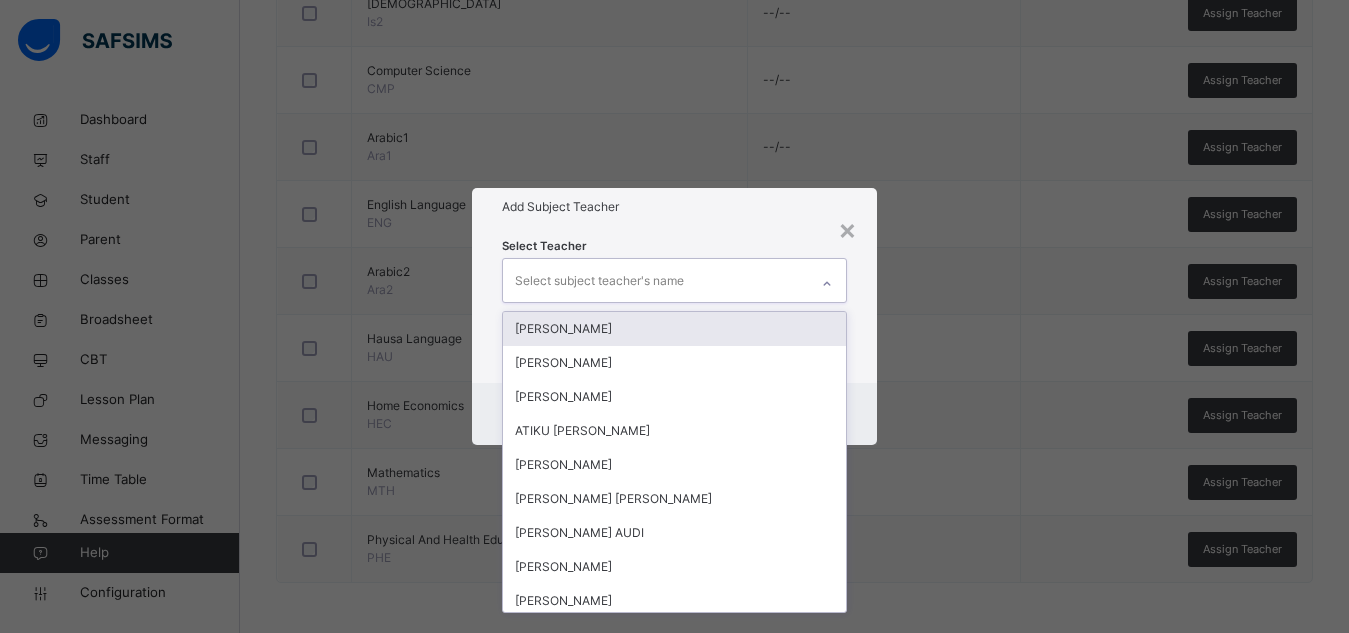 click on "Select subject teacher's name" at bounding box center [655, 280] 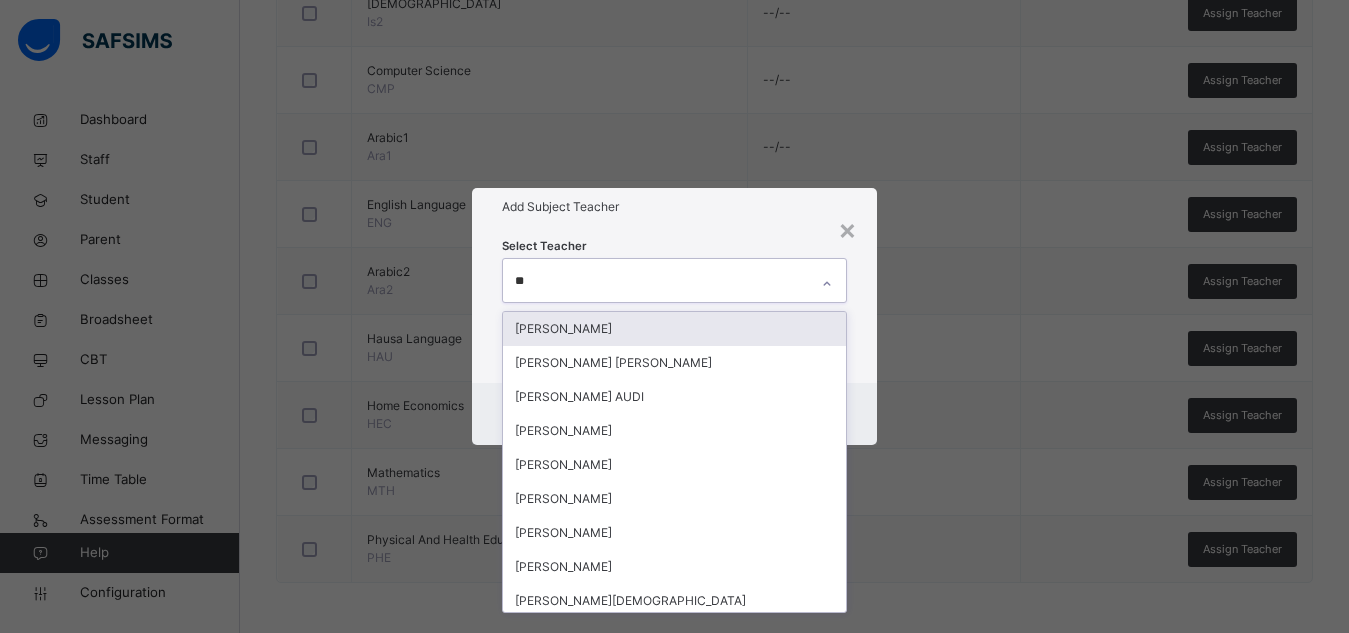type on "***" 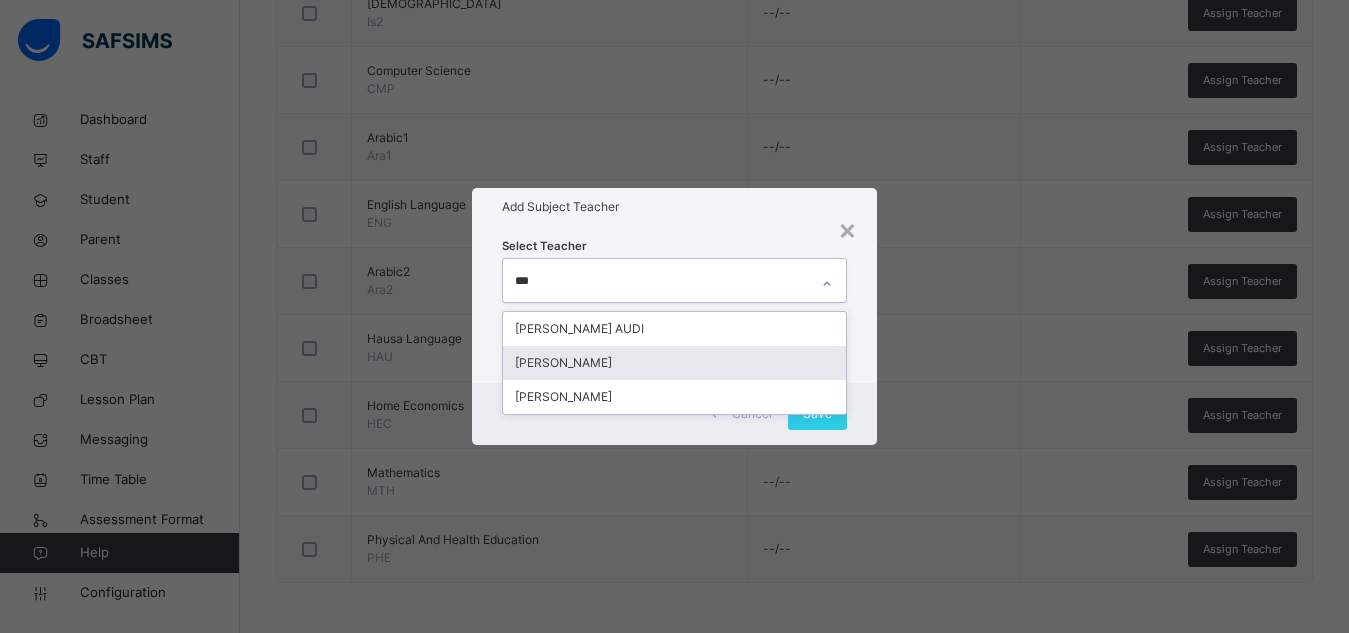 click on "[PERSON_NAME]" at bounding box center (674, 363) 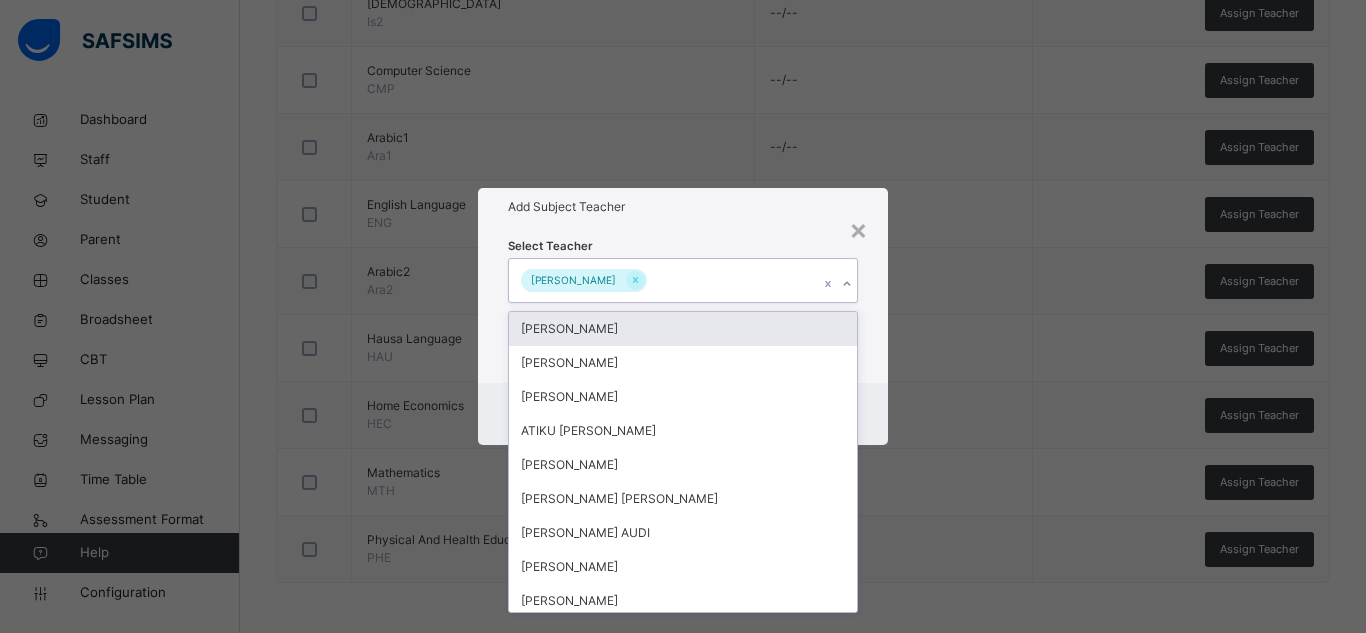 click on "[PERSON_NAME]" at bounding box center (664, 280) 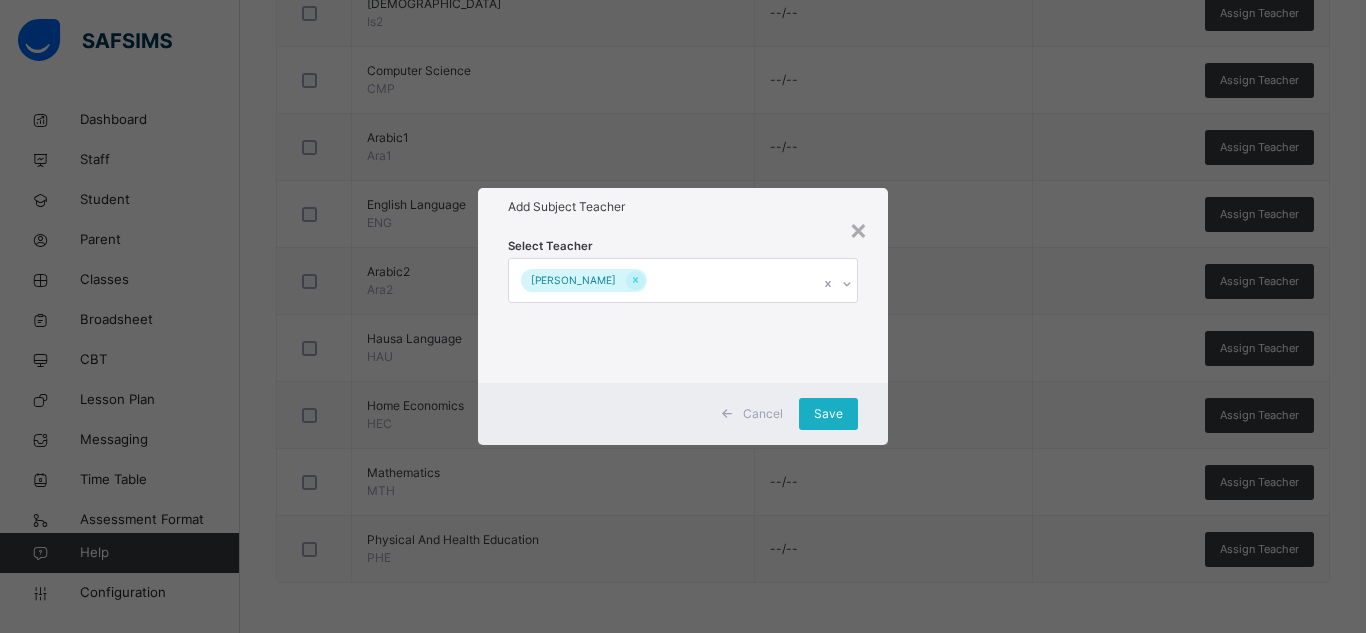 click on "Save" at bounding box center (828, 414) 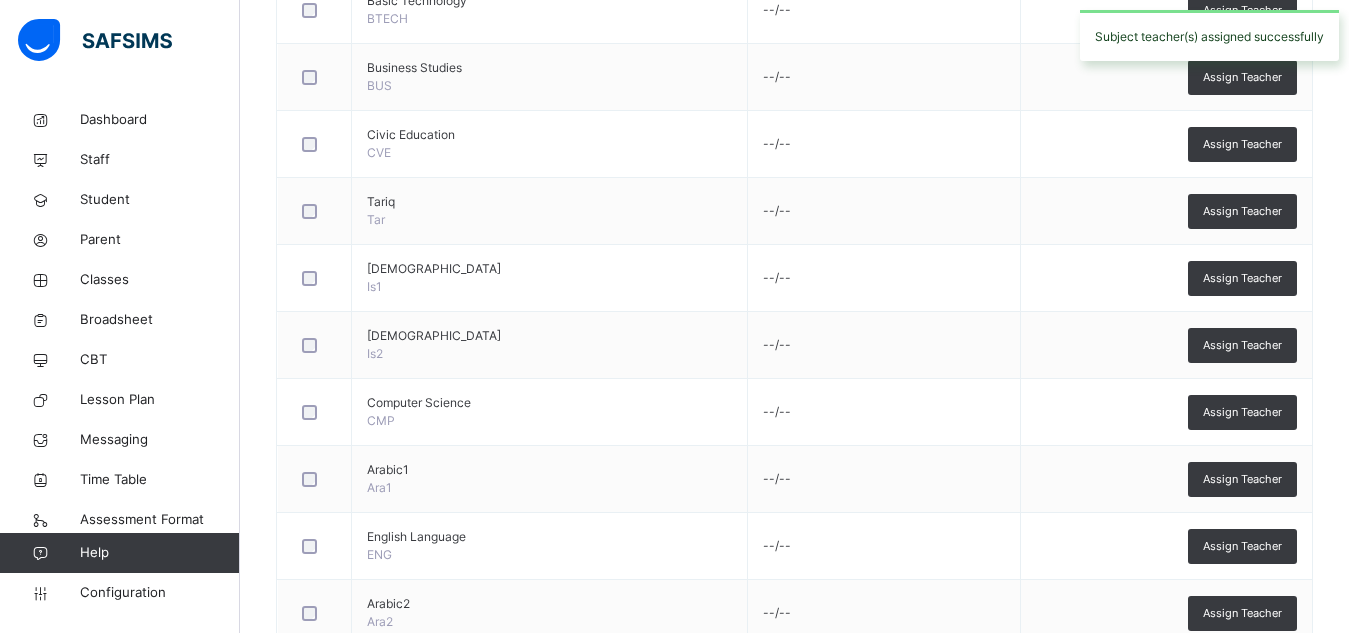 scroll, scrollTop: 729, scrollLeft: 0, axis: vertical 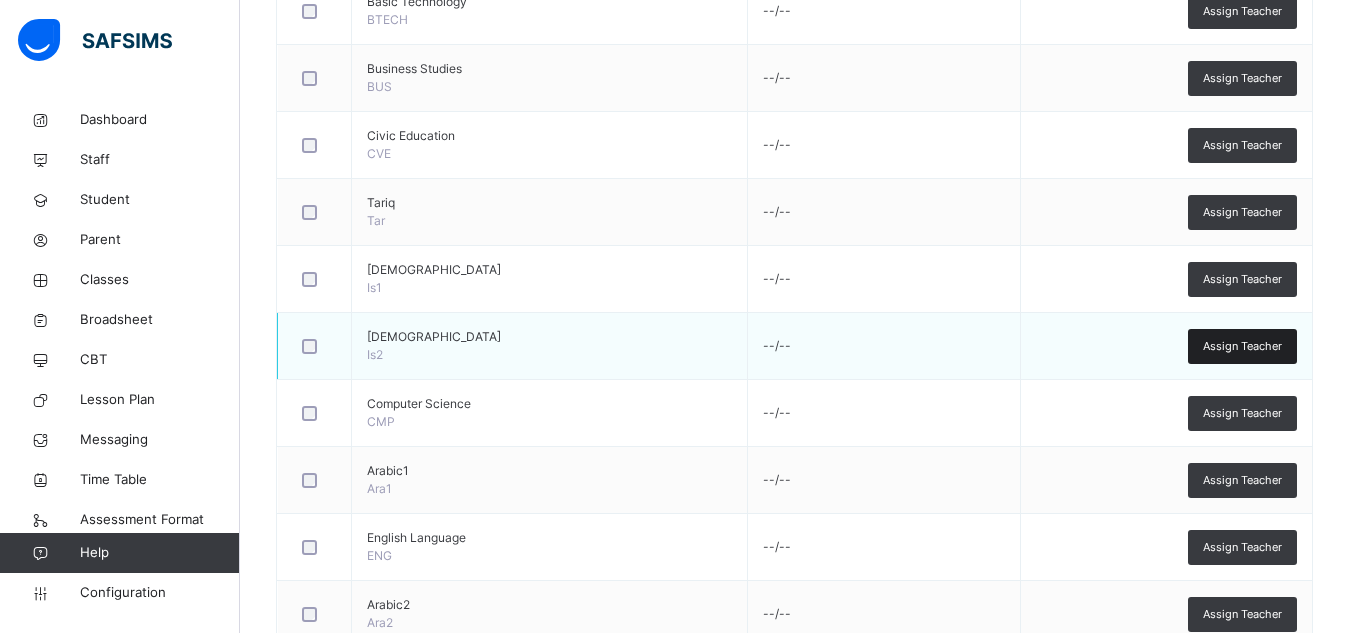 click on "Assign Teacher" at bounding box center [1242, 346] 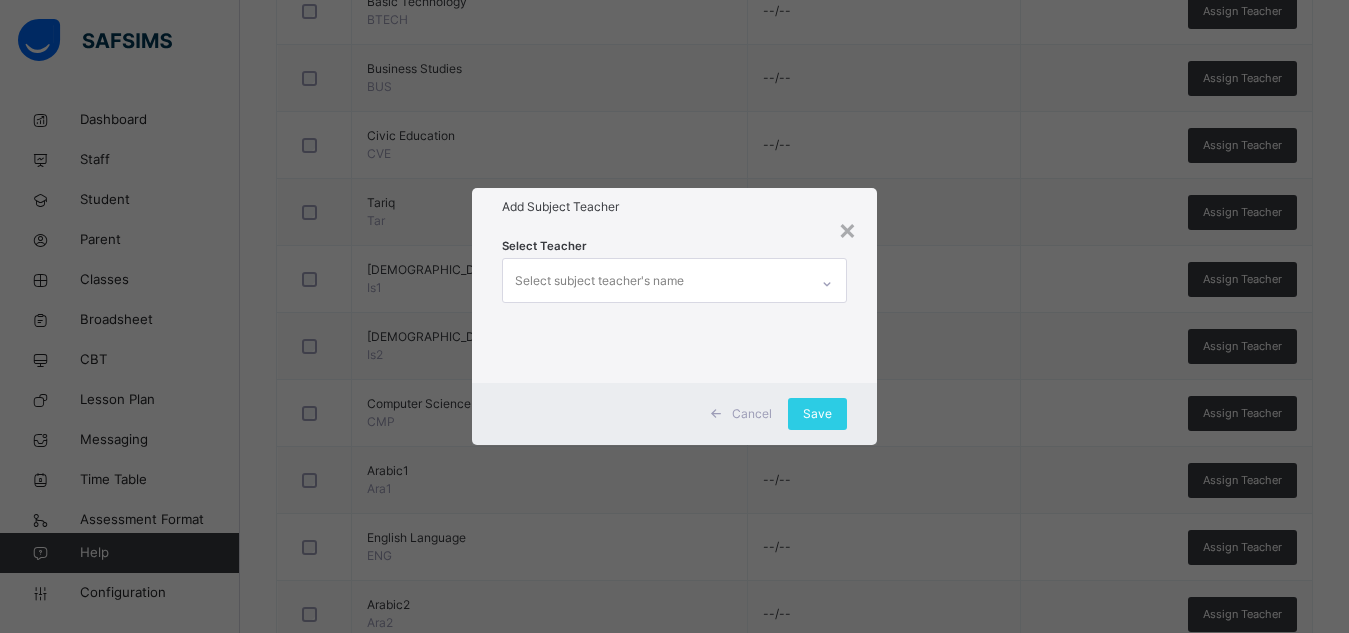 click on "× Add Subject Teacher Select Teacher Select subject teacher's name Cancel Save" at bounding box center [674, 316] 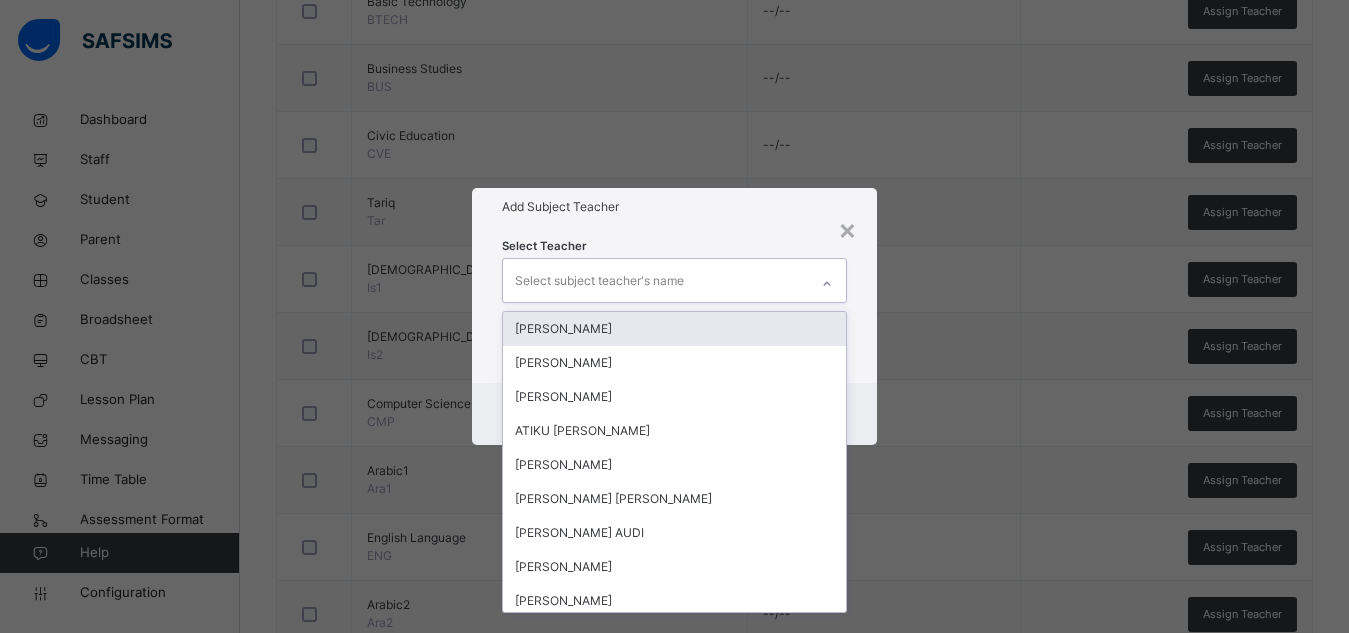 click on "Select subject teacher's name" at bounding box center [655, 280] 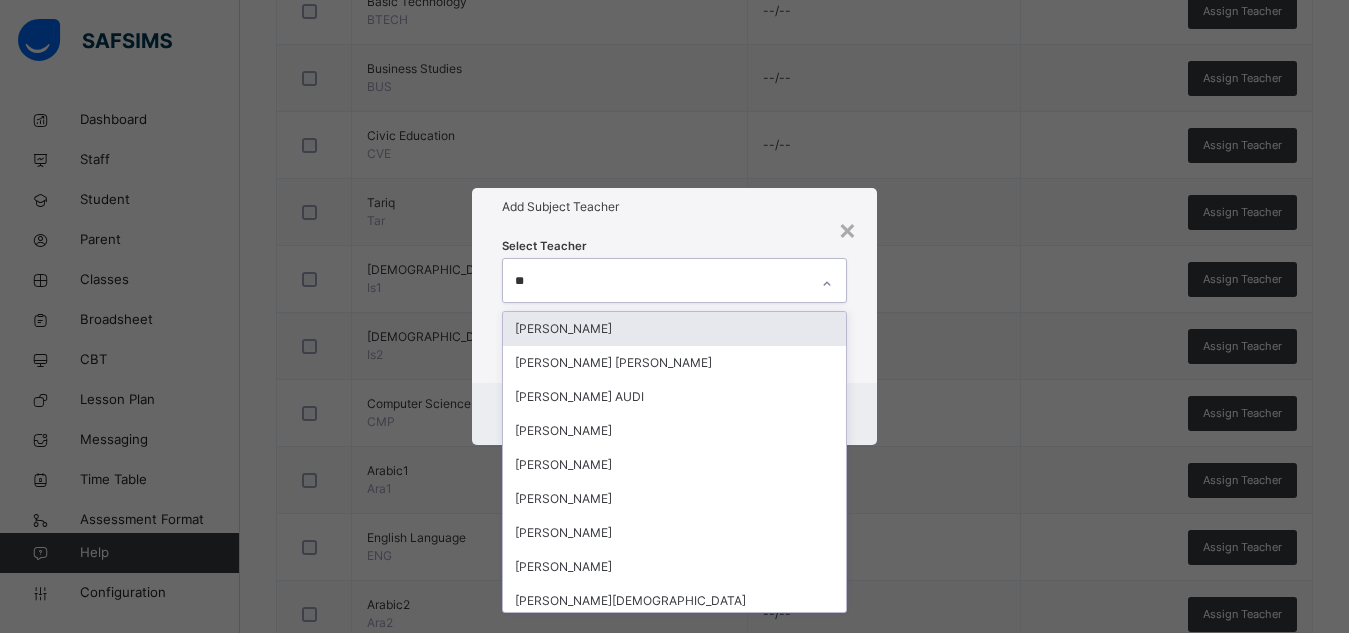 type on "***" 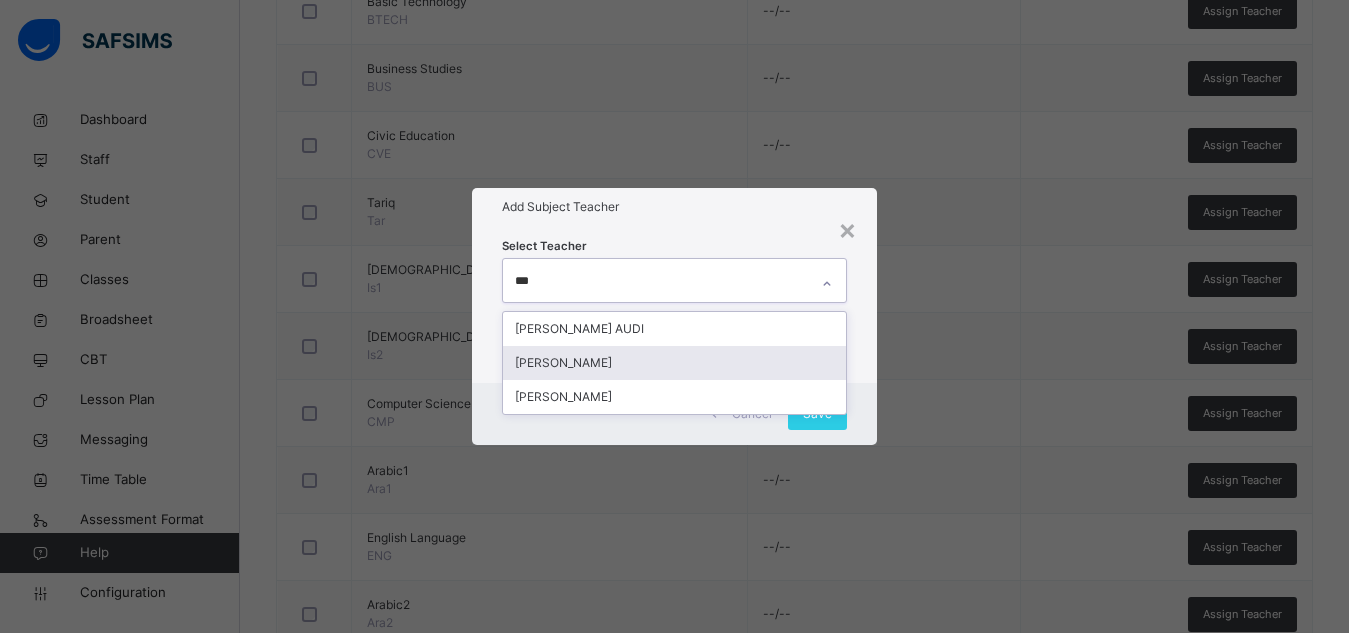 click on "[PERSON_NAME]" at bounding box center (674, 363) 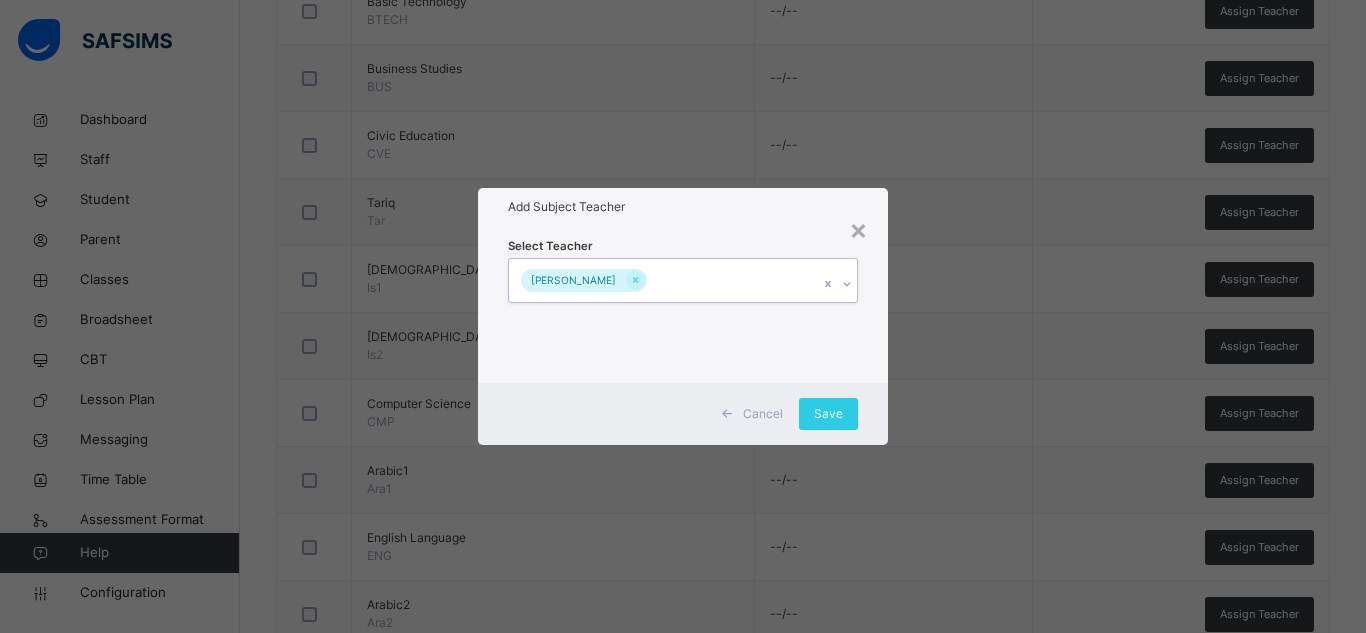 click on "[PERSON_NAME]" at bounding box center [664, 280] 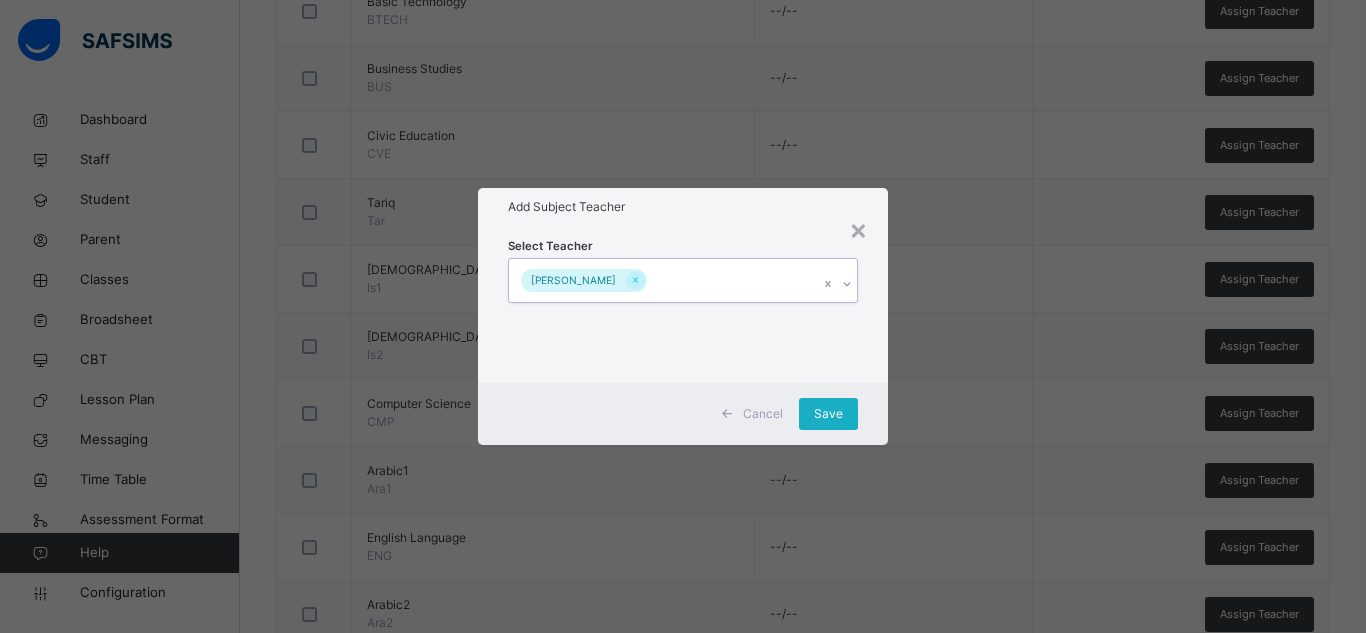 click on "Save" at bounding box center [828, 414] 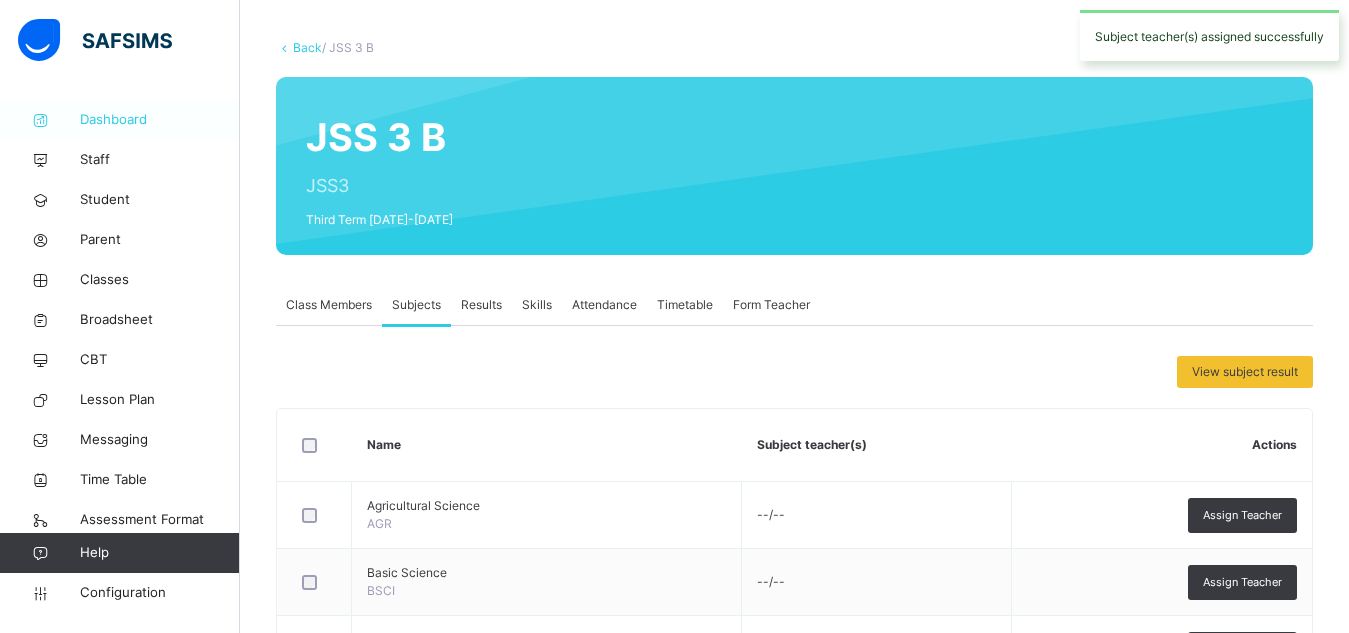 scroll, scrollTop: 0, scrollLeft: 0, axis: both 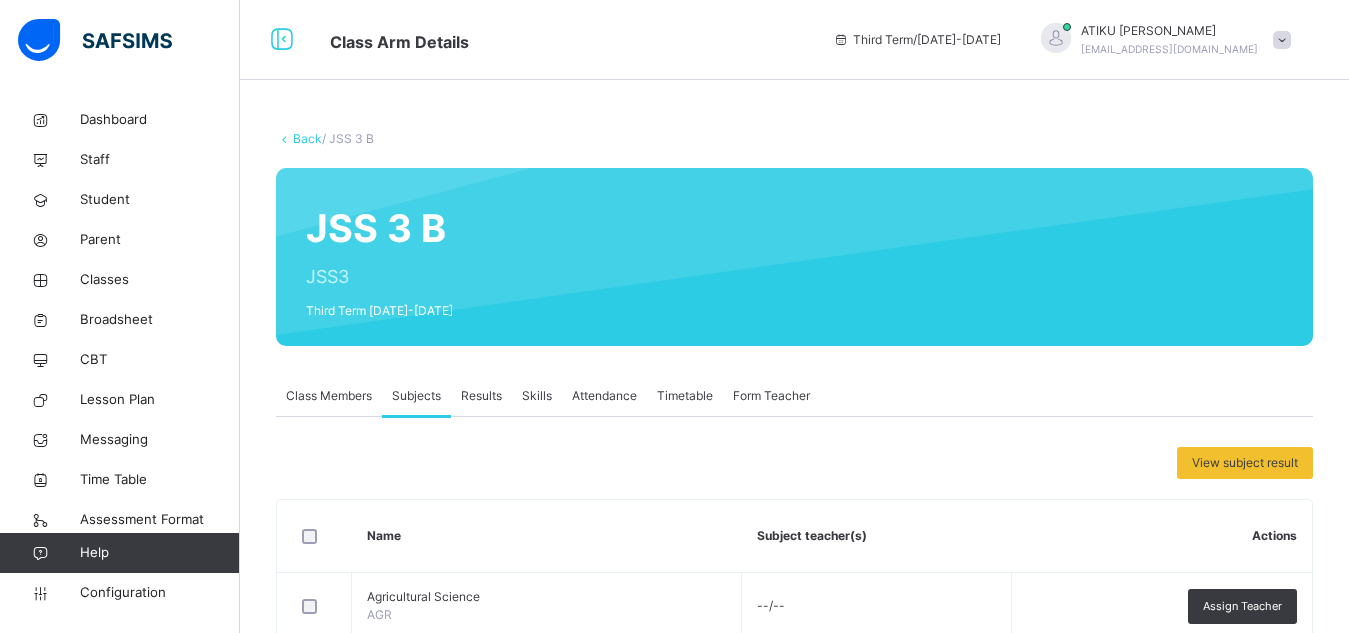 click on "Back" at bounding box center [307, 138] 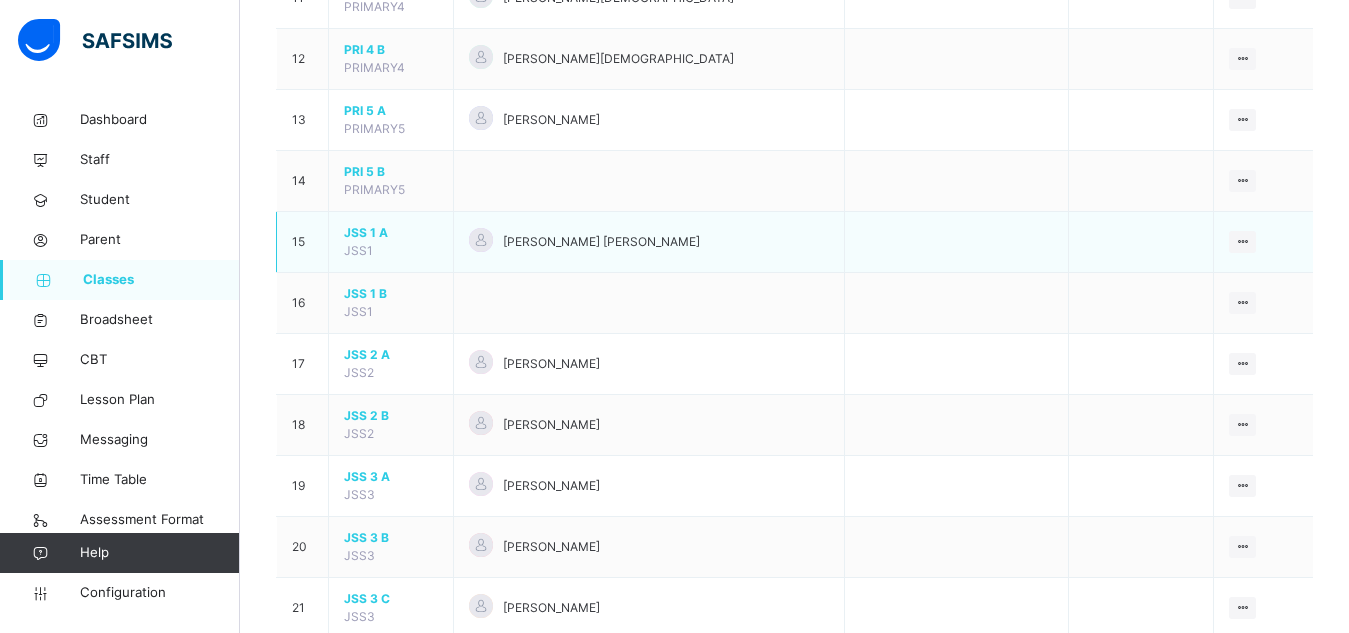 scroll, scrollTop: 936, scrollLeft: 0, axis: vertical 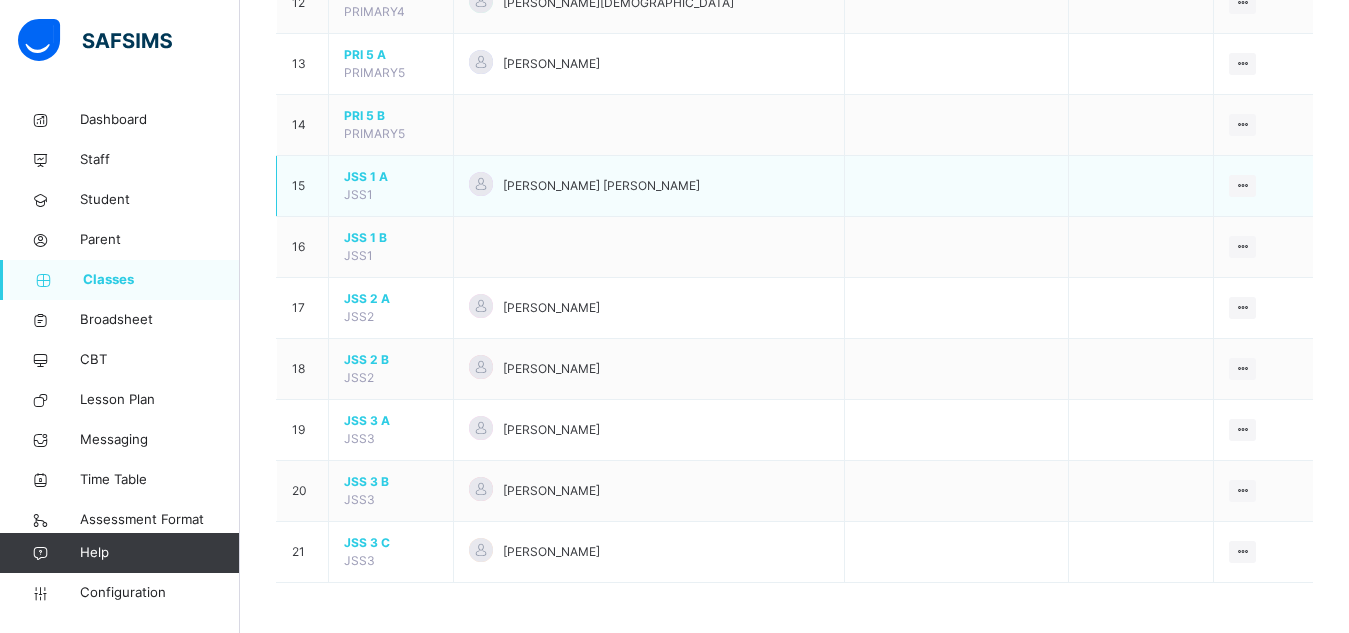 click on "JSS 1   A" at bounding box center (391, 177) 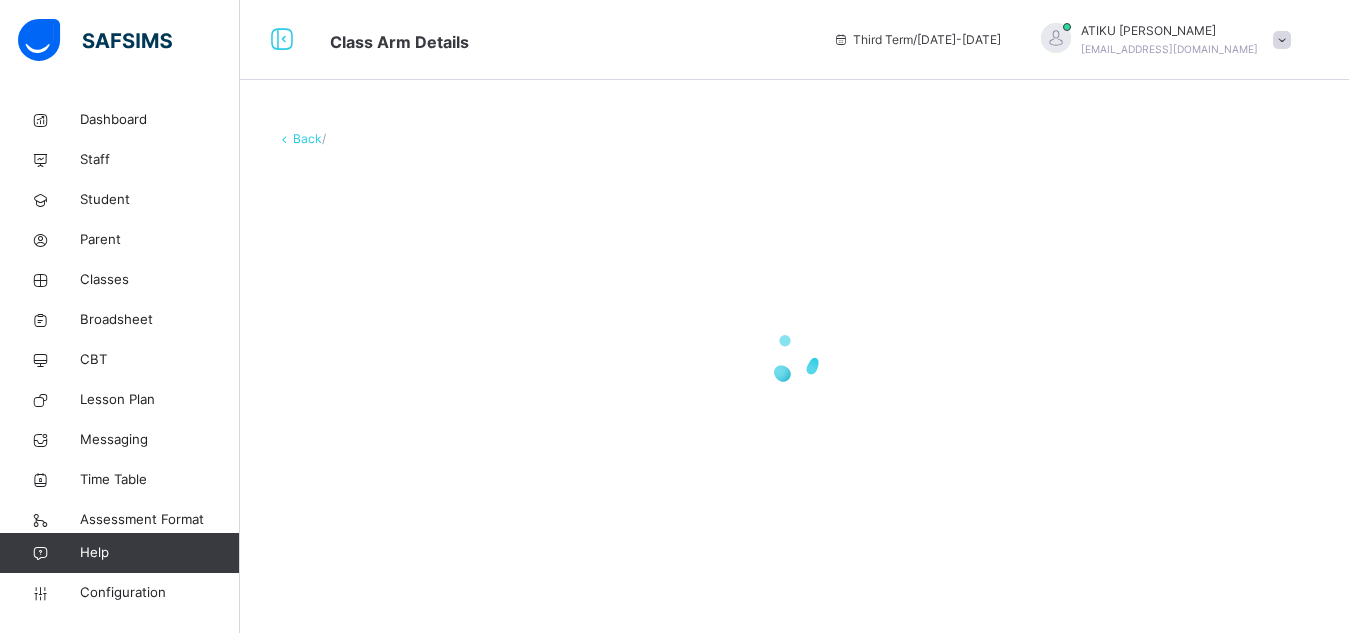 scroll, scrollTop: 0, scrollLeft: 0, axis: both 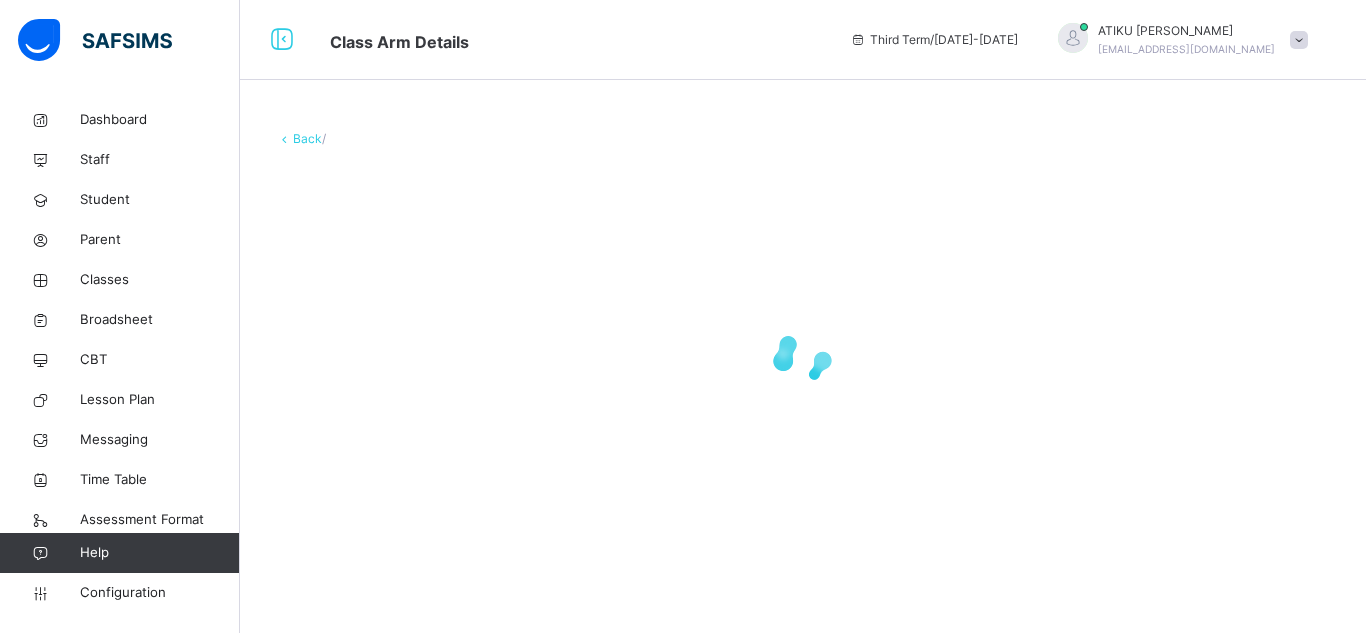 click at bounding box center (803, 358) 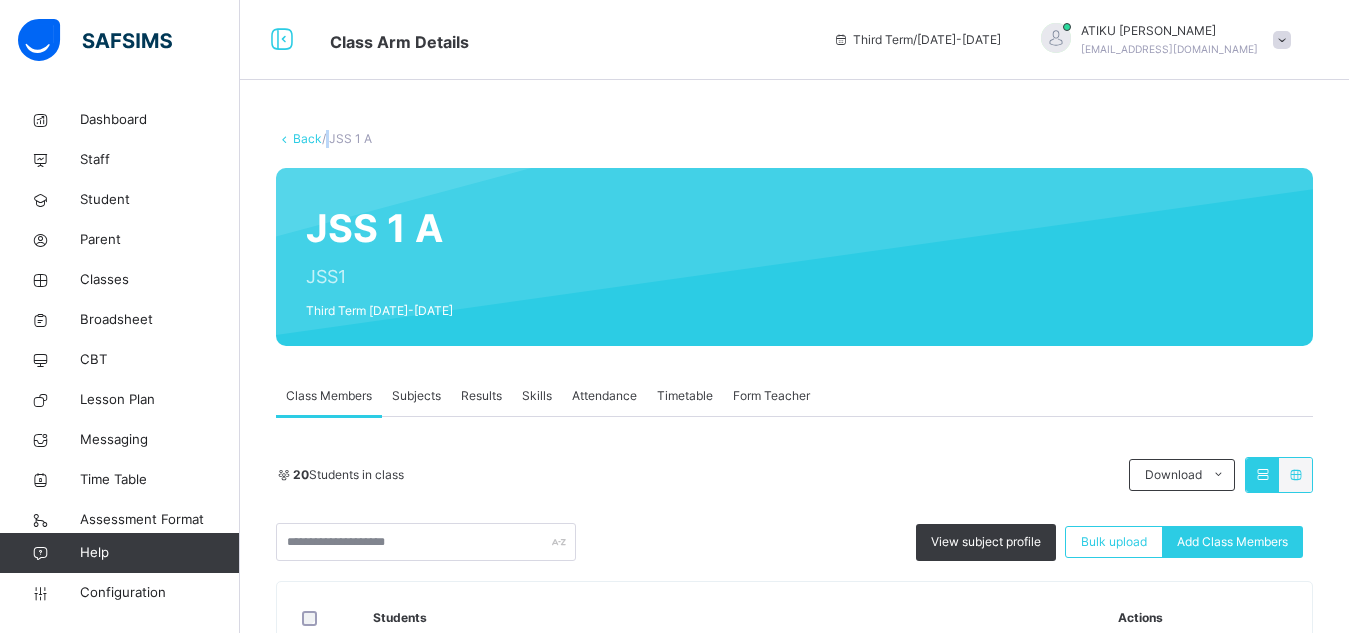scroll, scrollTop: 97, scrollLeft: 0, axis: vertical 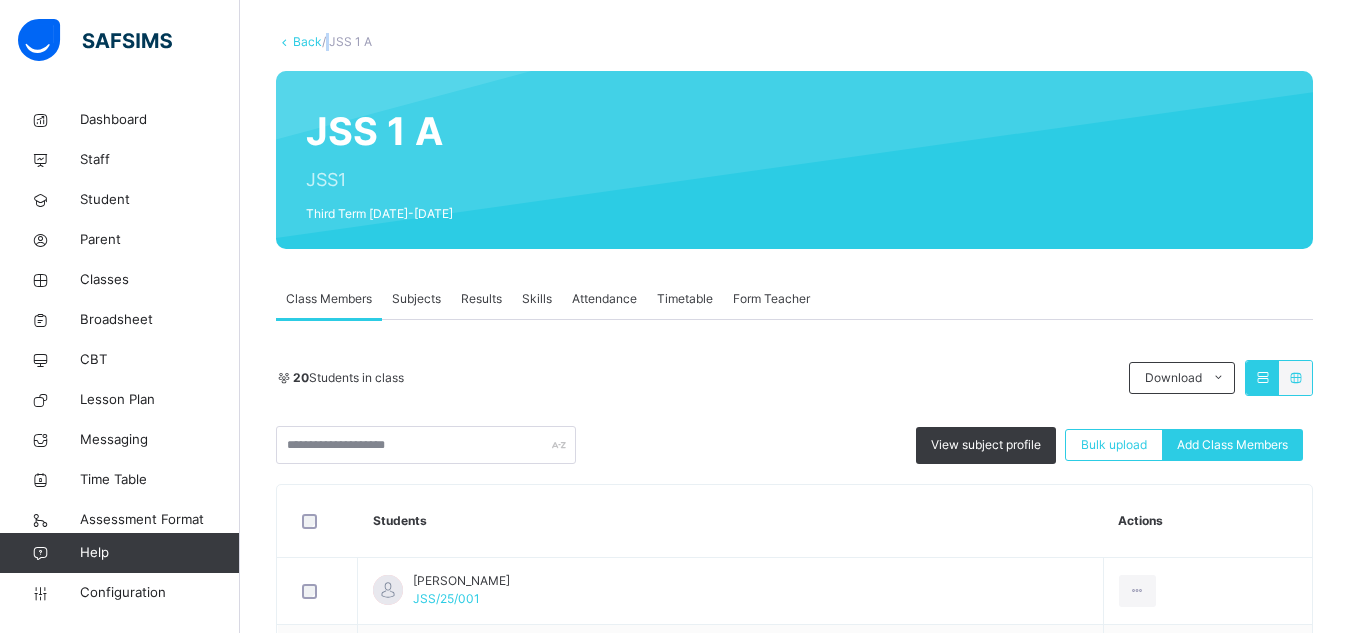click on "Subjects" at bounding box center [416, 299] 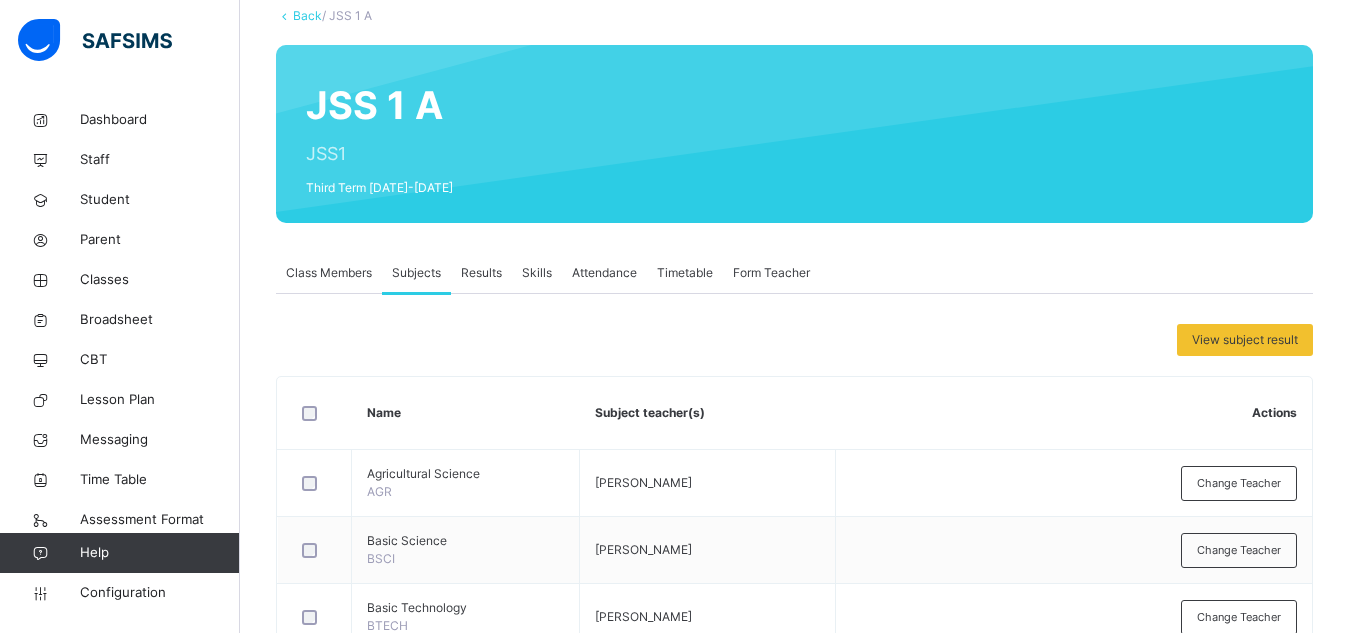 scroll, scrollTop: 112, scrollLeft: 0, axis: vertical 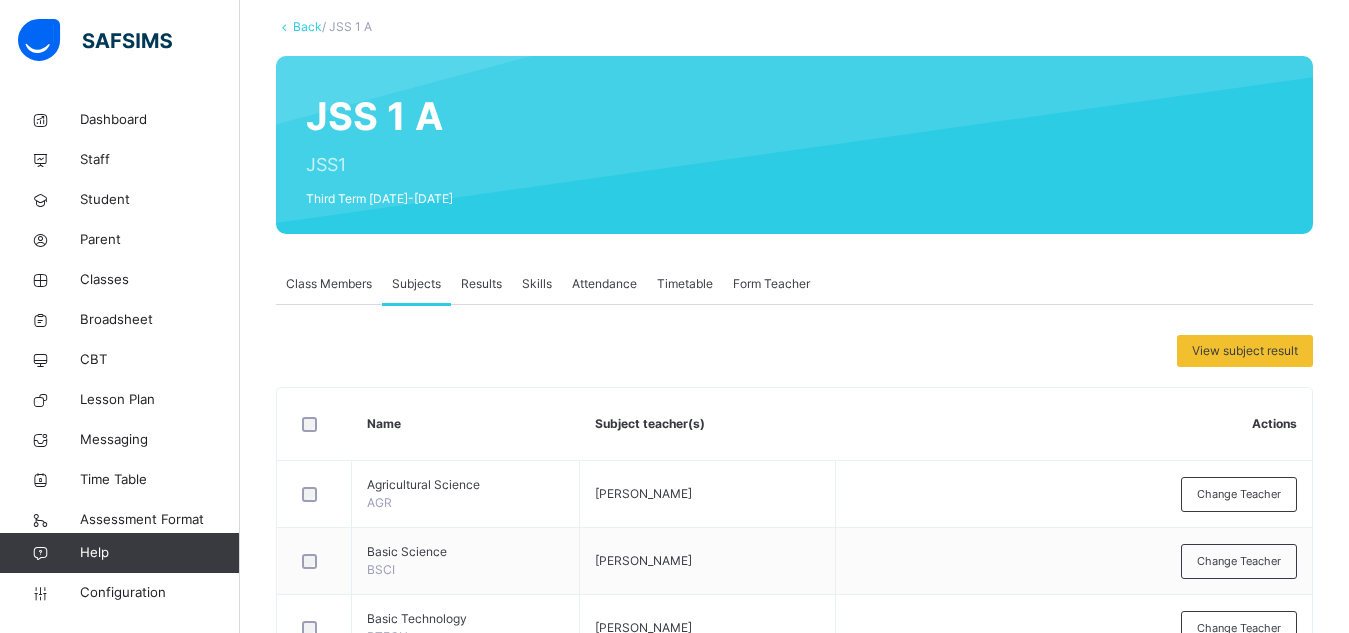 click at bounding box center [284, 26] 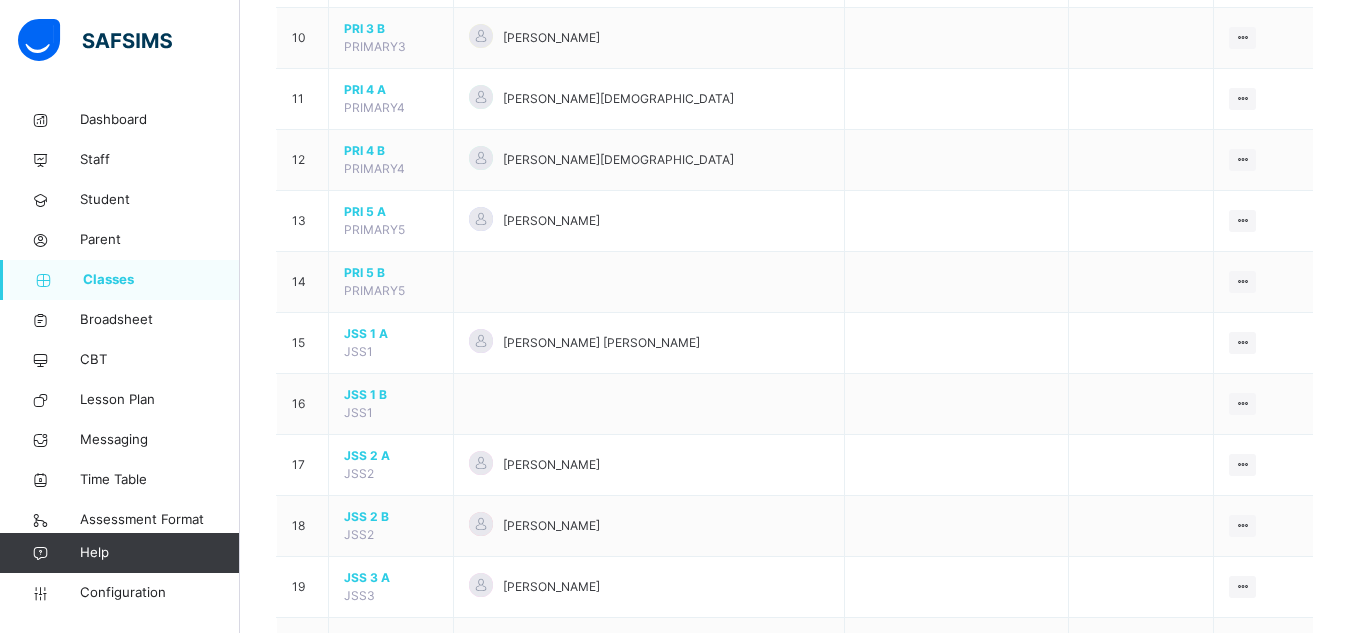 scroll, scrollTop: 936, scrollLeft: 0, axis: vertical 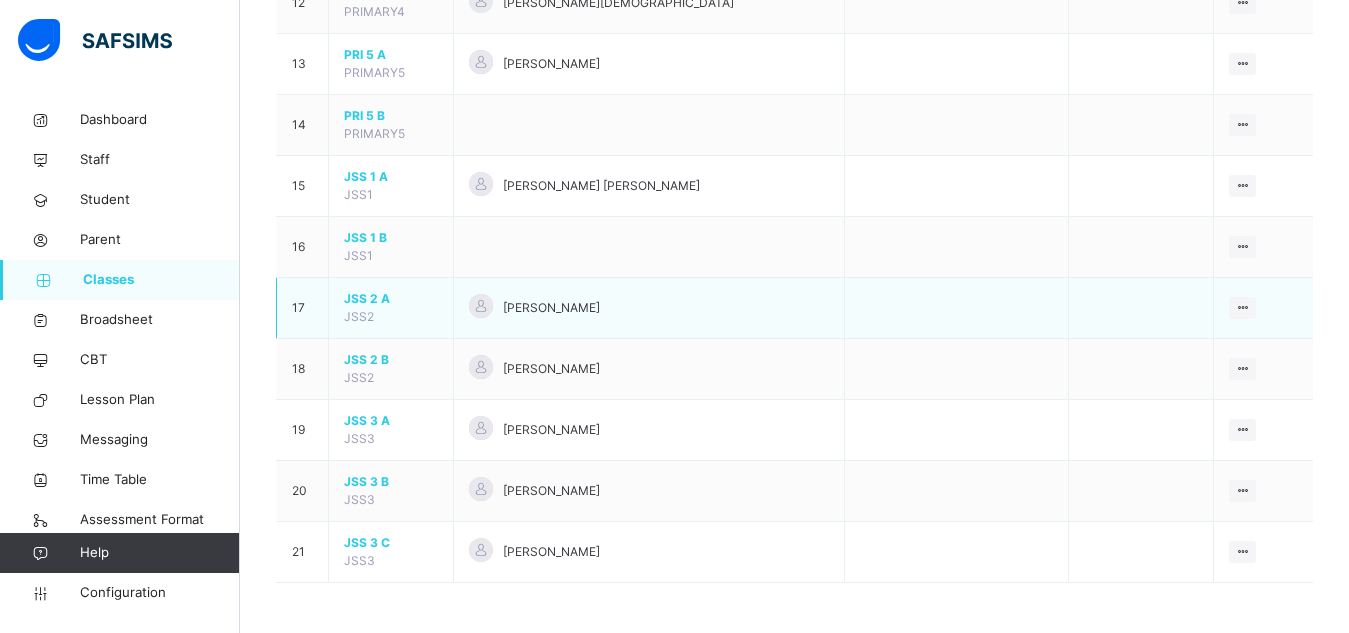 click on "JSS 2   A" at bounding box center [391, 299] 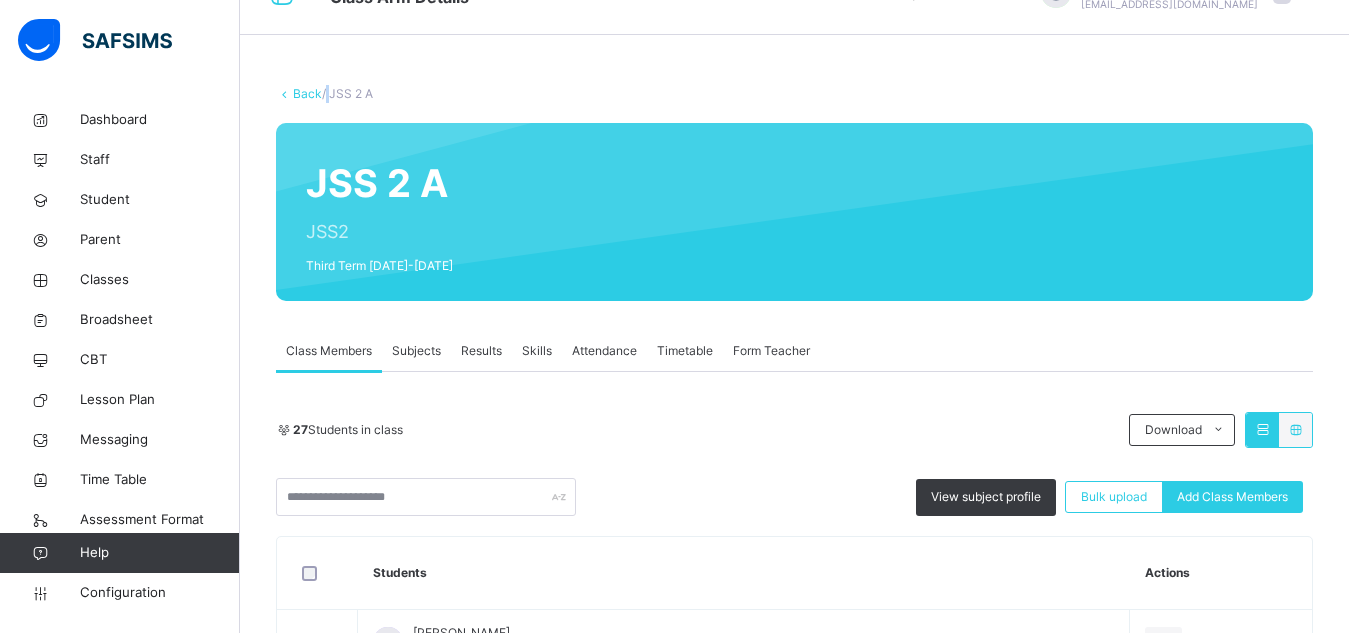 scroll, scrollTop: 46, scrollLeft: 0, axis: vertical 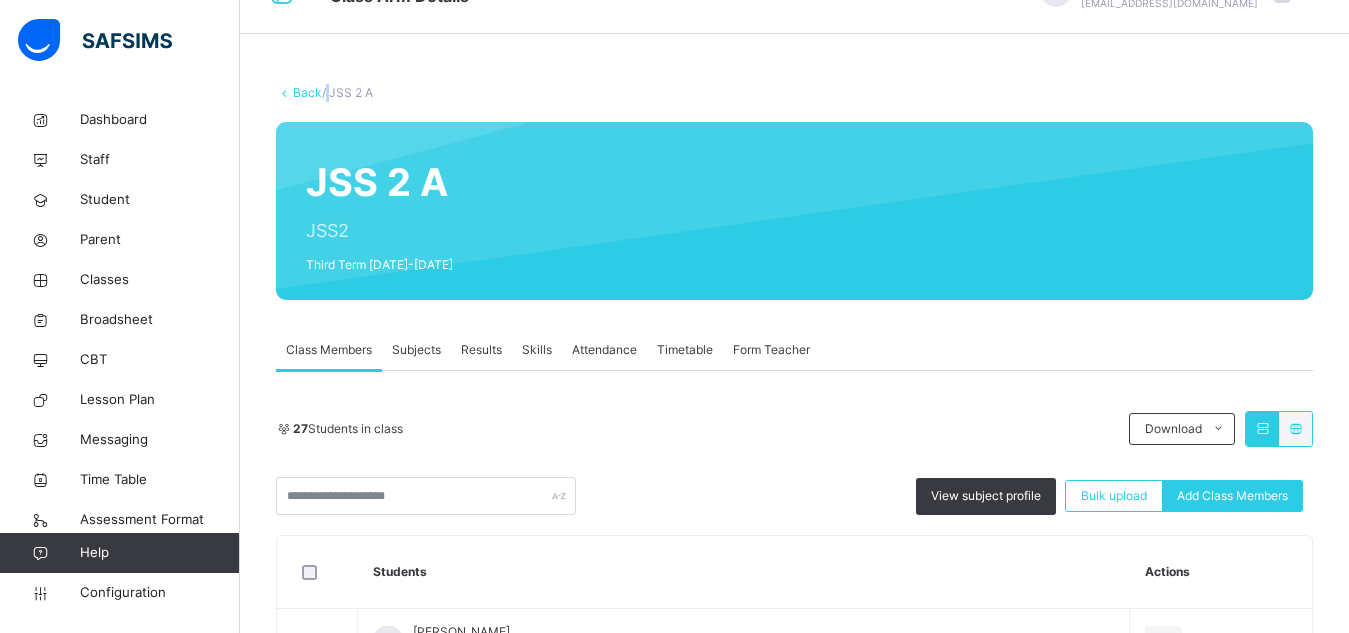 click on "Subjects" at bounding box center (416, 350) 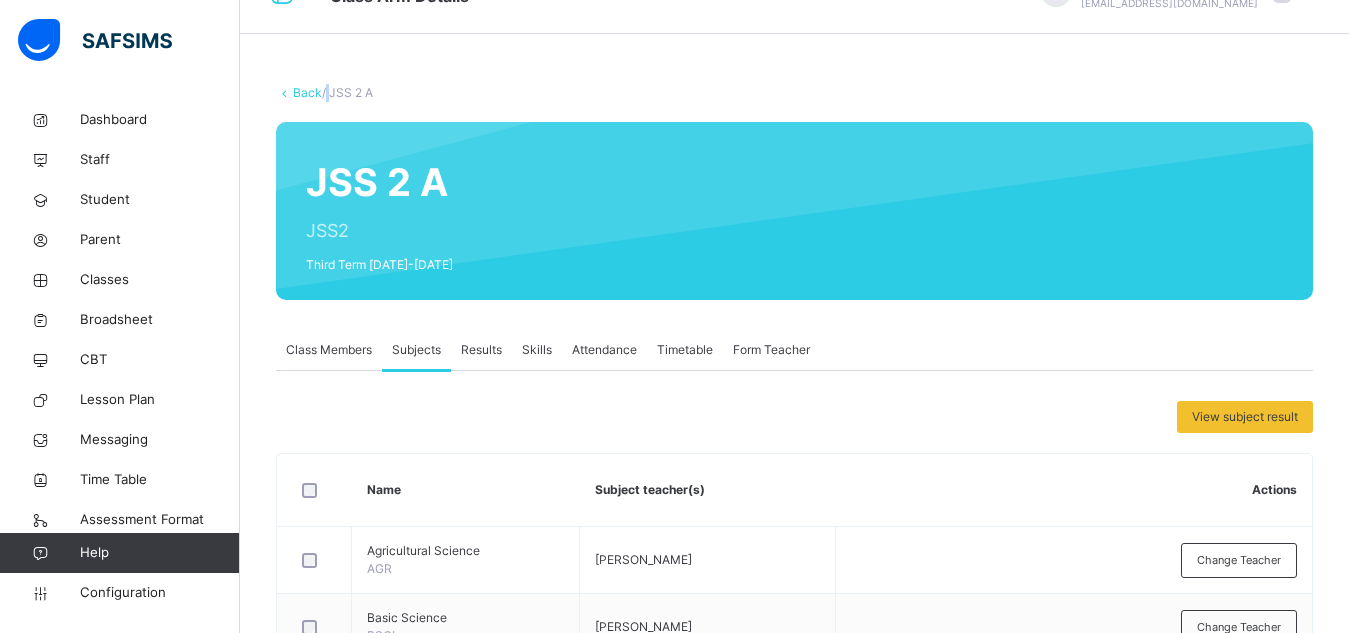 click on "Subjects" at bounding box center [416, 350] 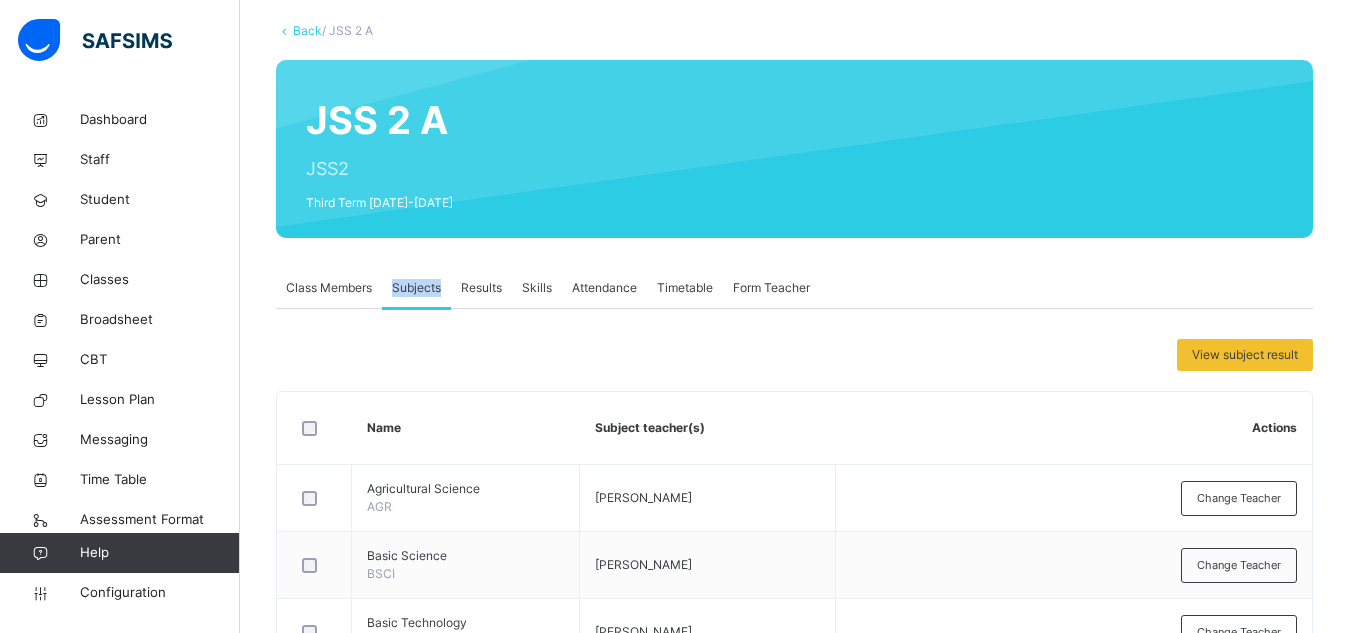 scroll, scrollTop: 0, scrollLeft: 0, axis: both 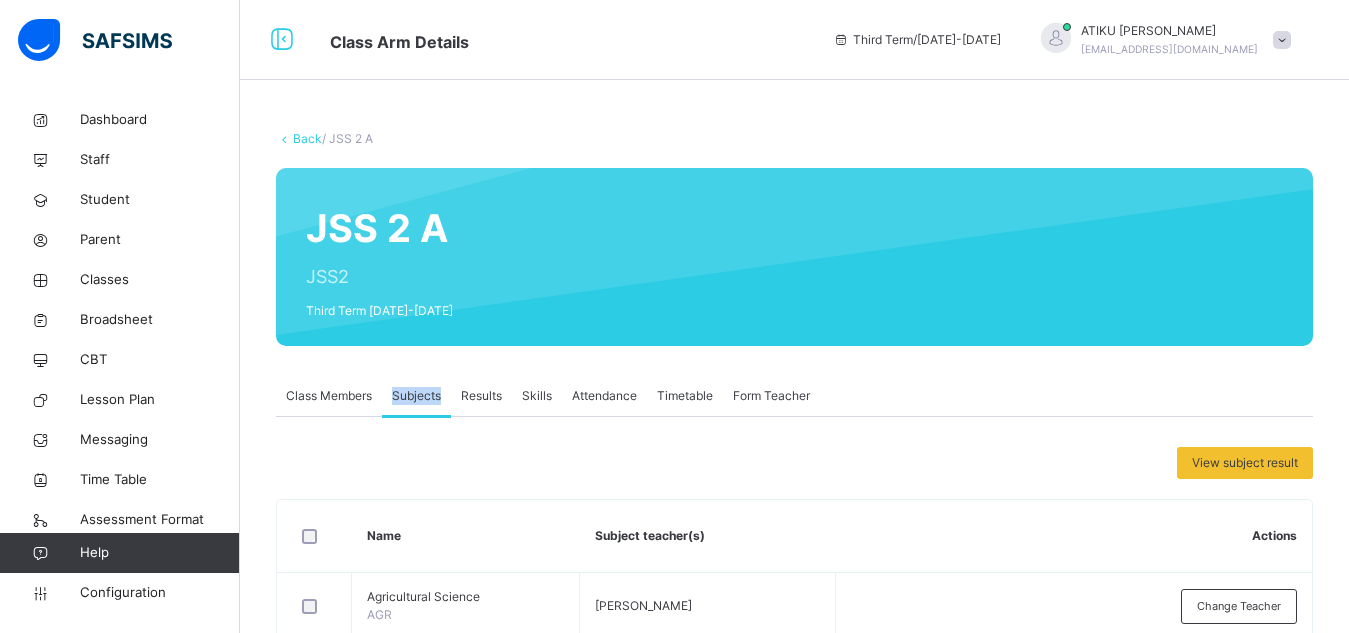 click on "Back" at bounding box center [307, 138] 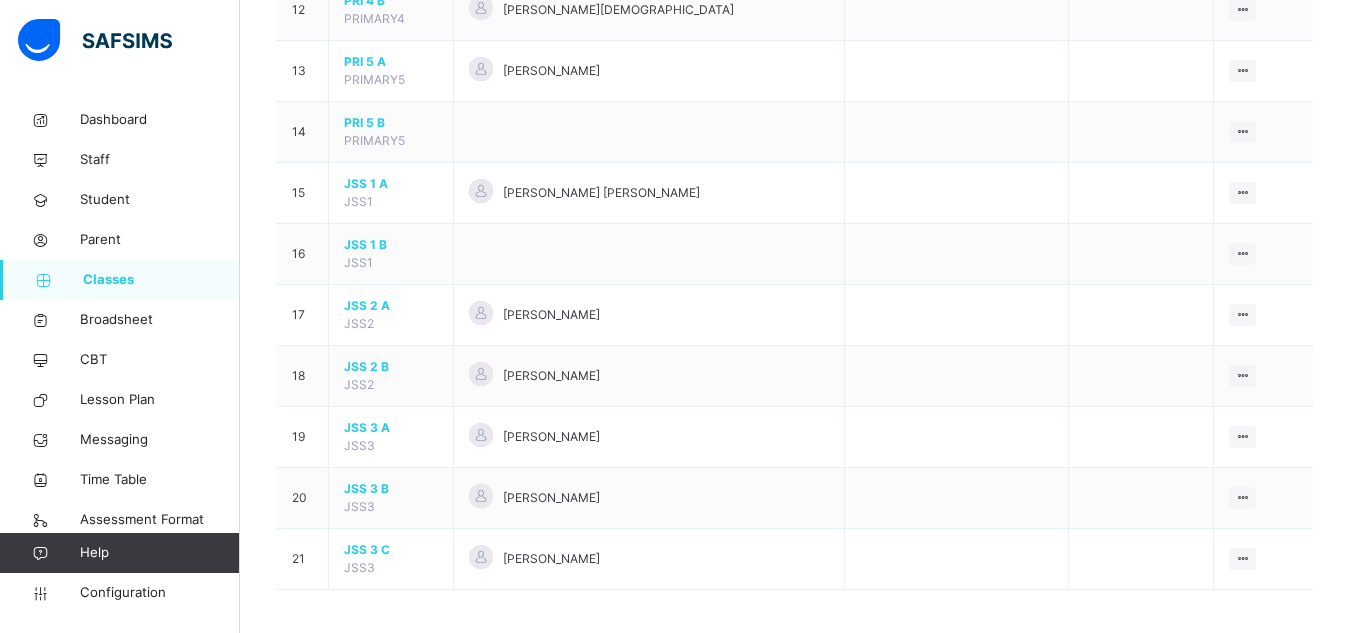 scroll, scrollTop: 936, scrollLeft: 0, axis: vertical 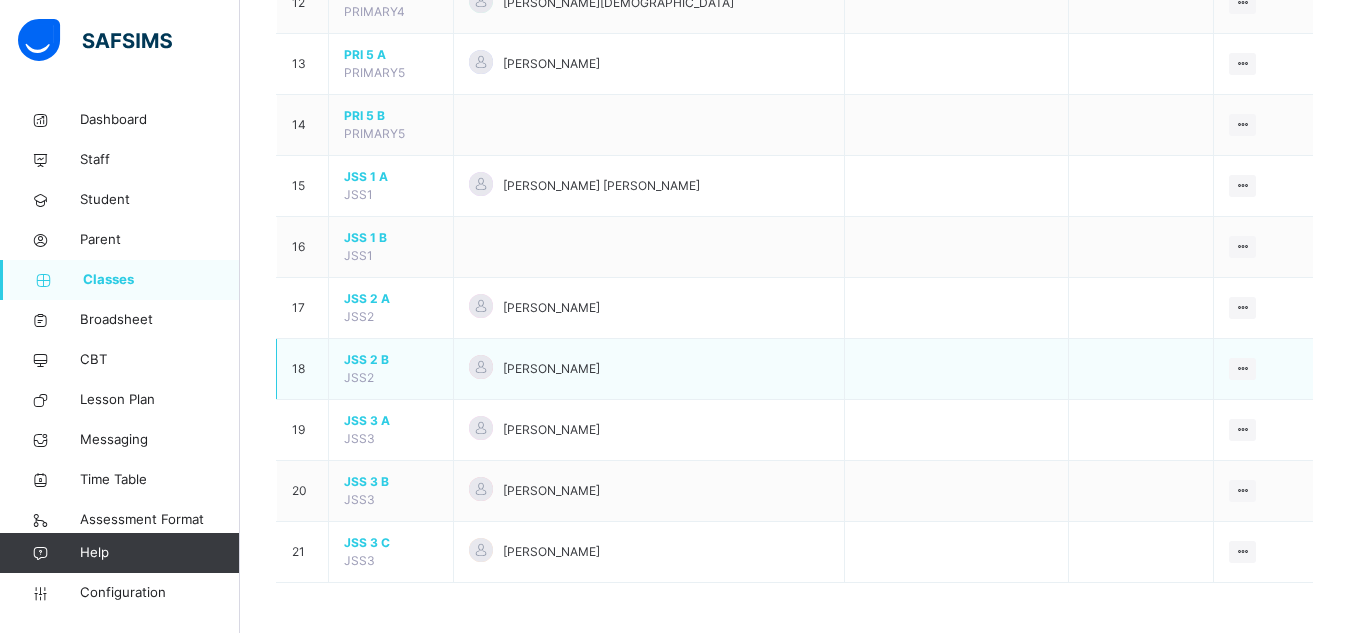 click on "JSS 2   B" at bounding box center (391, 360) 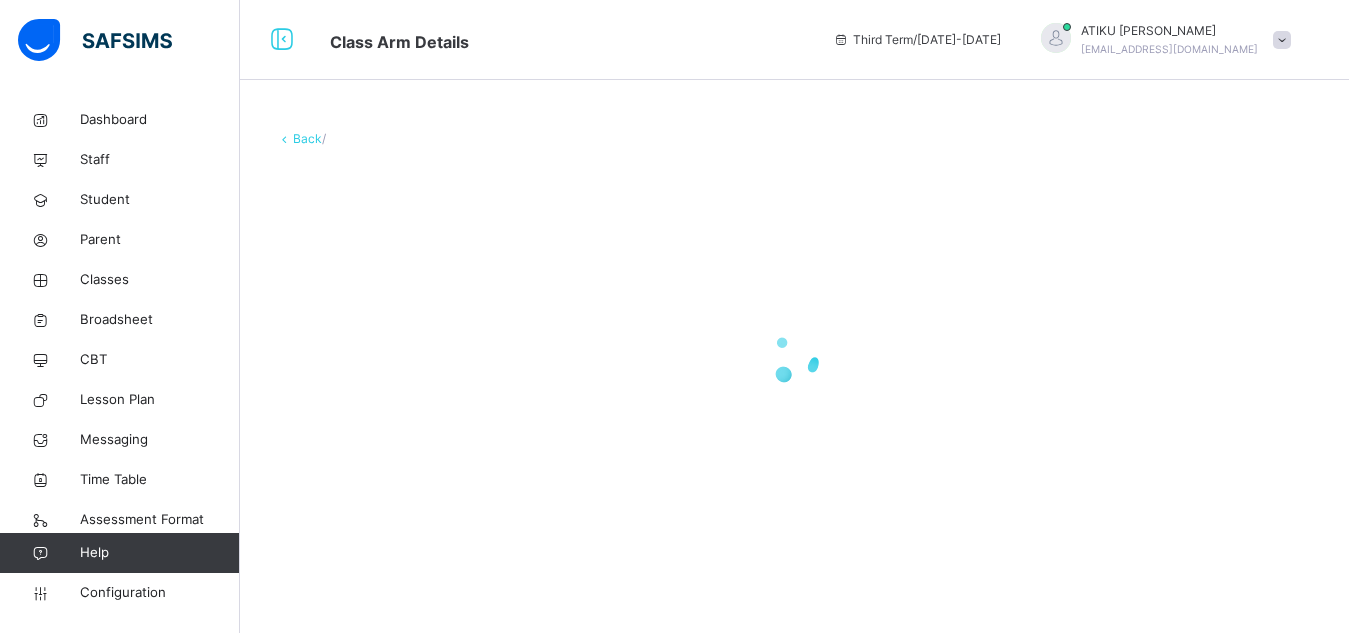 scroll, scrollTop: 0, scrollLeft: 0, axis: both 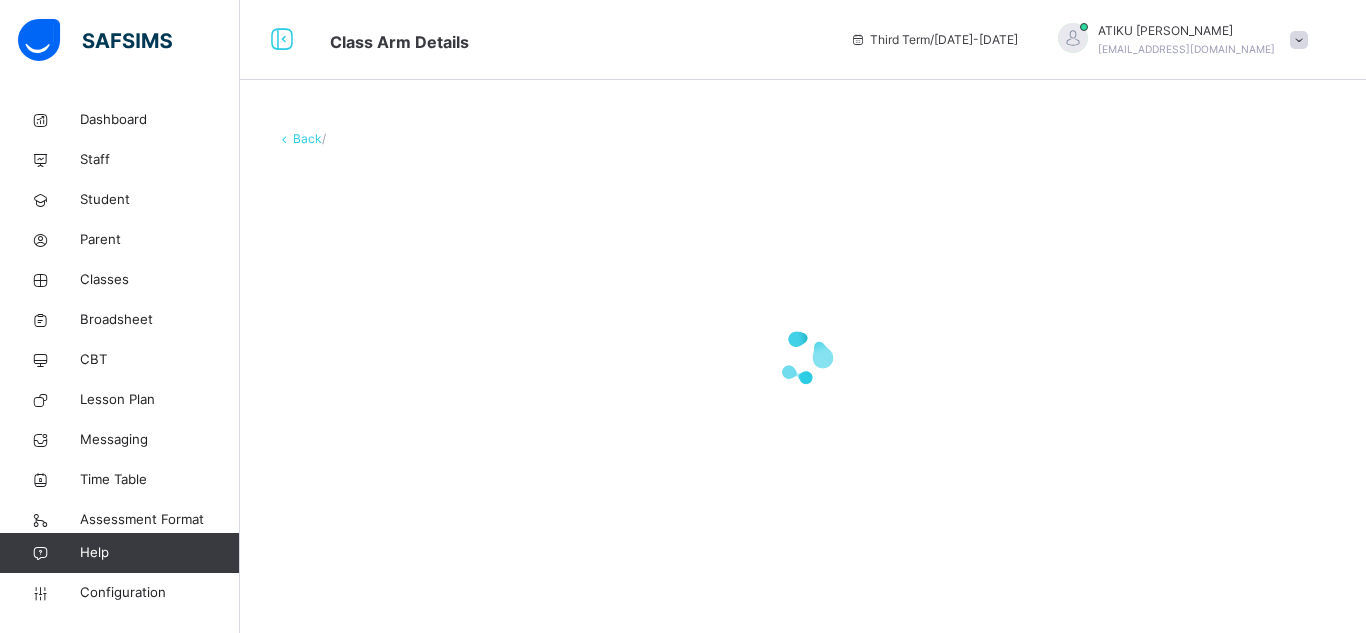 click at bounding box center (803, 358) 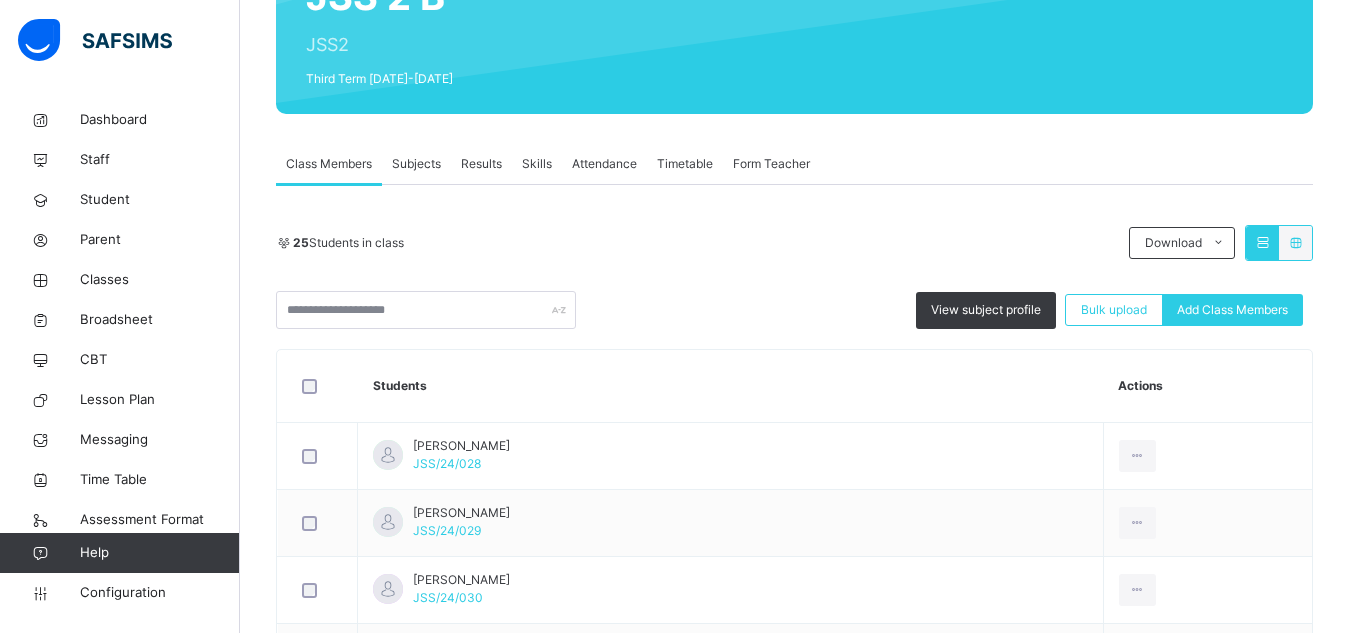 scroll, scrollTop: 197, scrollLeft: 0, axis: vertical 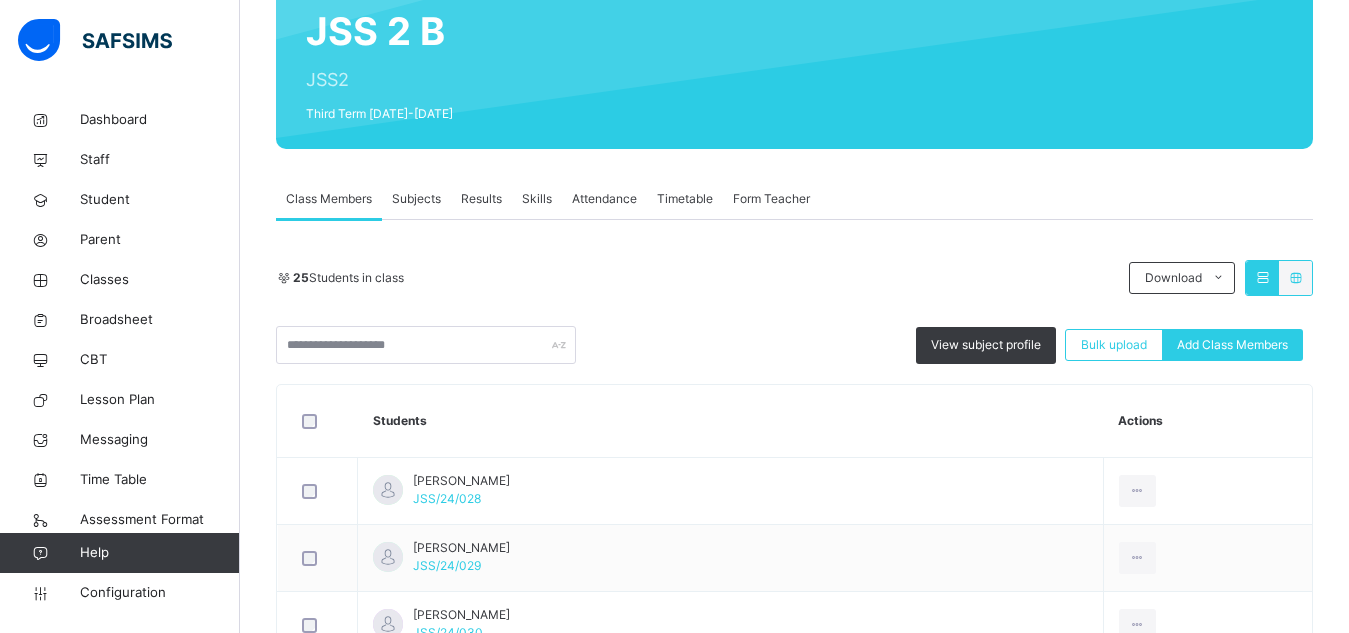 click on "Subjects" at bounding box center (416, 199) 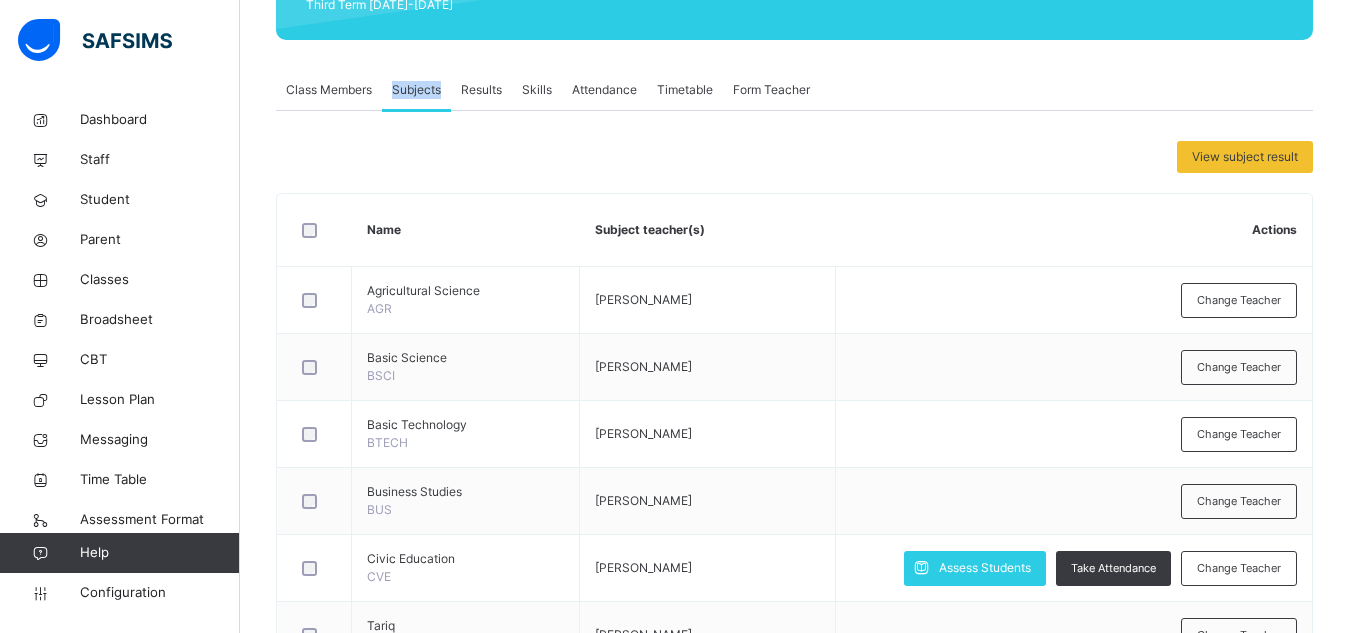 scroll, scrollTop: 0, scrollLeft: 0, axis: both 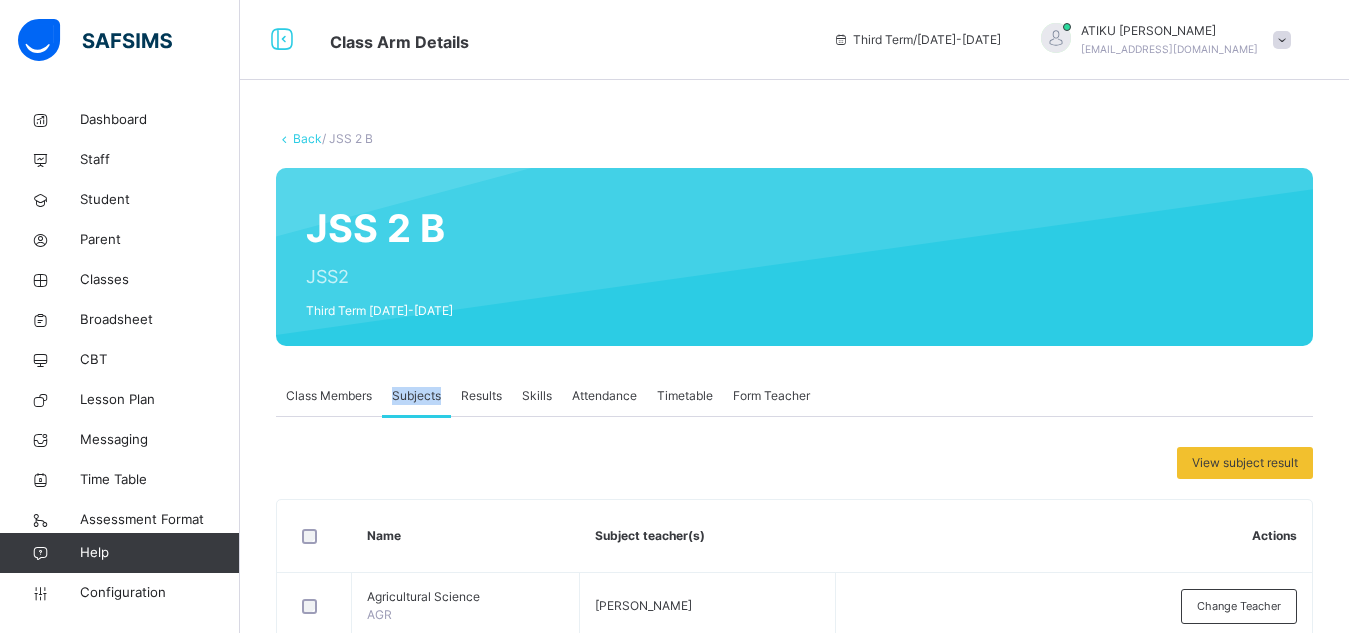 click on "Back" at bounding box center (307, 138) 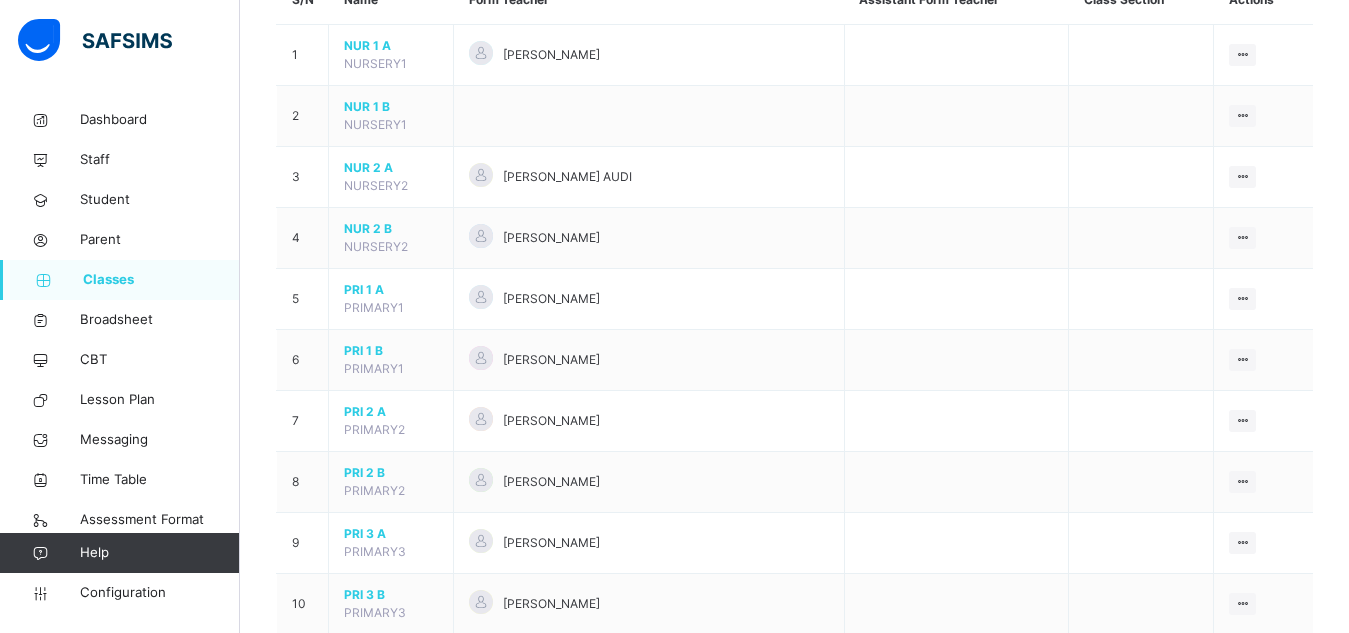 scroll, scrollTop: 0, scrollLeft: 0, axis: both 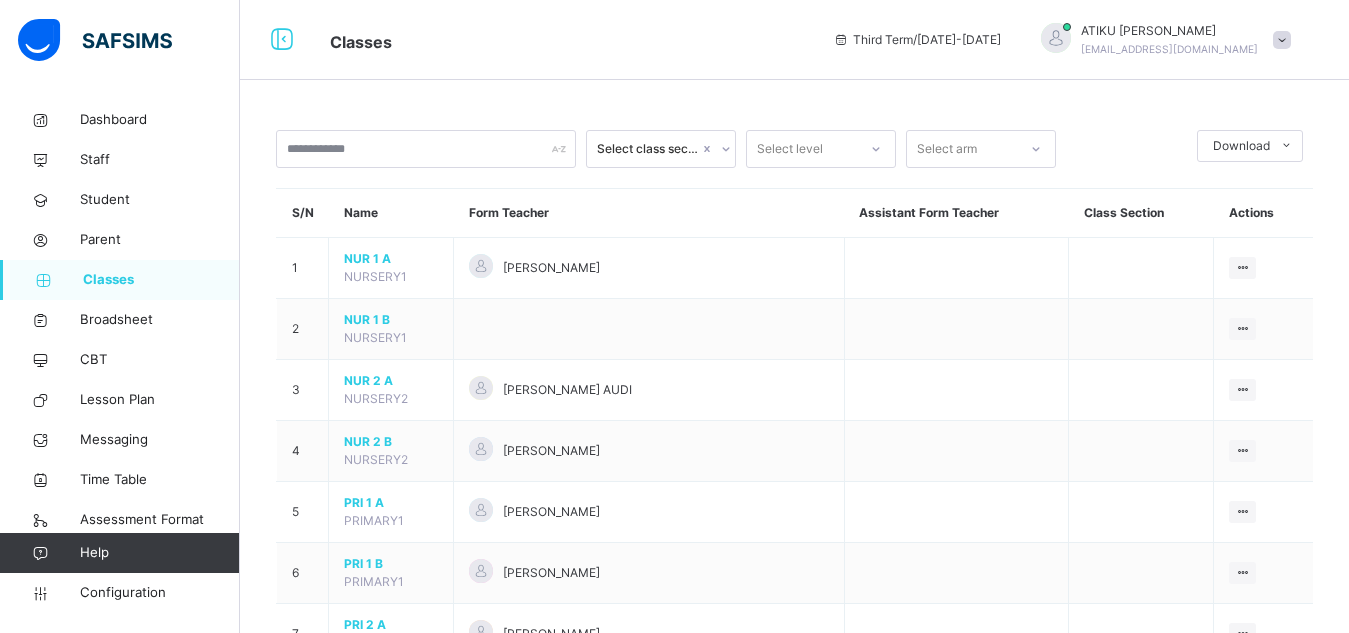 click on "Classes" at bounding box center (361, 42) 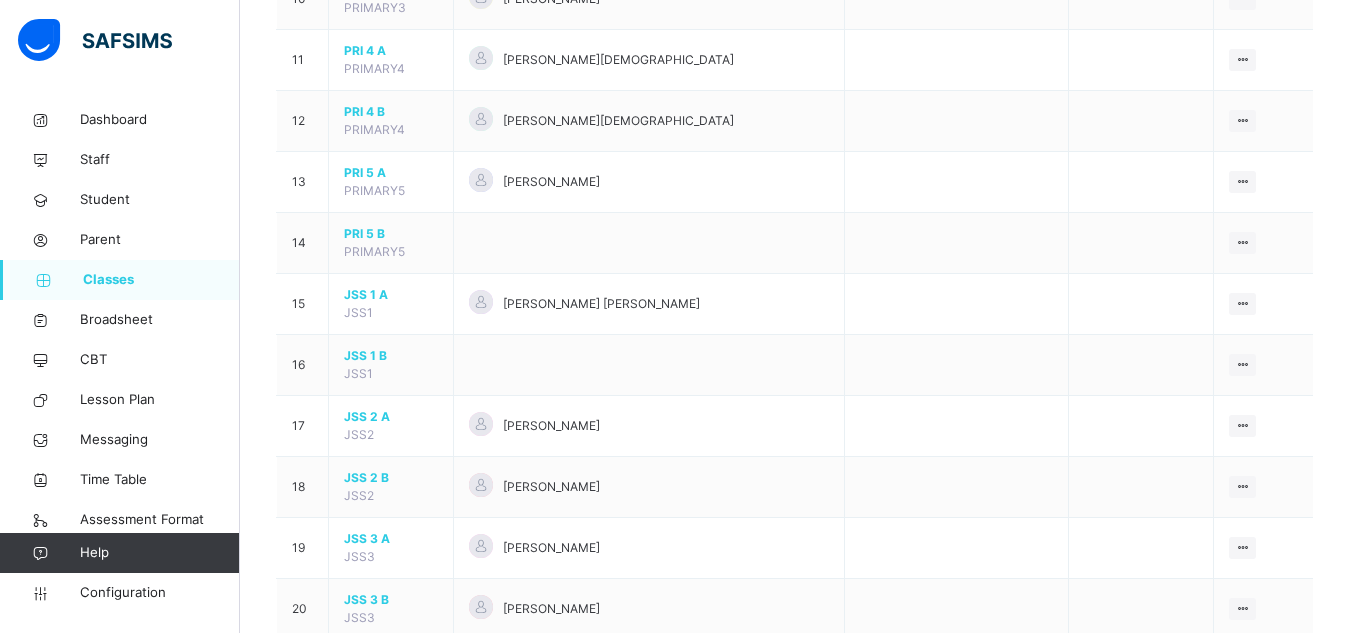 scroll, scrollTop: 936, scrollLeft: 0, axis: vertical 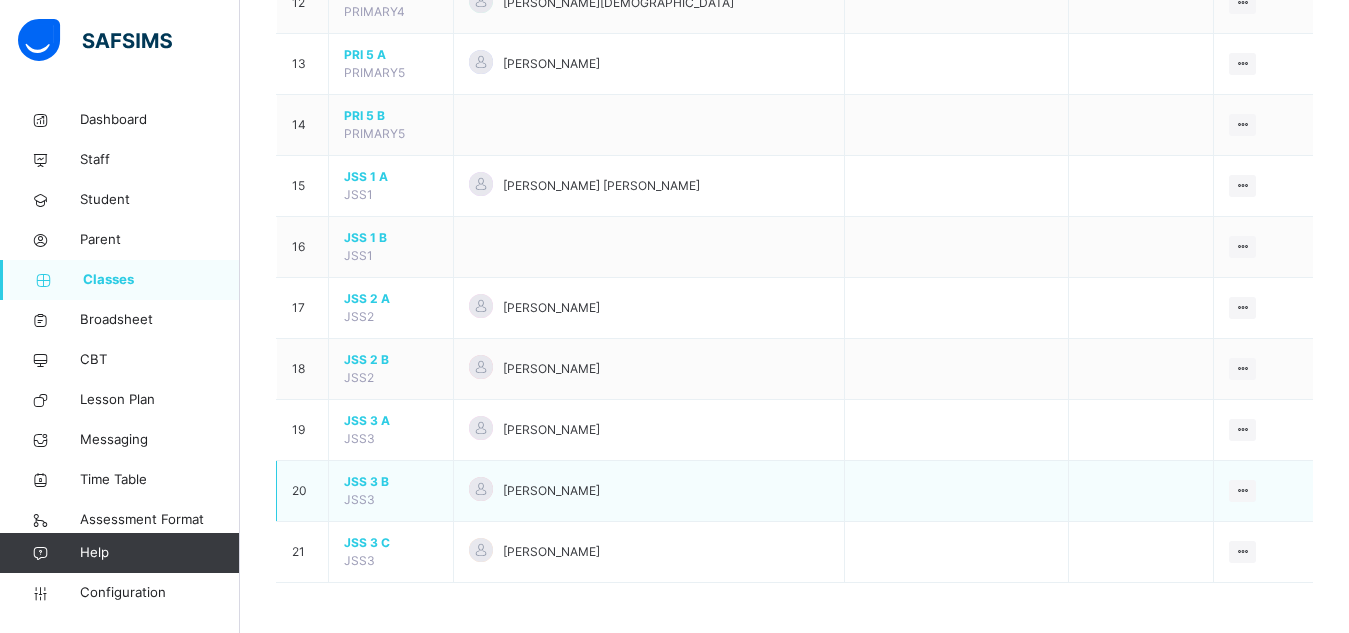click on "JSS 3   B" at bounding box center [391, 482] 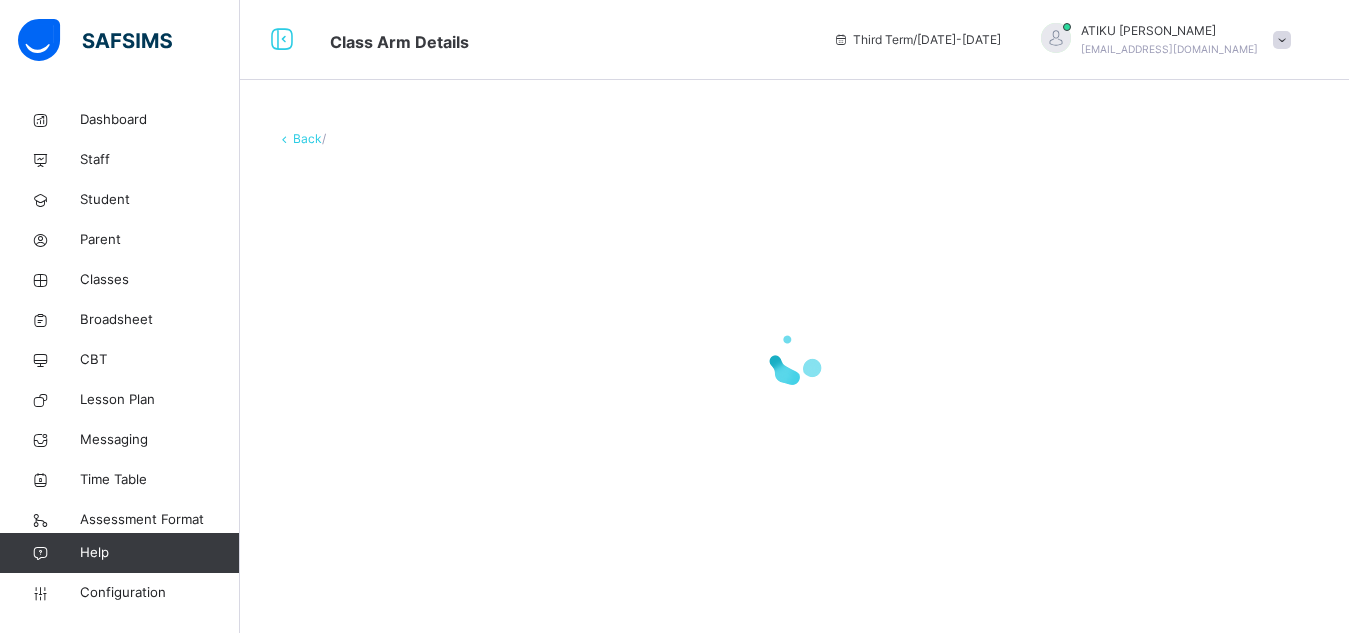 scroll, scrollTop: 0, scrollLeft: 0, axis: both 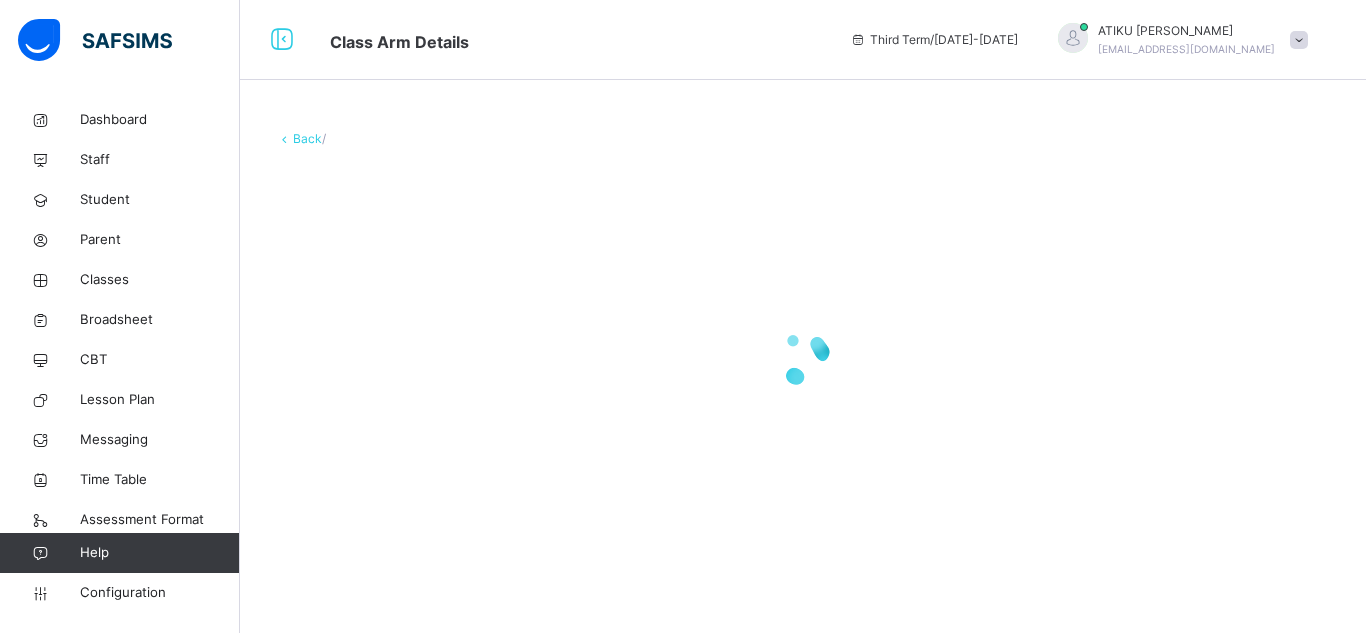 click at bounding box center (803, 358) 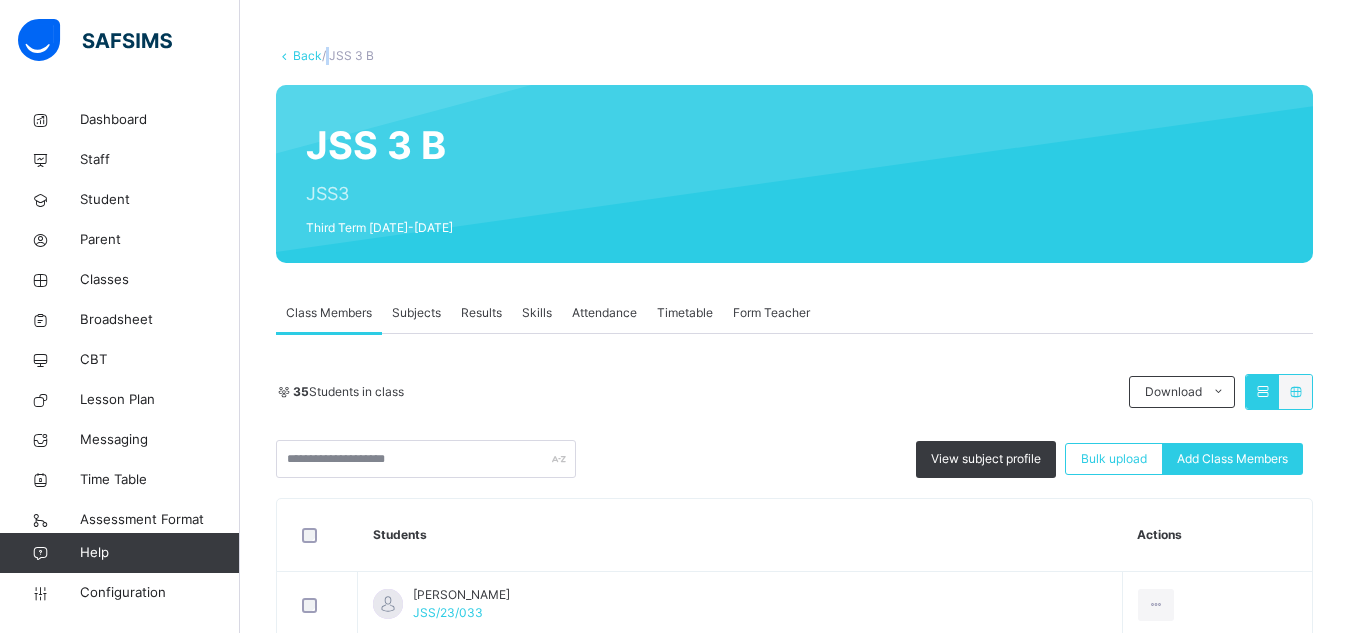 scroll, scrollTop: 153, scrollLeft: 0, axis: vertical 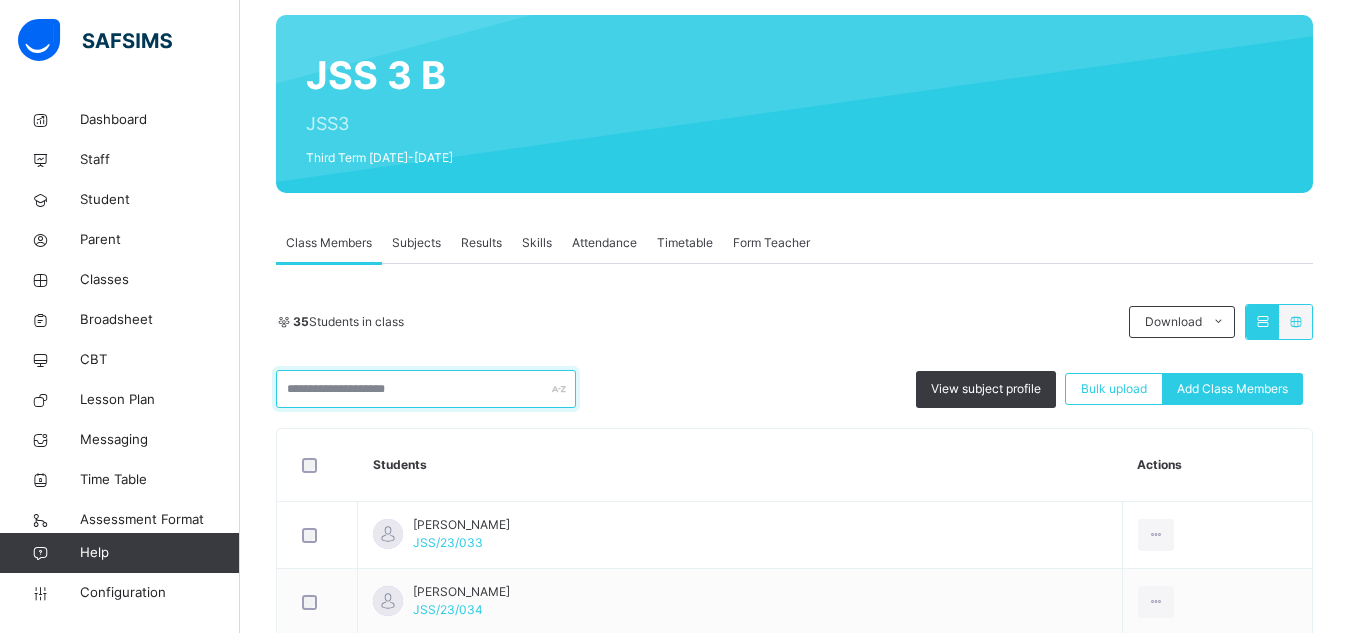 click at bounding box center [426, 389] 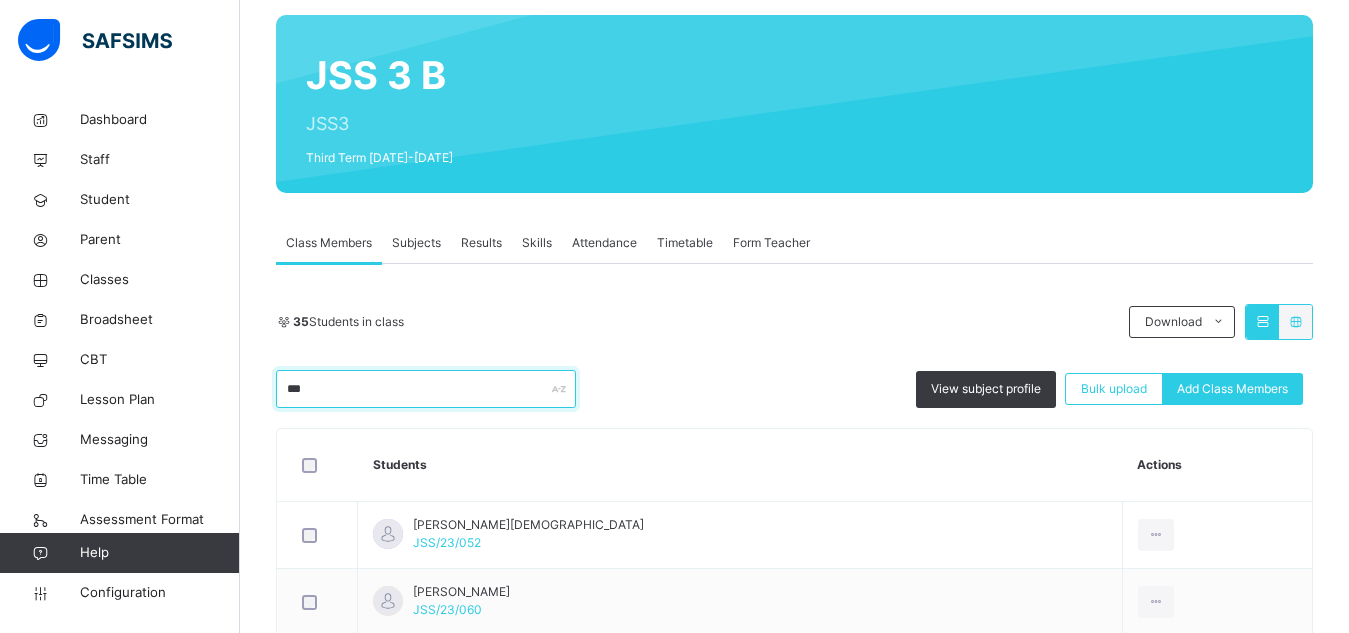 click on "***" at bounding box center (426, 389) 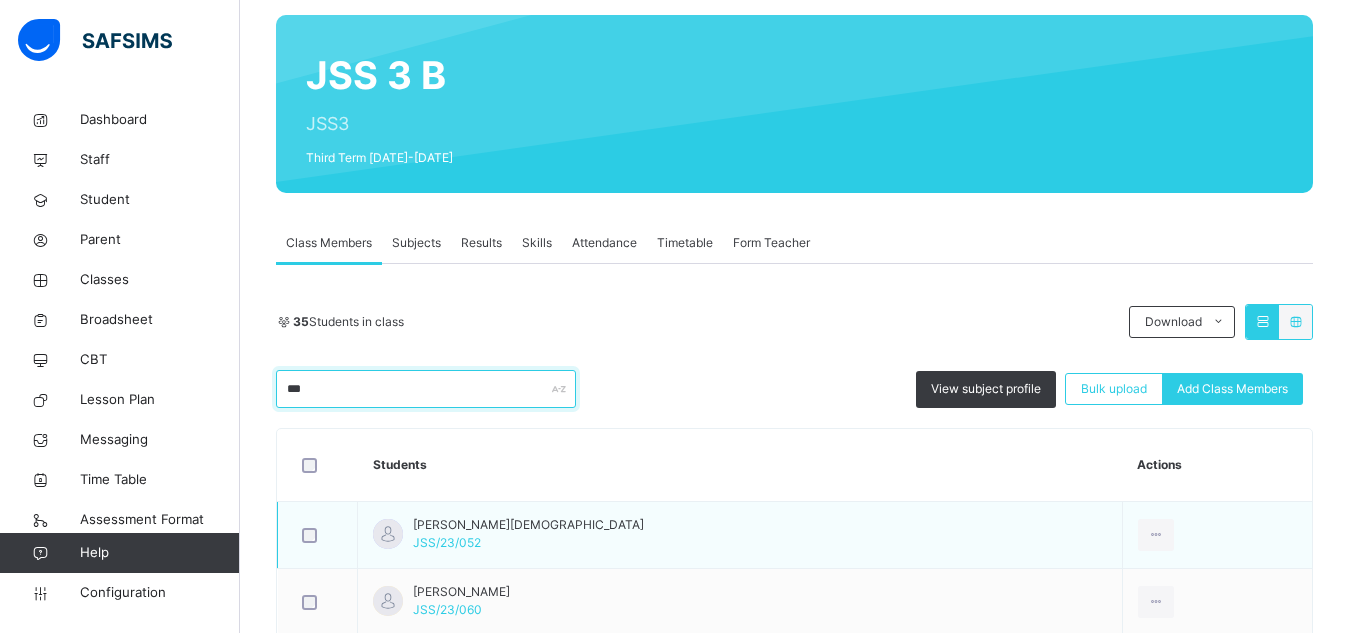 type on "***" 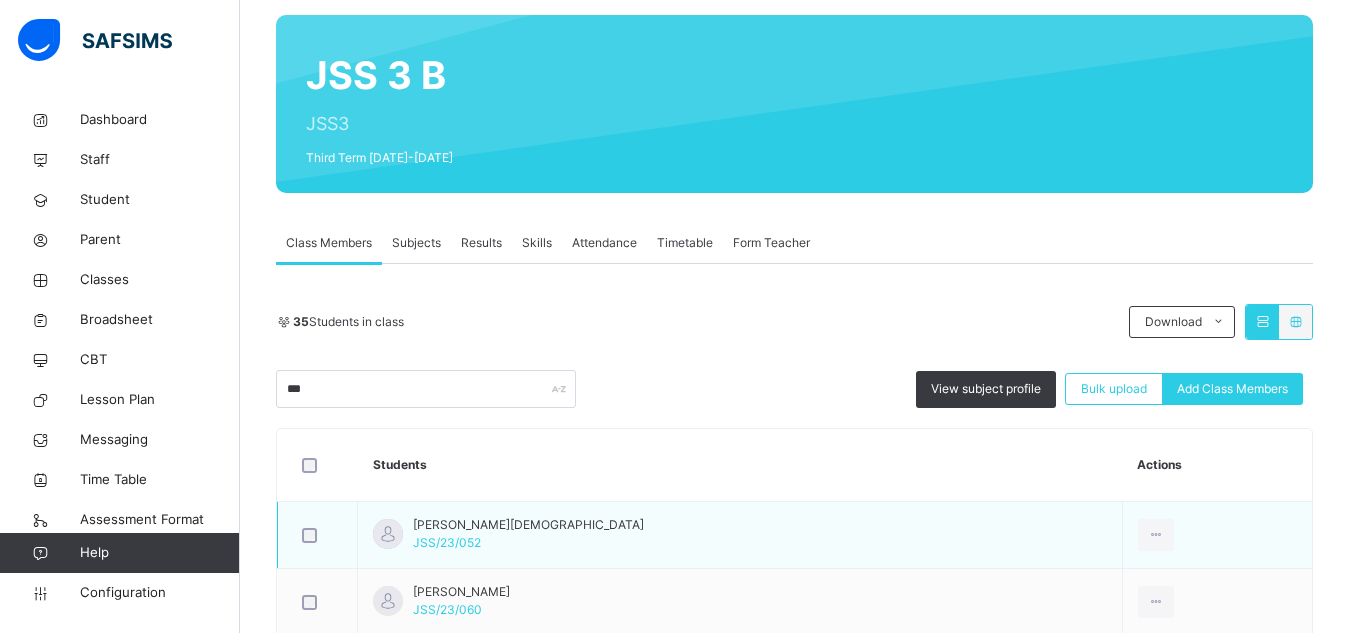 click on "[PERSON_NAME][DEMOGRAPHIC_DATA] JSS/23/052" at bounding box center [740, 535] 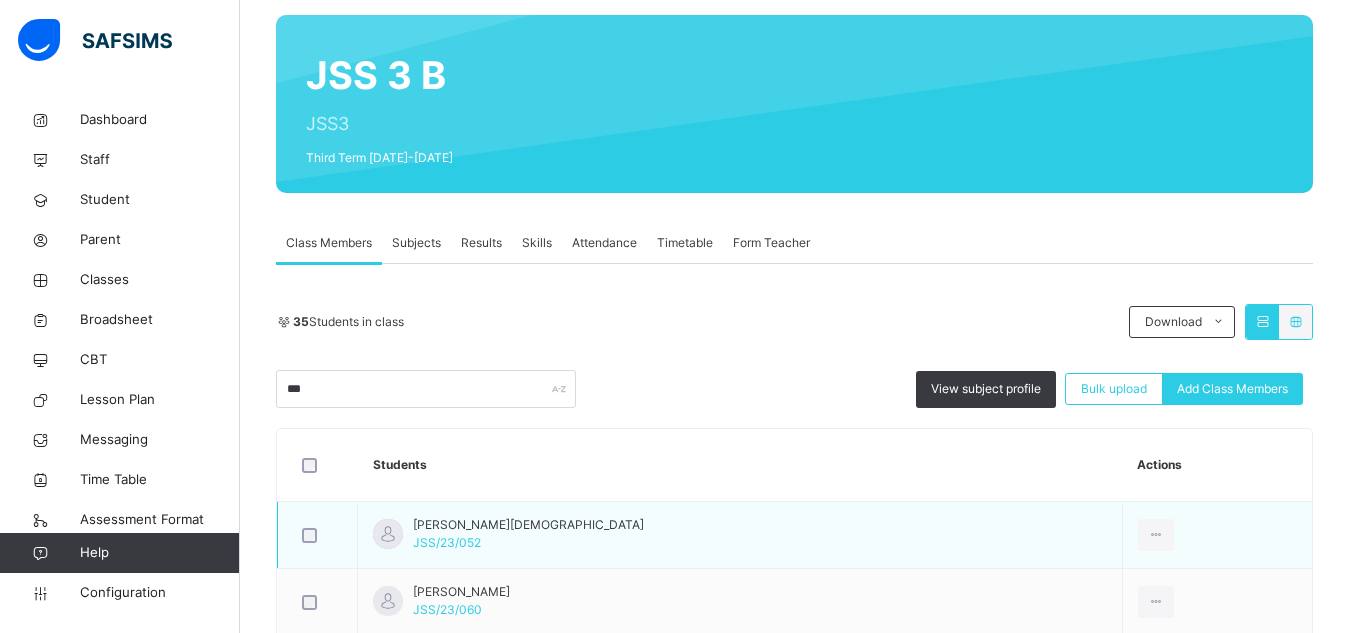 click at bounding box center (388, 534) 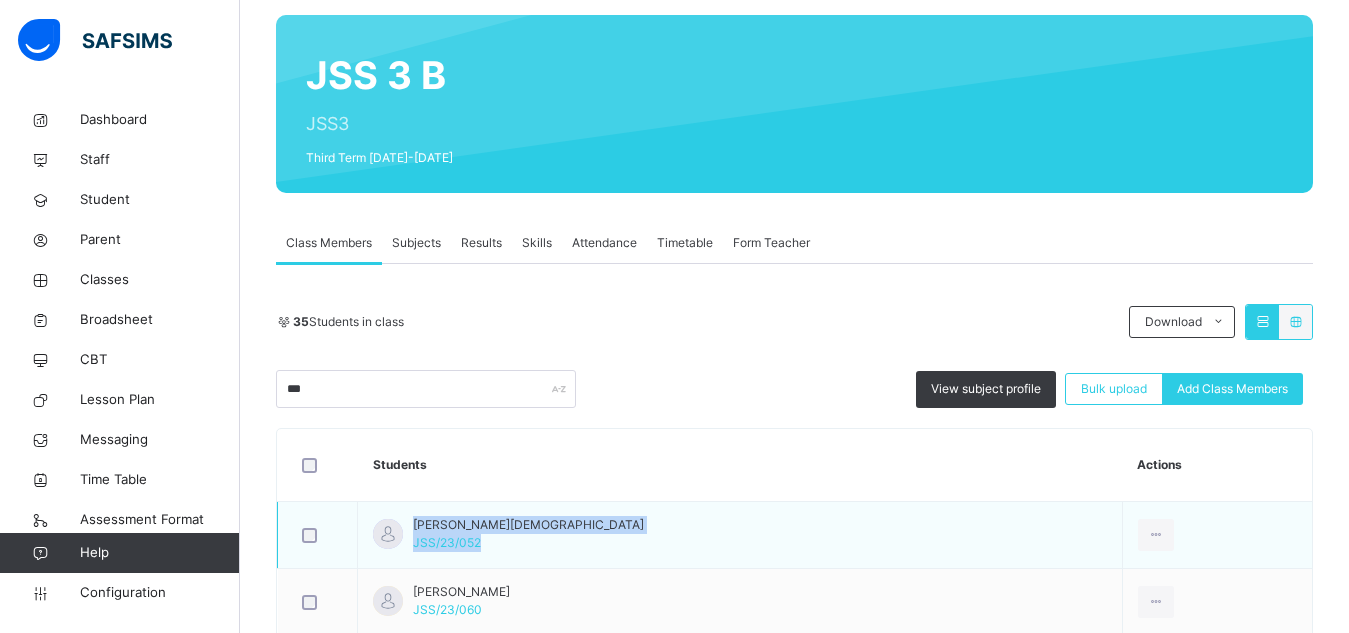 drag, startPoint x: 383, startPoint y: 531, endPoint x: 850, endPoint y: 548, distance: 467.30933 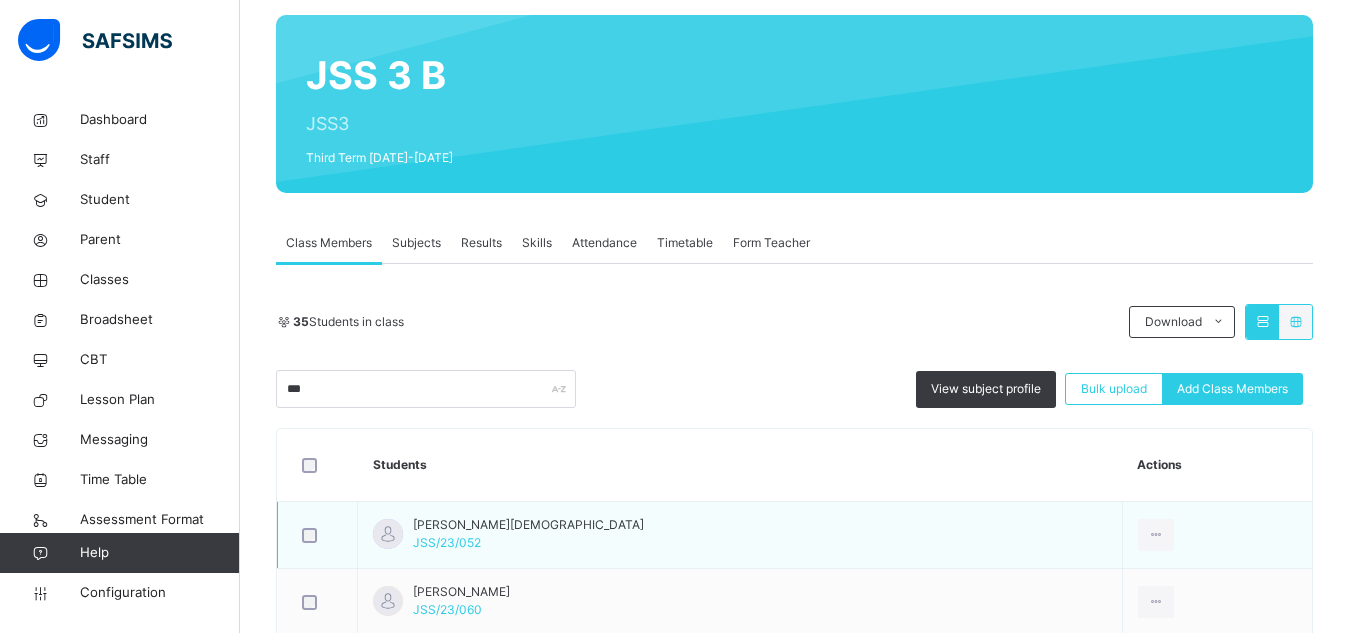 click on "[PERSON_NAME][DEMOGRAPHIC_DATA] JSS/23/052" at bounding box center (740, 535) 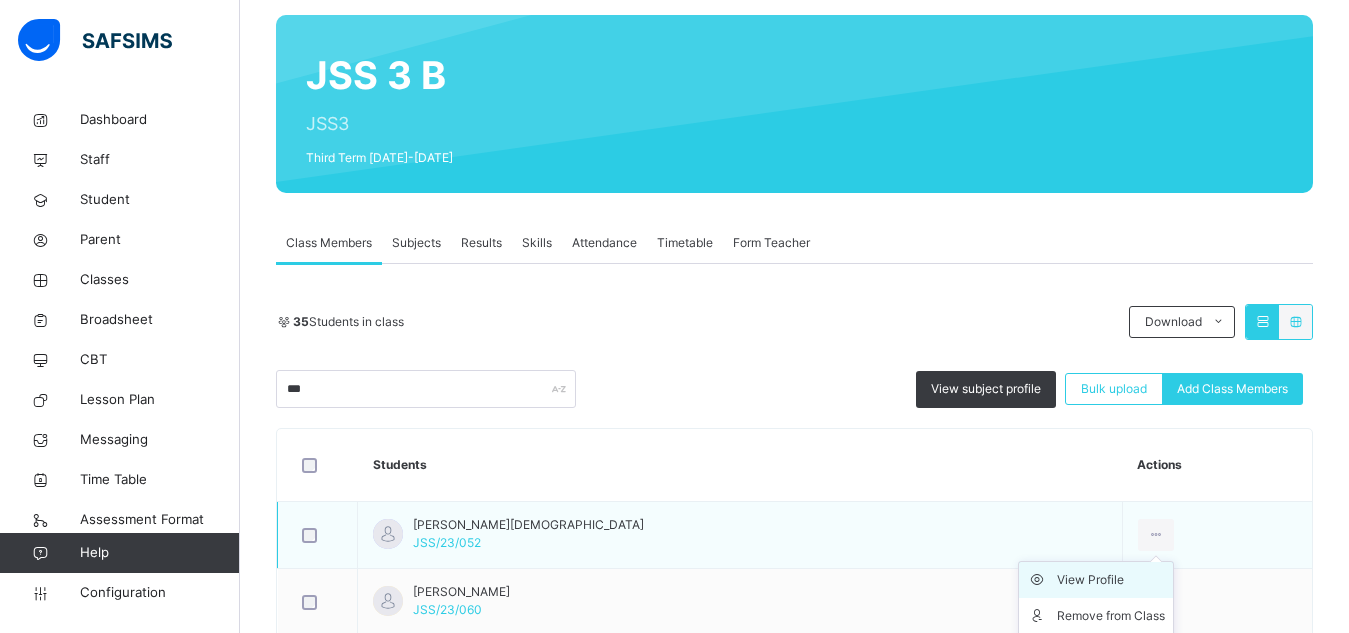 click on "View Profile" at bounding box center [1111, 580] 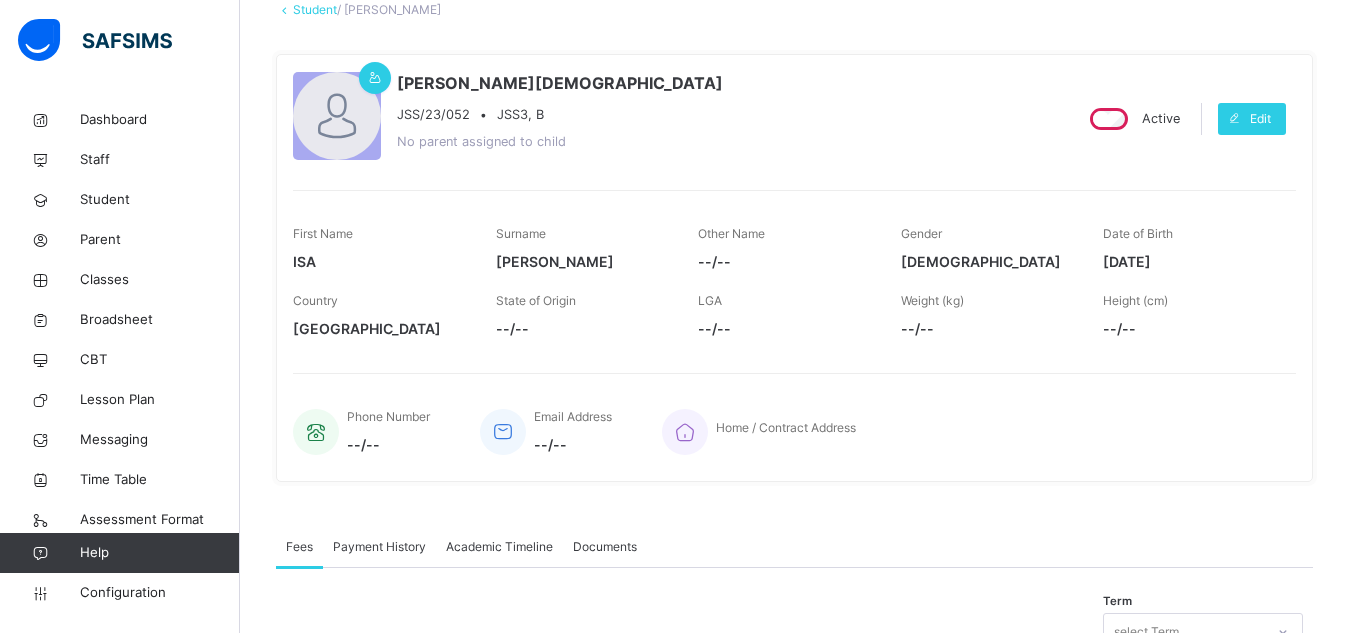 scroll, scrollTop: 128, scrollLeft: 0, axis: vertical 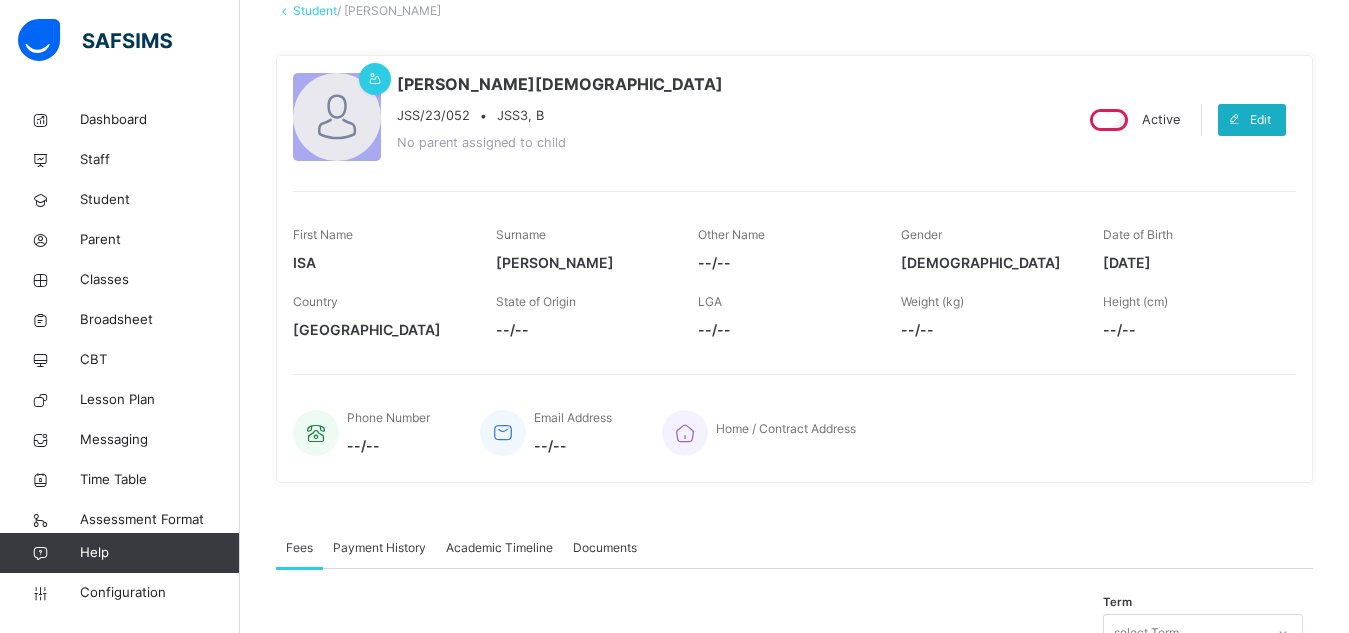 click on "Edit" at bounding box center (1260, 120) 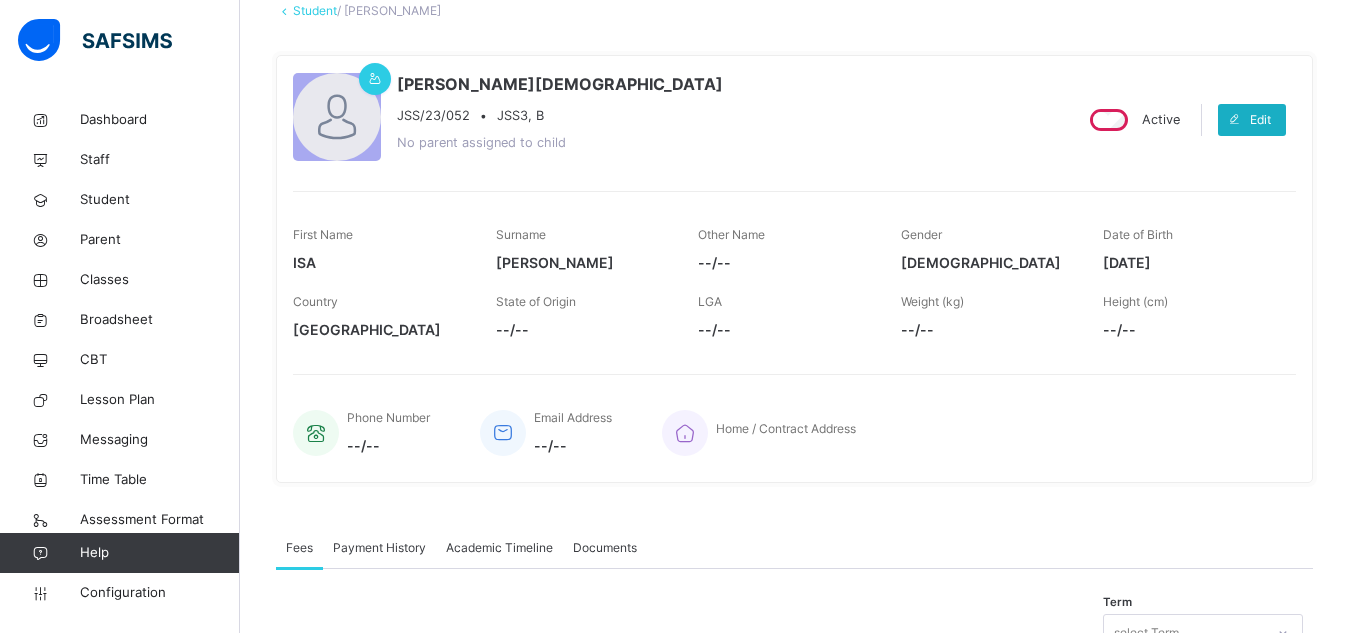 select on "**" 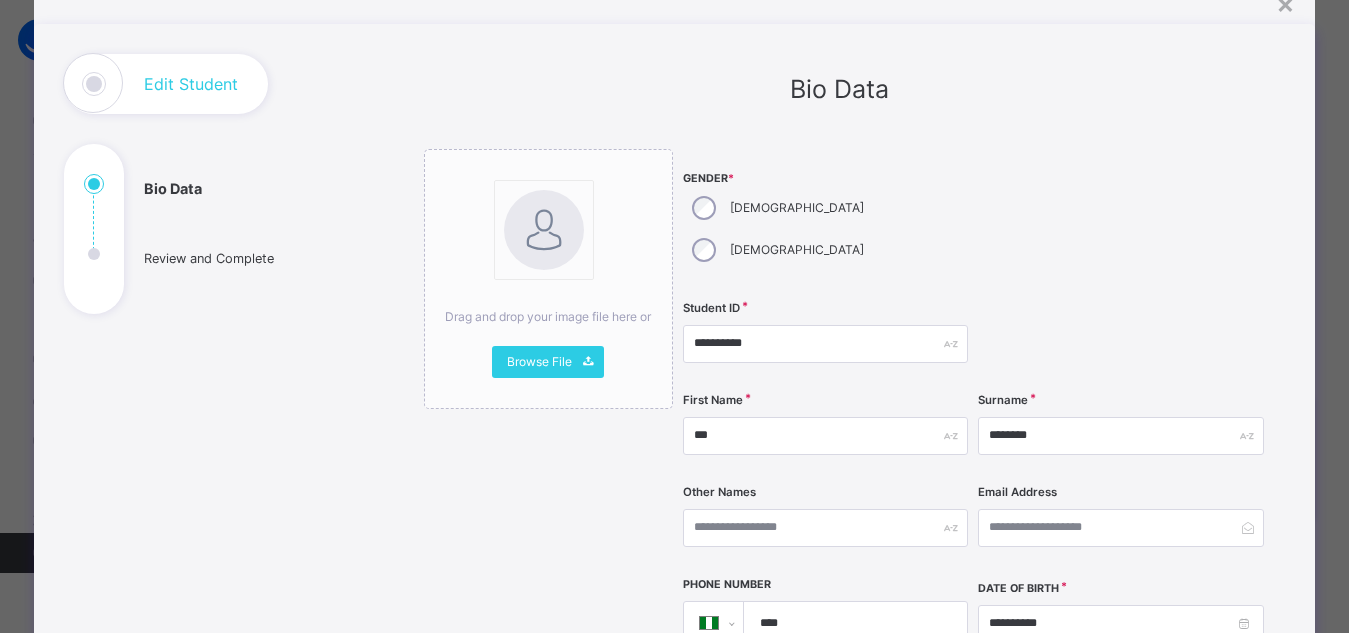 scroll, scrollTop: 89, scrollLeft: 0, axis: vertical 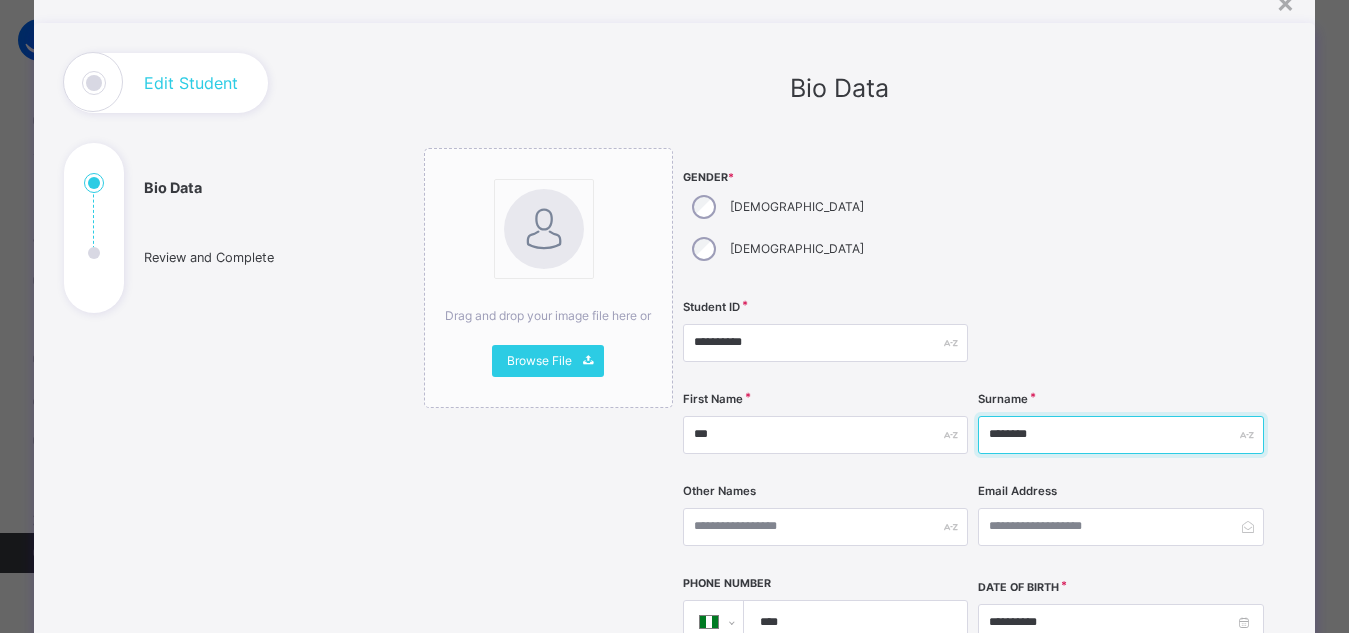 click on "********" at bounding box center [1120, 435] 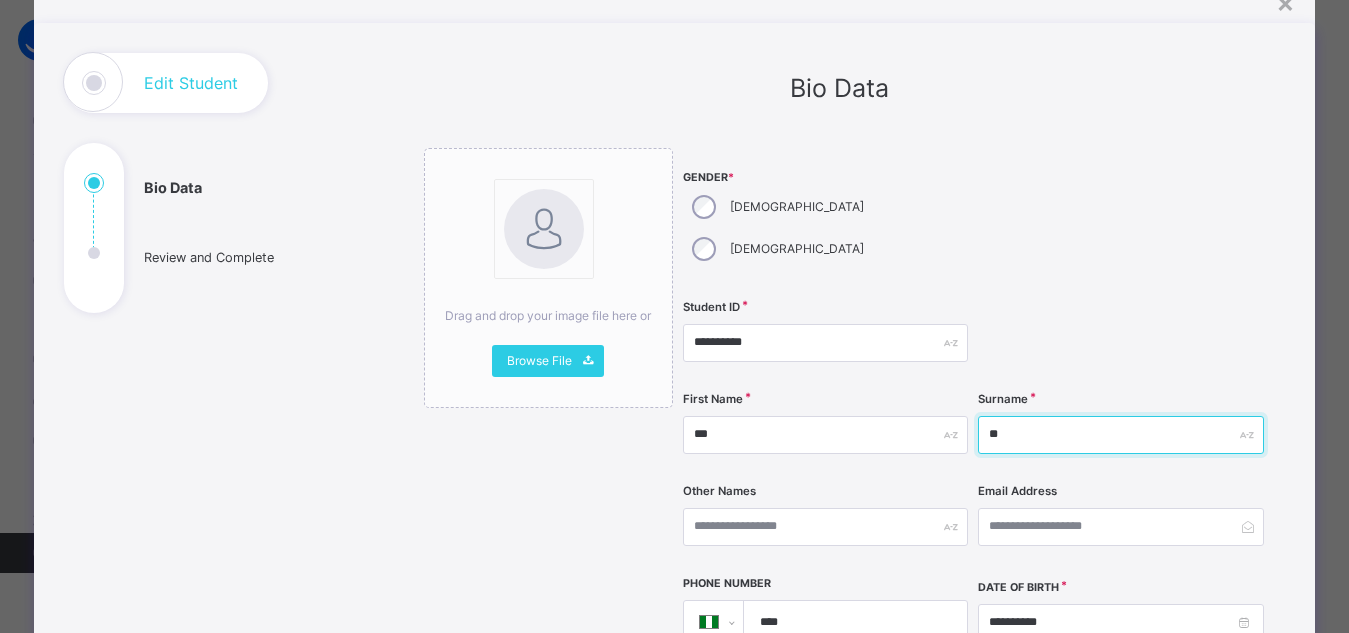 type on "*" 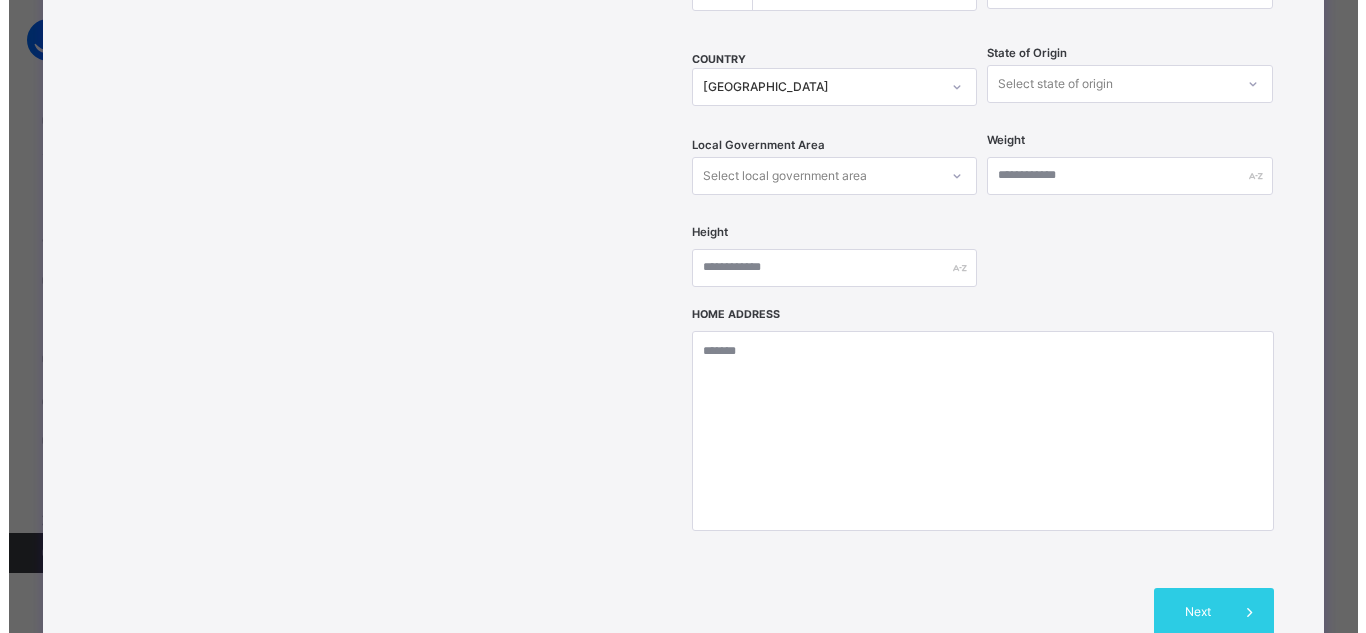 scroll, scrollTop: 900, scrollLeft: 0, axis: vertical 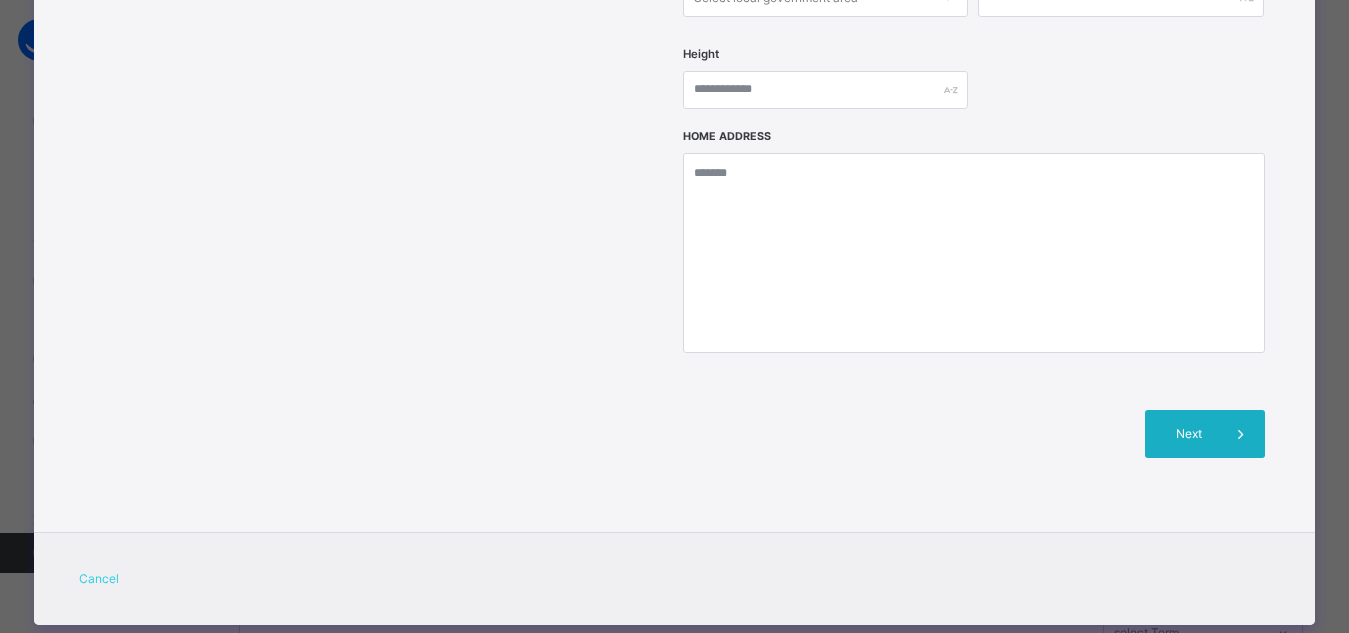 type on "********" 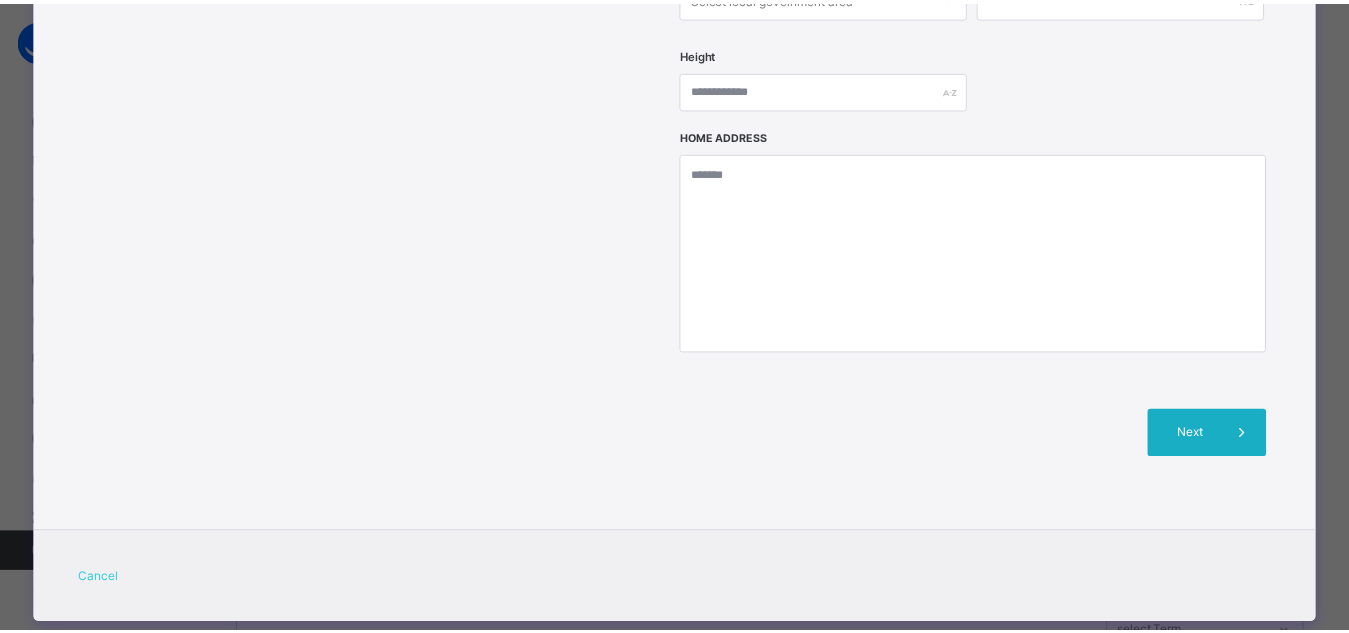 scroll, scrollTop: 446, scrollLeft: 0, axis: vertical 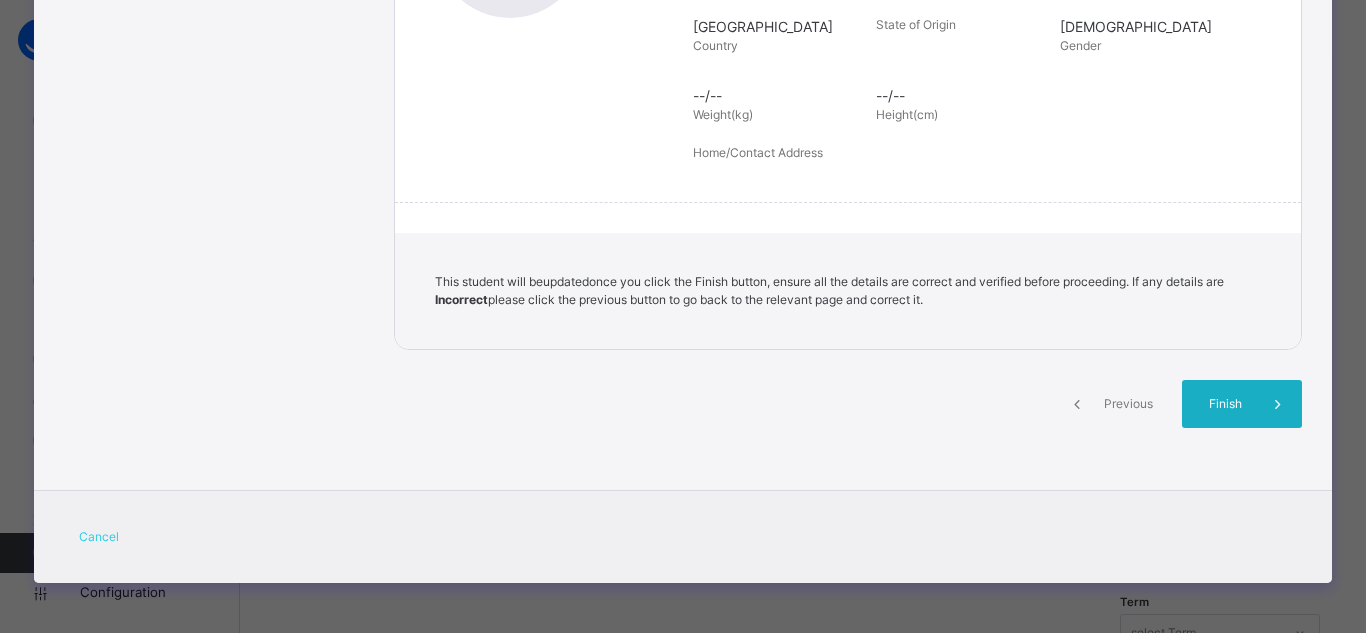 click on "Finish" at bounding box center (1225, 404) 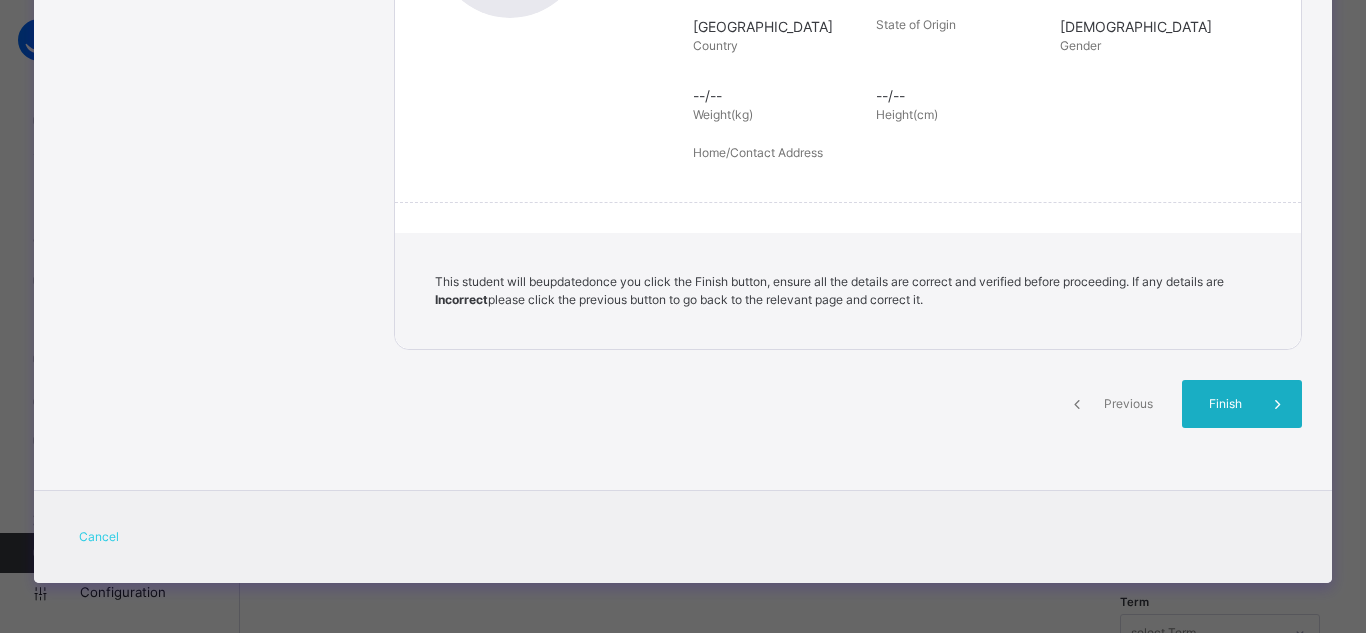 click at bounding box center [1278, 404] 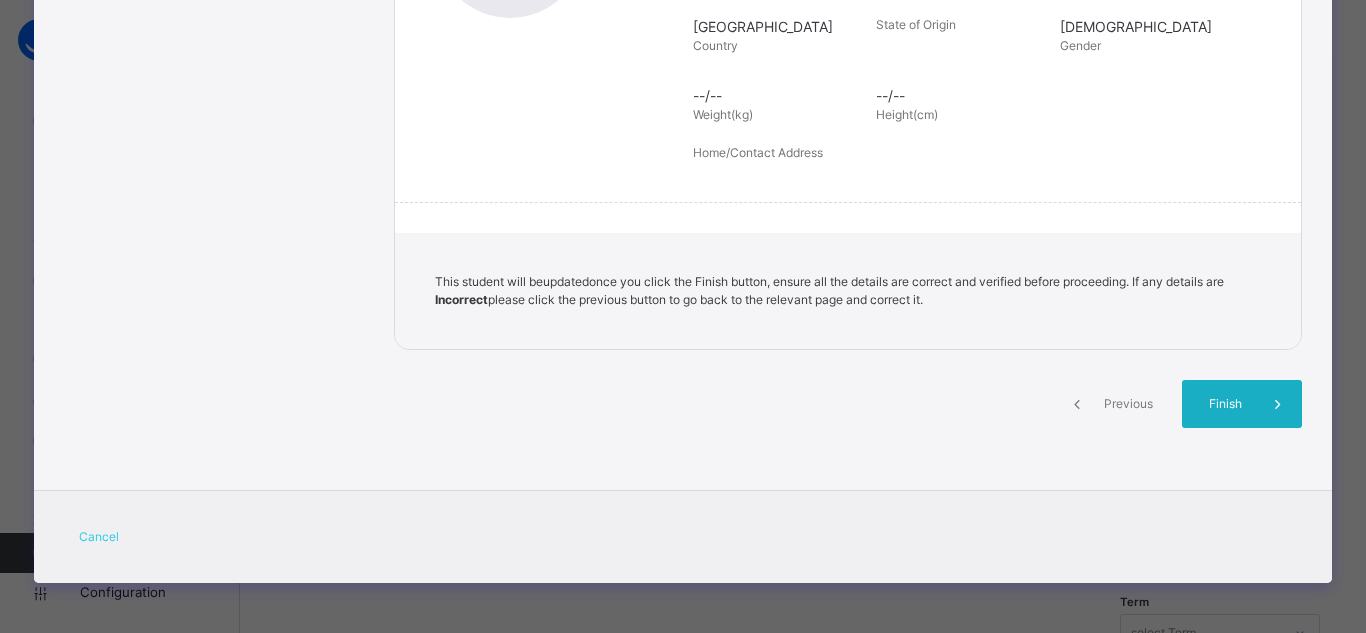 click at bounding box center (1278, 404) 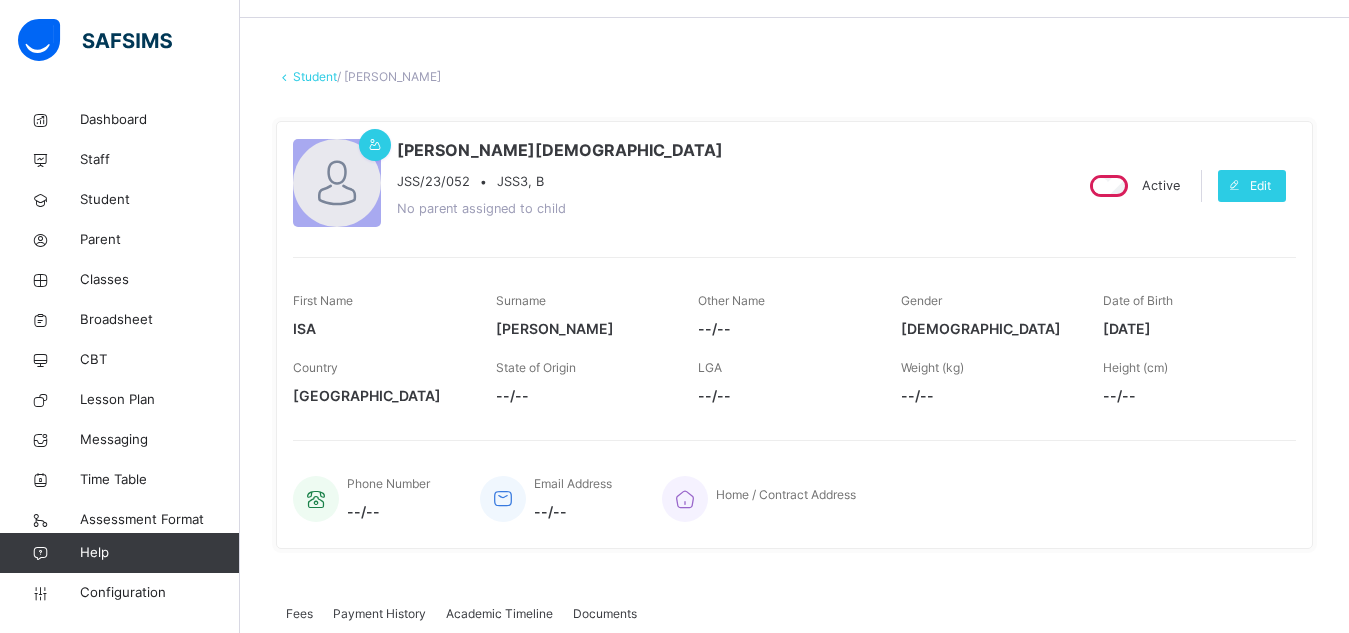 scroll, scrollTop: 0, scrollLeft: 0, axis: both 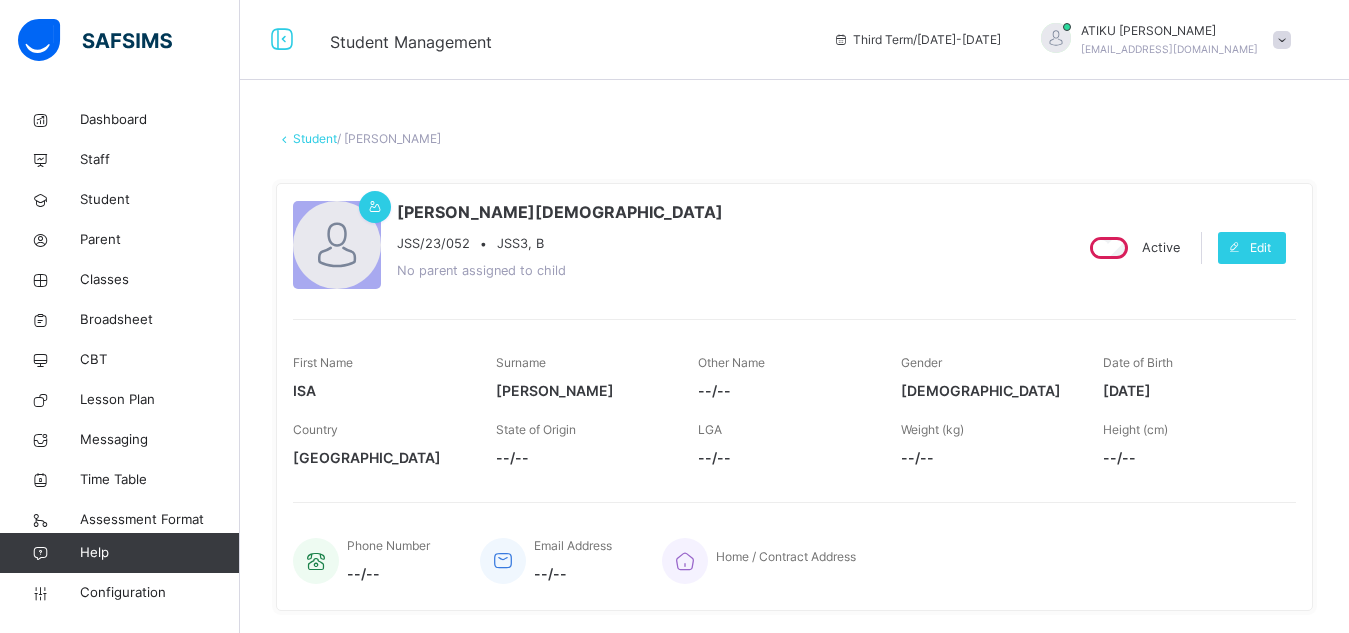 click at bounding box center [284, 138] 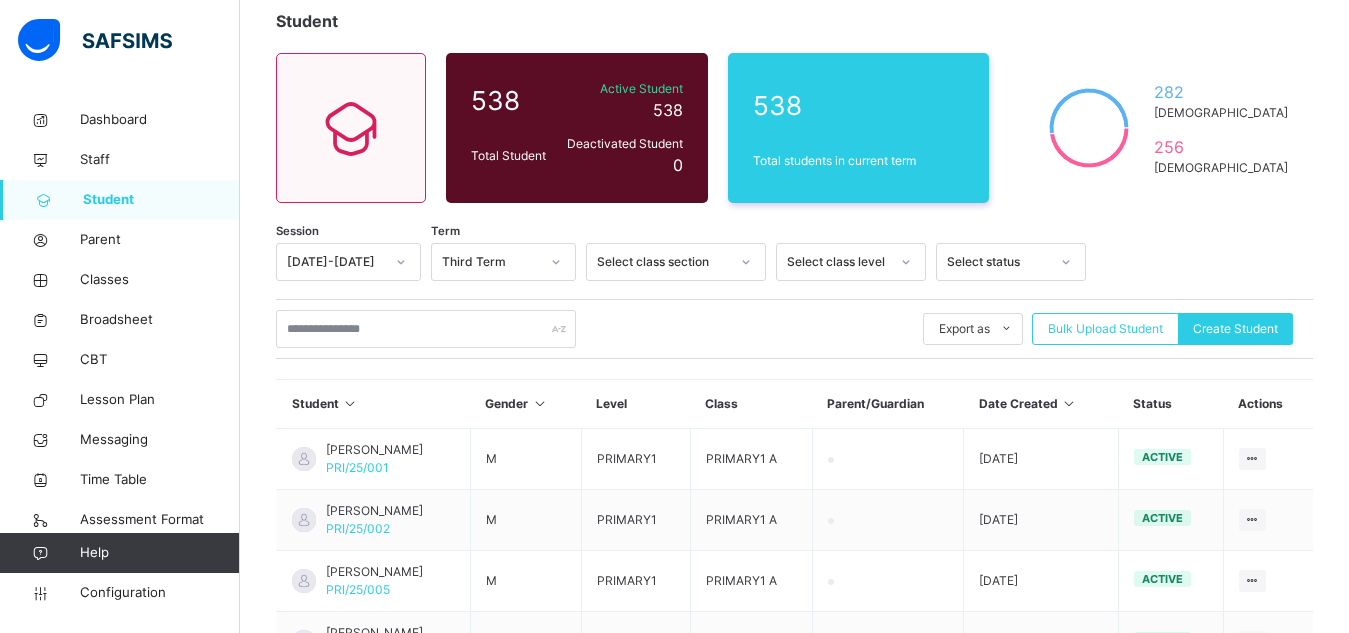 scroll, scrollTop: 123, scrollLeft: 0, axis: vertical 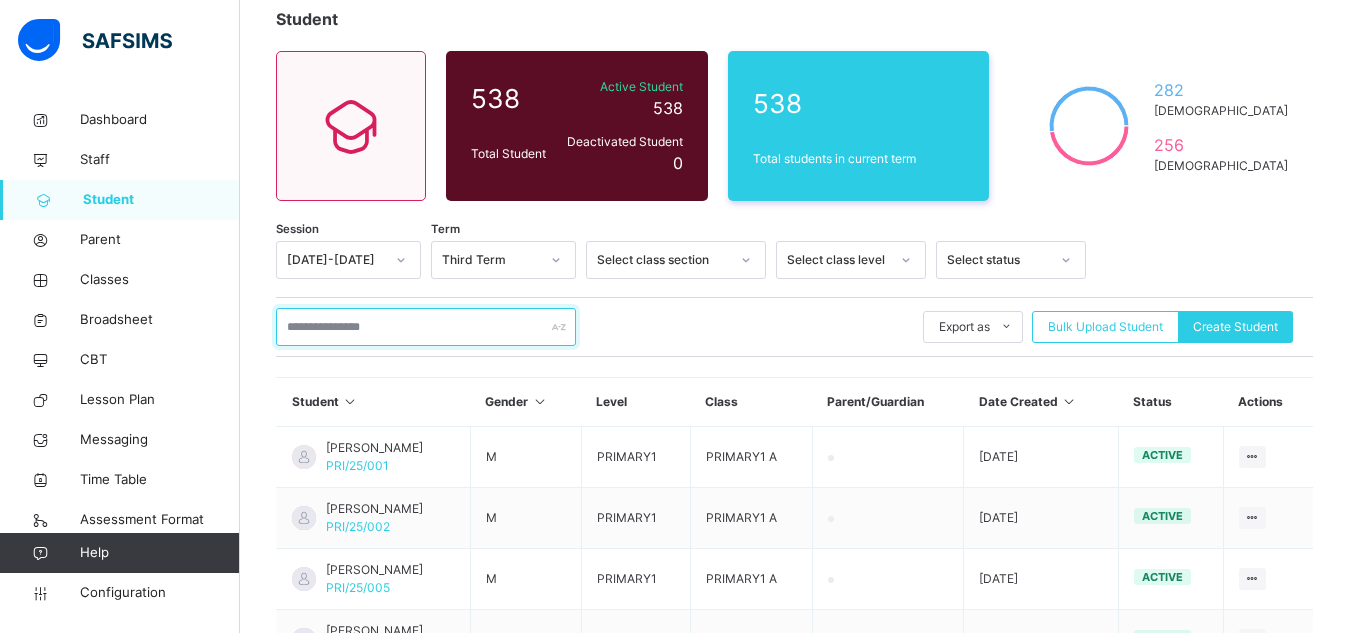 click at bounding box center (426, 327) 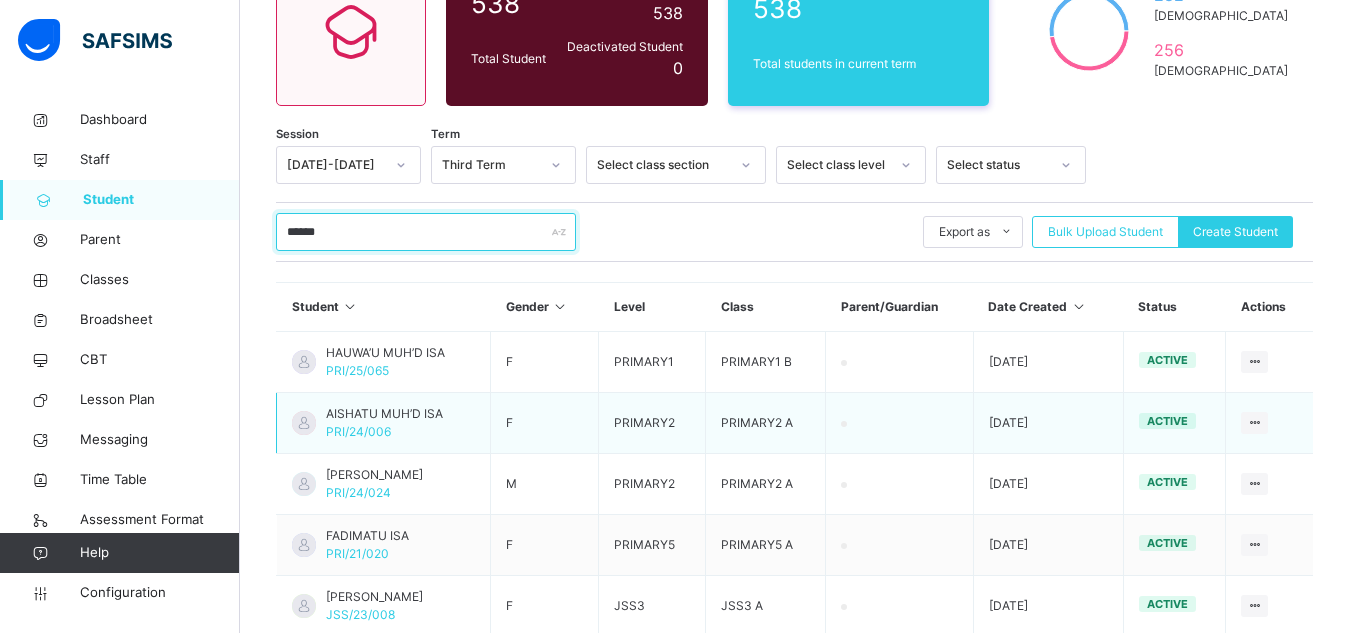 scroll, scrollTop: 217, scrollLeft: 0, axis: vertical 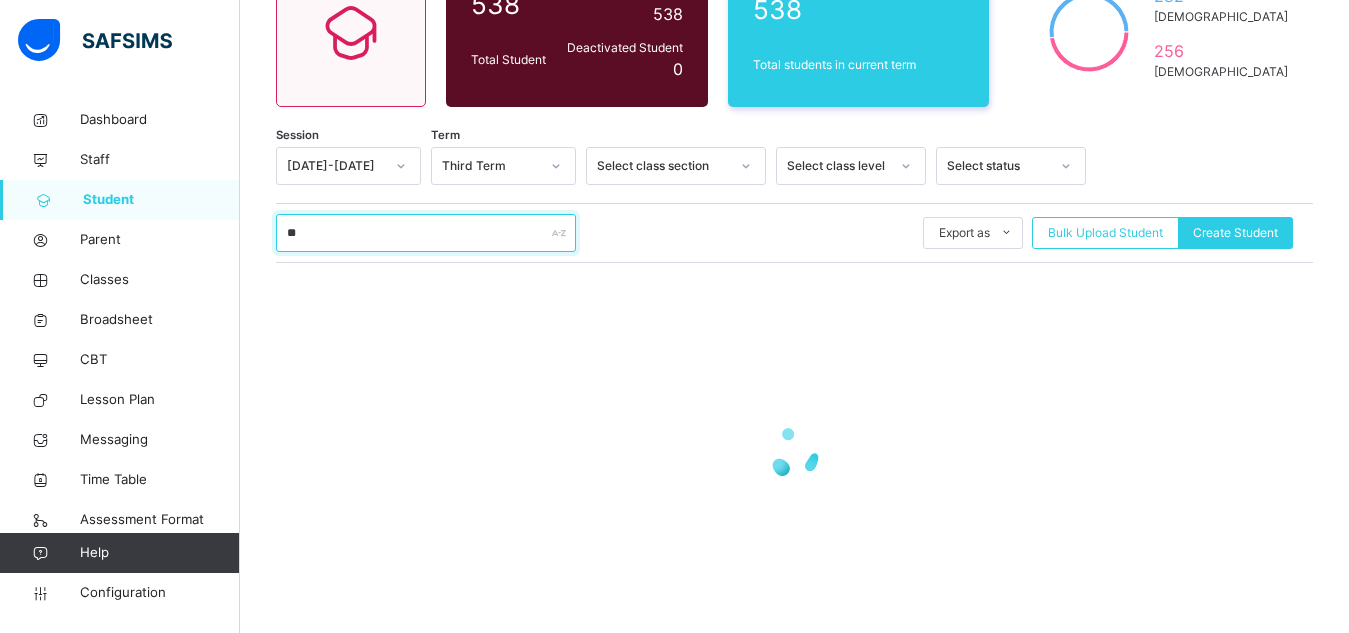type on "*" 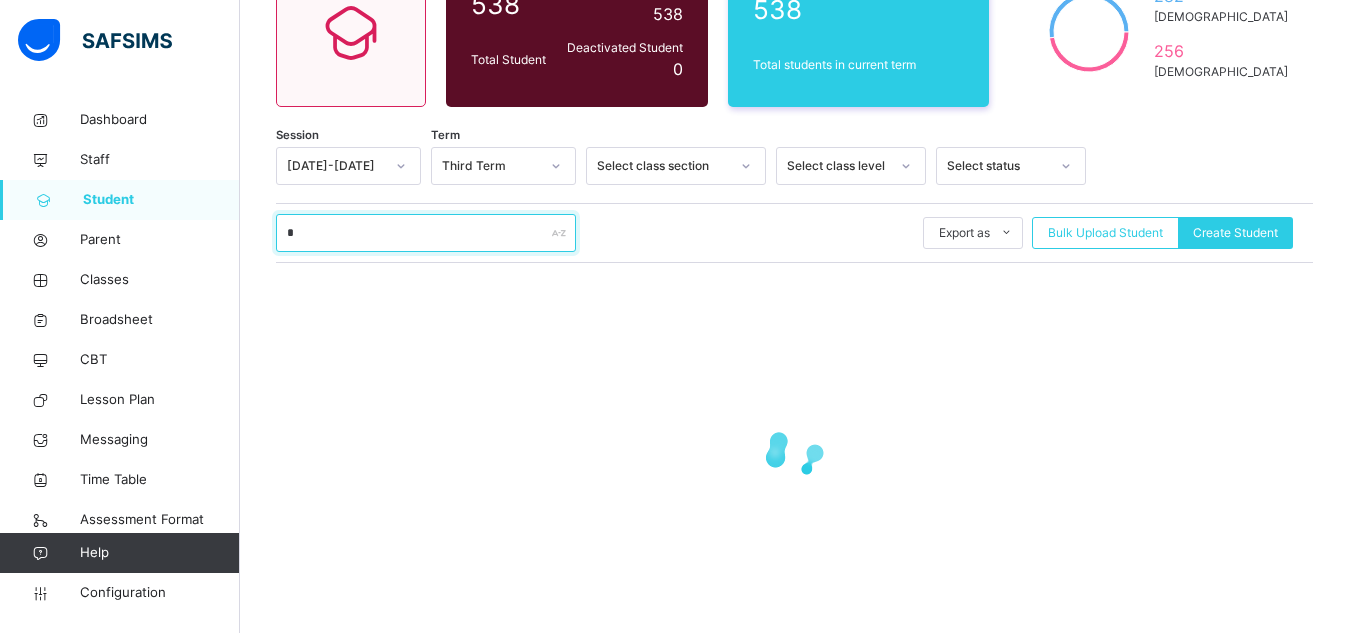 type 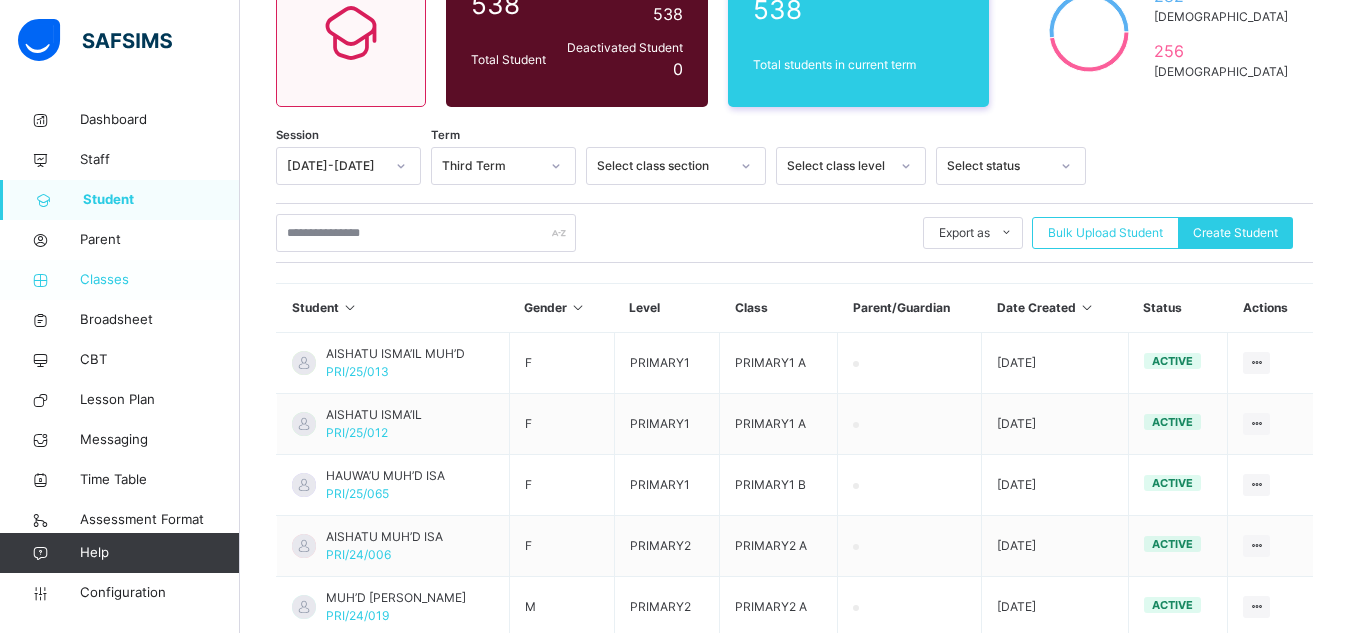 click on "Classes" at bounding box center [160, 280] 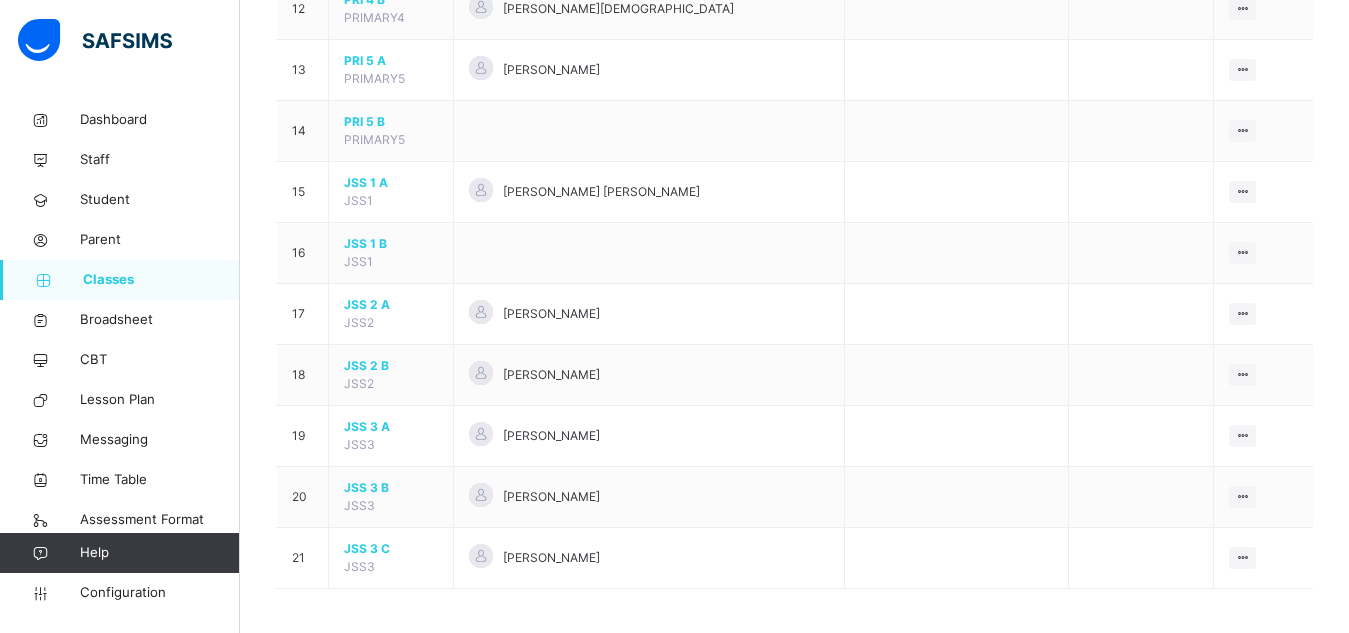 scroll, scrollTop: 936, scrollLeft: 0, axis: vertical 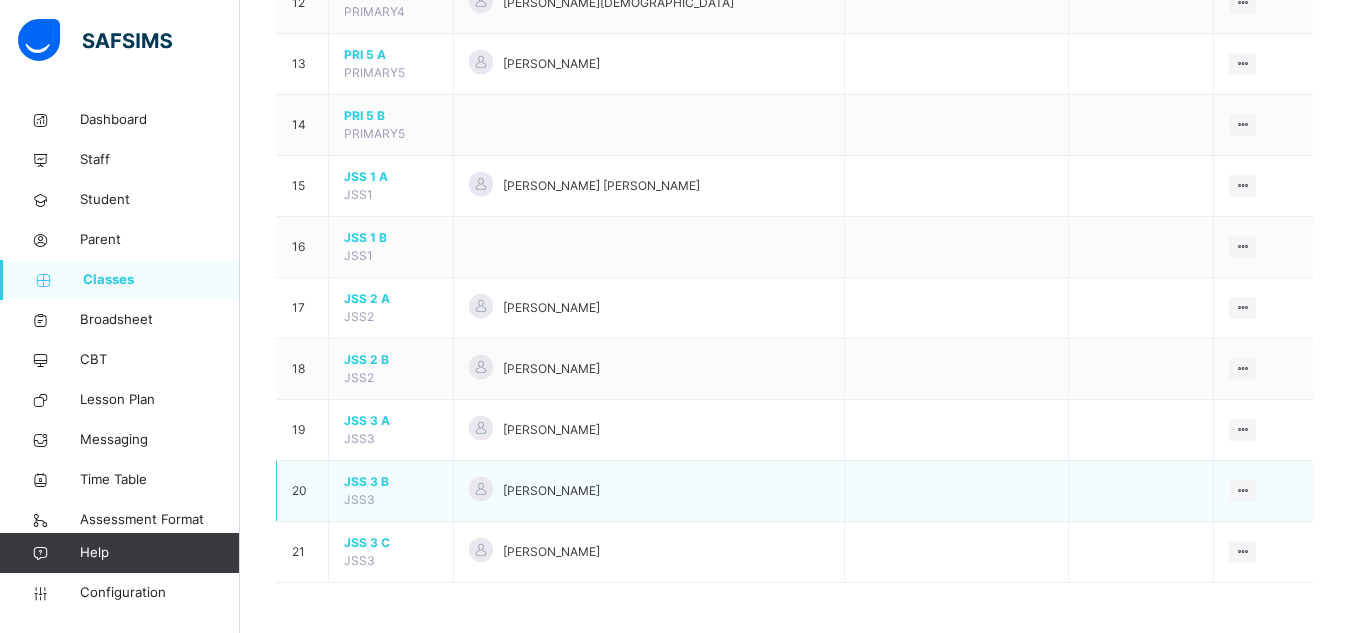 click on "JSS 3   B" at bounding box center (391, 482) 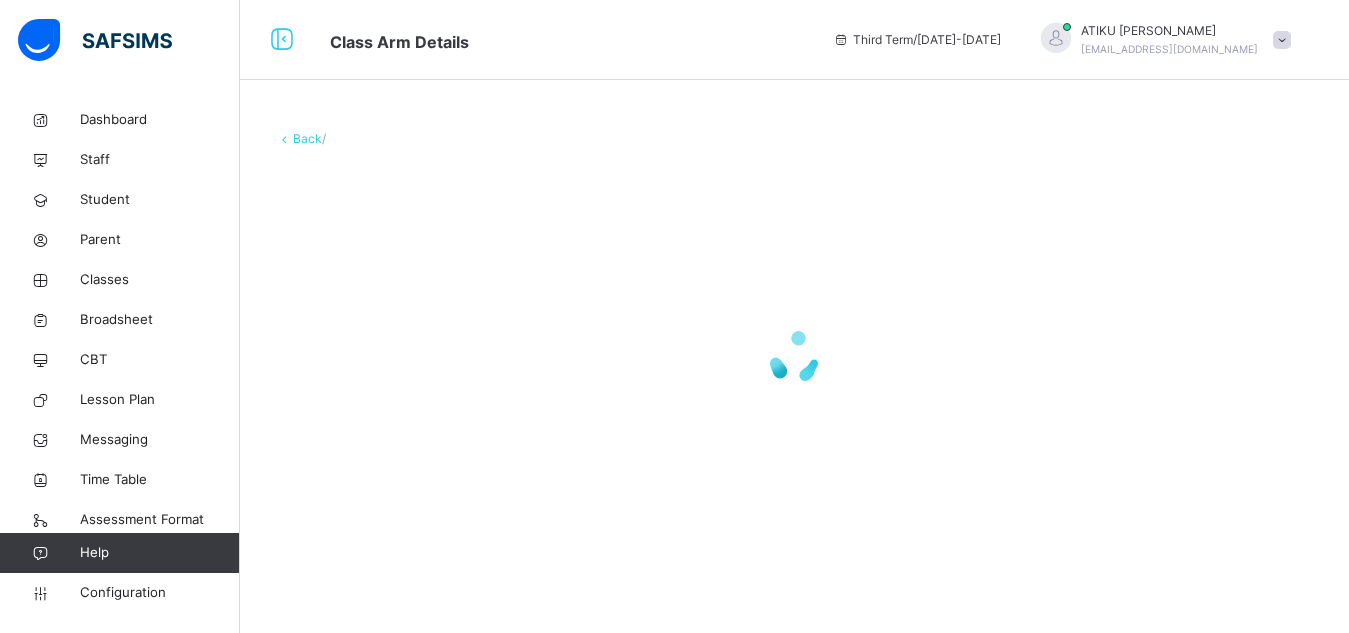 scroll, scrollTop: 0, scrollLeft: 0, axis: both 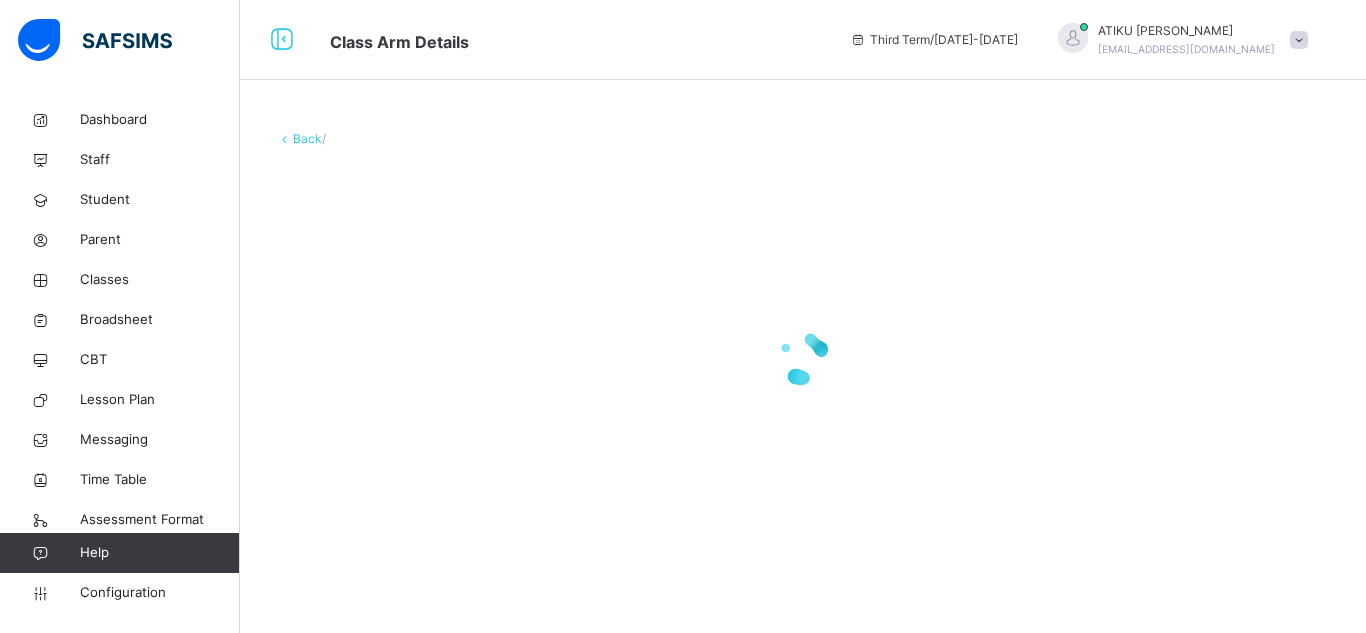click at bounding box center [803, 358] 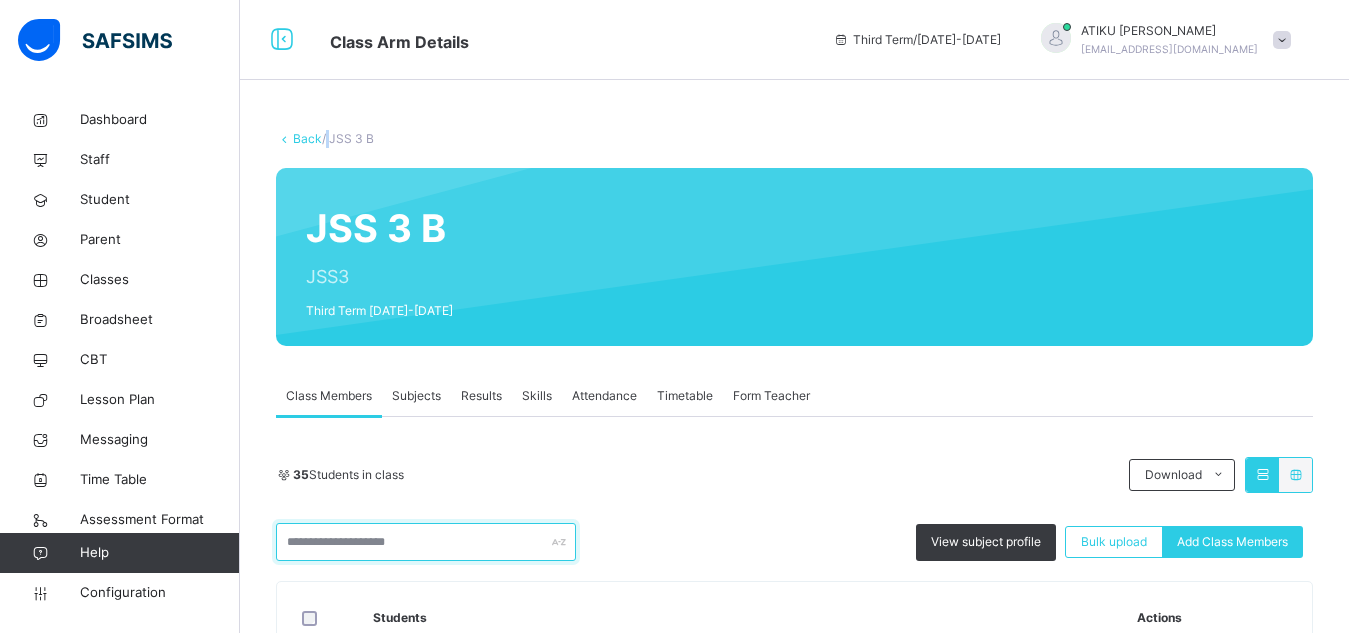 click at bounding box center (426, 542) 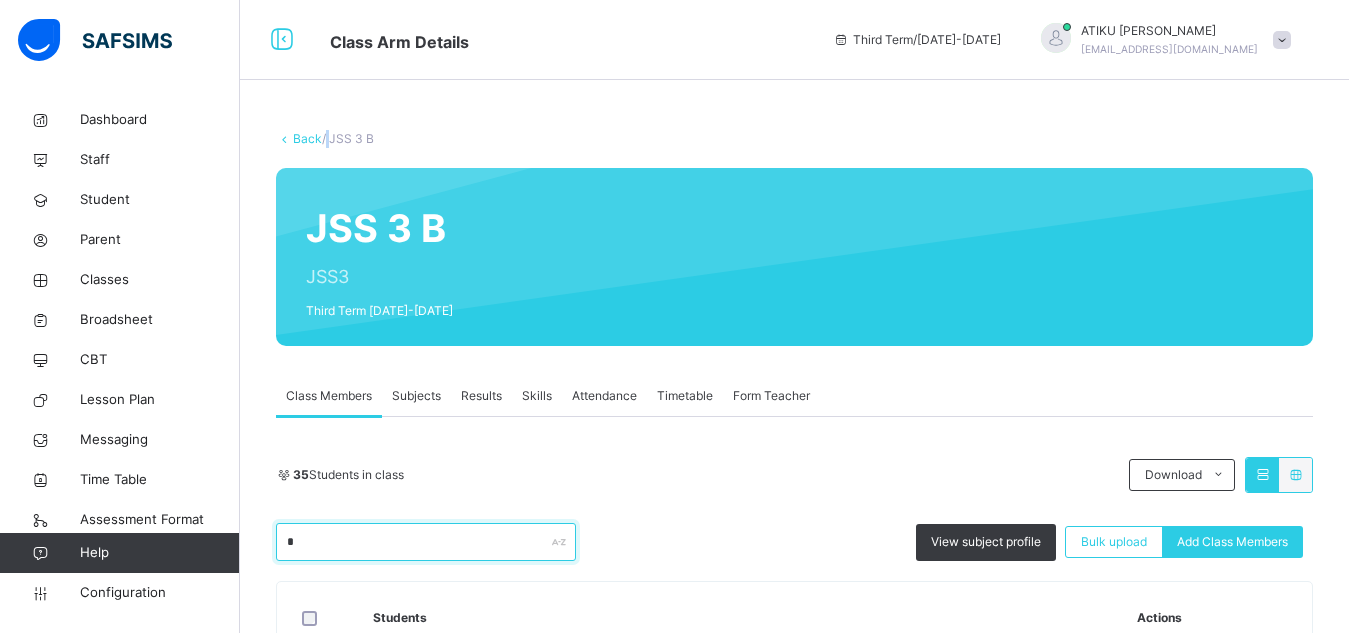 scroll, scrollTop: 113, scrollLeft: 0, axis: vertical 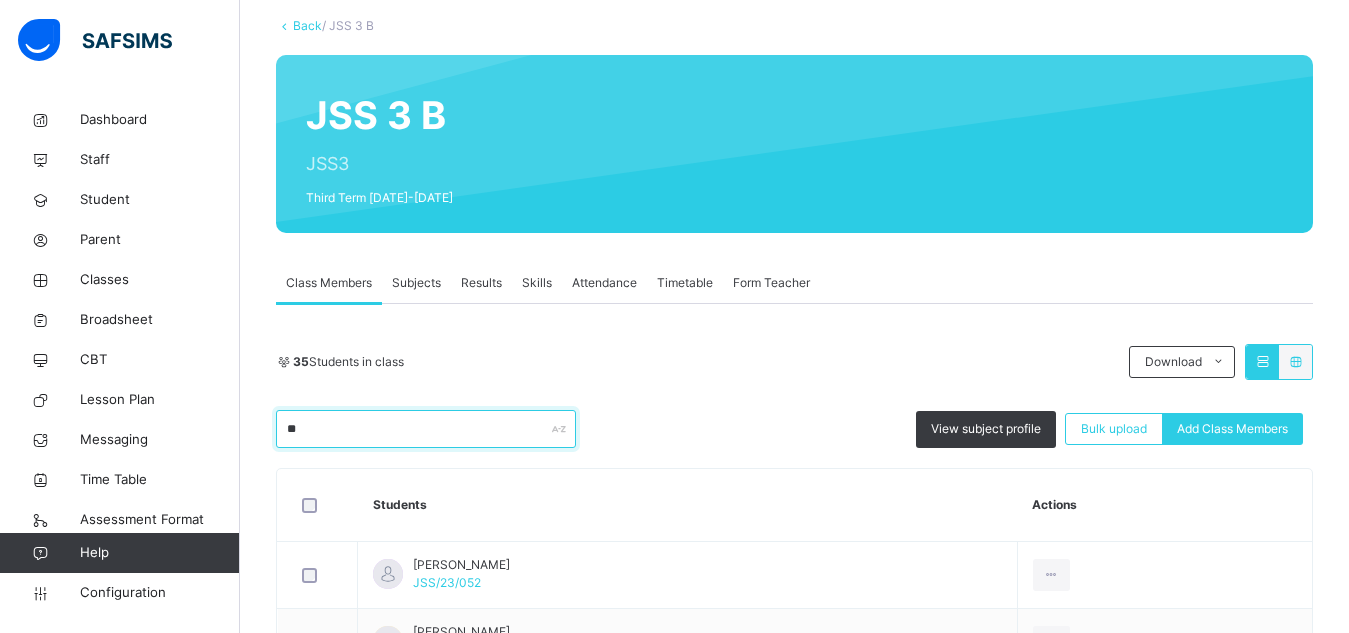 type on "*" 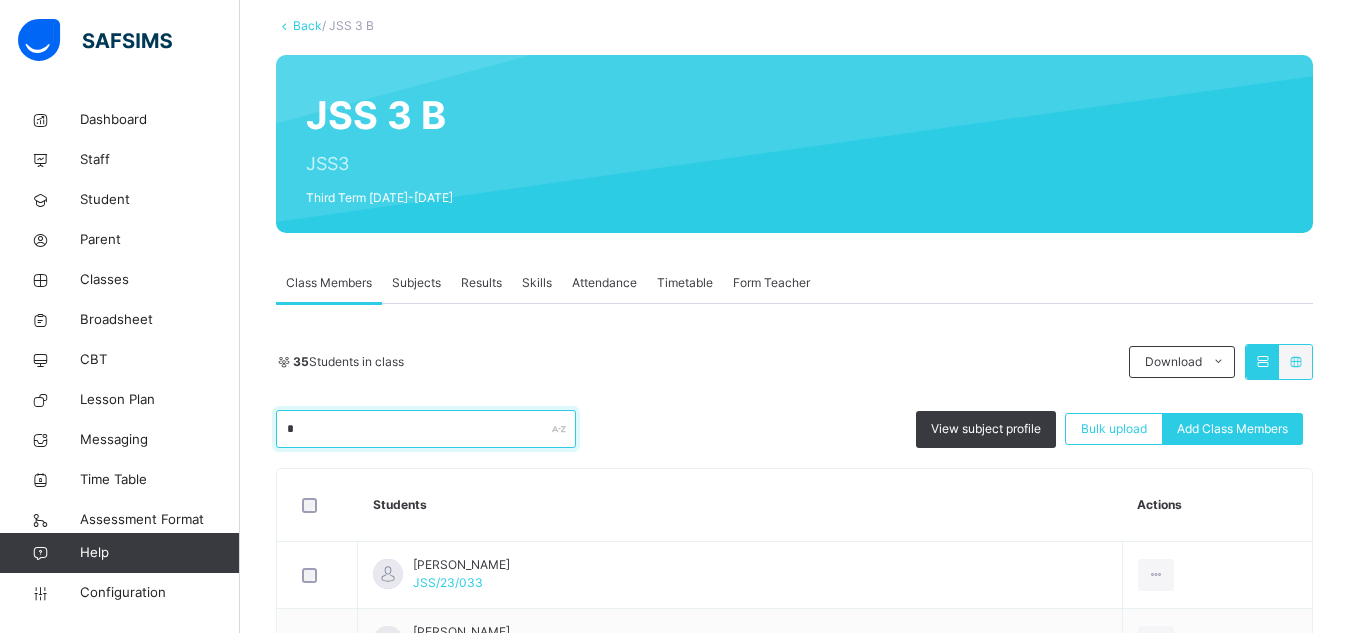 type 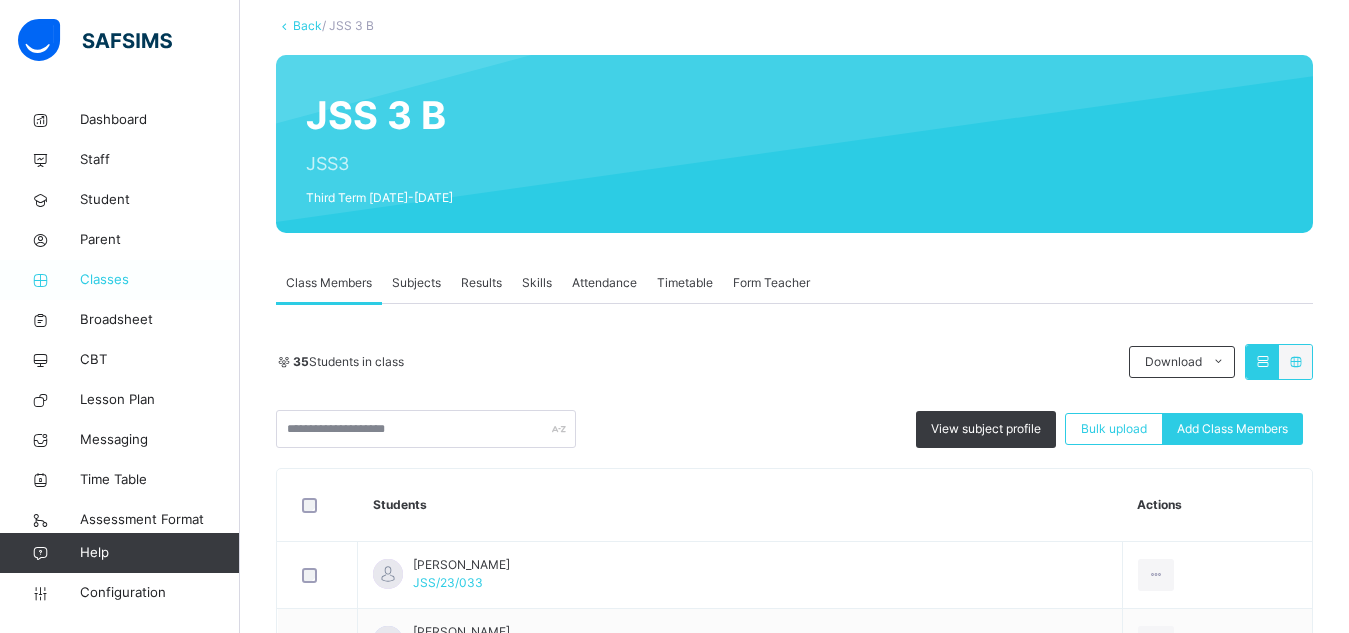 click on "Classes" at bounding box center (120, 280) 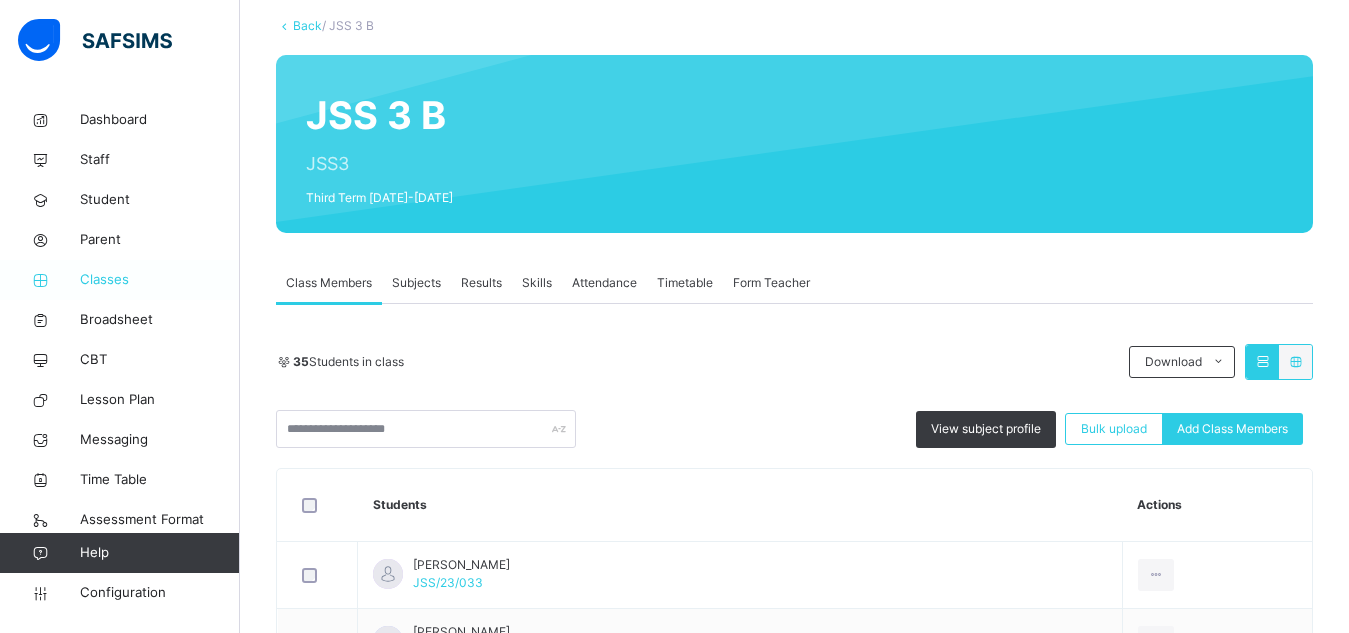 click on "Classes" at bounding box center [120, 280] 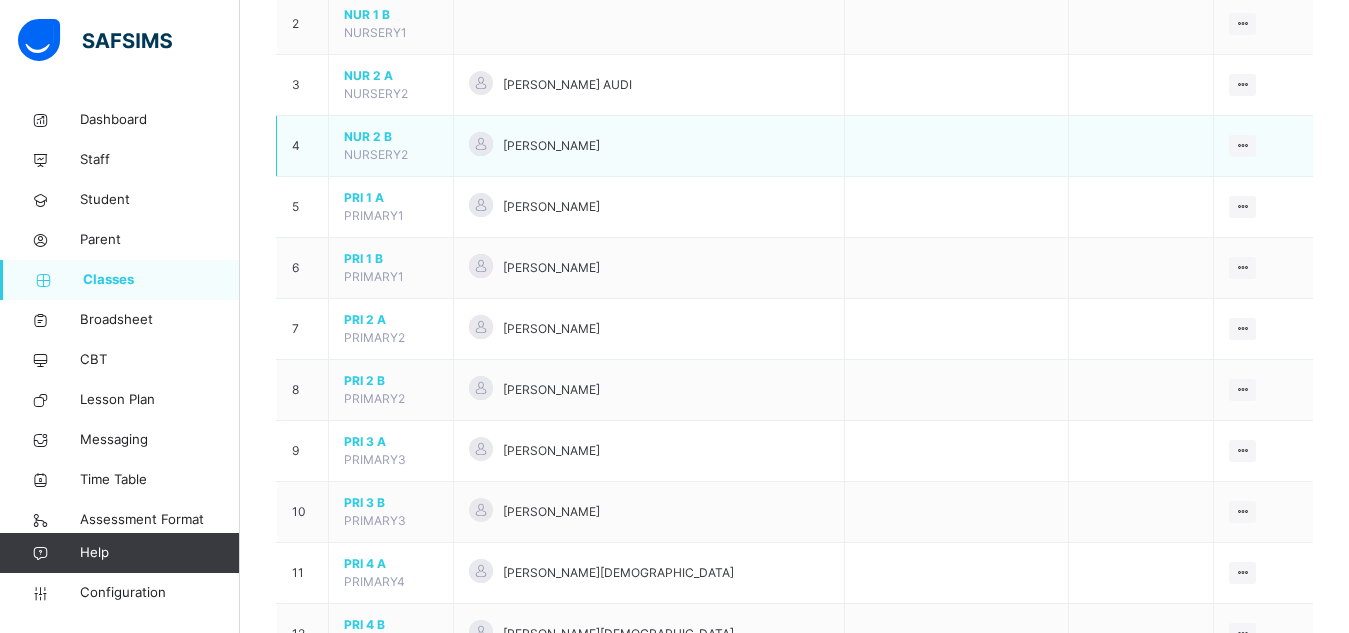 scroll, scrollTop: 306, scrollLeft: 0, axis: vertical 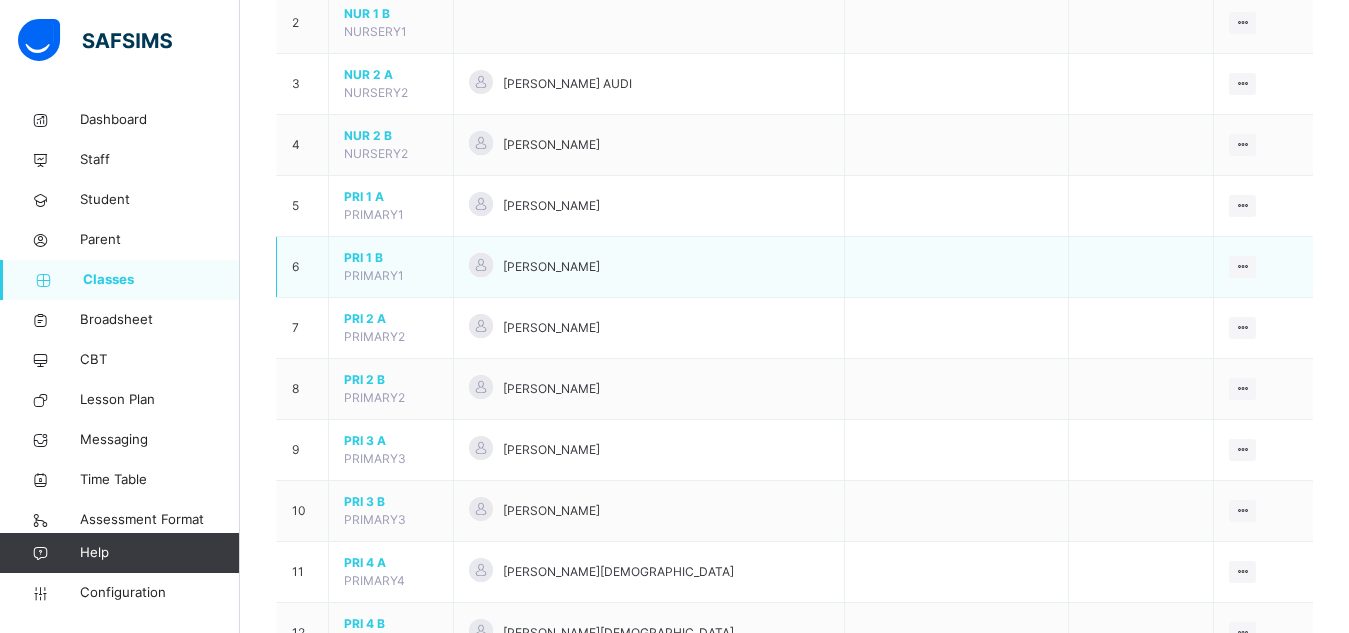 click on "PRI 1   B   PRIMARY1" at bounding box center [391, 267] 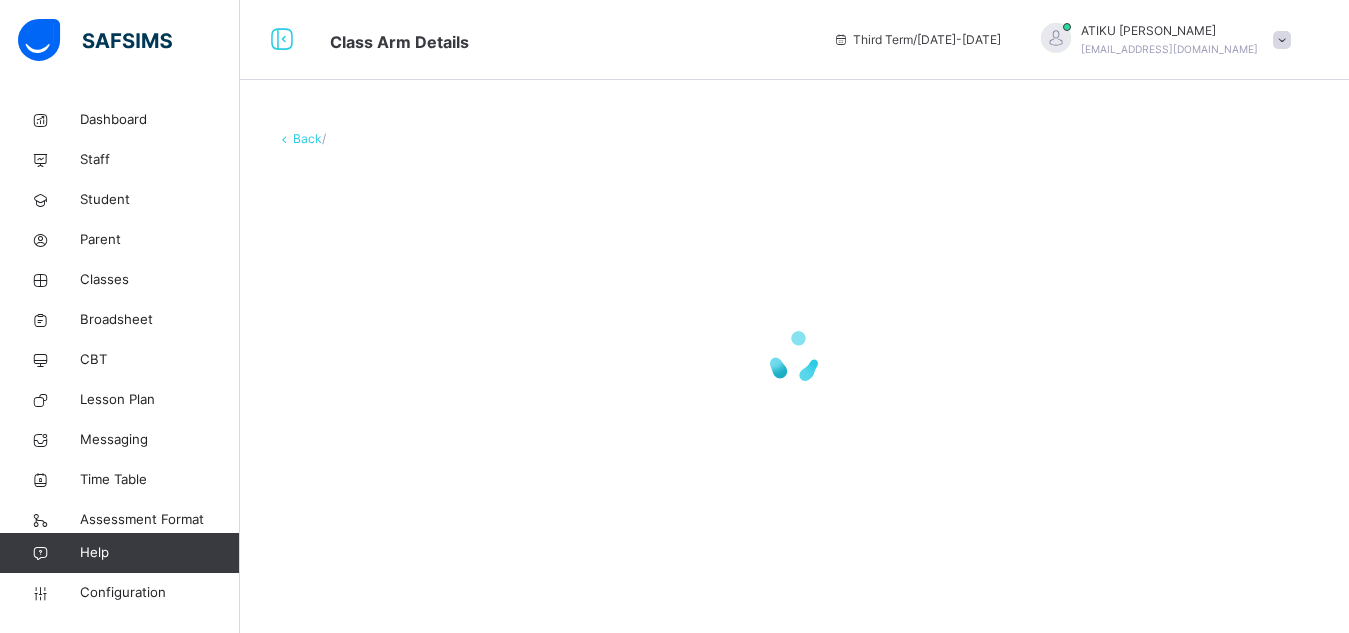scroll, scrollTop: 0, scrollLeft: 0, axis: both 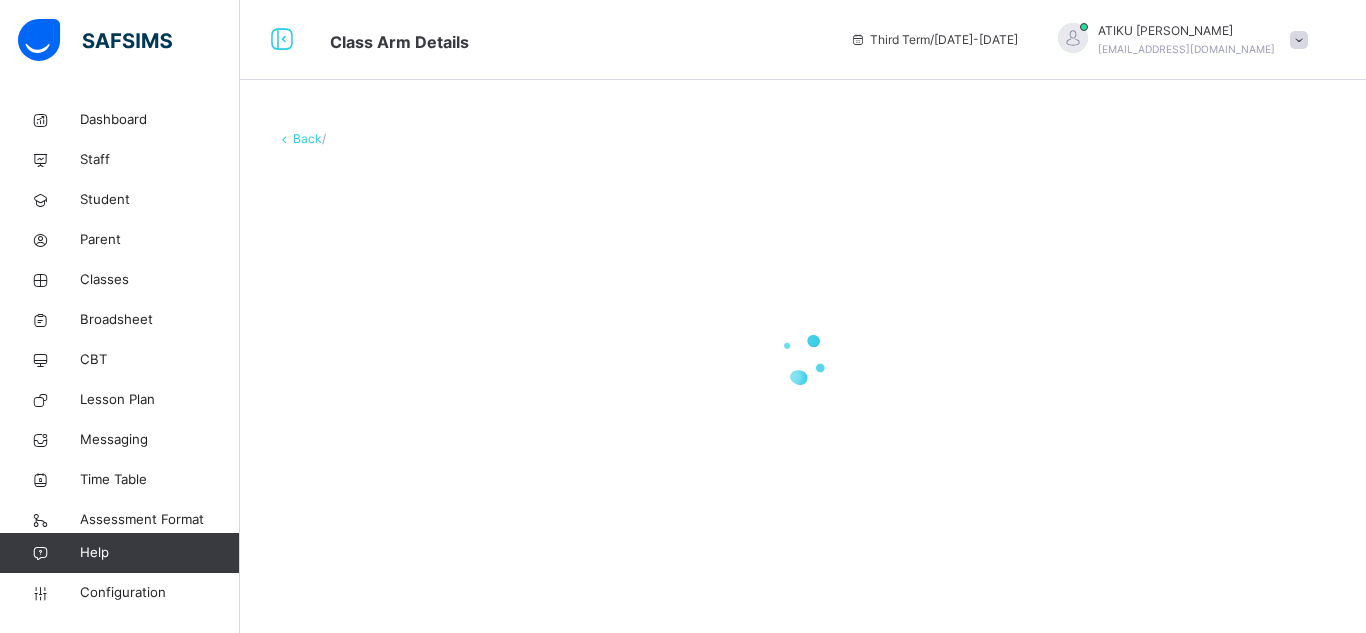 click at bounding box center [803, 358] 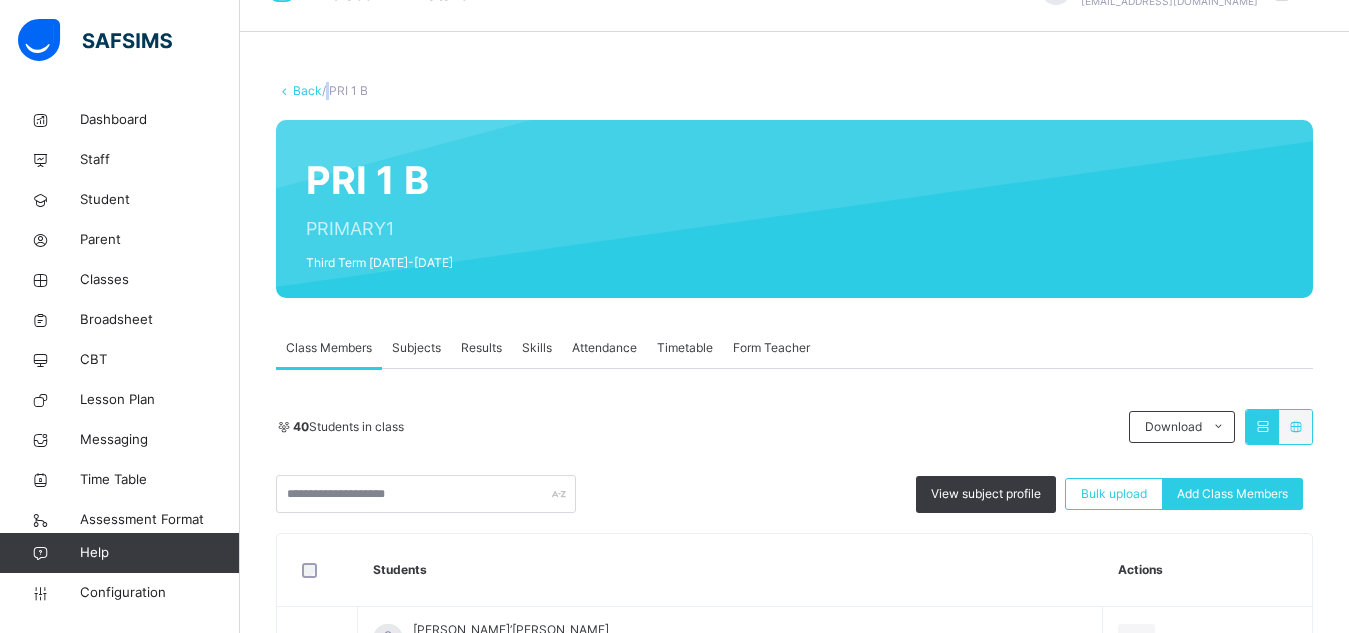 scroll, scrollTop: 0, scrollLeft: 0, axis: both 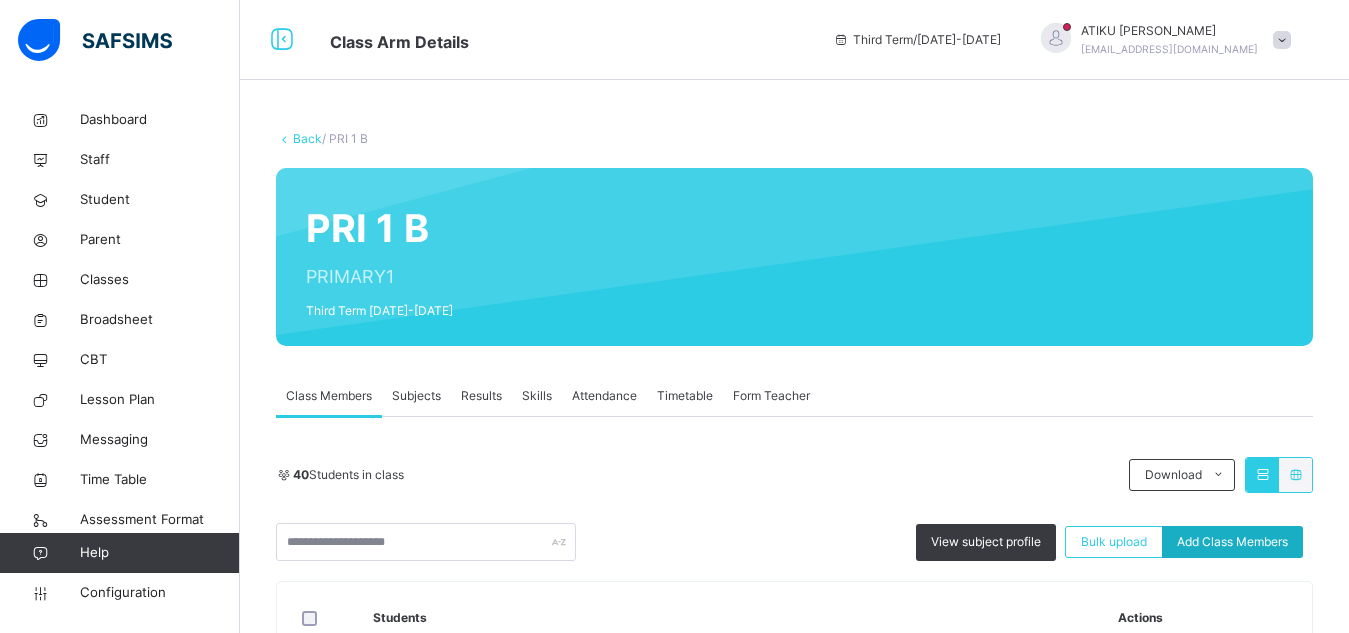 click on "Add Class Members" at bounding box center [1232, 542] 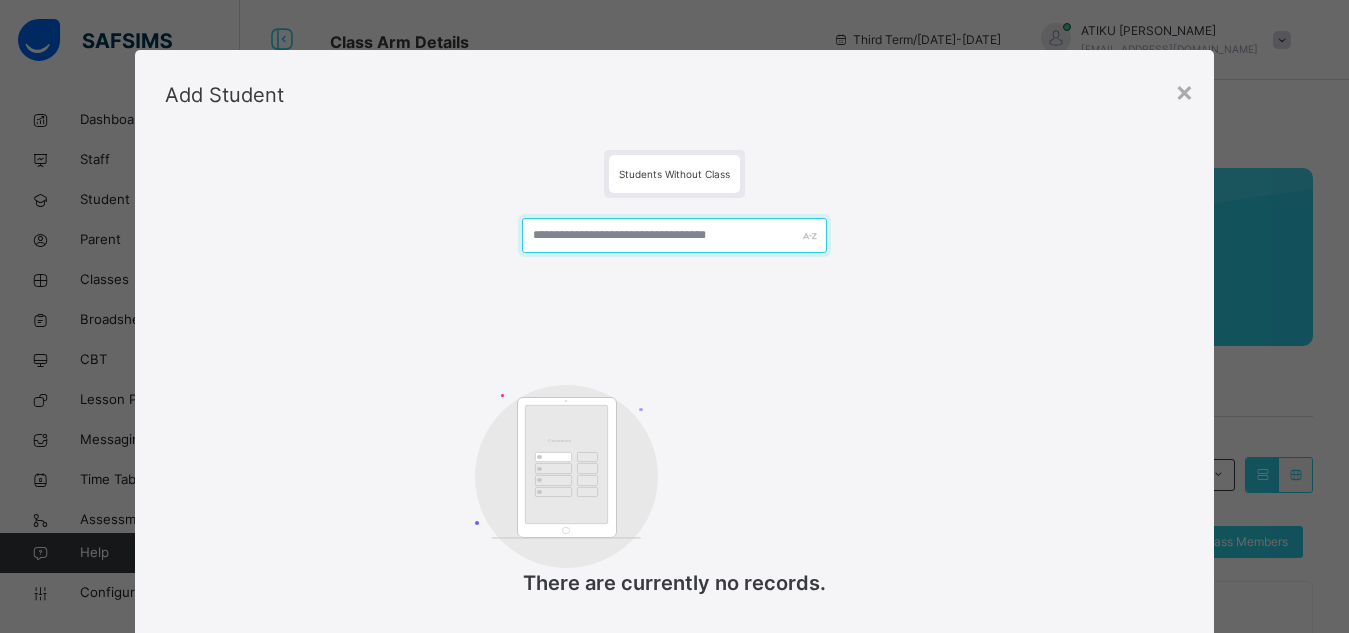click at bounding box center [675, 235] 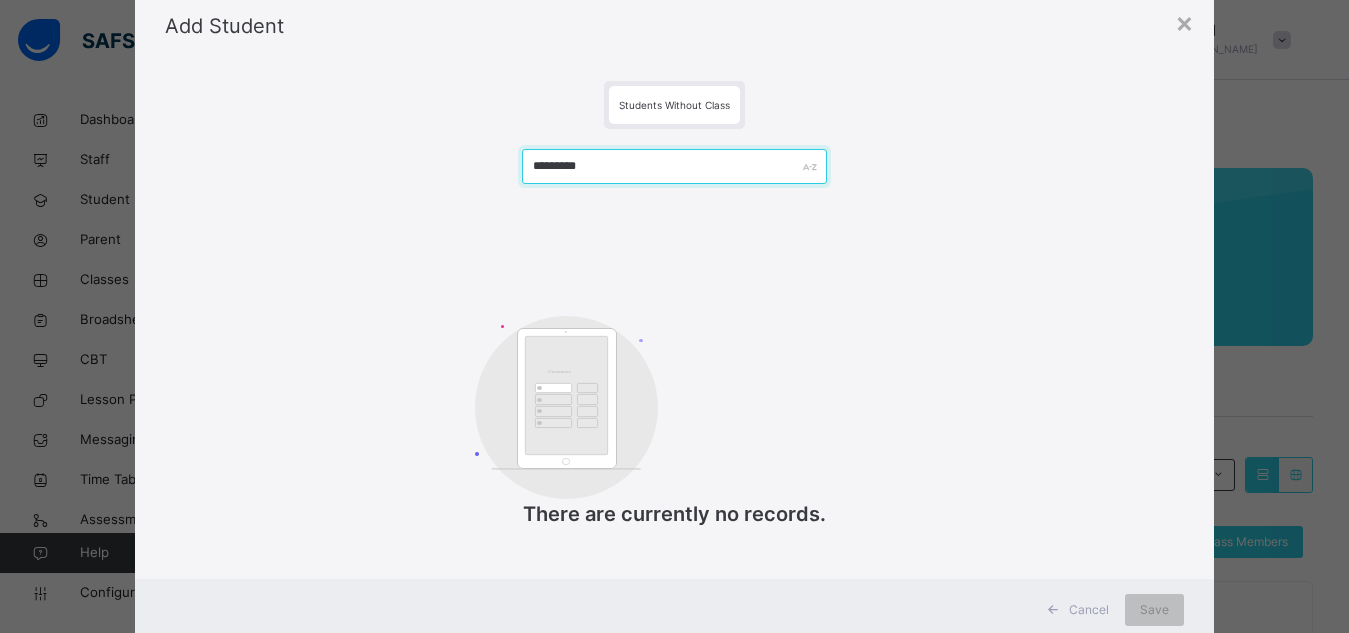 scroll, scrollTop: 46, scrollLeft: 0, axis: vertical 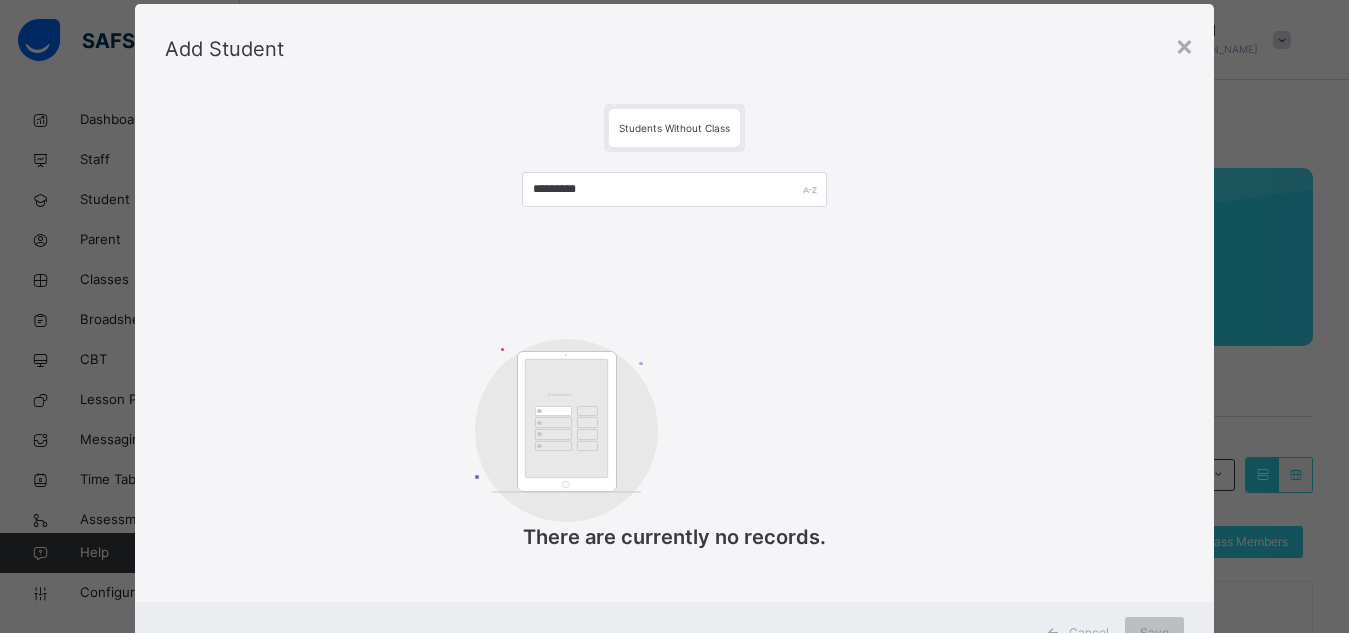 click on "Students Without Class" at bounding box center [674, 128] 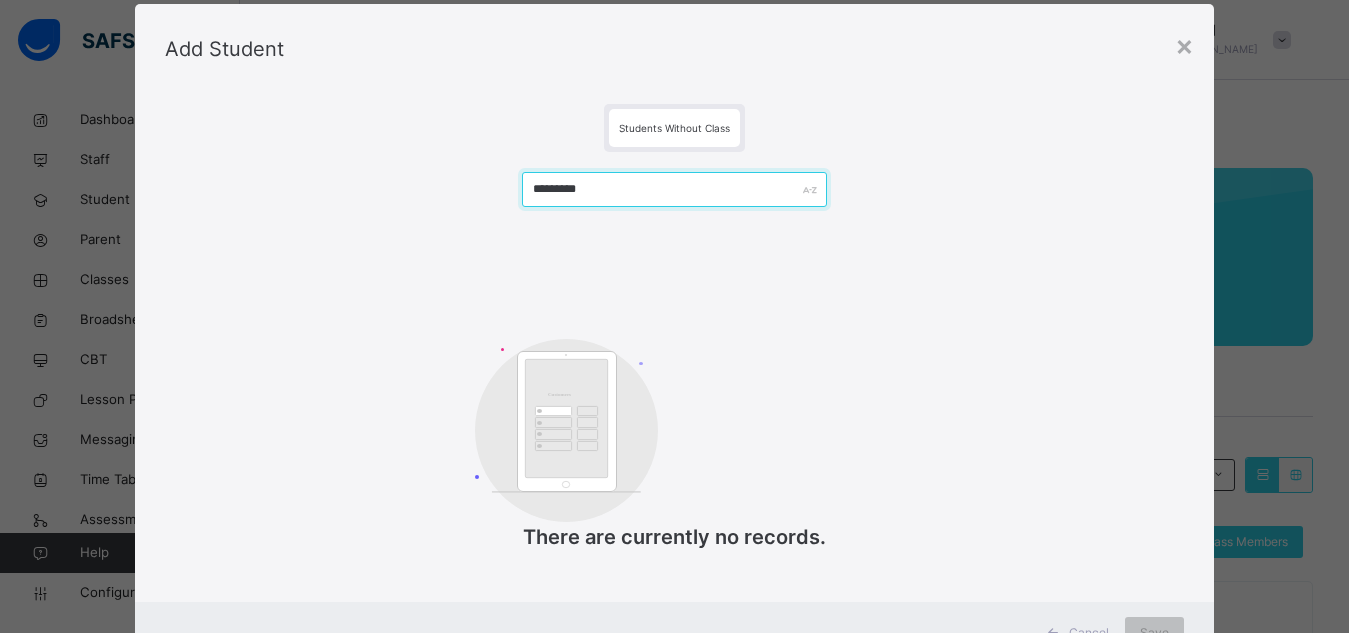 click on "*********" at bounding box center (675, 189) 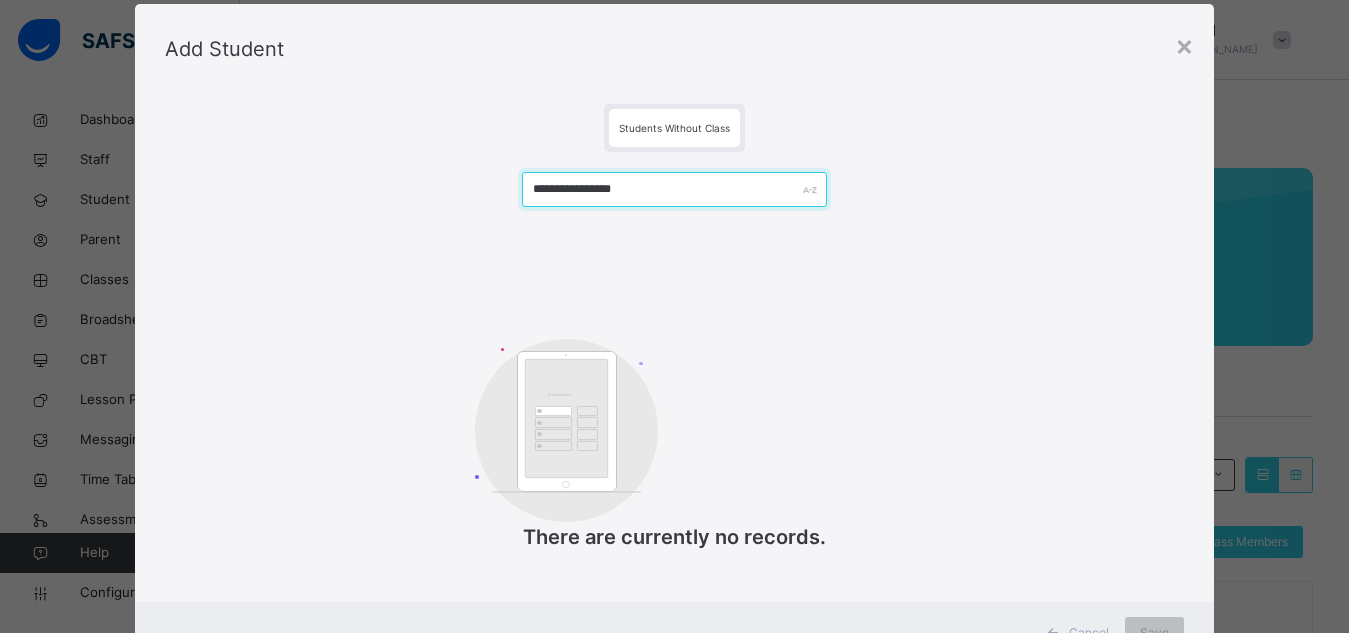 click on "**********" at bounding box center (675, 189) 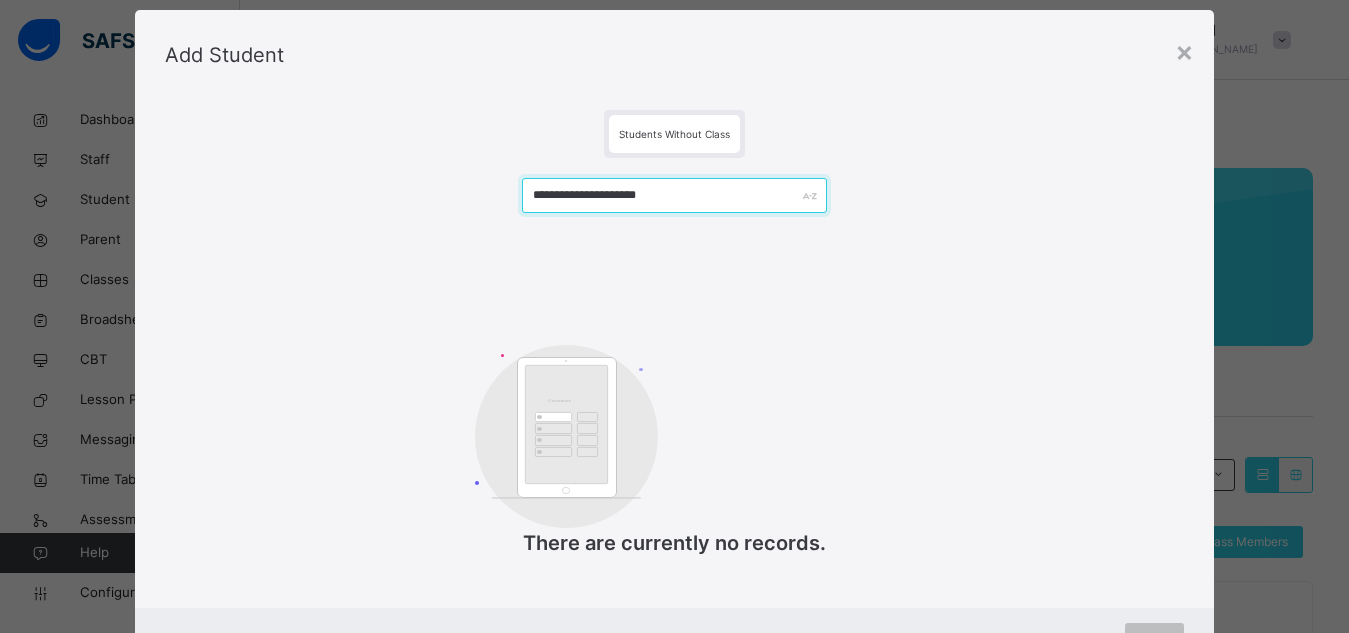 scroll, scrollTop: 31, scrollLeft: 0, axis: vertical 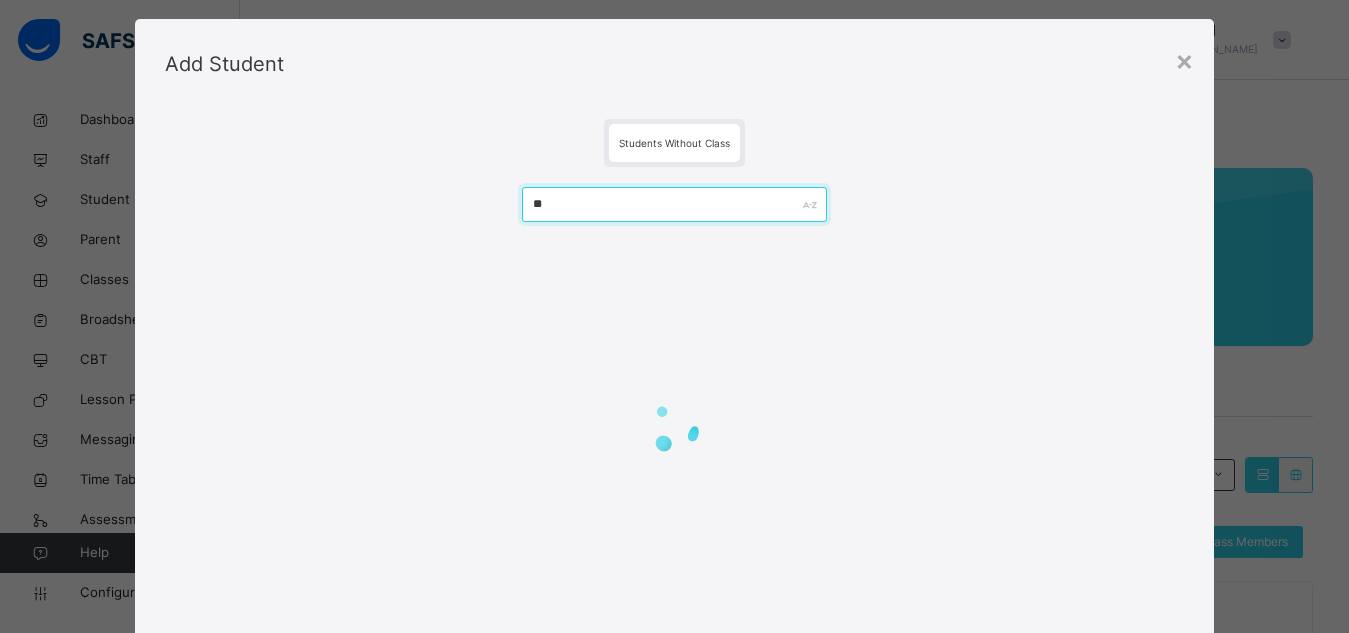 type on "*" 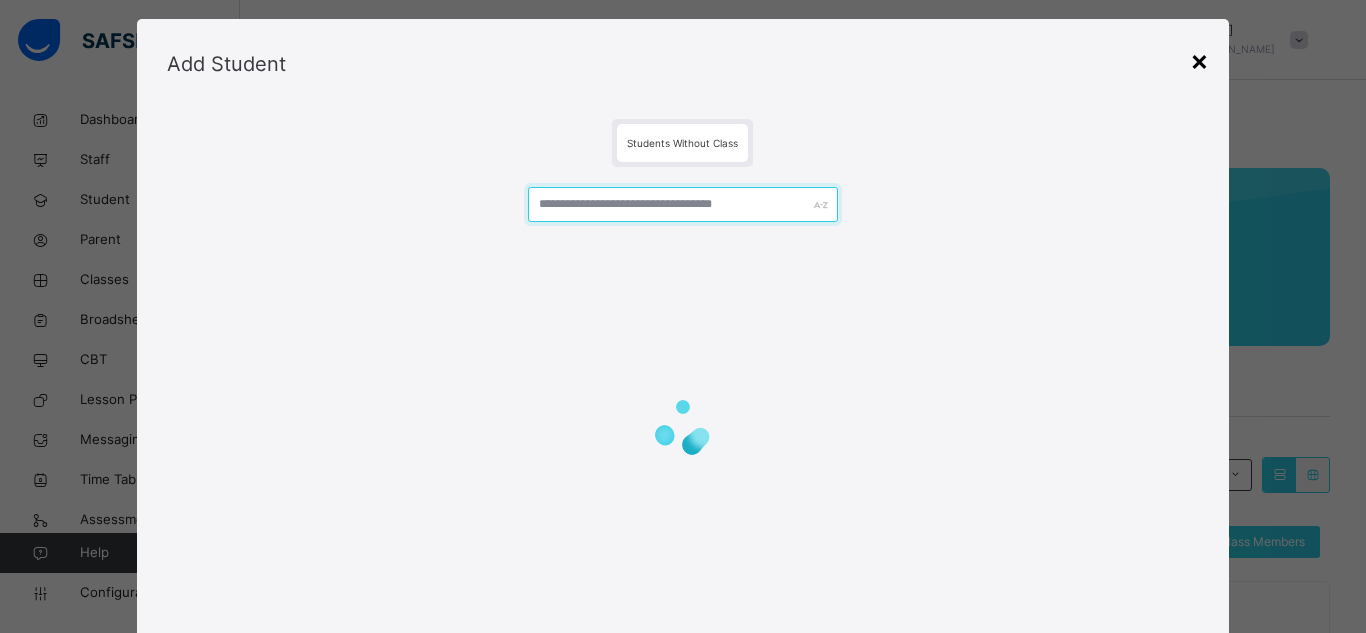 type 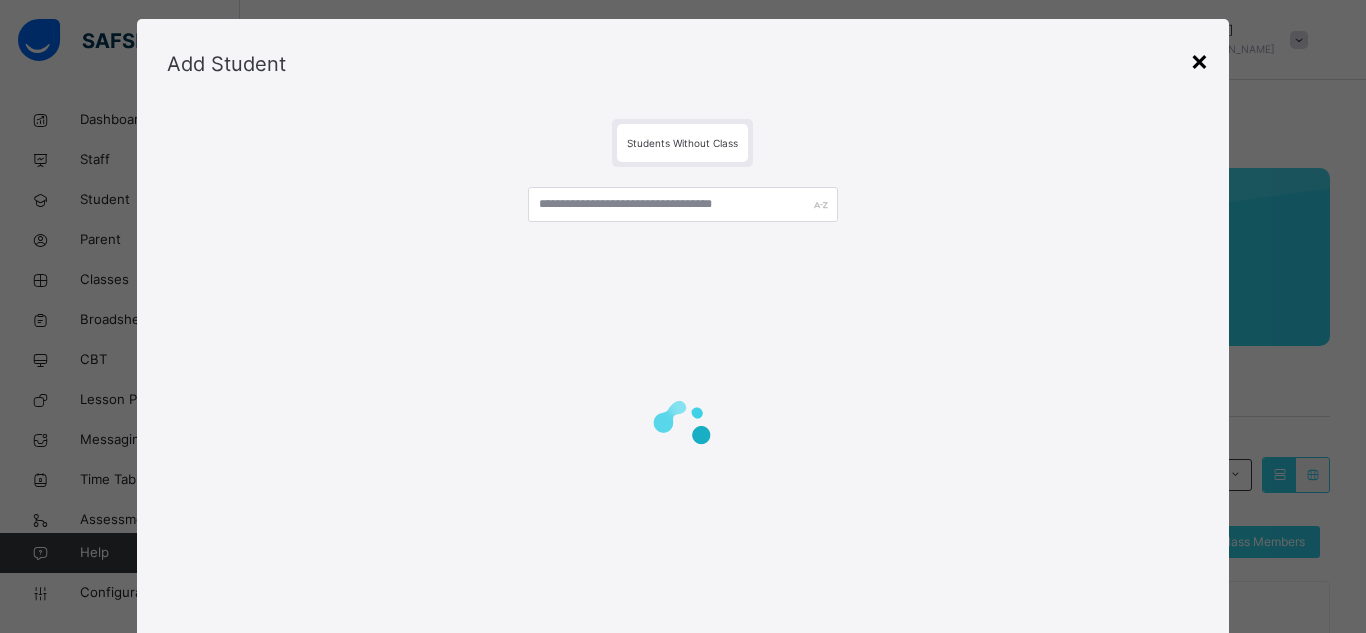 click on "×" at bounding box center [1199, 60] 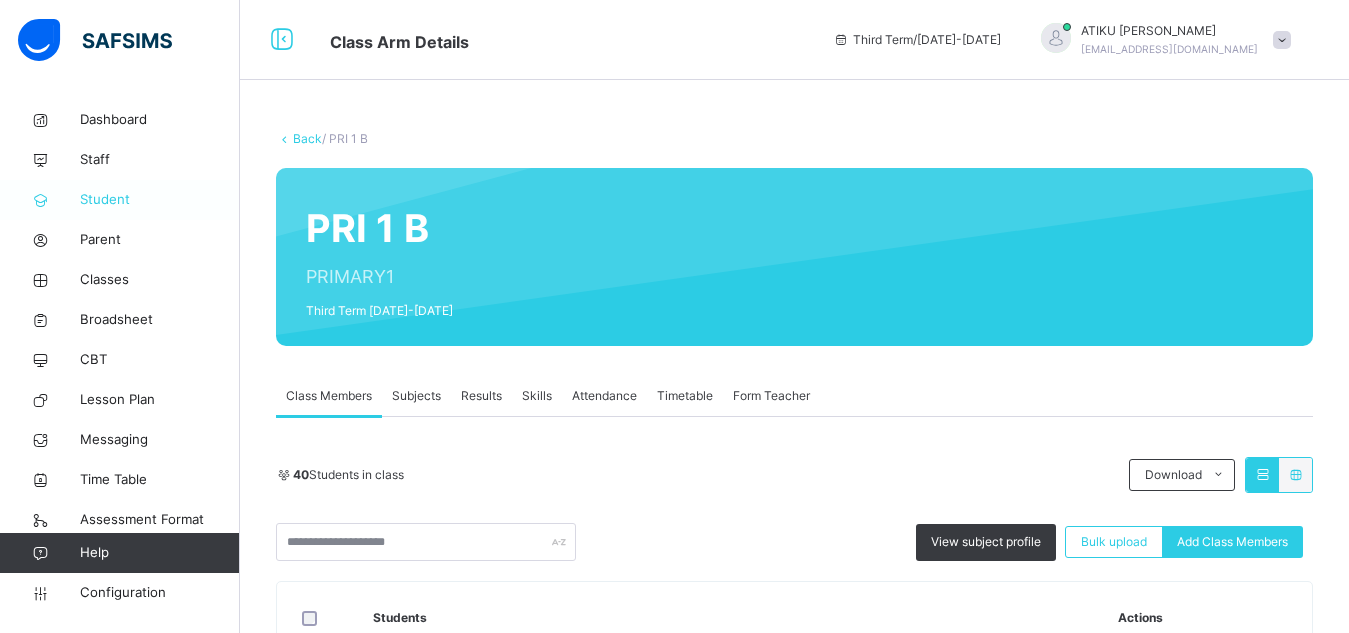click on "Student" at bounding box center [160, 200] 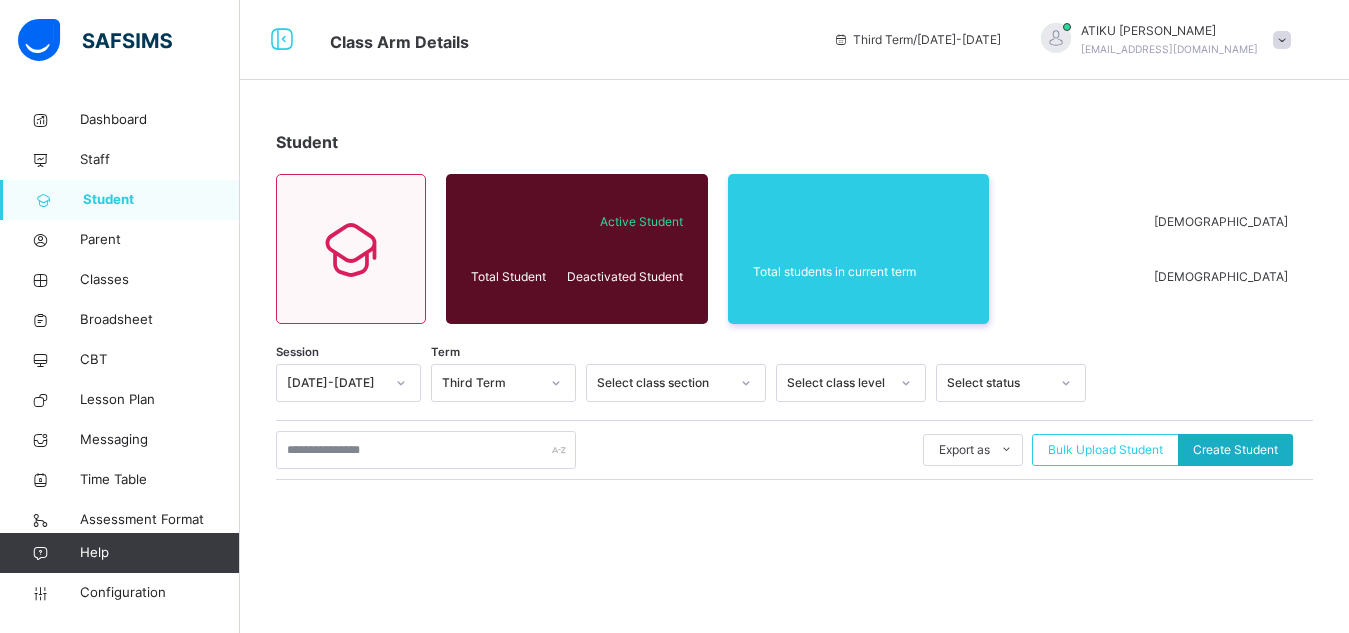 click on "Create Student" at bounding box center [1235, 450] 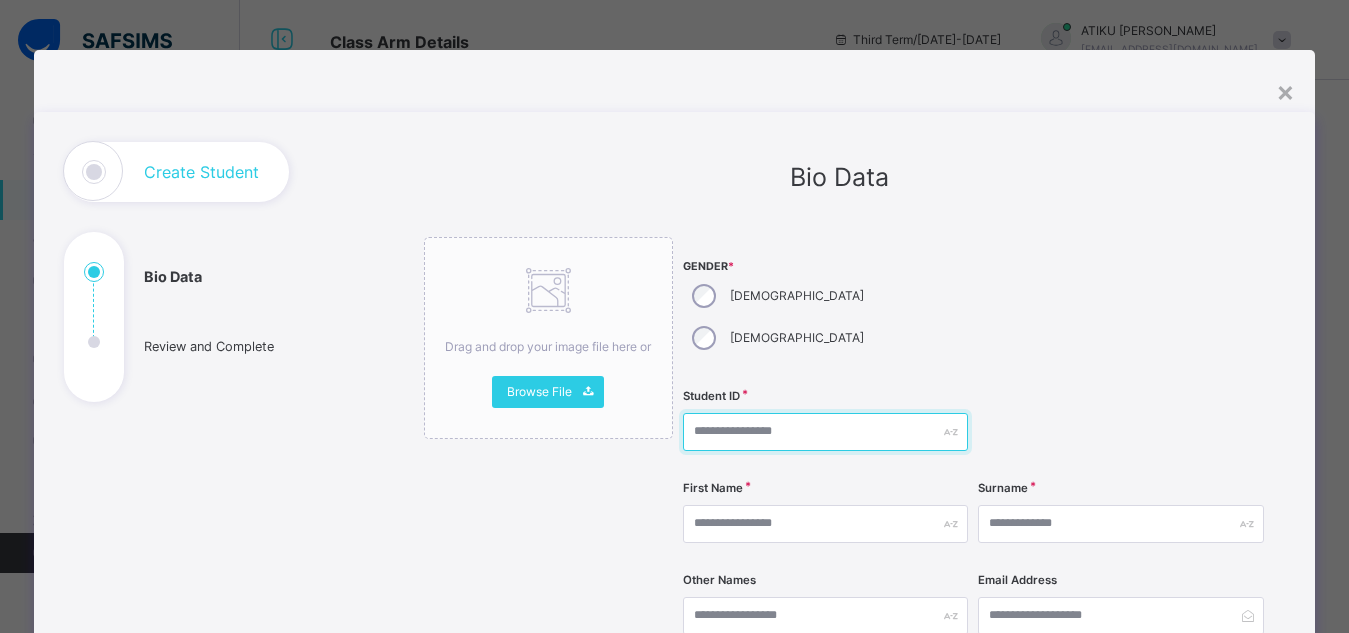 click at bounding box center [825, 432] 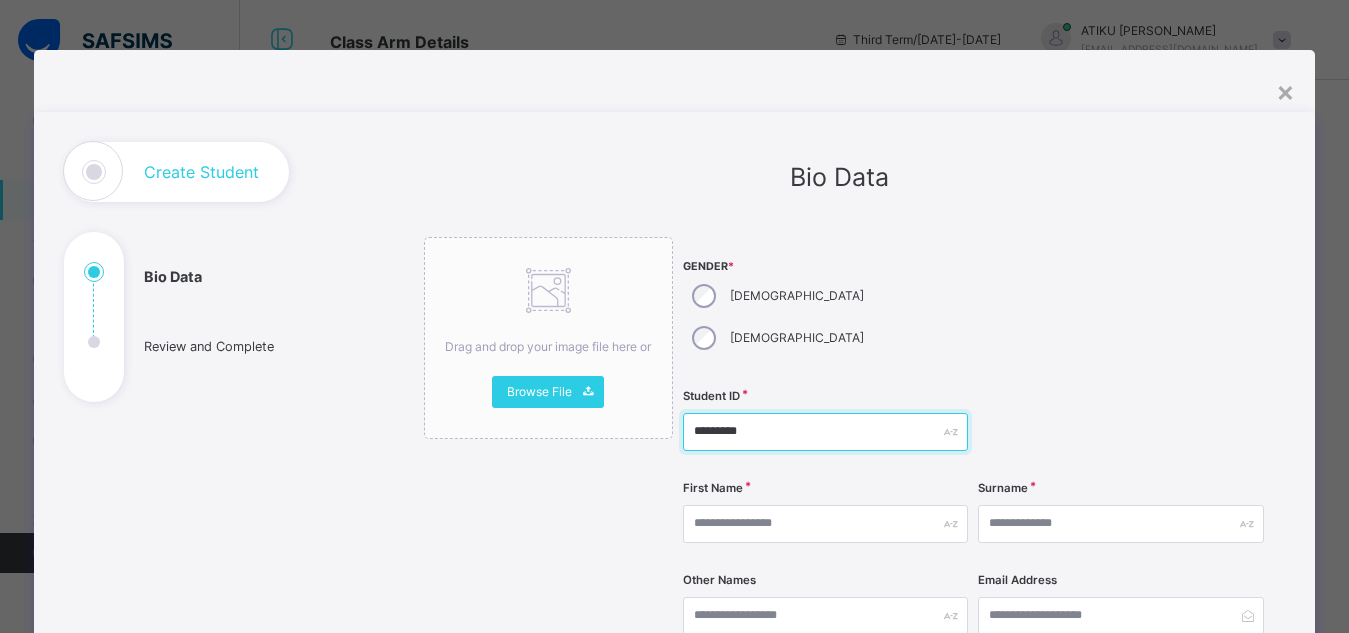 type on "*********" 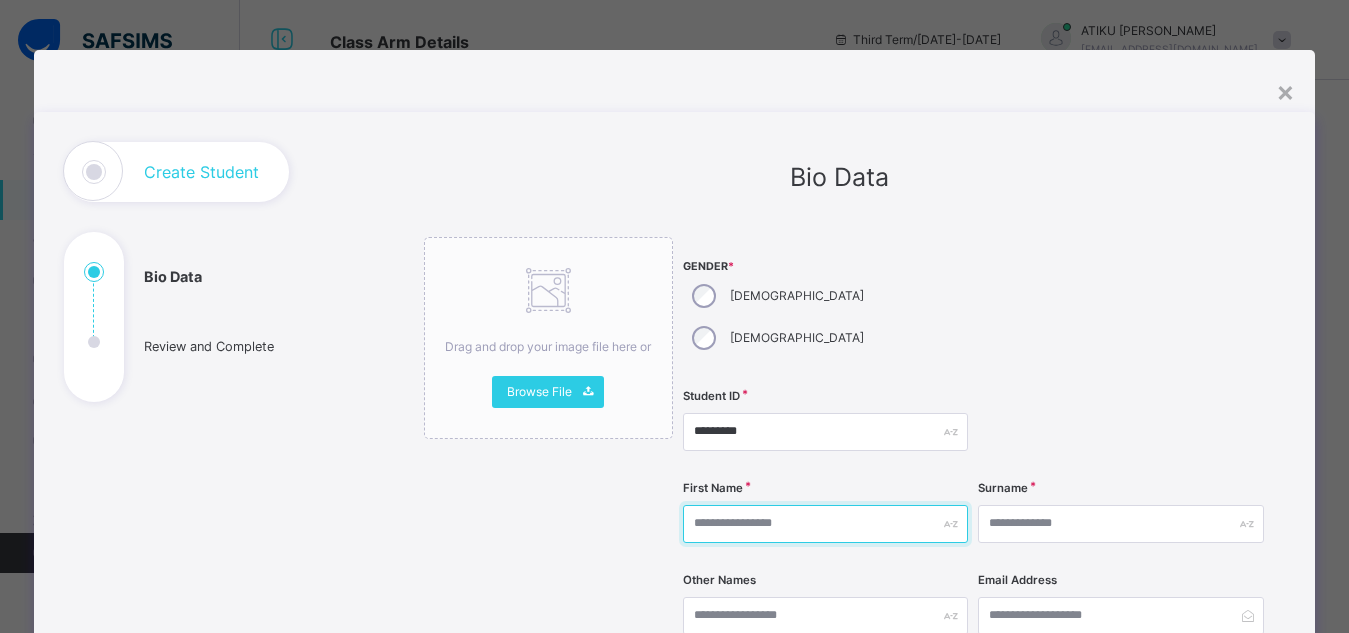 click at bounding box center (825, 524) 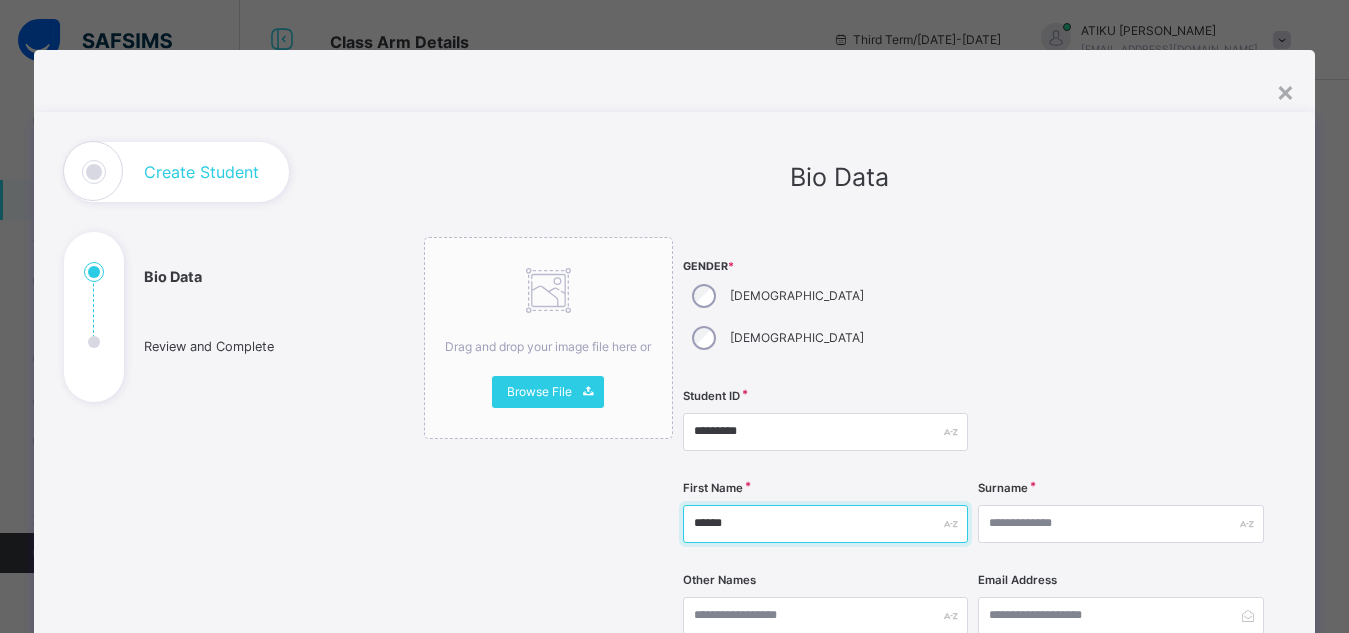type on "******" 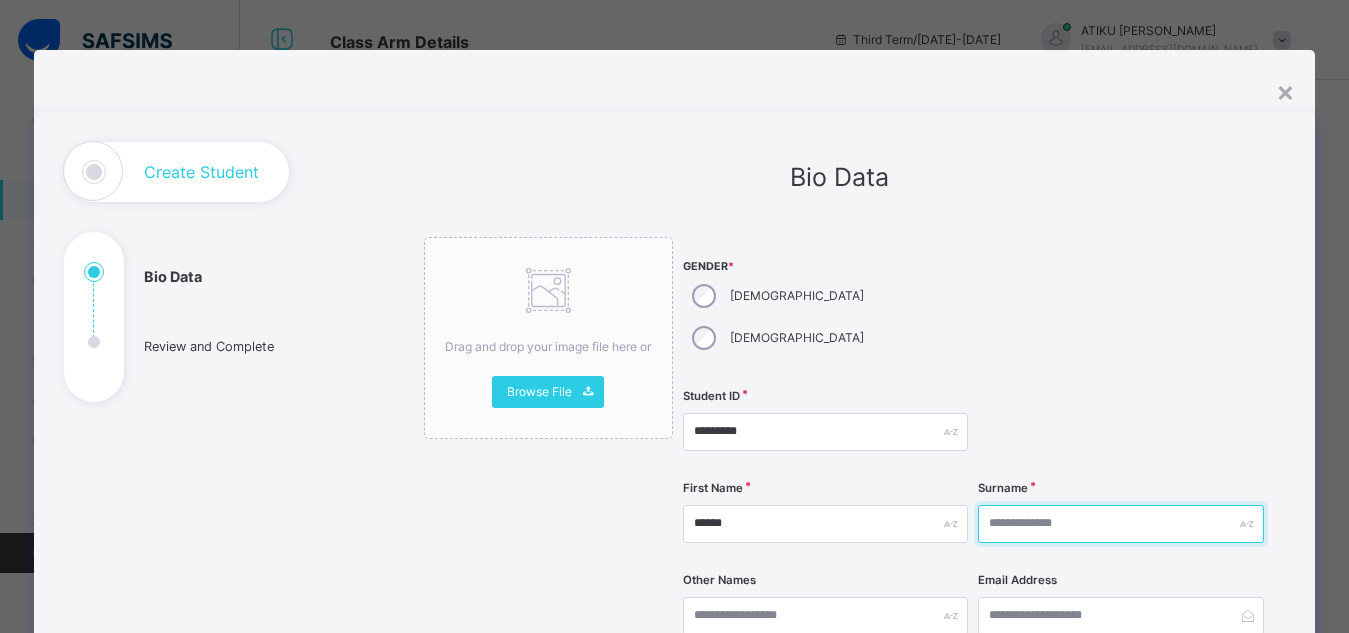 click at bounding box center (1120, 524) 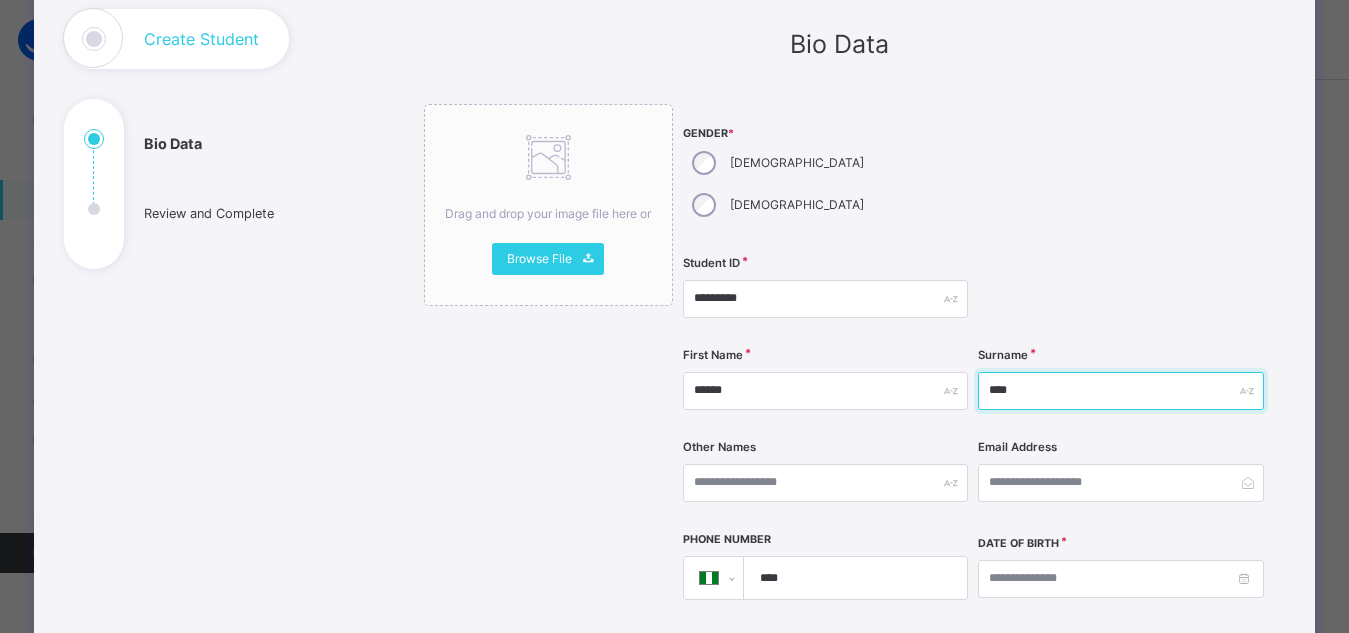 scroll, scrollTop: 134, scrollLeft: 0, axis: vertical 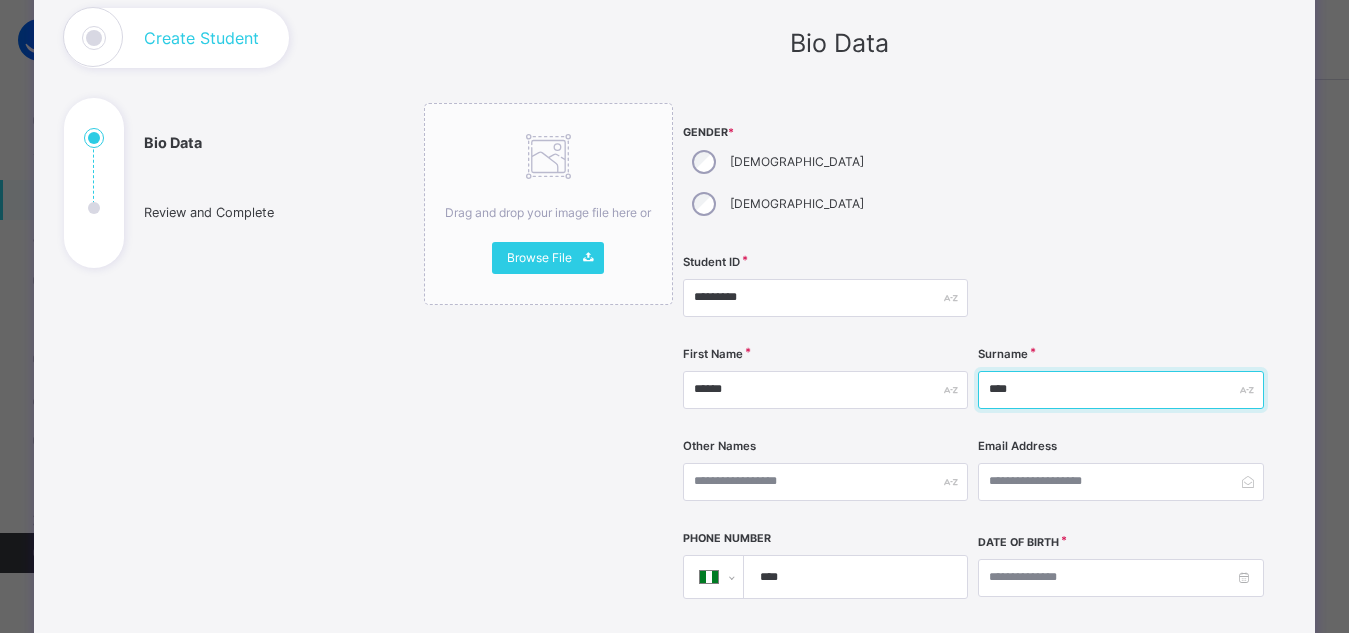 type on "****" 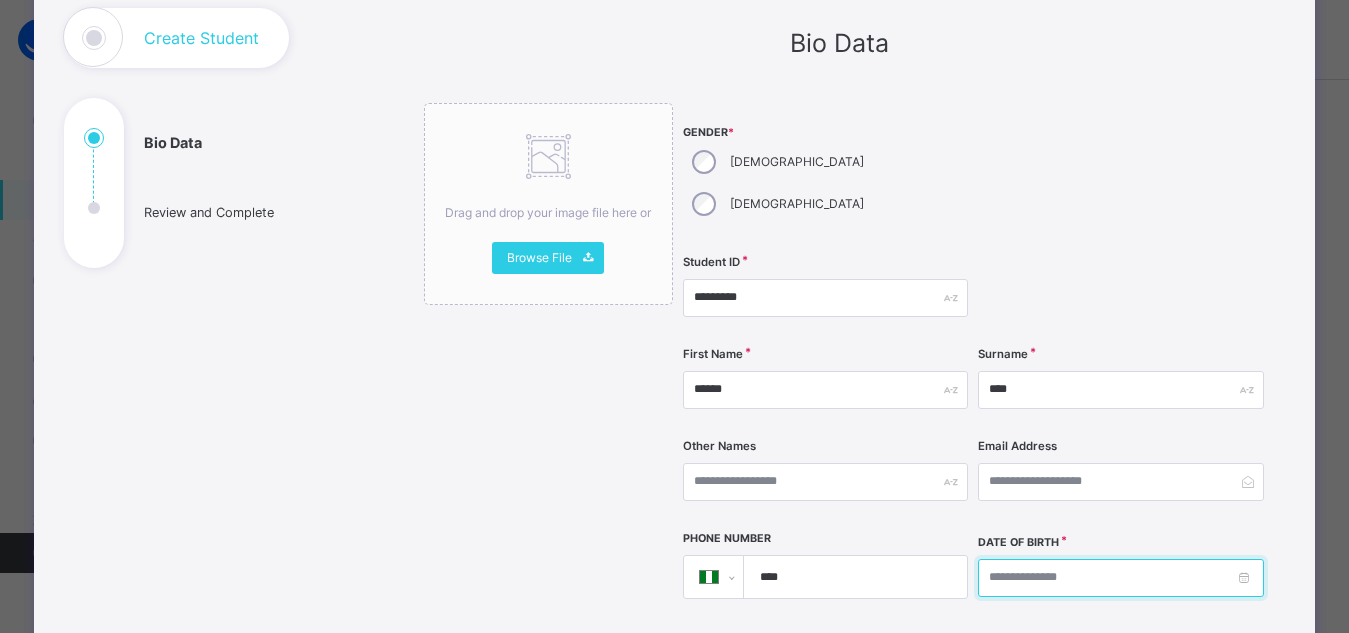 click at bounding box center [1120, 578] 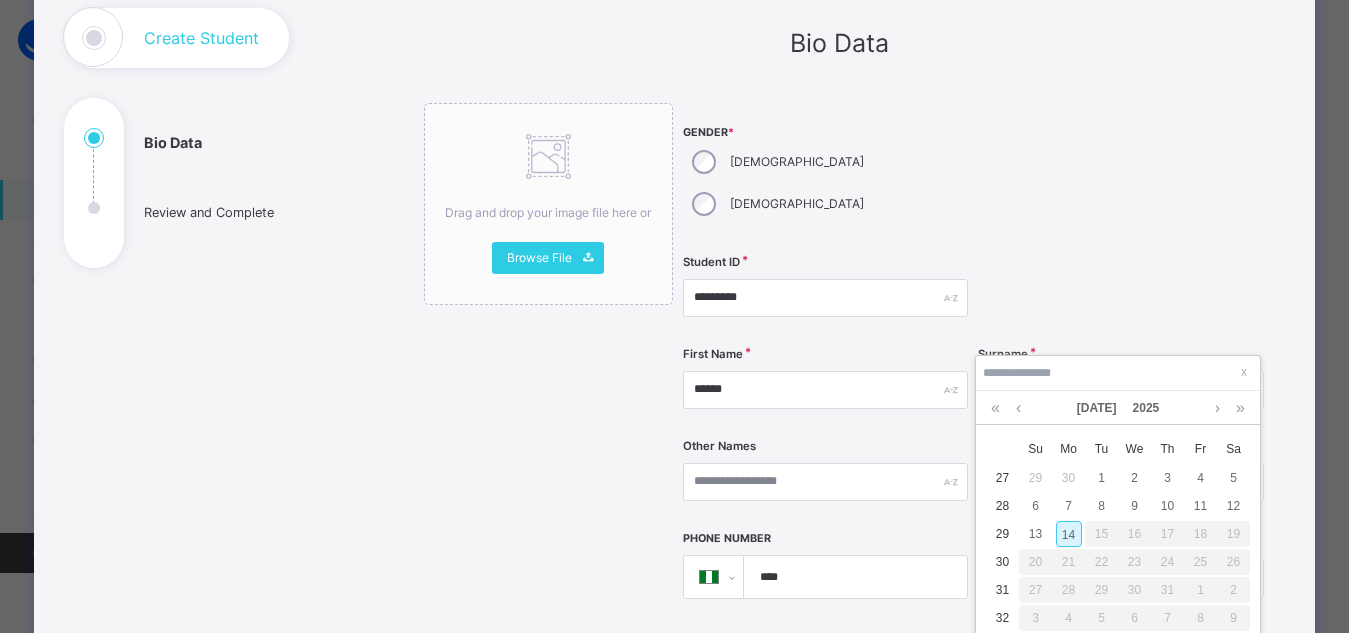 scroll, scrollTop: 171, scrollLeft: 0, axis: vertical 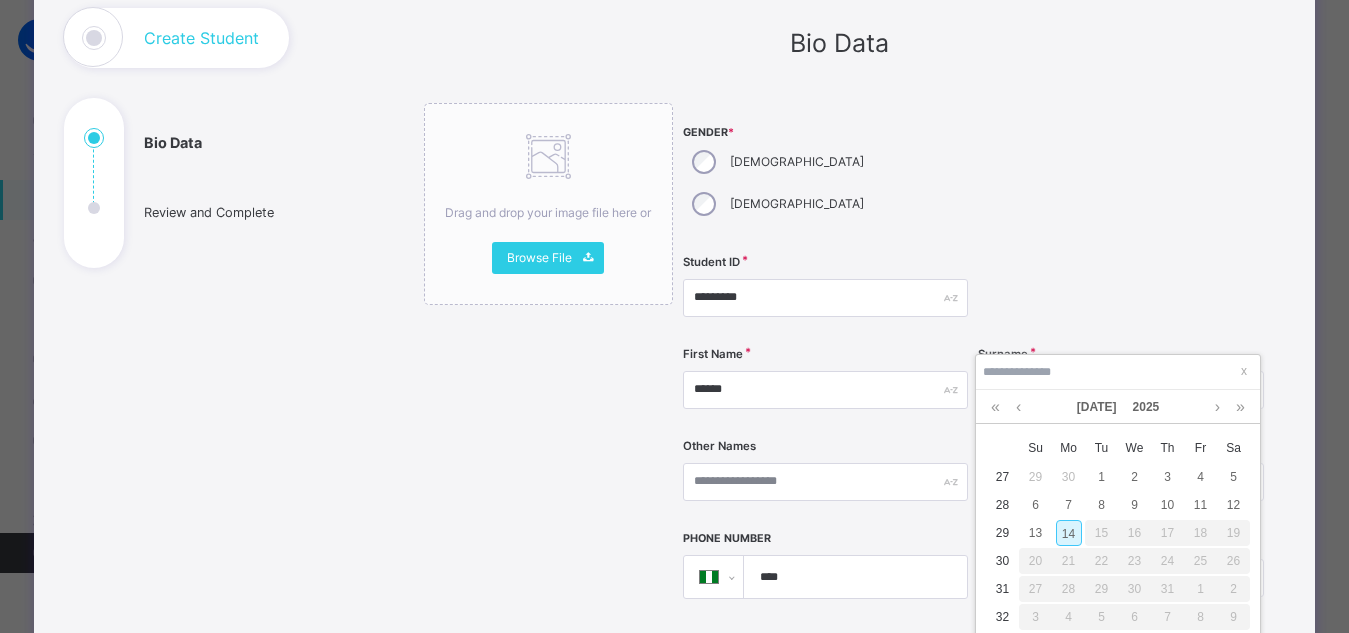 click on "14" at bounding box center [1069, 533] 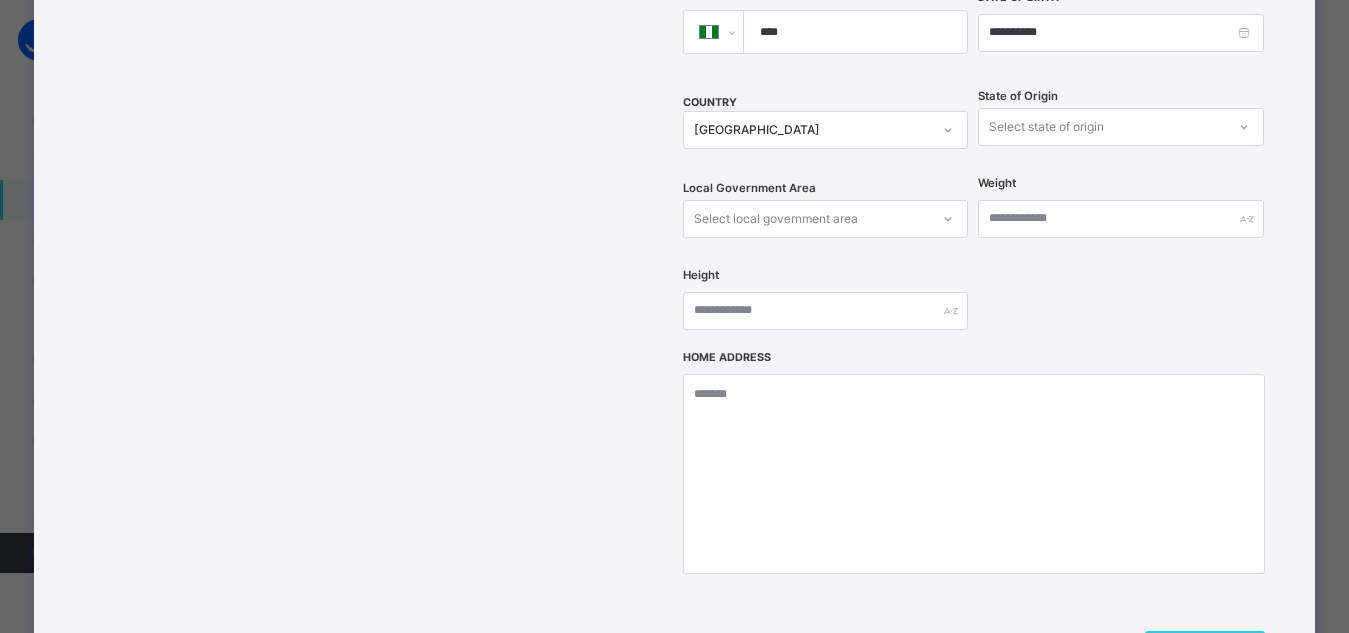 scroll, scrollTop: 900, scrollLeft: 0, axis: vertical 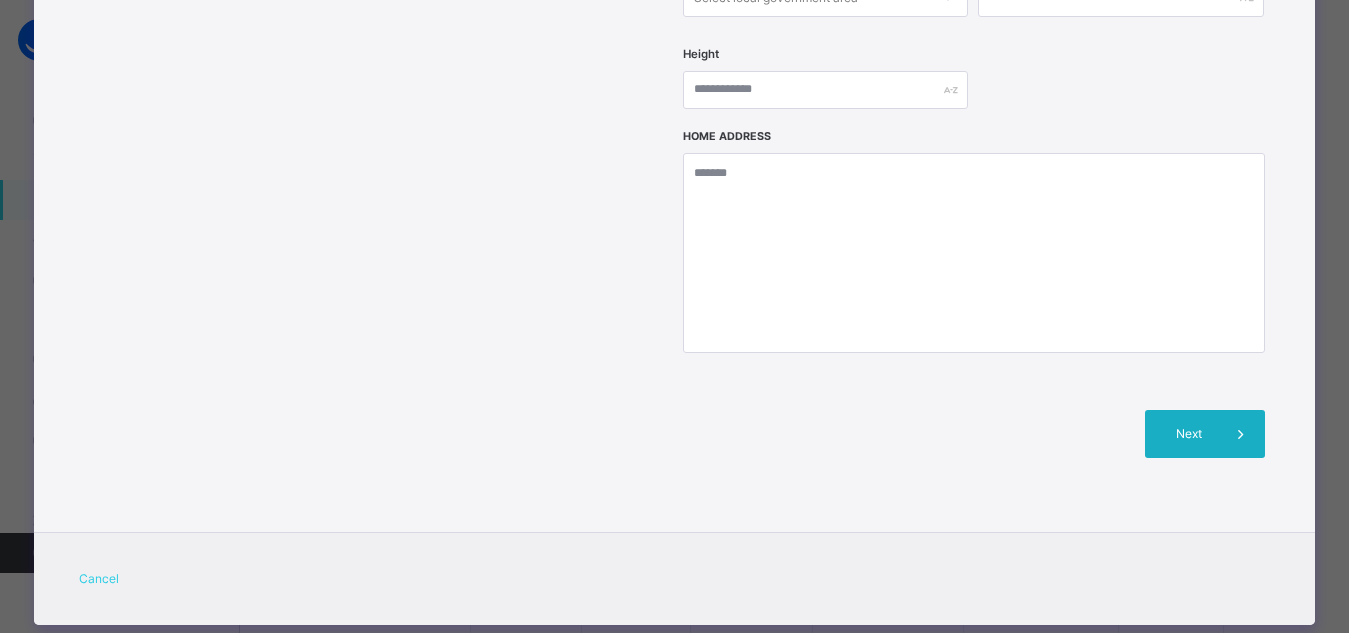 click at bounding box center (1241, 434) 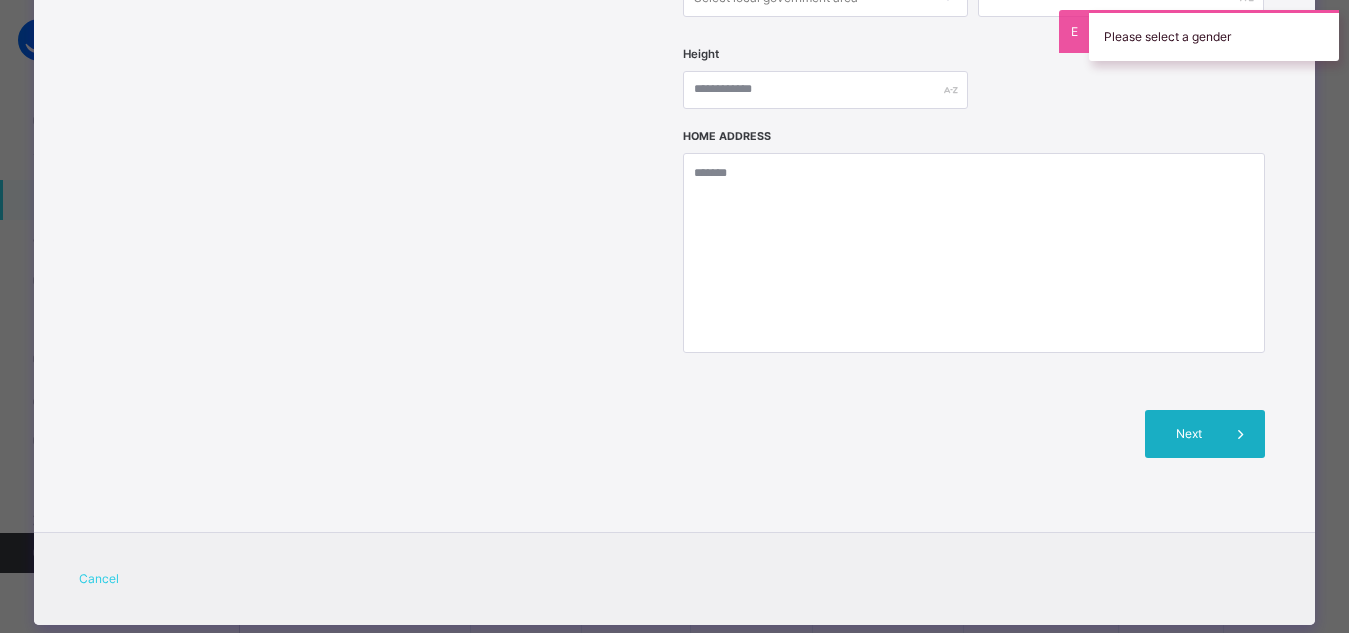 scroll, scrollTop: 303, scrollLeft: 0, axis: vertical 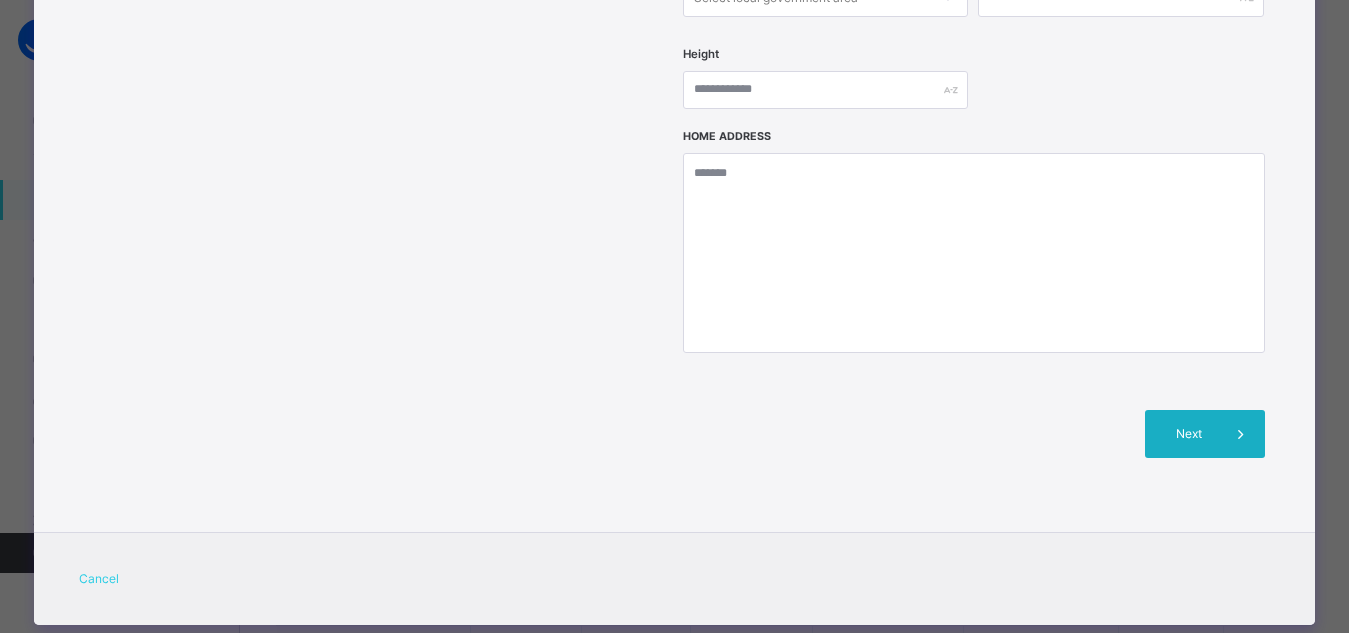 click at bounding box center (1241, 434) 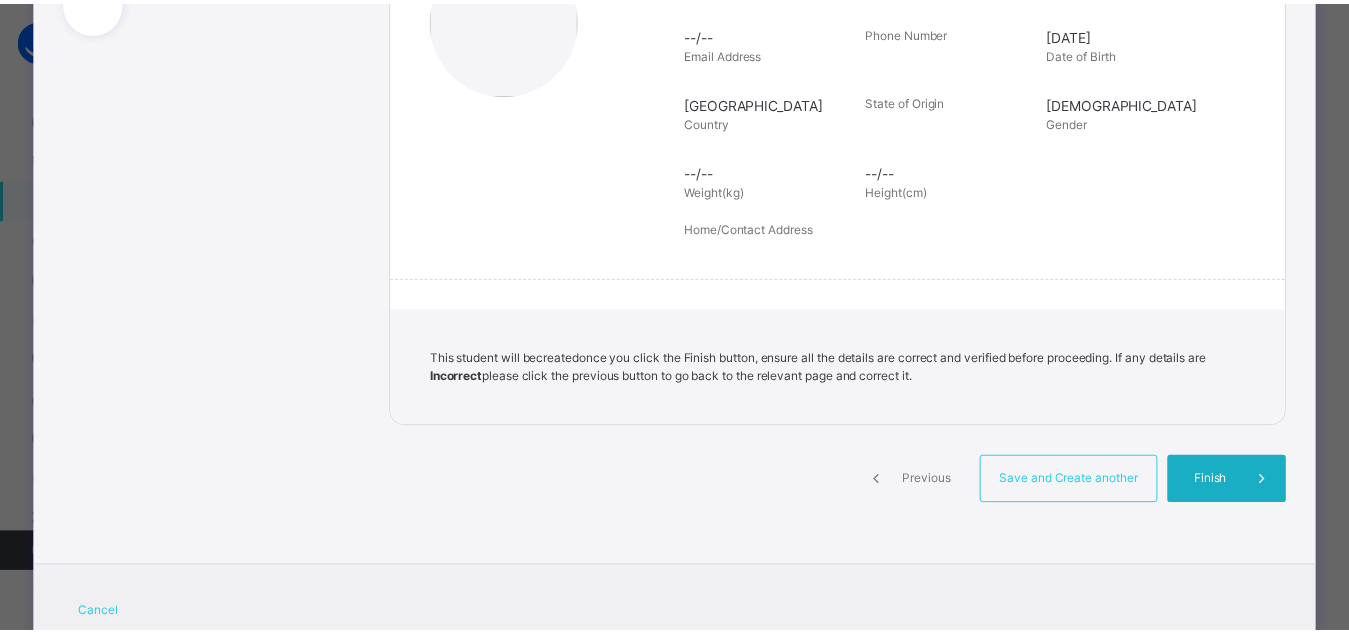 scroll, scrollTop: 446, scrollLeft: 0, axis: vertical 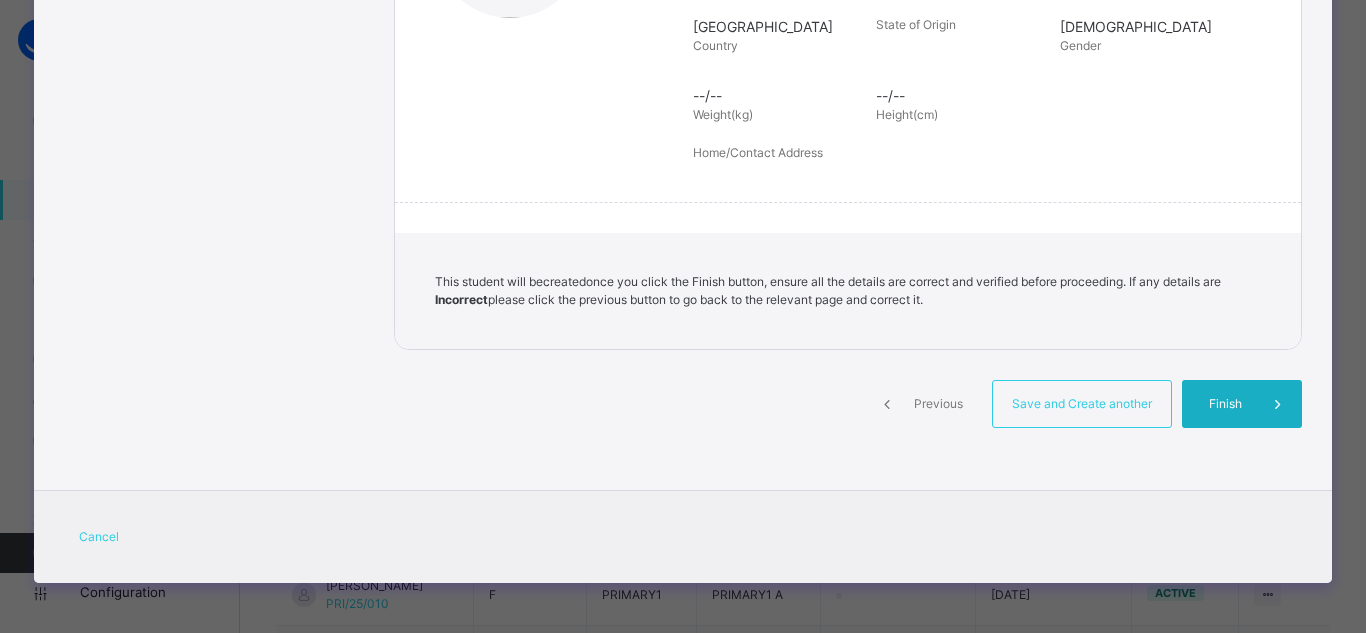 click on "Finish" at bounding box center [1225, 404] 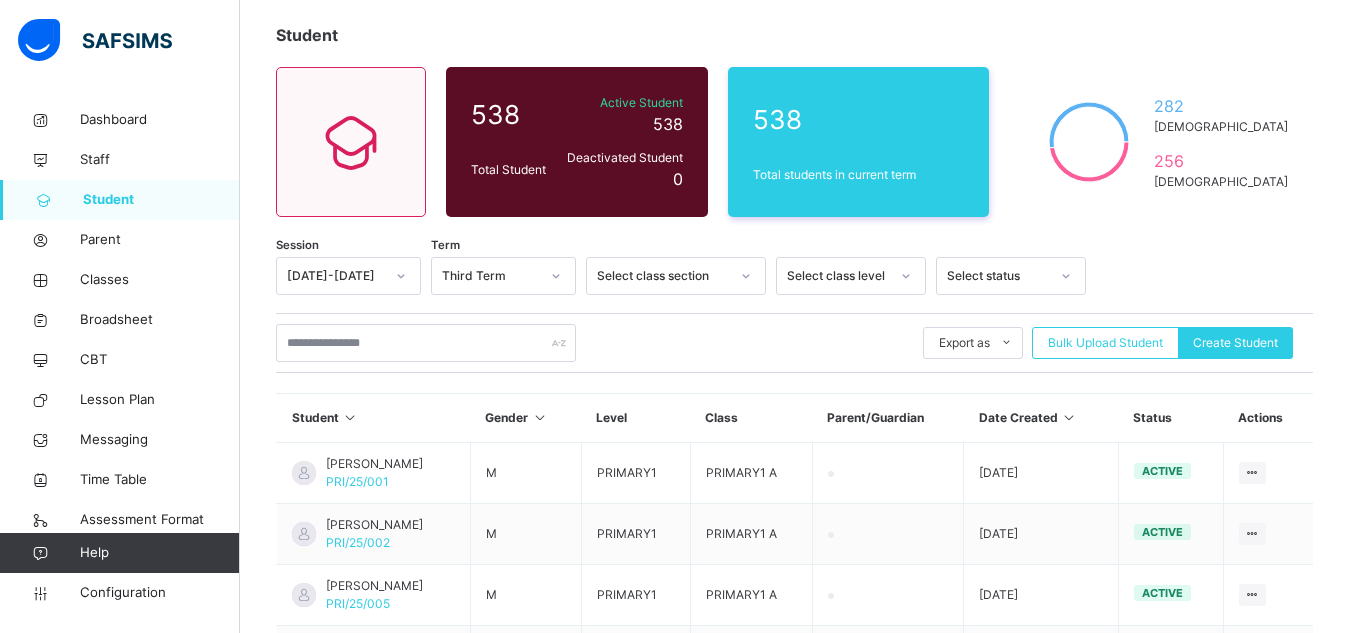 scroll, scrollTop: 106, scrollLeft: 0, axis: vertical 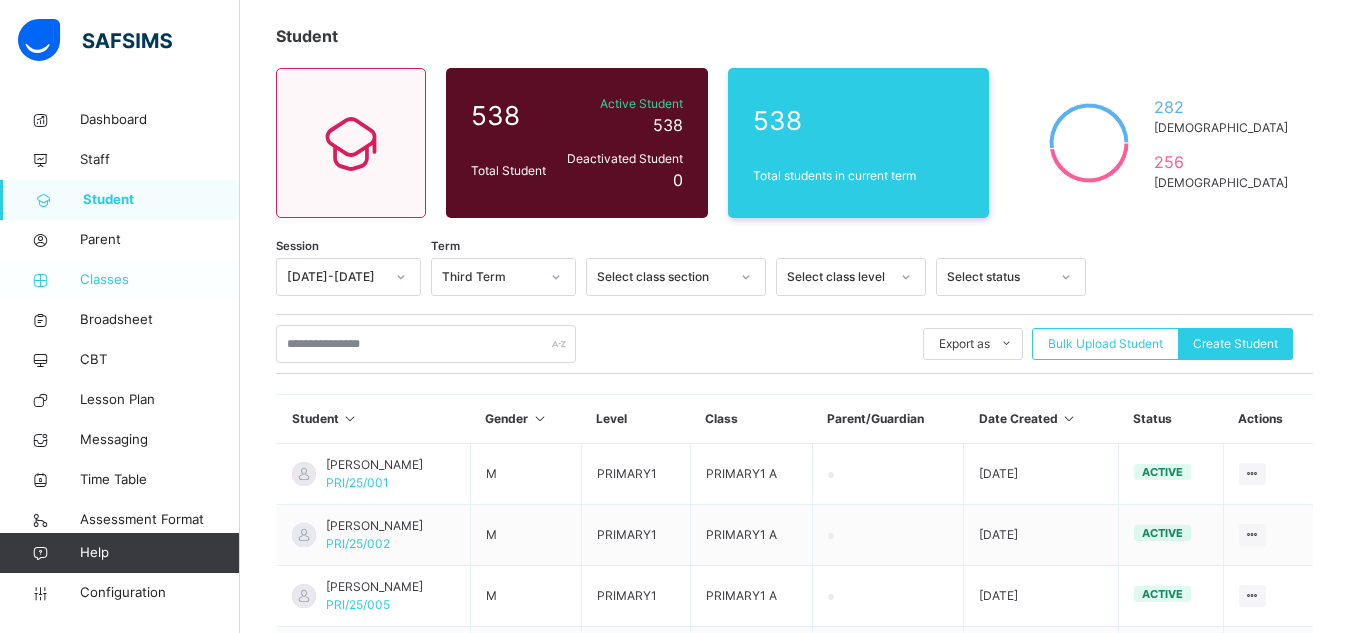click on "Classes" at bounding box center [120, 280] 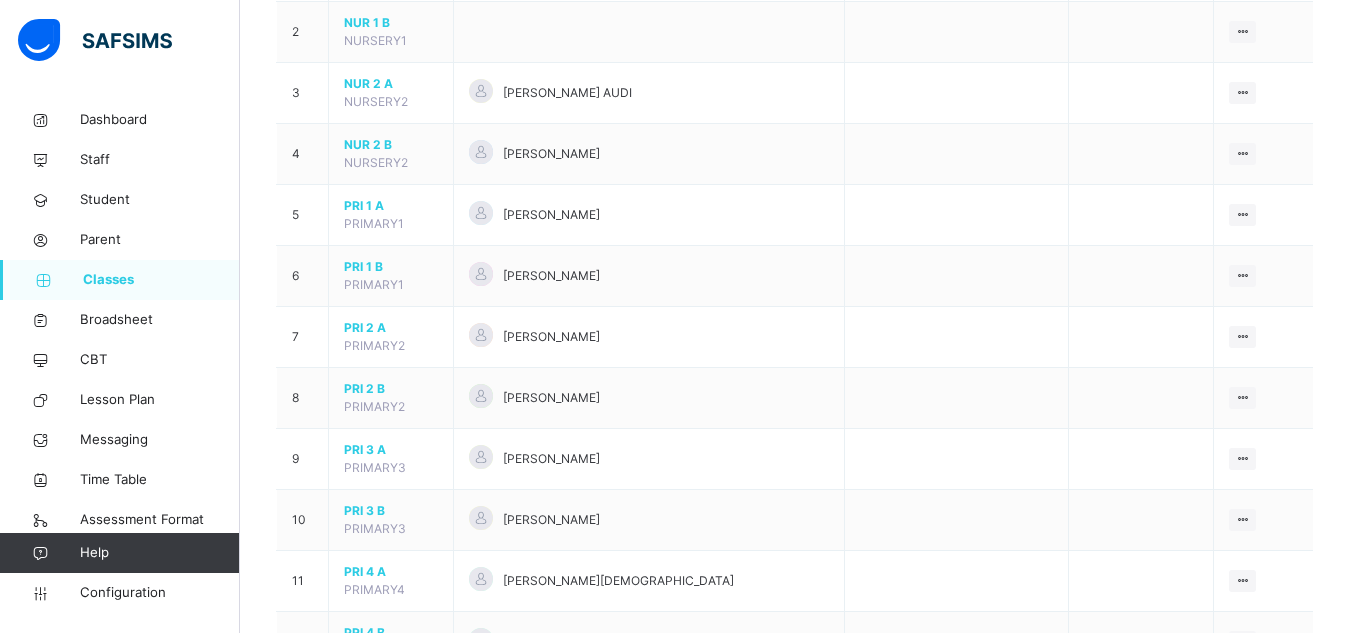 scroll, scrollTop: 296, scrollLeft: 0, axis: vertical 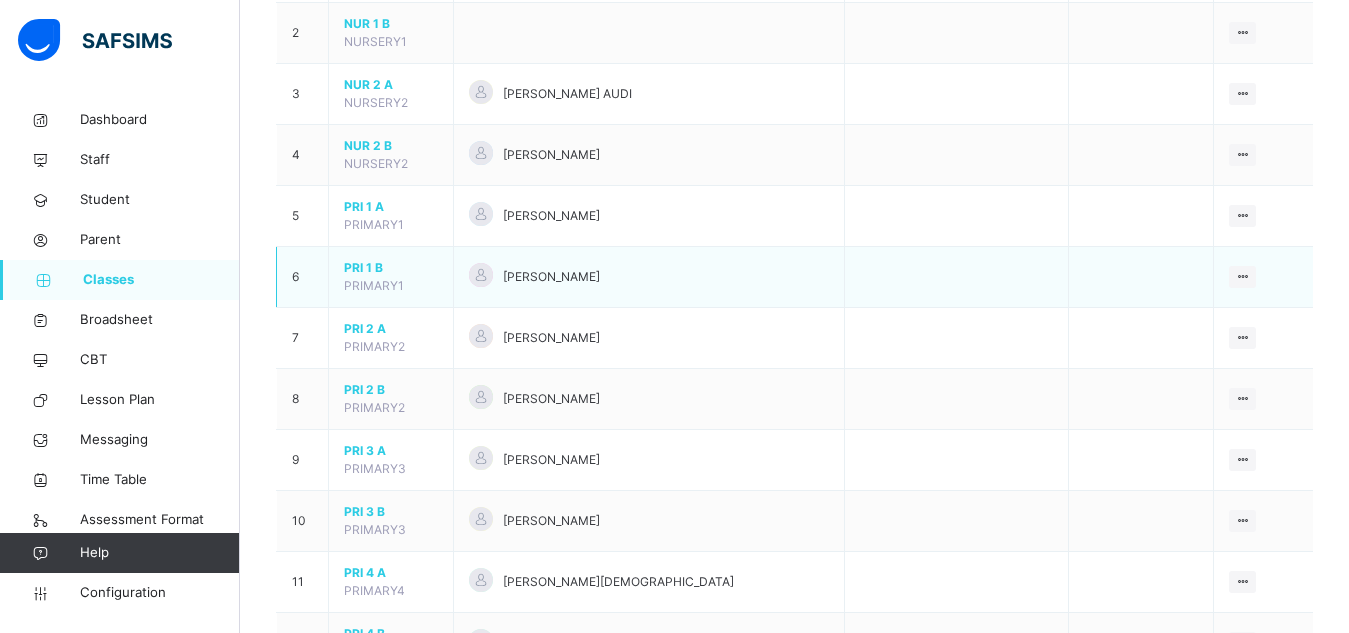 click on "PRI 1   B" at bounding box center (391, 268) 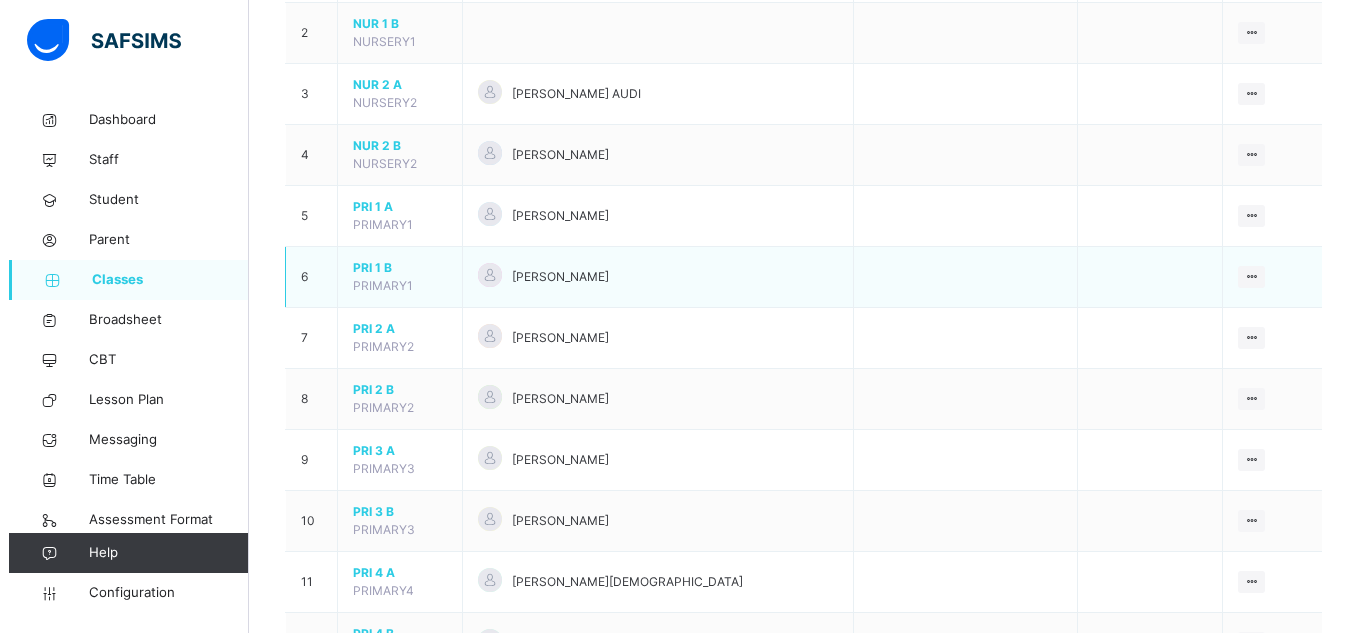 scroll, scrollTop: 0, scrollLeft: 0, axis: both 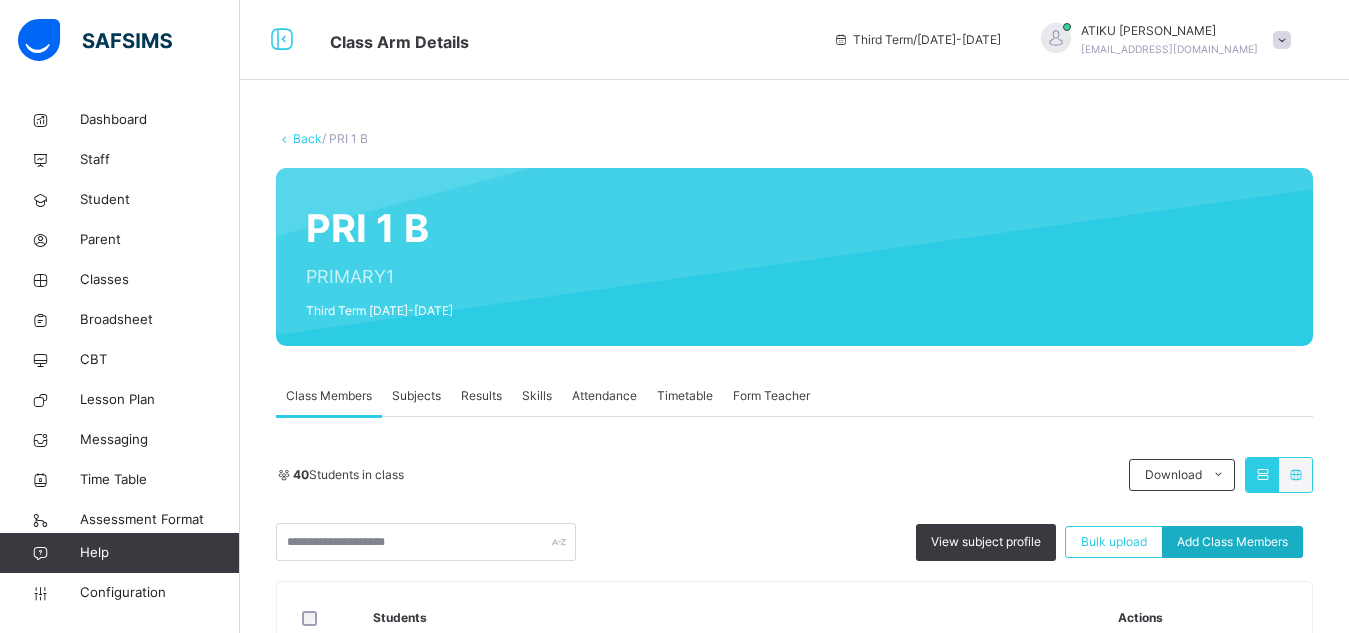 click on "Add Class Members" at bounding box center [1232, 542] 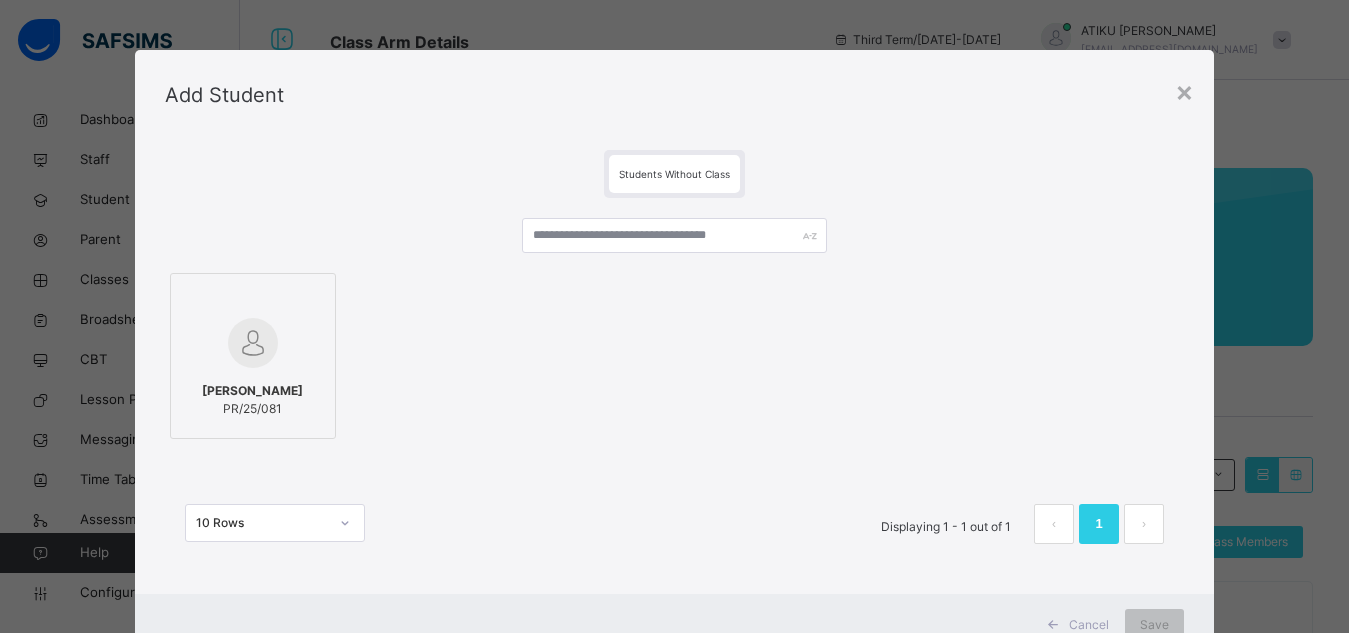 click at bounding box center [253, 343] 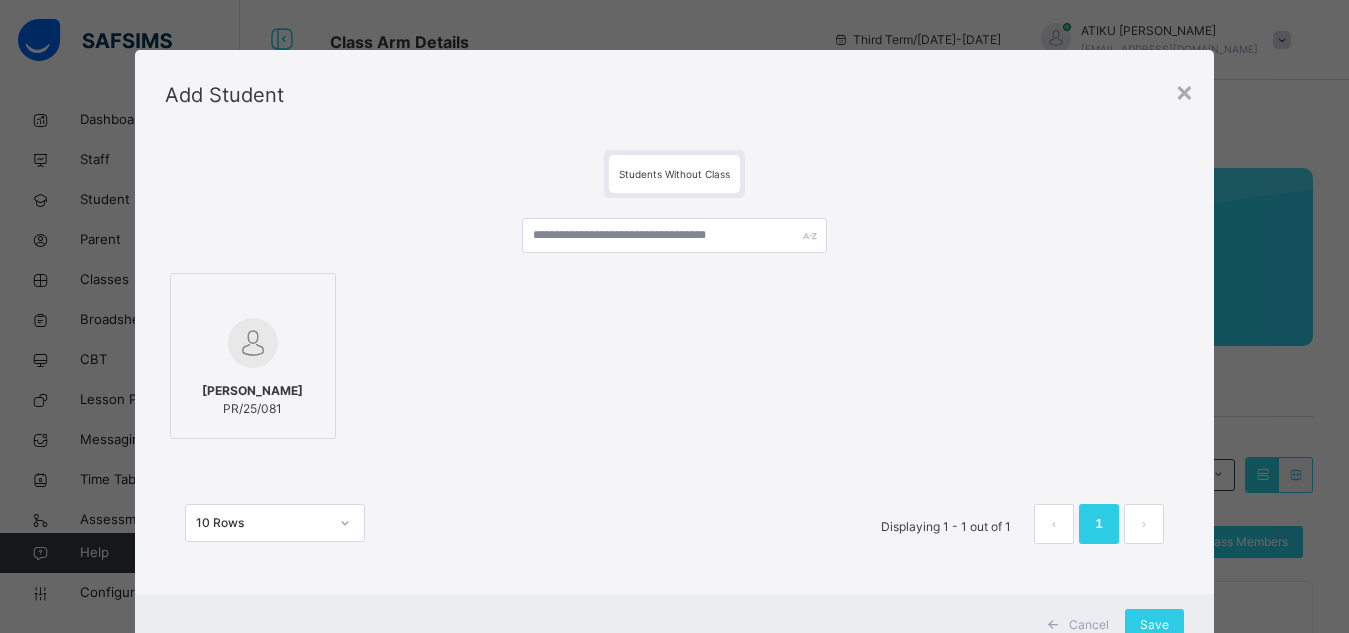 click on "[PERSON_NAME] PR/25/081" at bounding box center (253, 400) 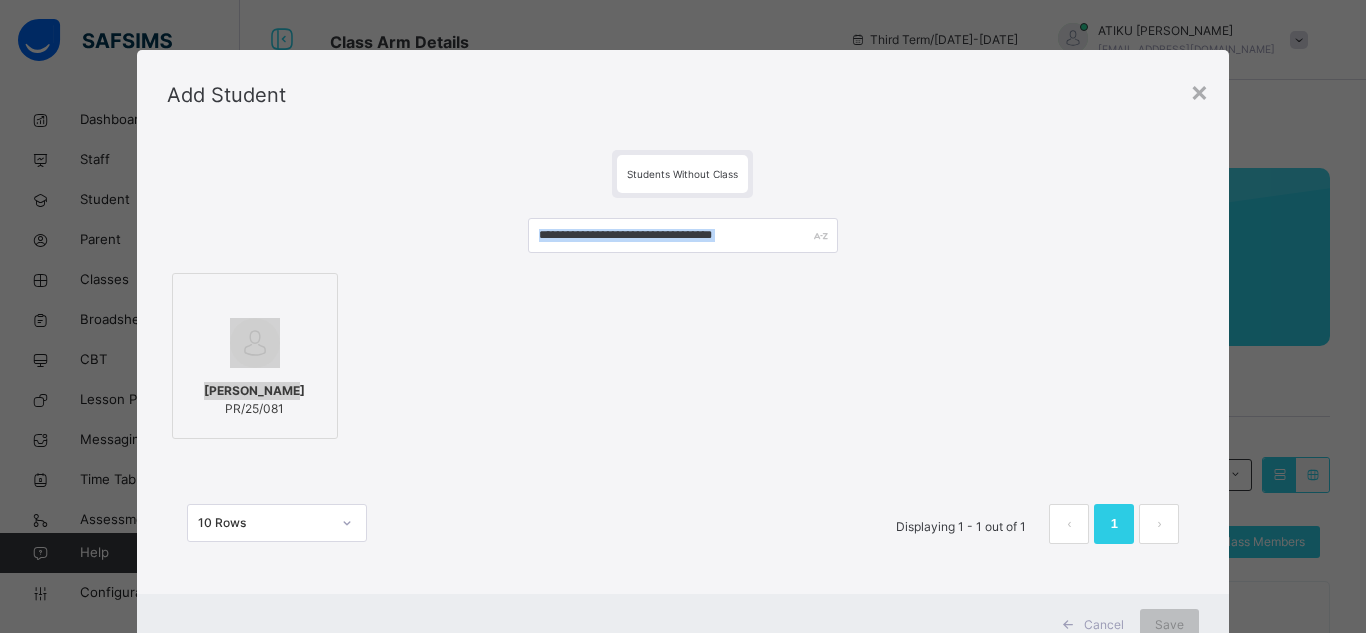 drag, startPoint x: 256, startPoint y: 378, endPoint x: 316, endPoint y: 338, distance: 72.11102 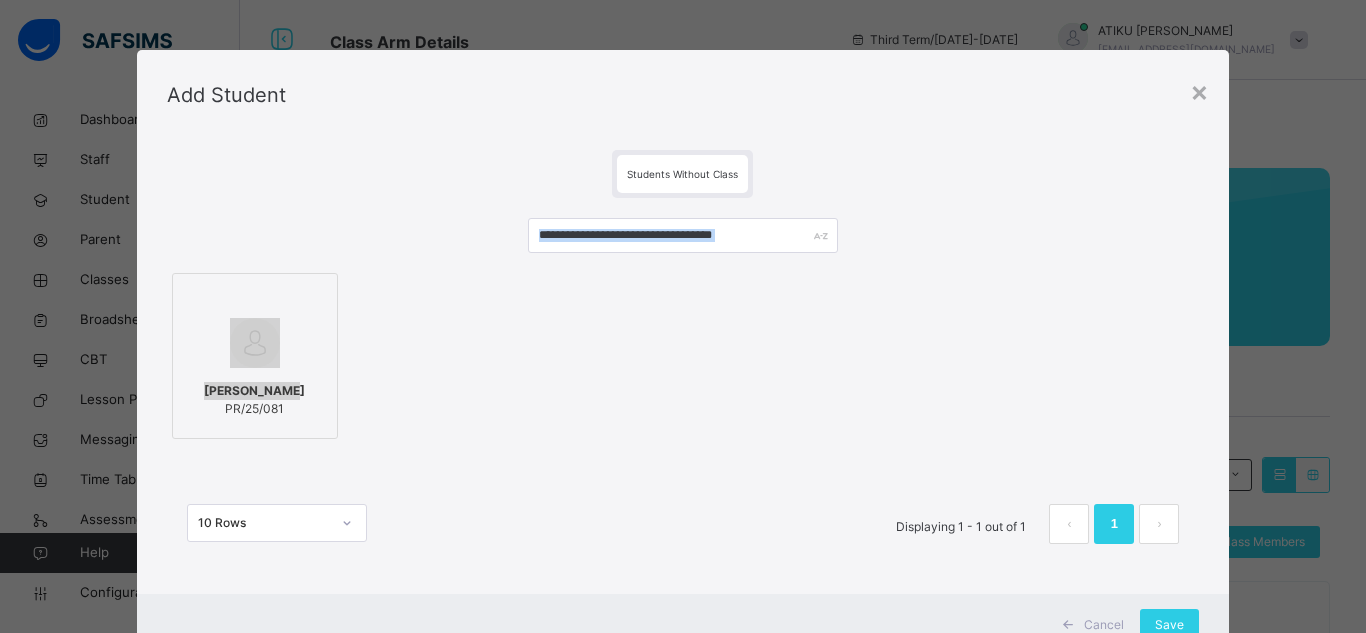 click at bounding box center (255, 343) 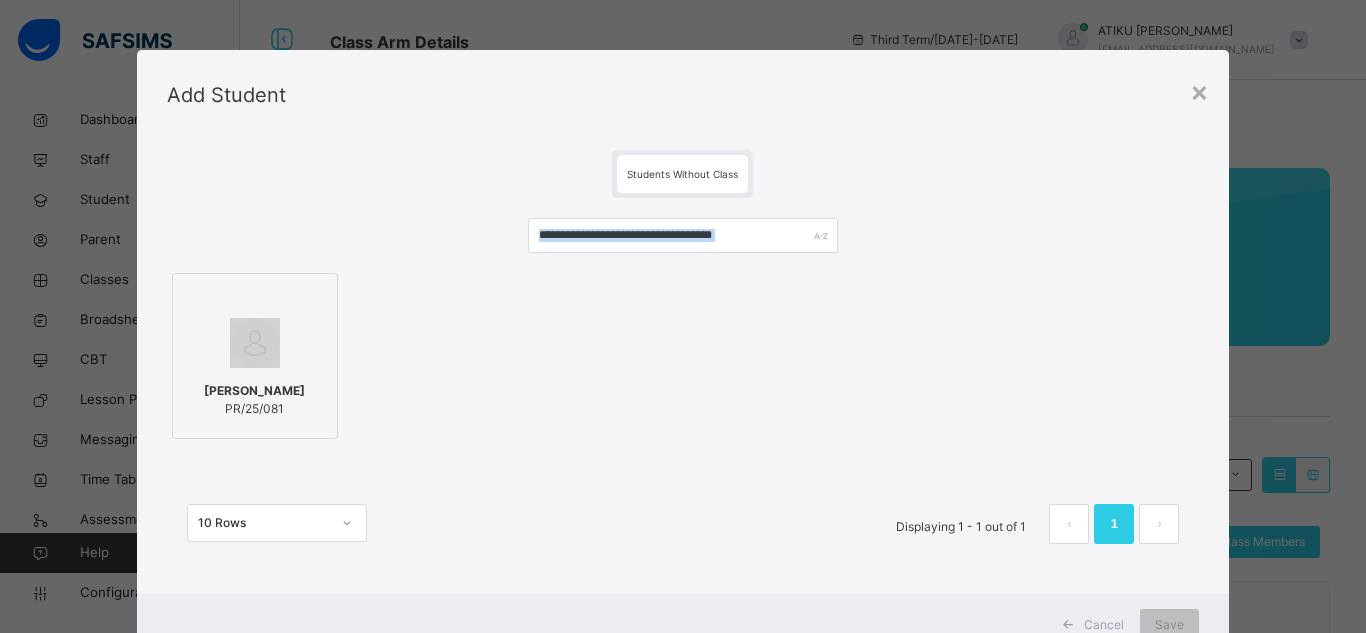 click at bounding box center (255, 343) 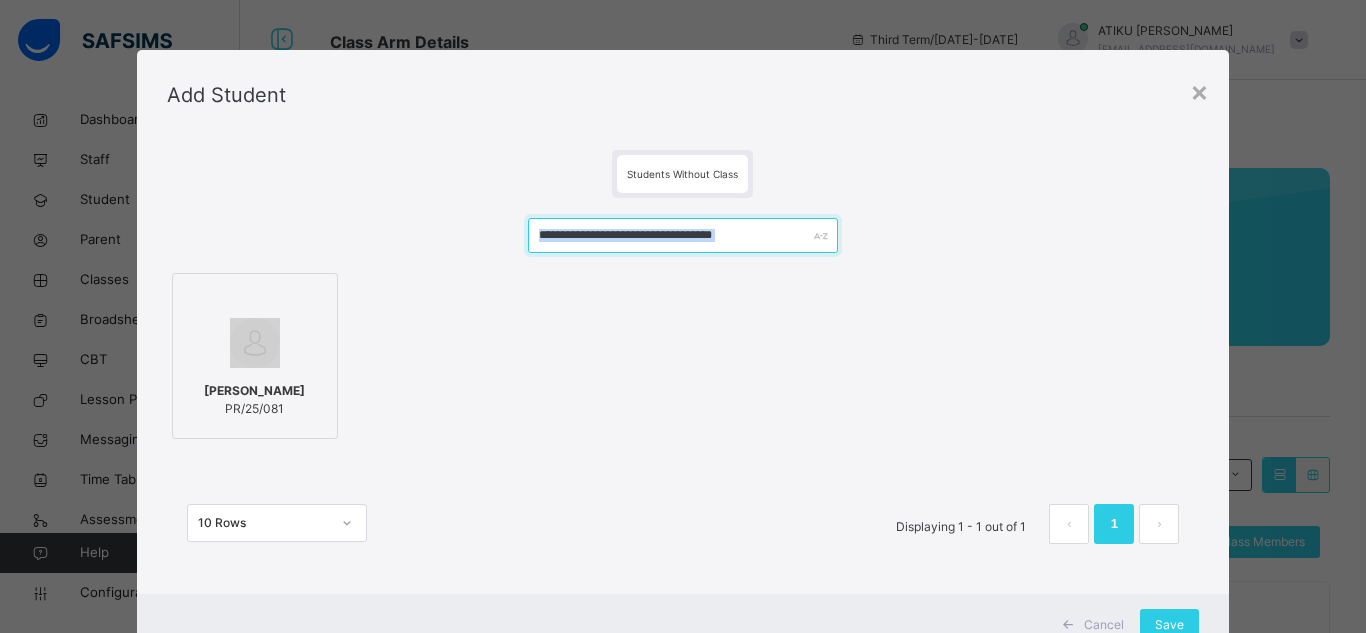 click at bounding box center [683, 235] 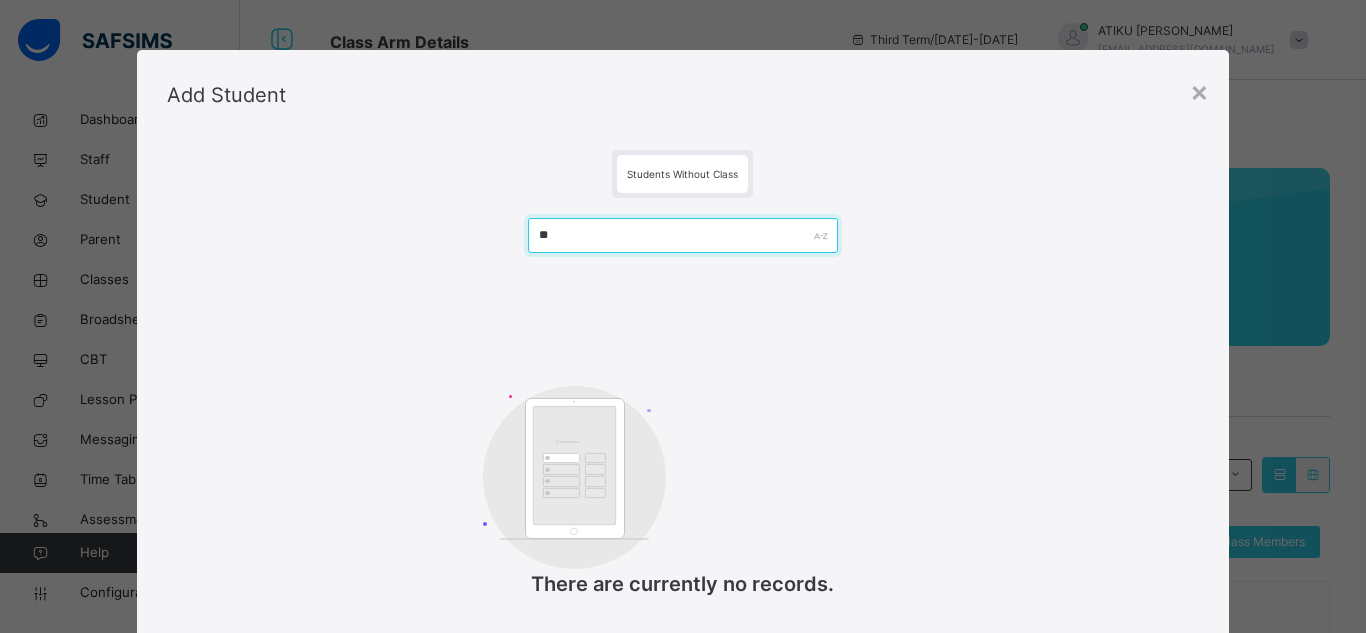 type on "*" 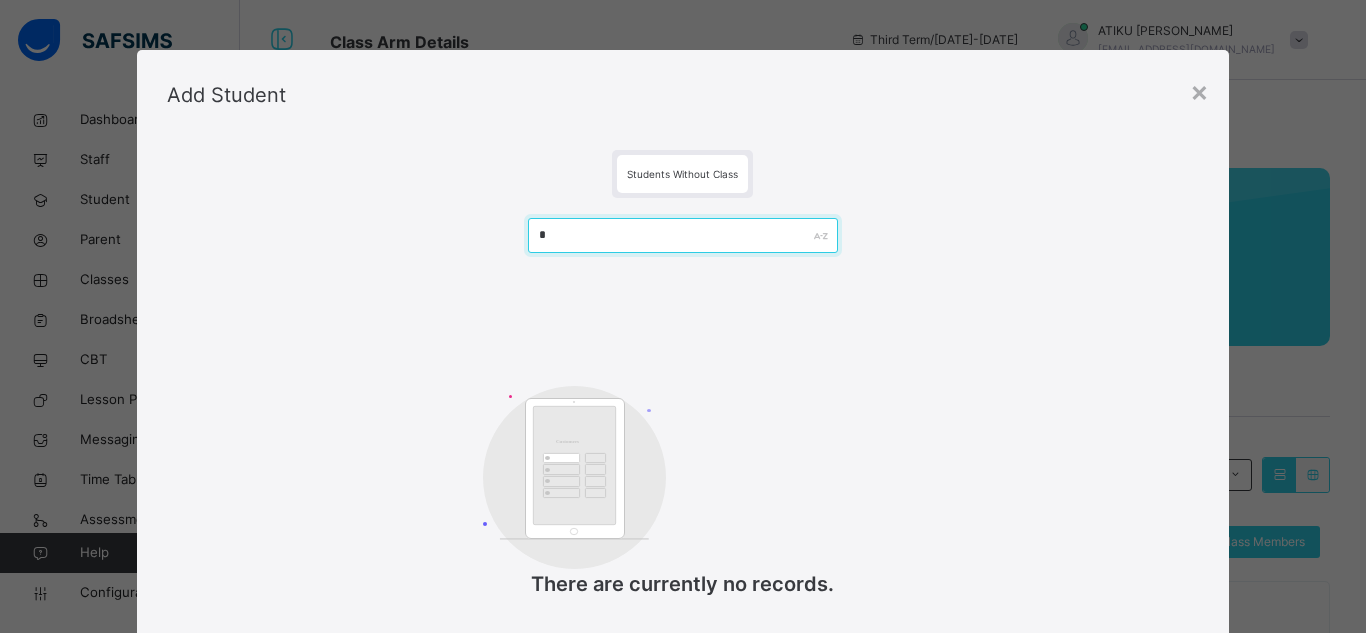 type 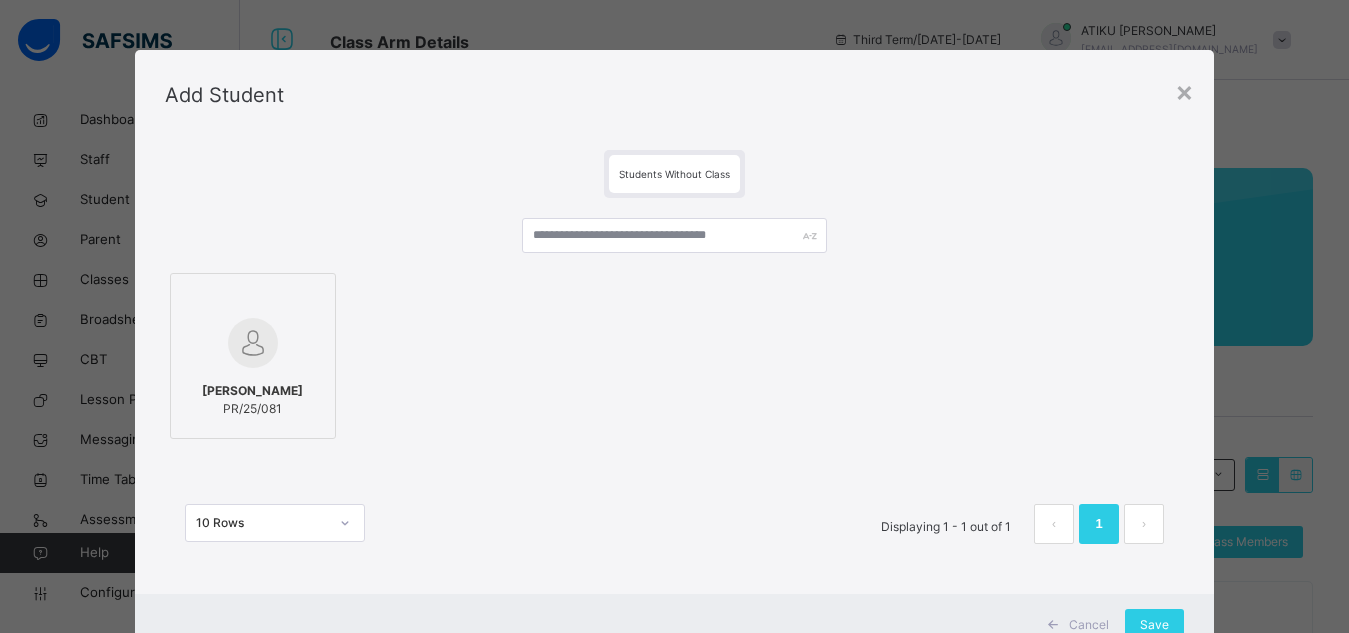 click at bounding box center [253, 343] 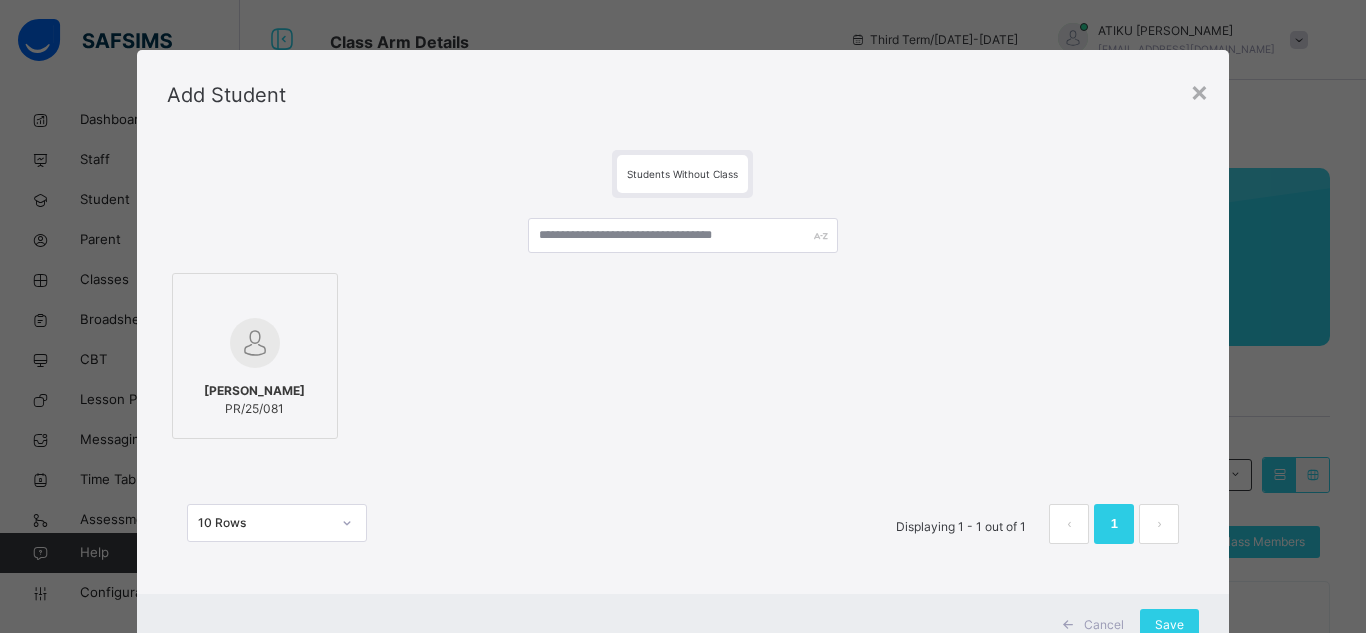 click at bounding box center (255, 343) 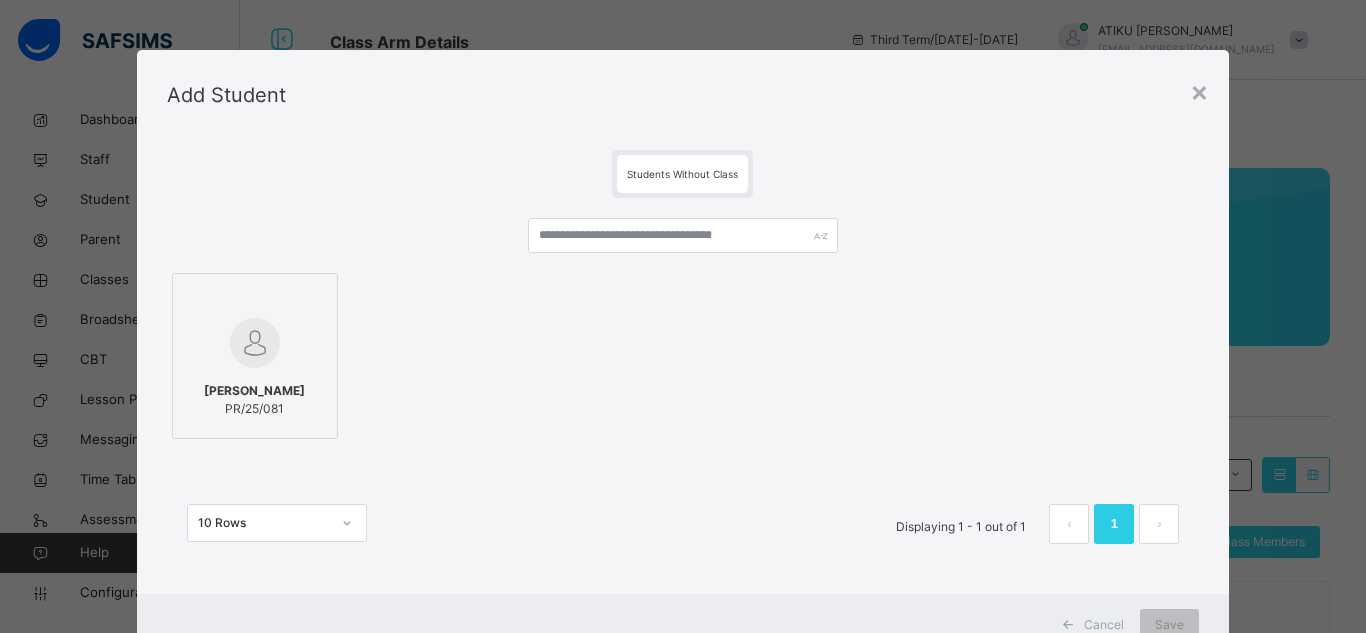 click at bounding box center [255, 343] 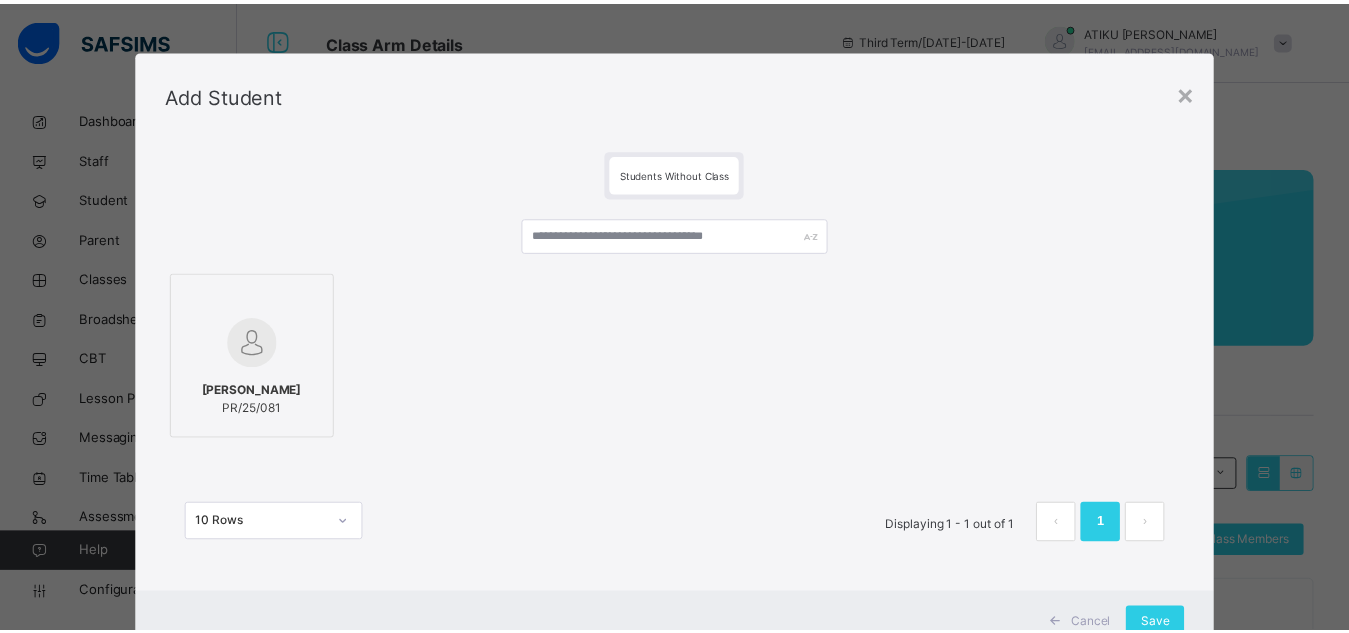 scroll, scrollTop: 73, scrollLeft: 0, axis: vertical 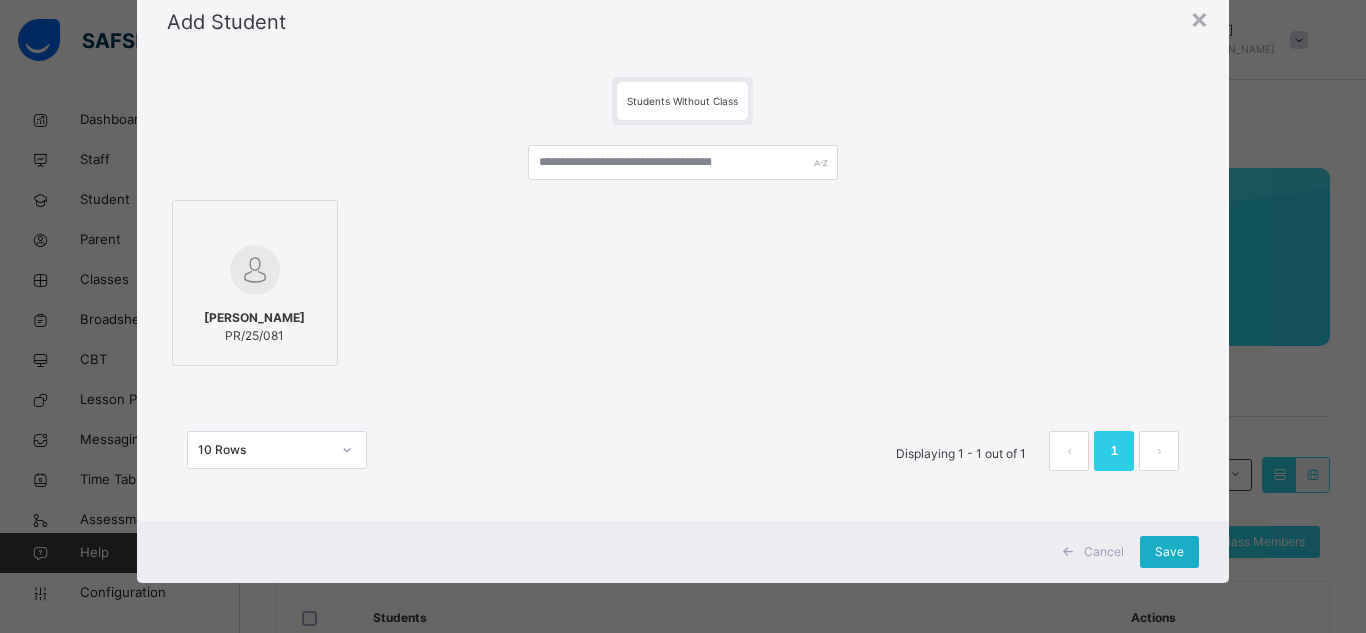 click on "Save" at bounding box center [1169, 552] 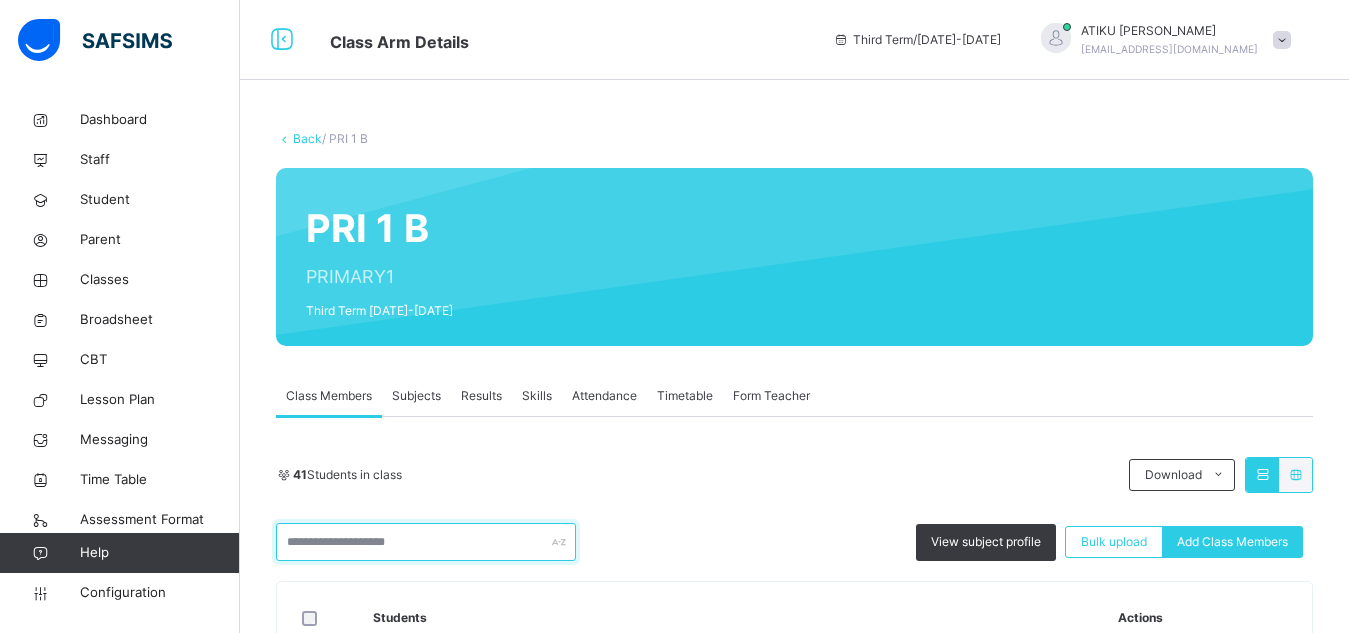 click at bounding box center [426, 542] 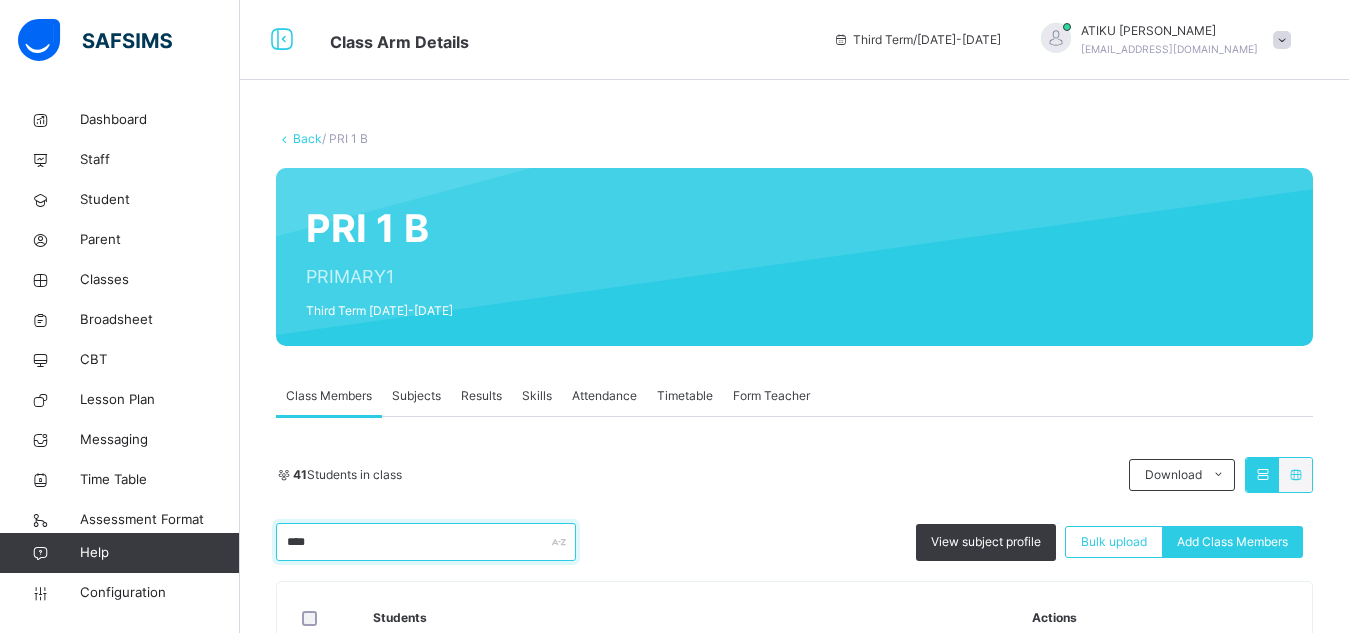 scroll, scrollTop: 199, scrollLeft: 0, axis: vertical 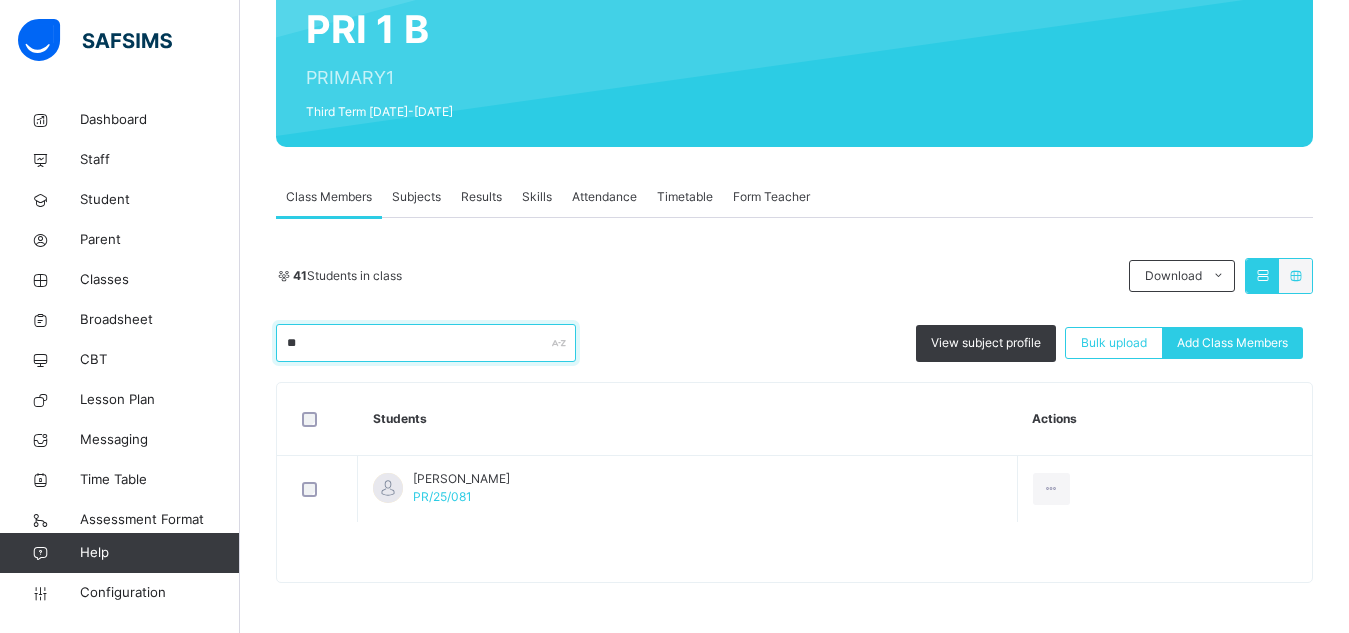 type on "*" 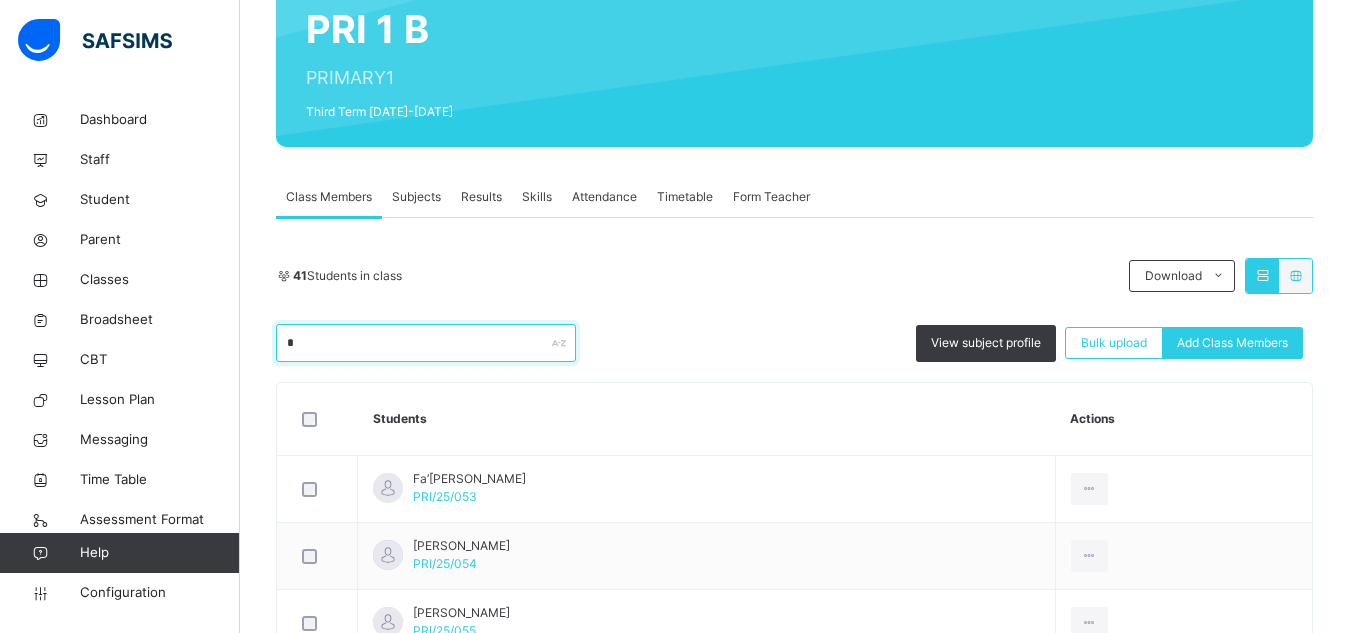 type 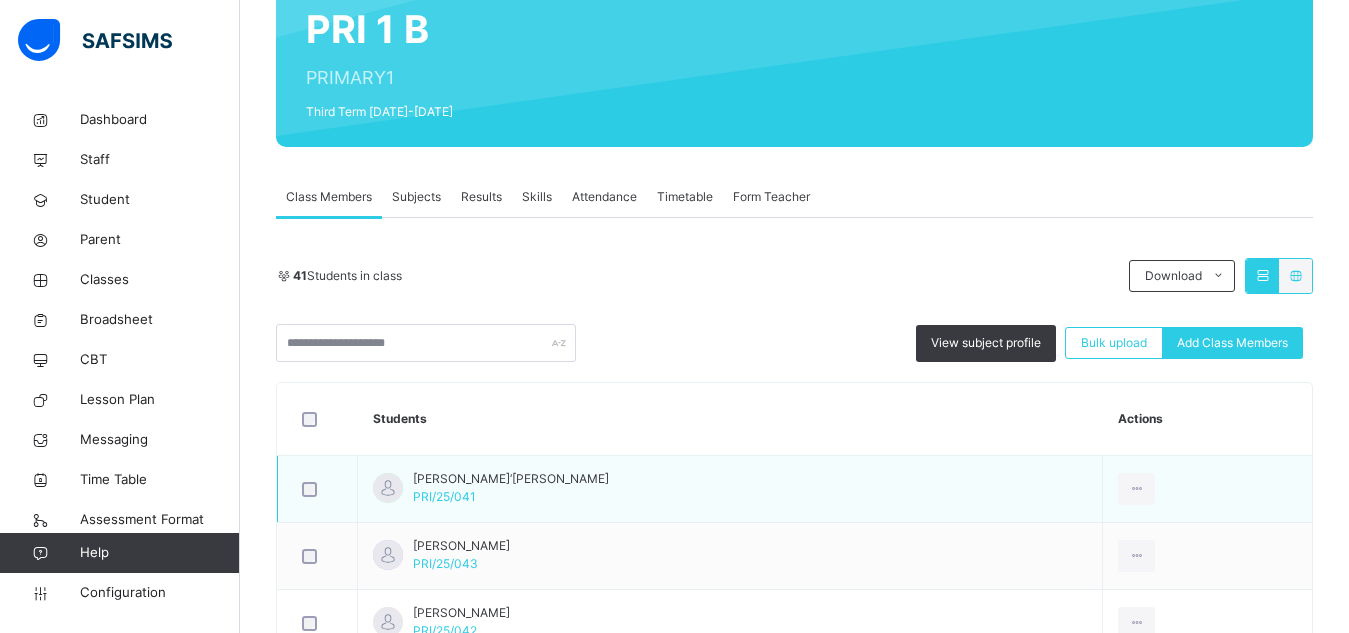 click on "[PERSON_NAME]’[PERSON_NAME] PRI/25/041" at bounding box center (730, 489) 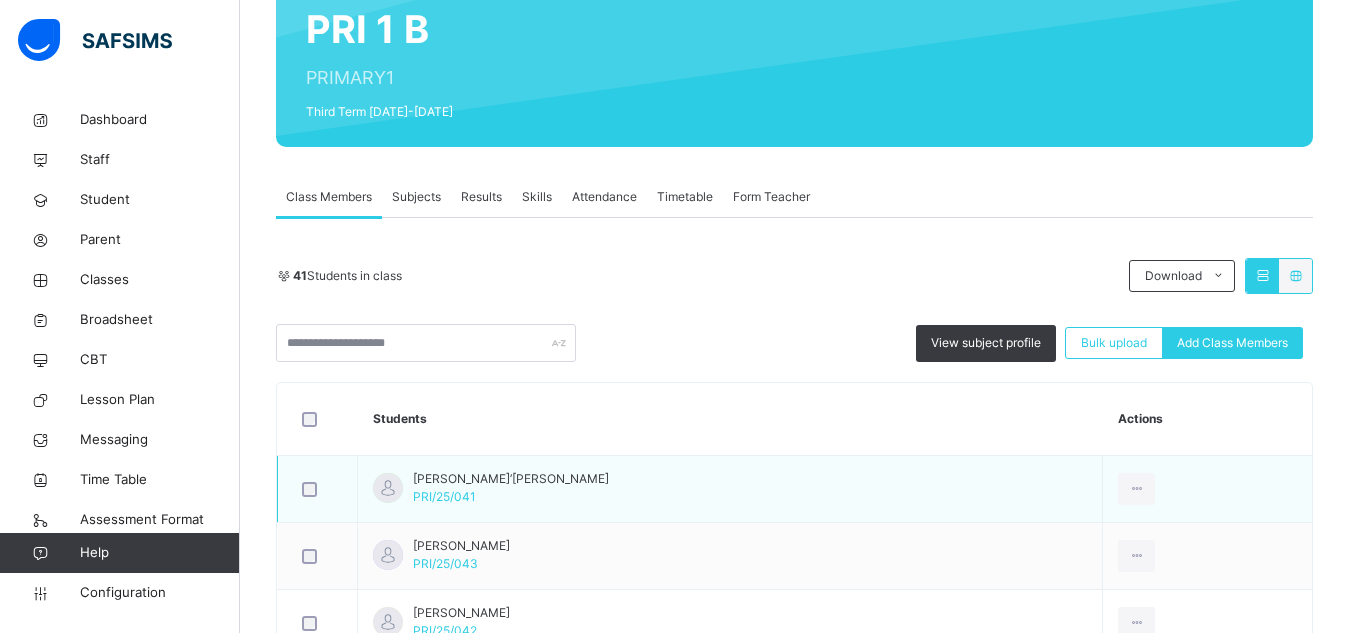 click on "[PERSON_NAME]’[PERSON_NAME] PRI/25/041" at bounding box center [730, 489] 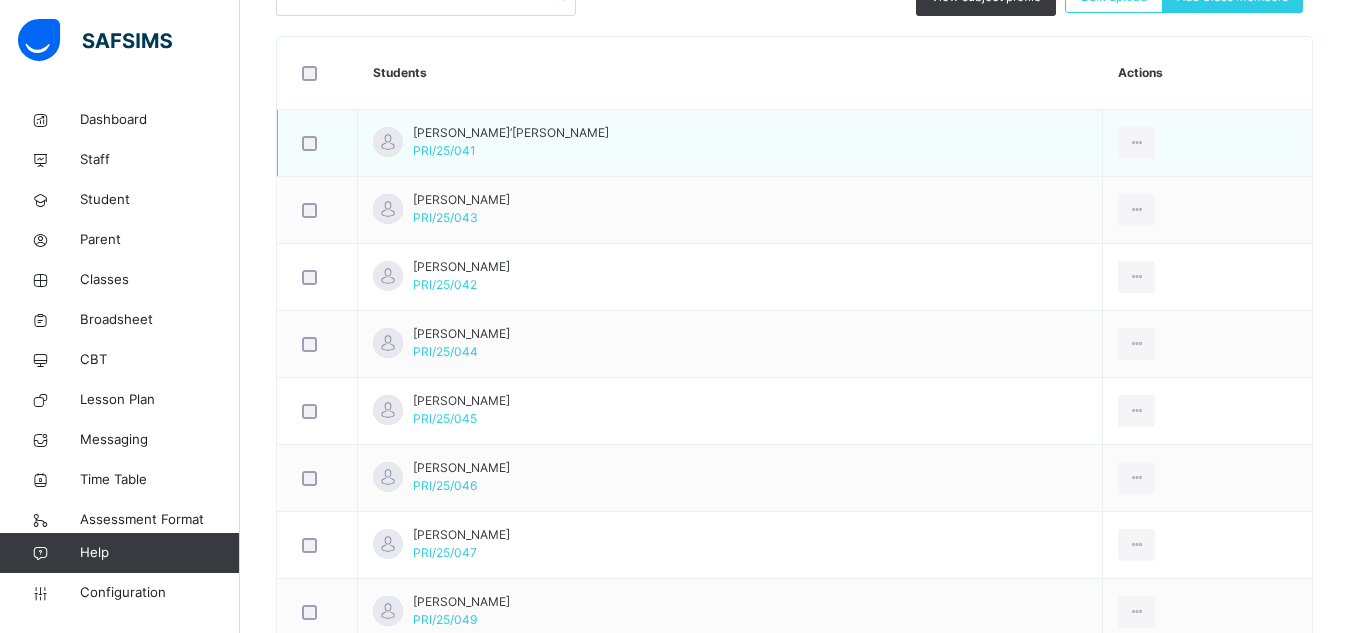 scroll, scrollTop: 574, scrollLeft: 0, axis: vertical 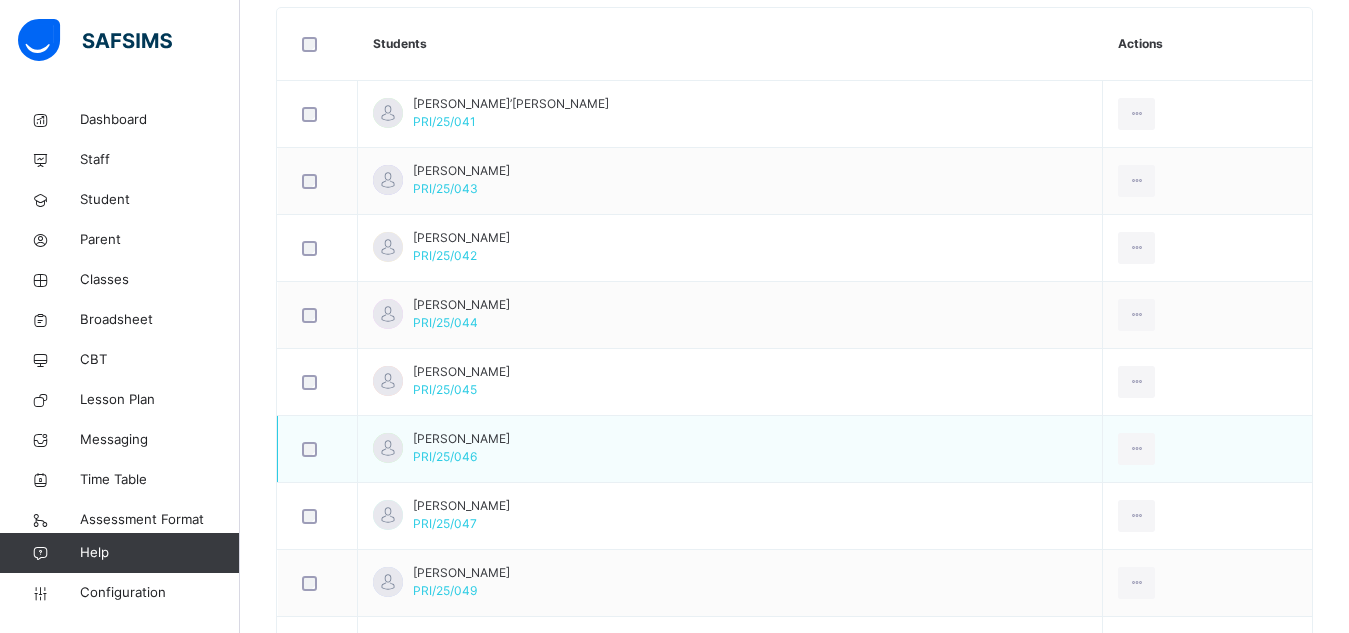 click on "[PERSON_NAME] PRI/25/046" at bounding box center [461, 448] 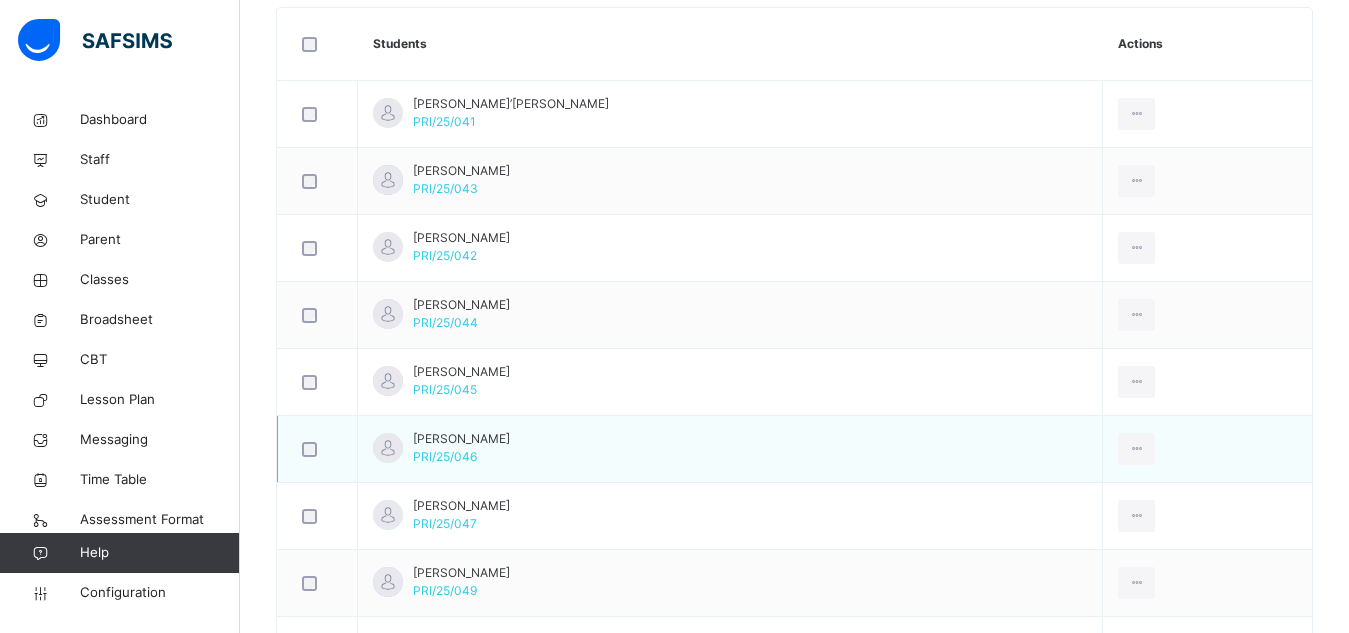 click on "[PERSON_NAME] PRI/25/046" at bounding box center [461, 448] 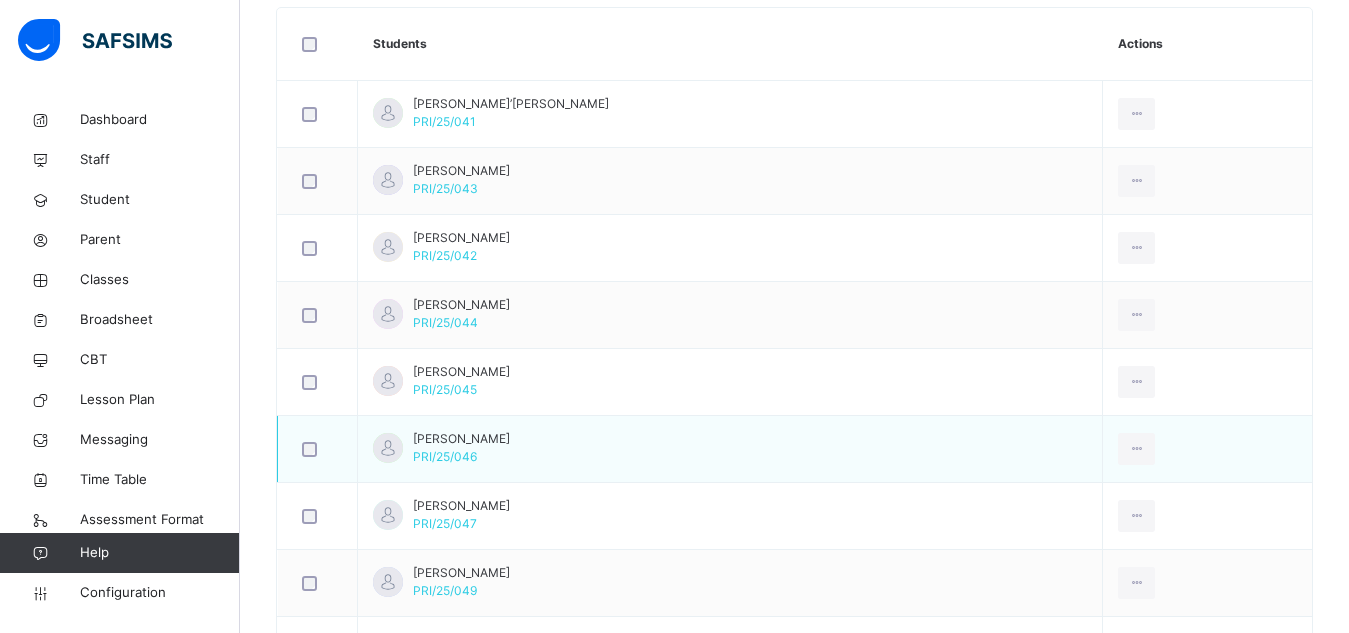 click on "[PERSON_NAME] PRI/25/046" at bounding box center (461, 448) 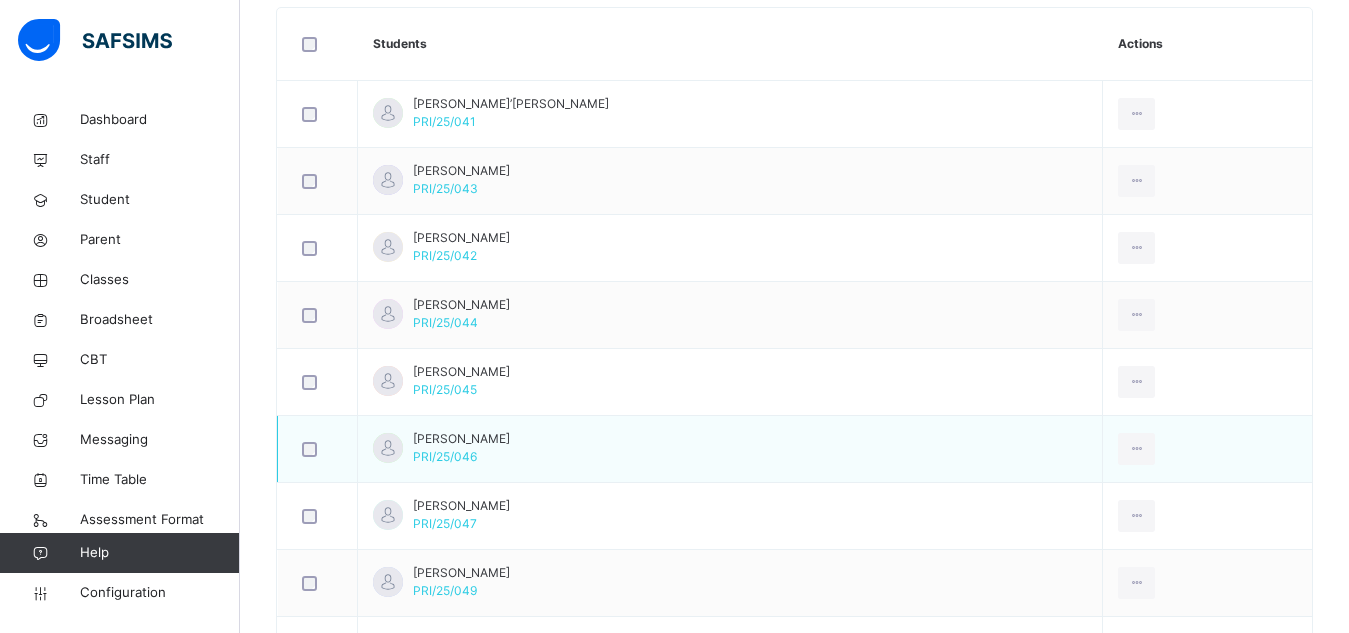 click on "[PERSON_NAME] PRI/25/046" at bounding box center [461, 448] 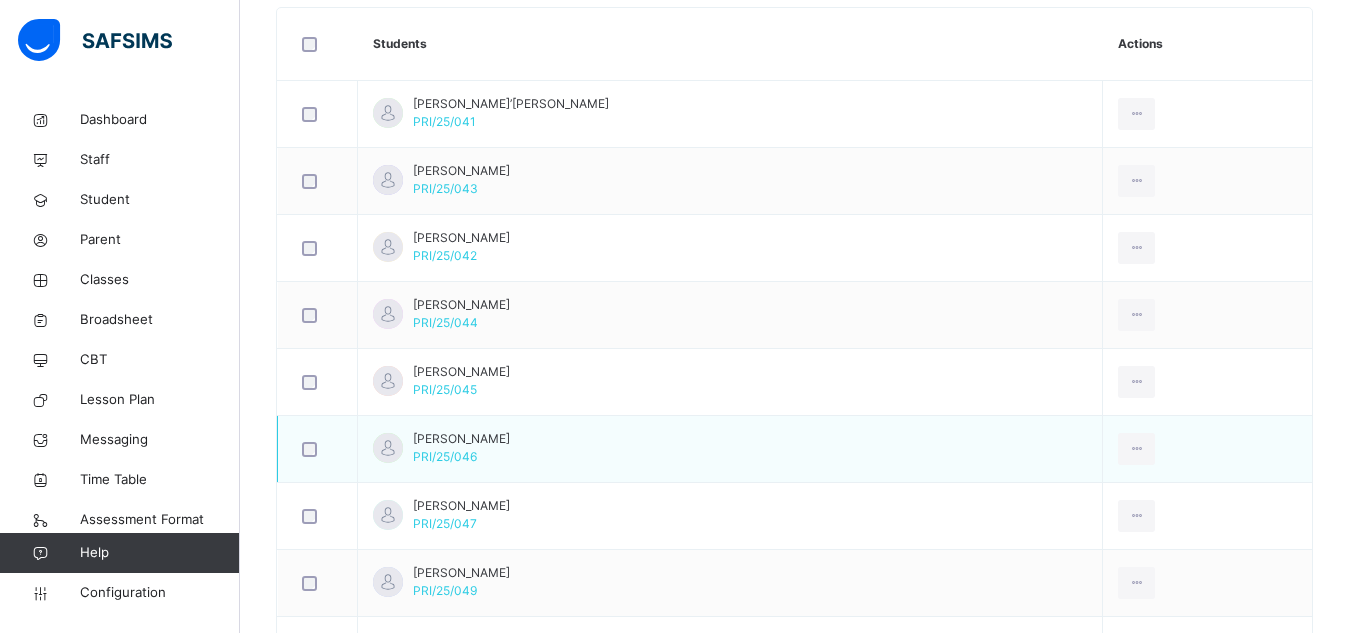 click on "[PERSON_NAME] PRI/25/046" at bounding box center [461, 448] 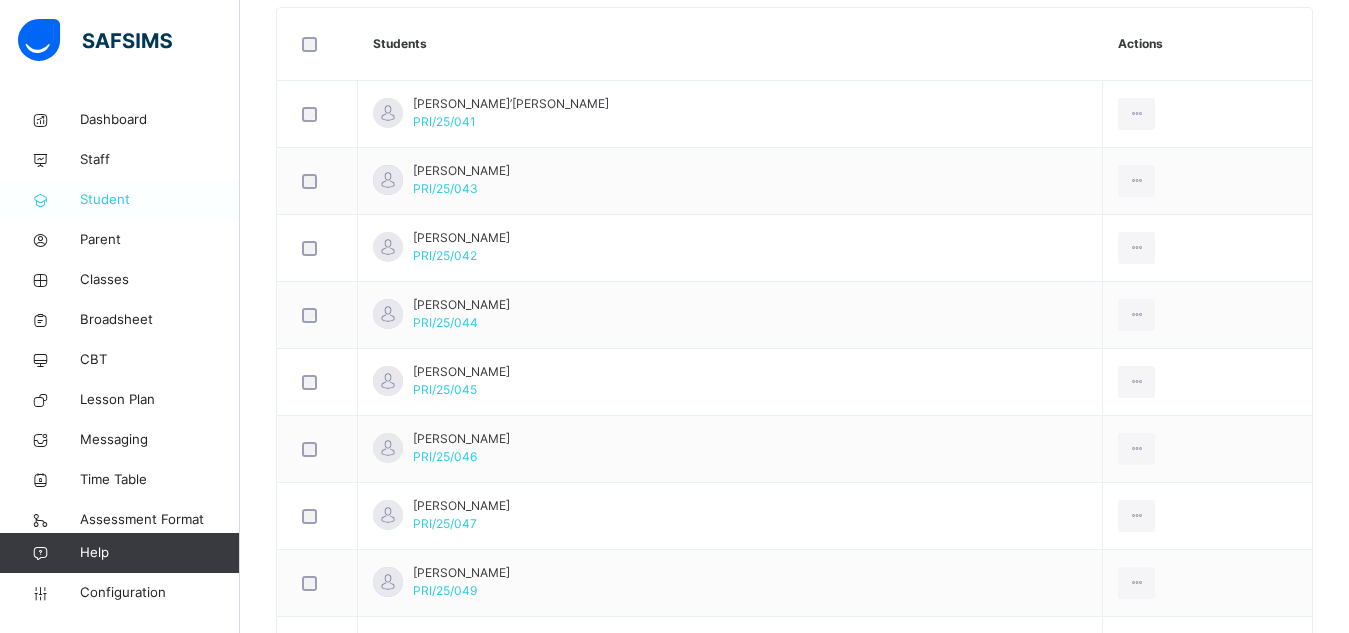 click on "Student" at bounding box center [160, 200] 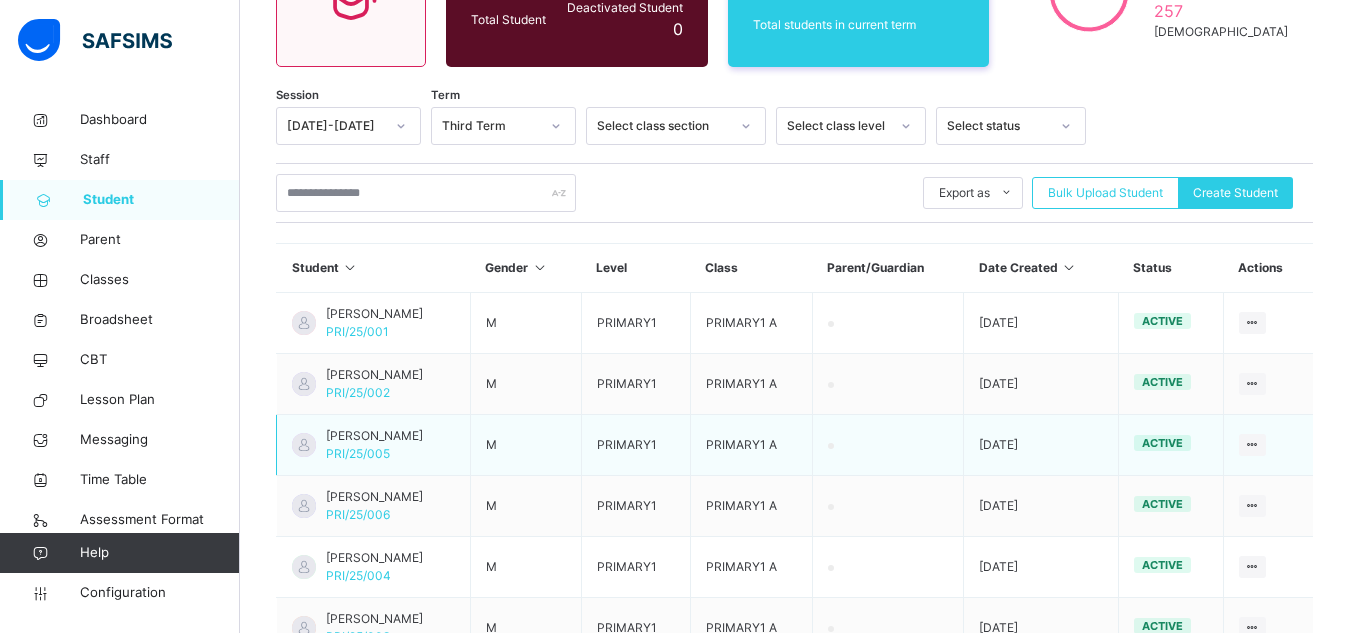 scroll, scrollTop: 574, scrollLeft: 0, axis: vertical 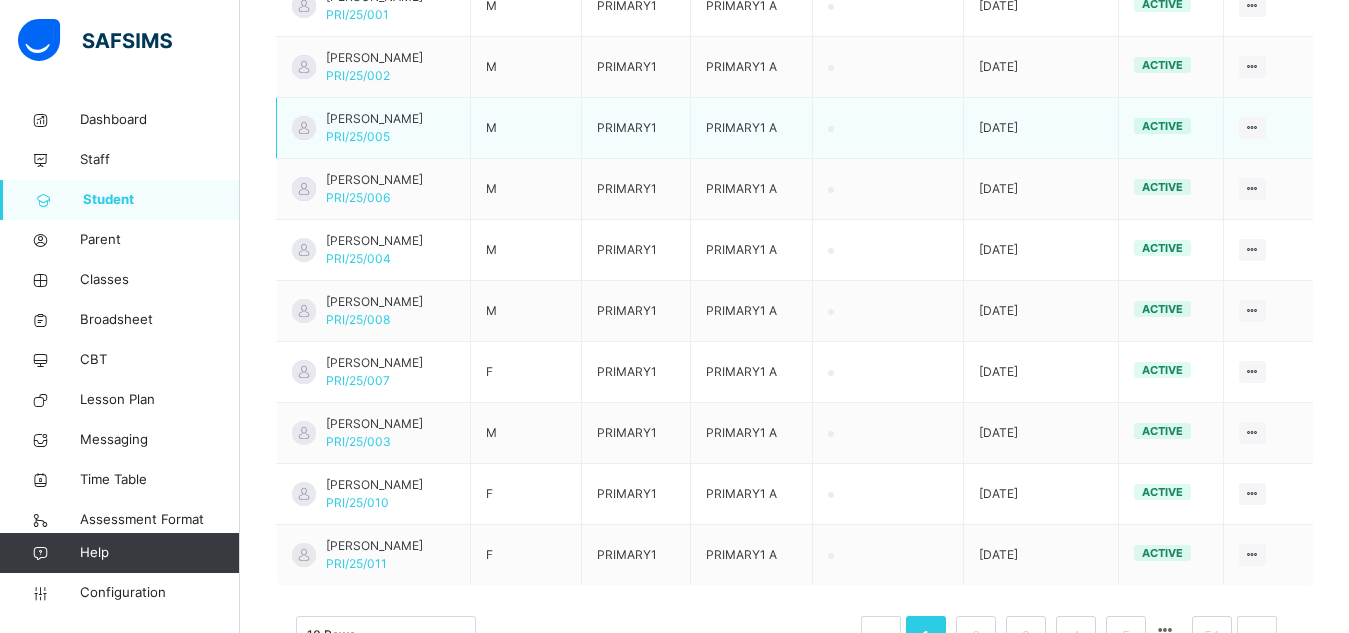 click on "[PERSON_NAME] PRI/25/005" at bounding box center [374, 128] 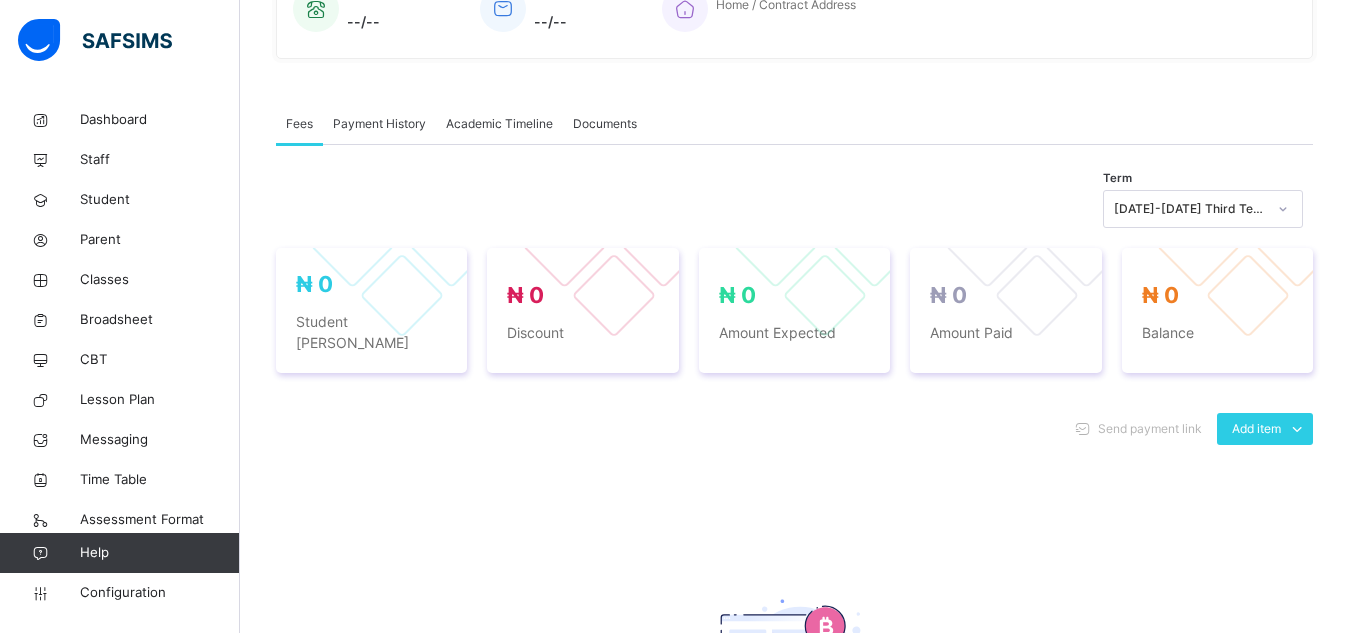 scroll, scrollTop: 574, scrollLeft: 0, axis: vertical 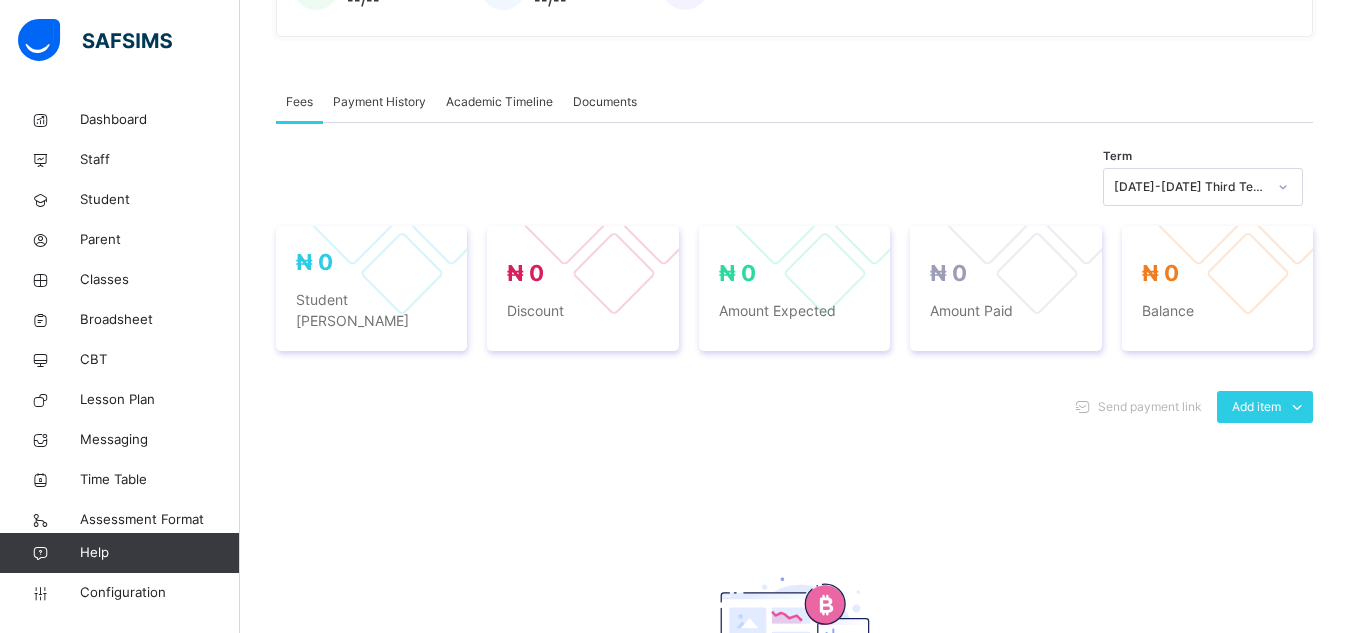 click on "Payment History" at bounding box center (379, 102) 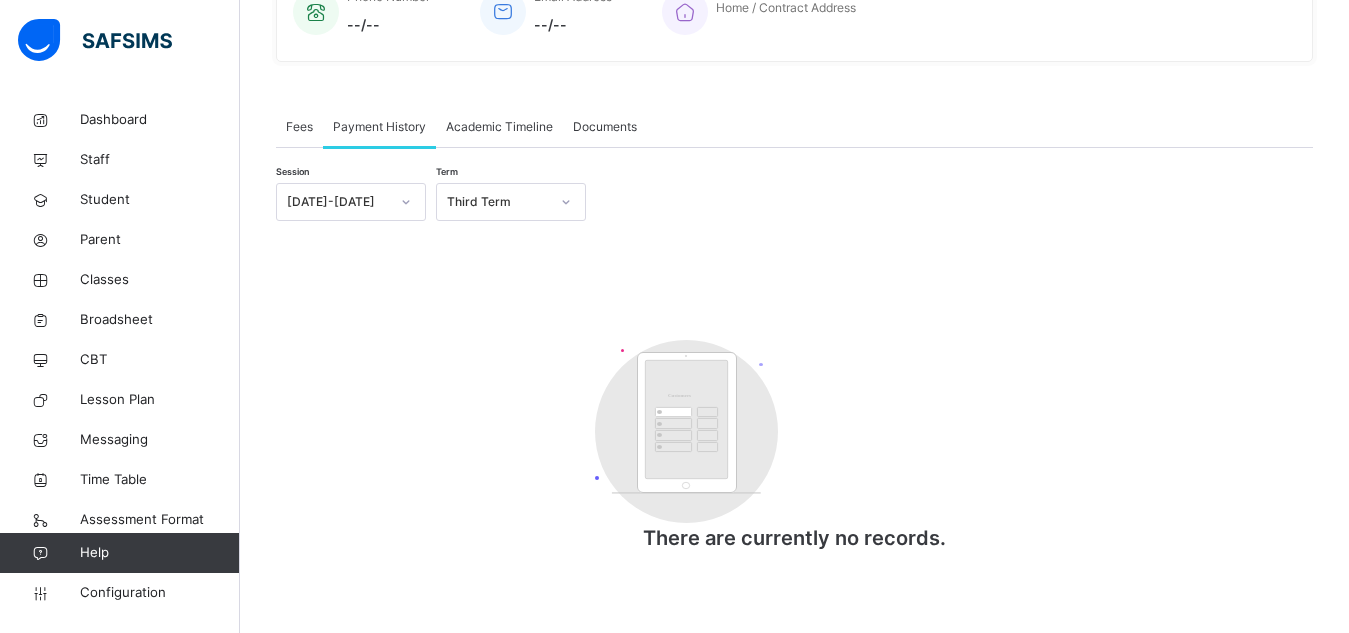scroll, scrollTop: 551, scrollLeft: 0, axis: vertical 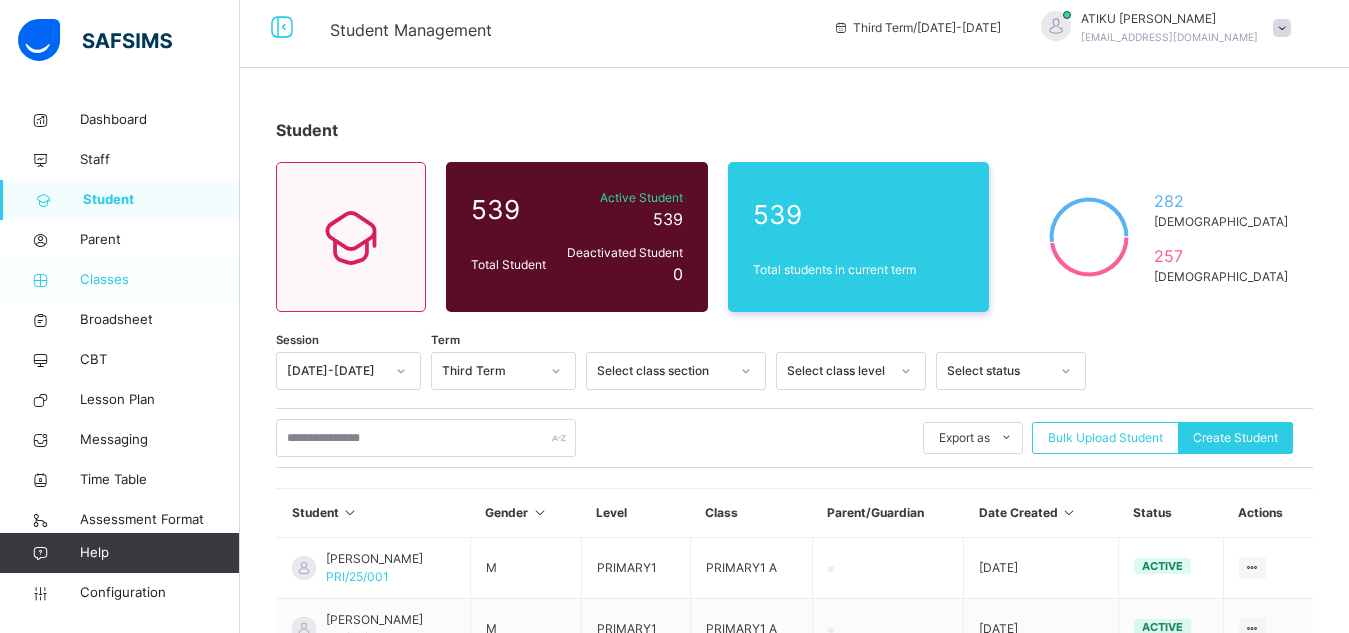 click on "Classes" at bounding box center [160, 280] 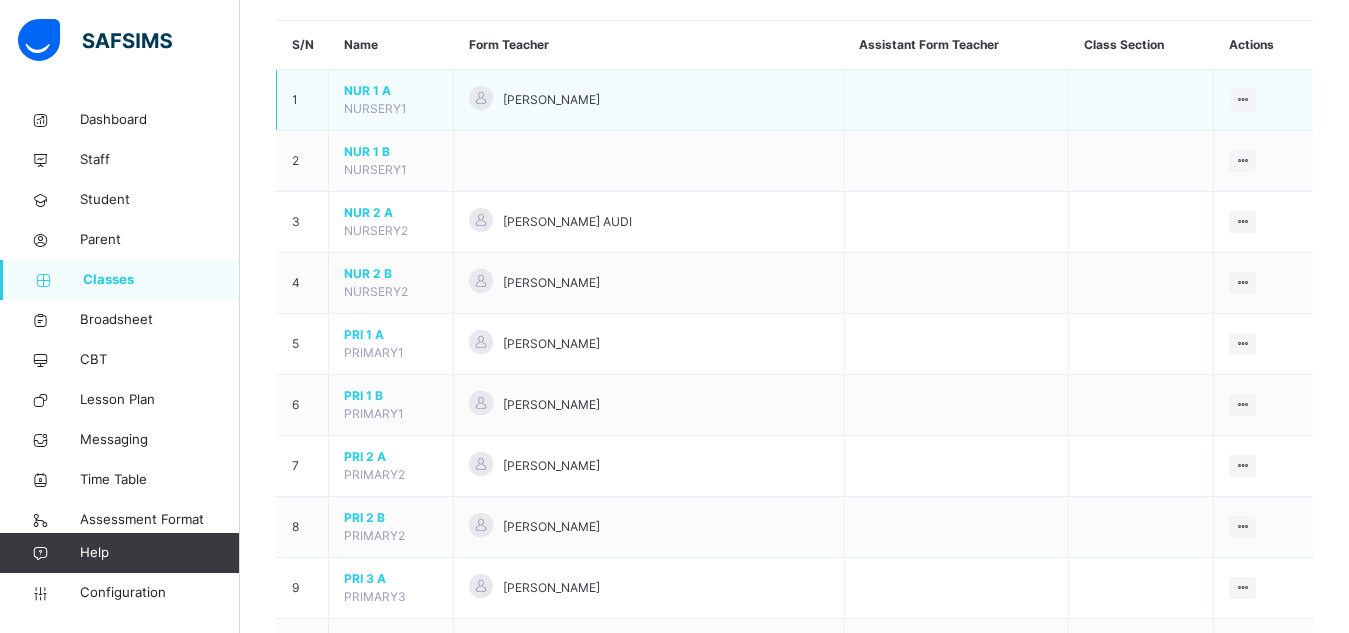 scroll, scrollTop: 154, scrollLeft: 0, axis: vertical 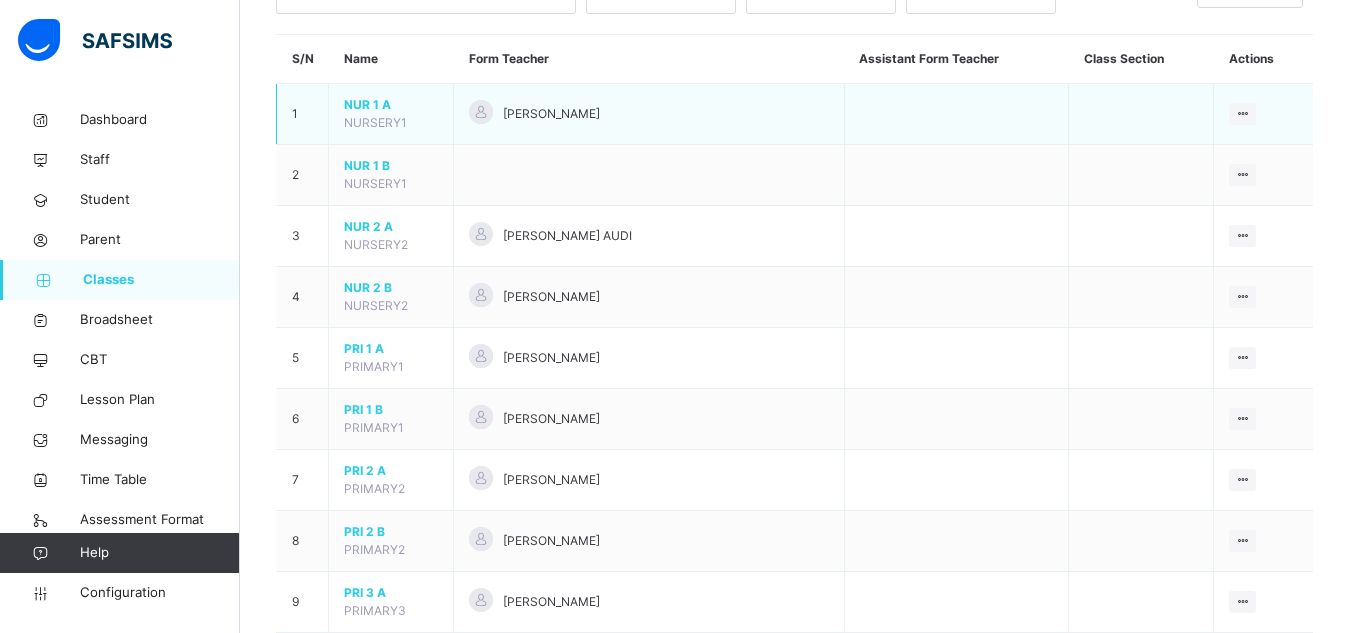 click on "[PERSON_NAME]" at bounding box center [649, 114] 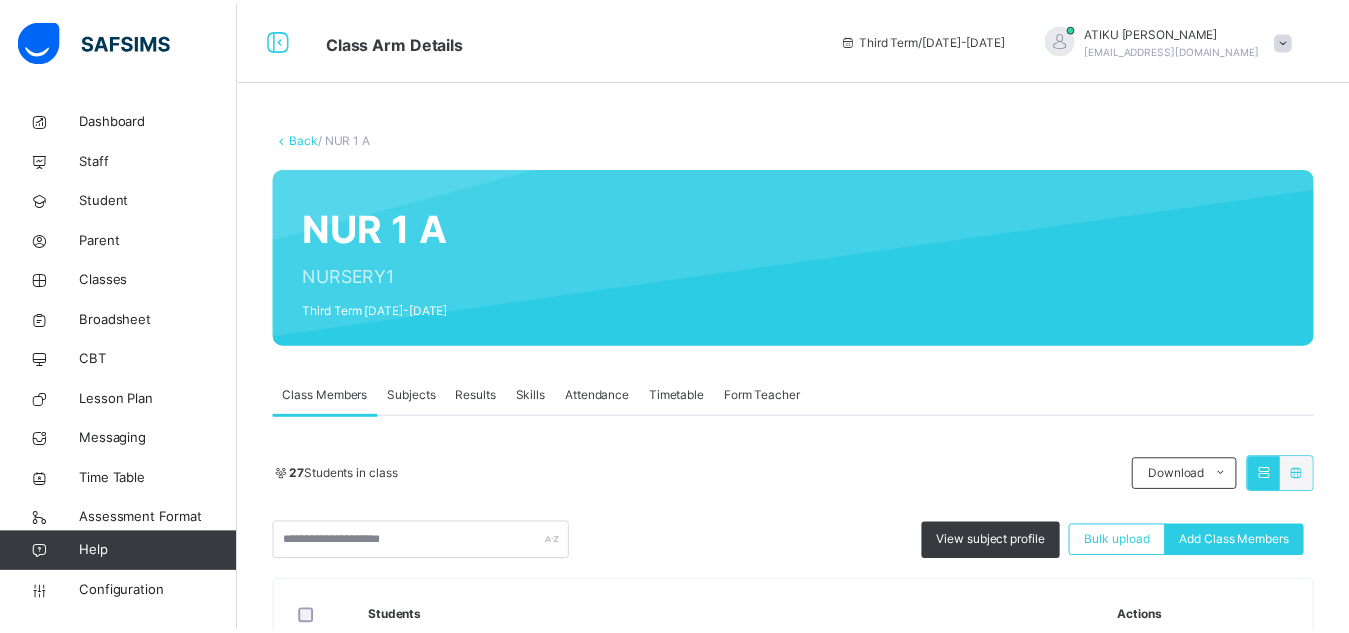 scroll, scrollTop: 44, scrollLeft: 0, axis: vertical 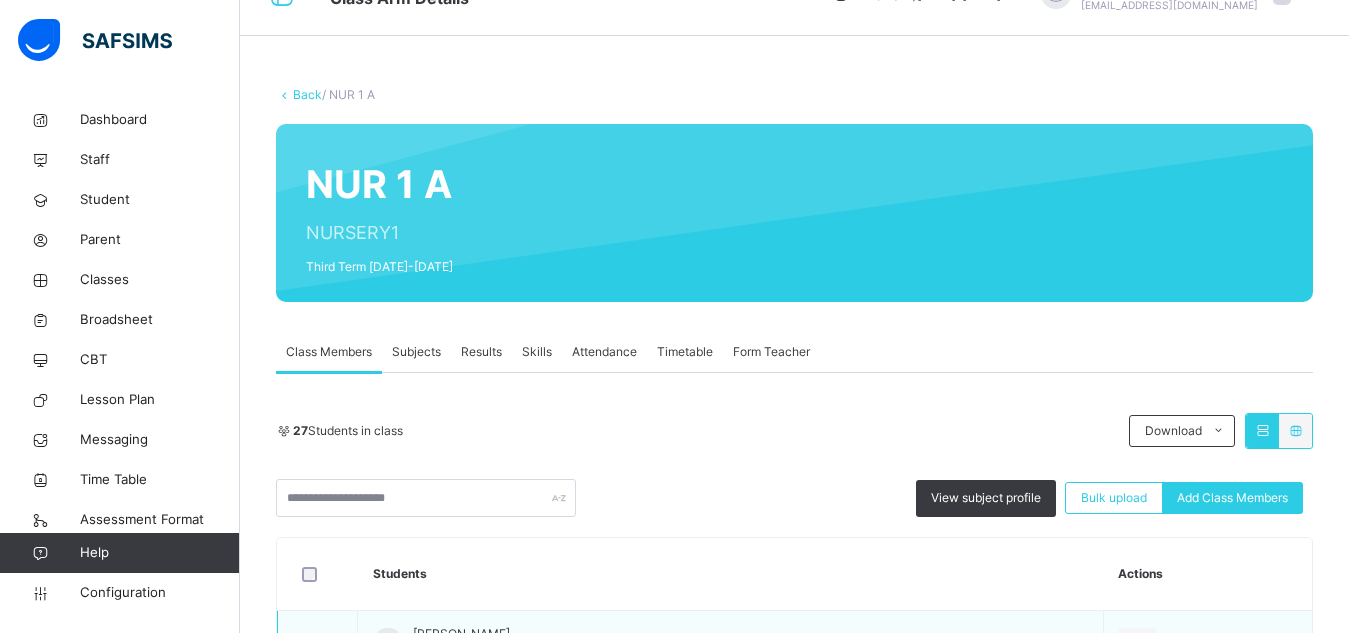 click on "[PERSON_NAME]/25/001" at bounding box center [731, 644] 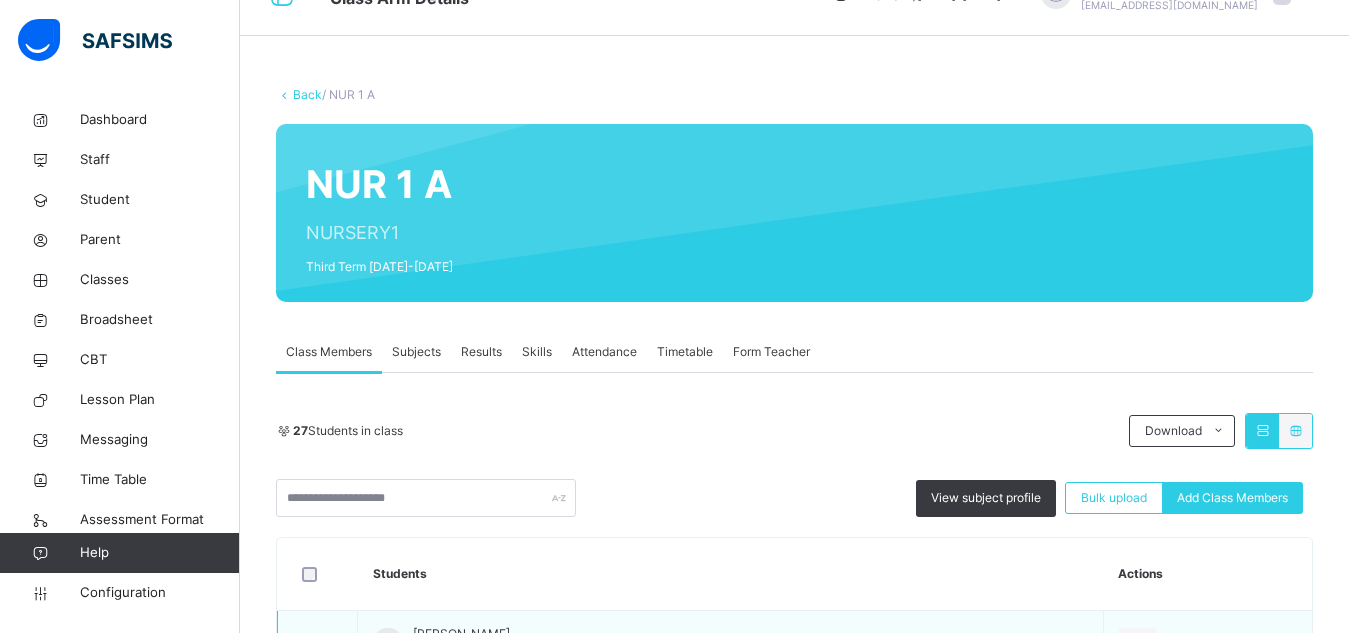 click on "[PERSON_NAME]/25/001" at bounding box center [731, 644] 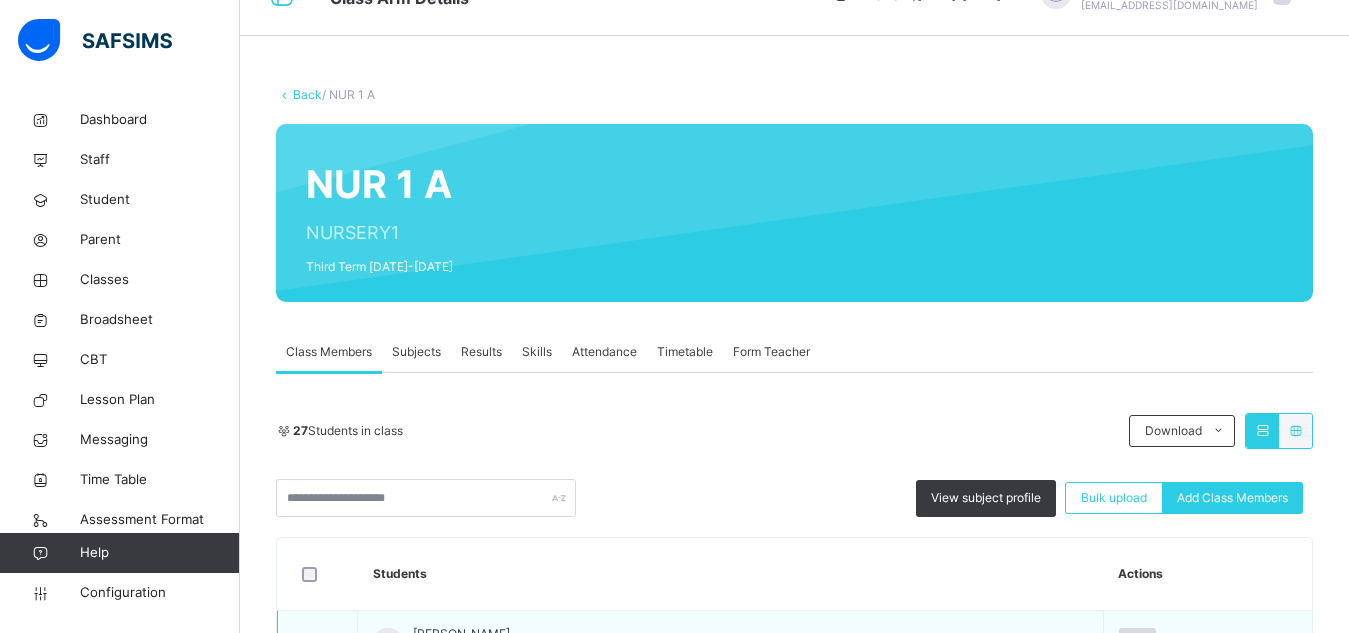 drag, startPoint x: 558, startPoint y: 212, endPoint x: 1098, endPoint y: 202, distance: 540.0926 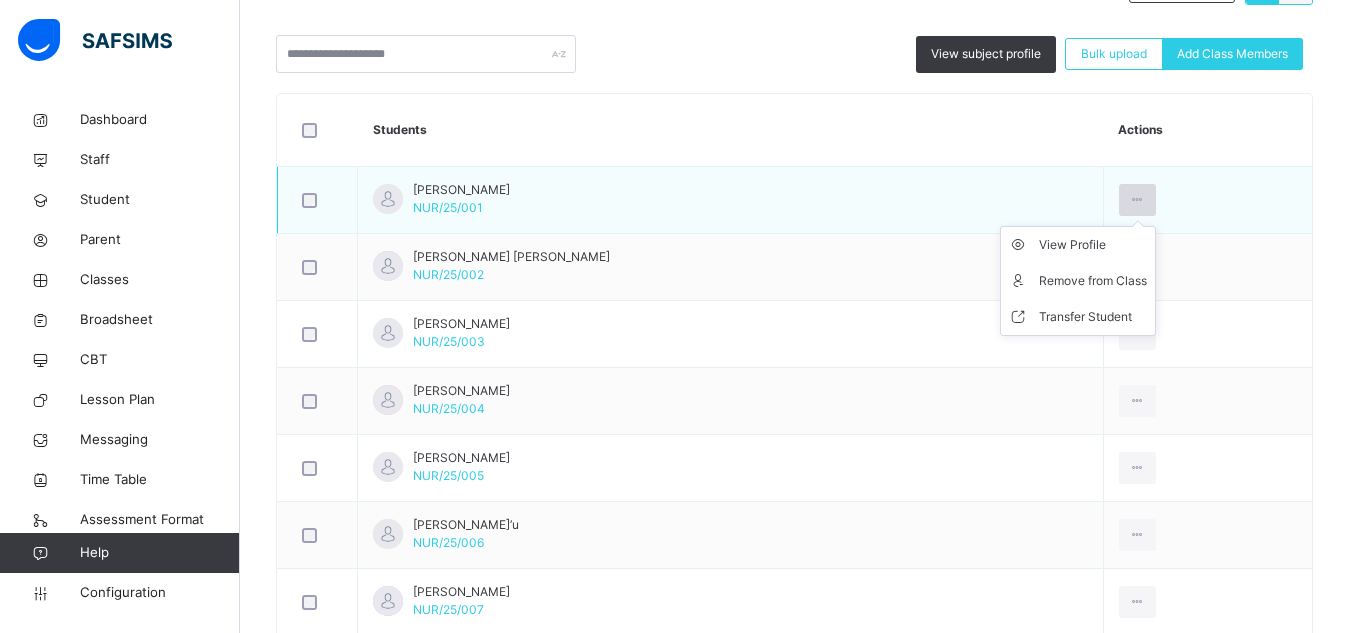 click at bounding box center (1137, 200) 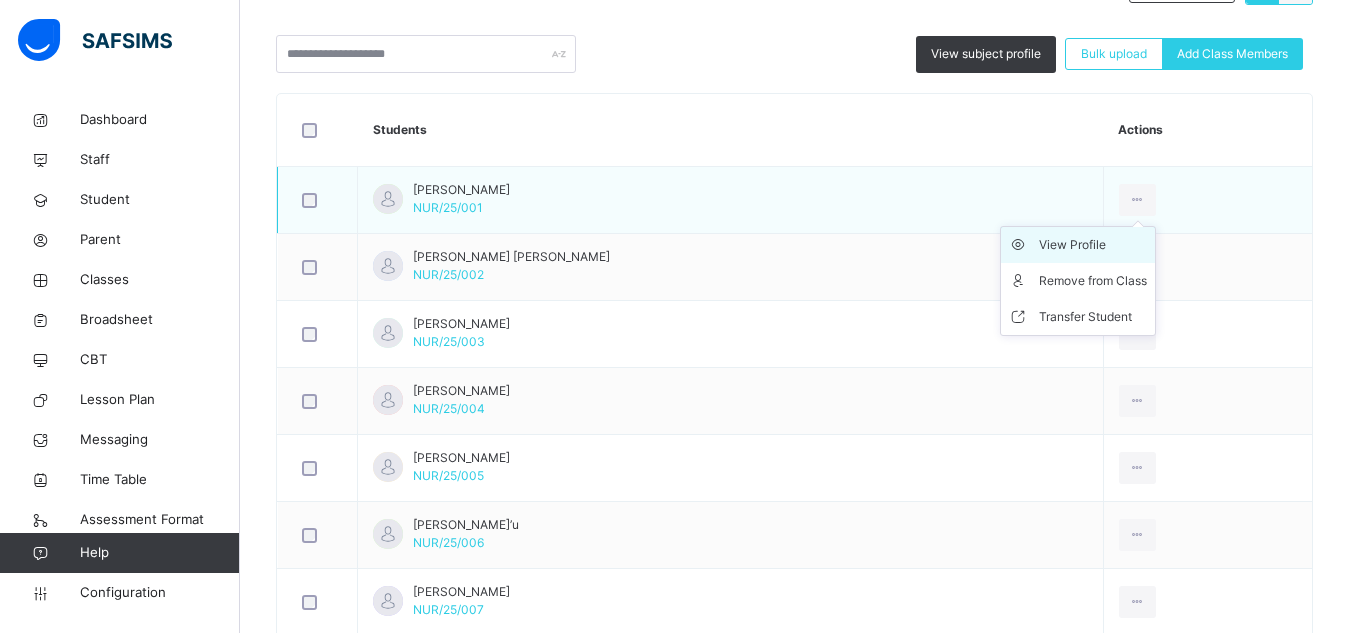 click on "View Profile" at bounding box center [1093, 245] 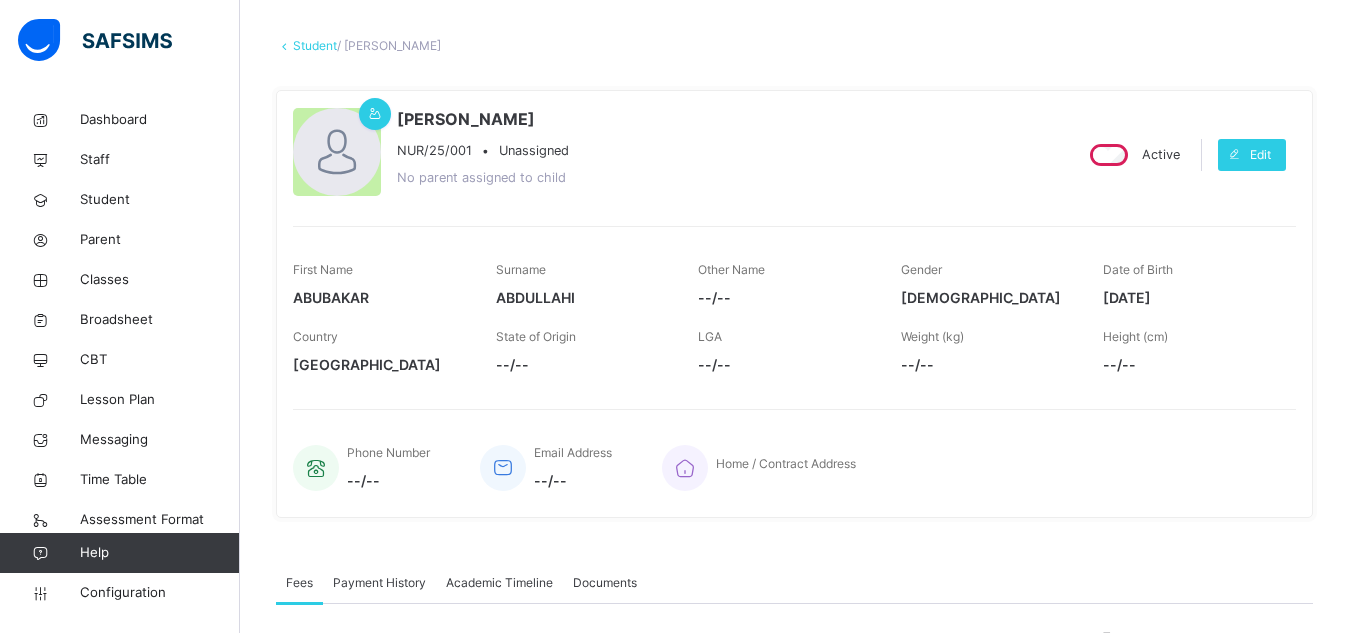 scroll, scrollTop: 0, scrollLeft: 0, axis: both 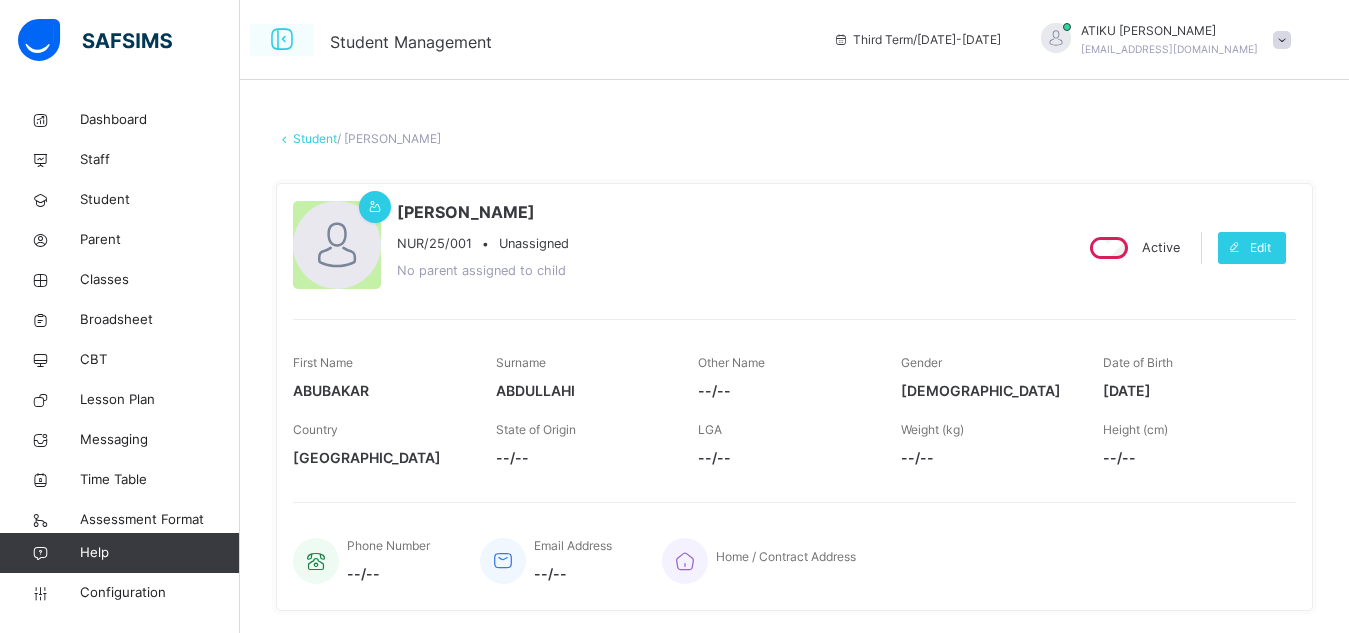 click at bounding box center [282, 40] 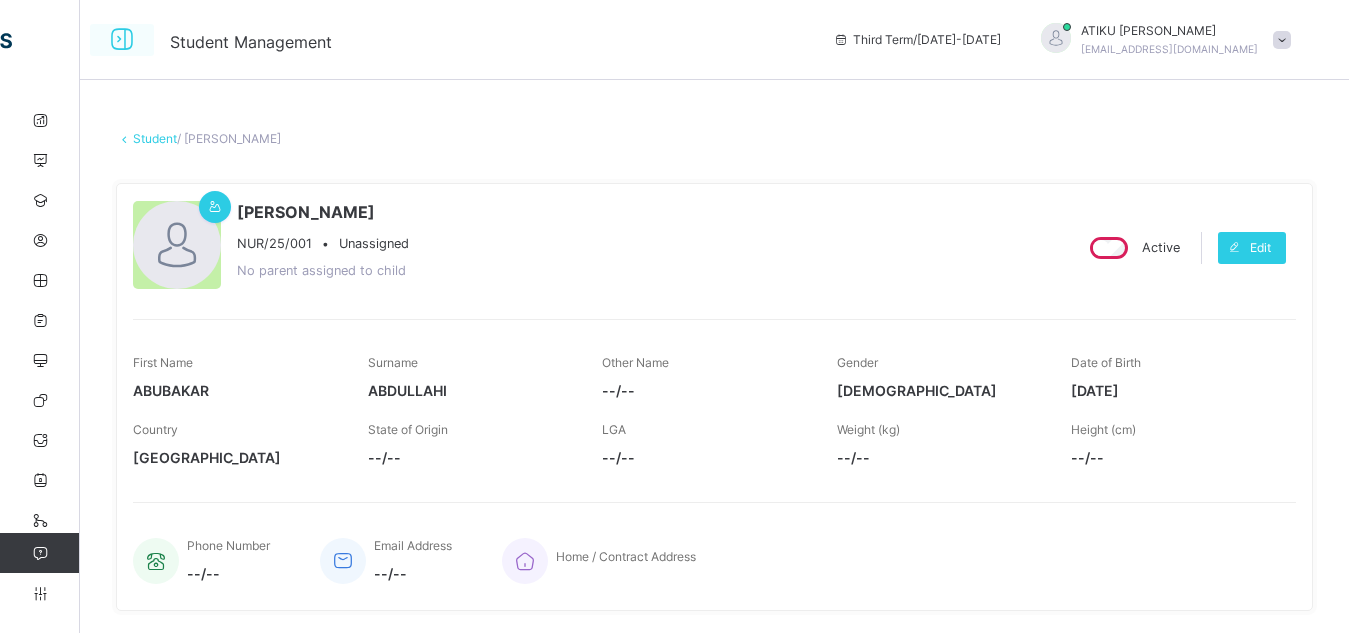 click at bounding box center [122, 40] 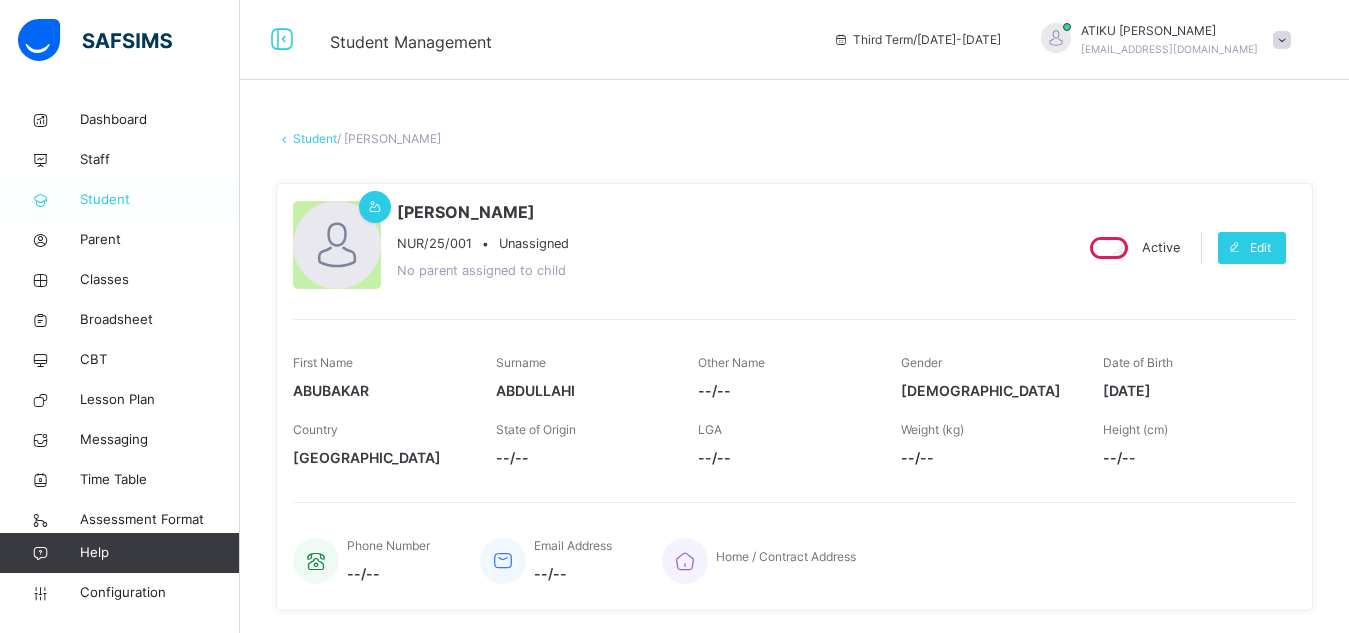 click on "Student" at bounding box center [160, 200] 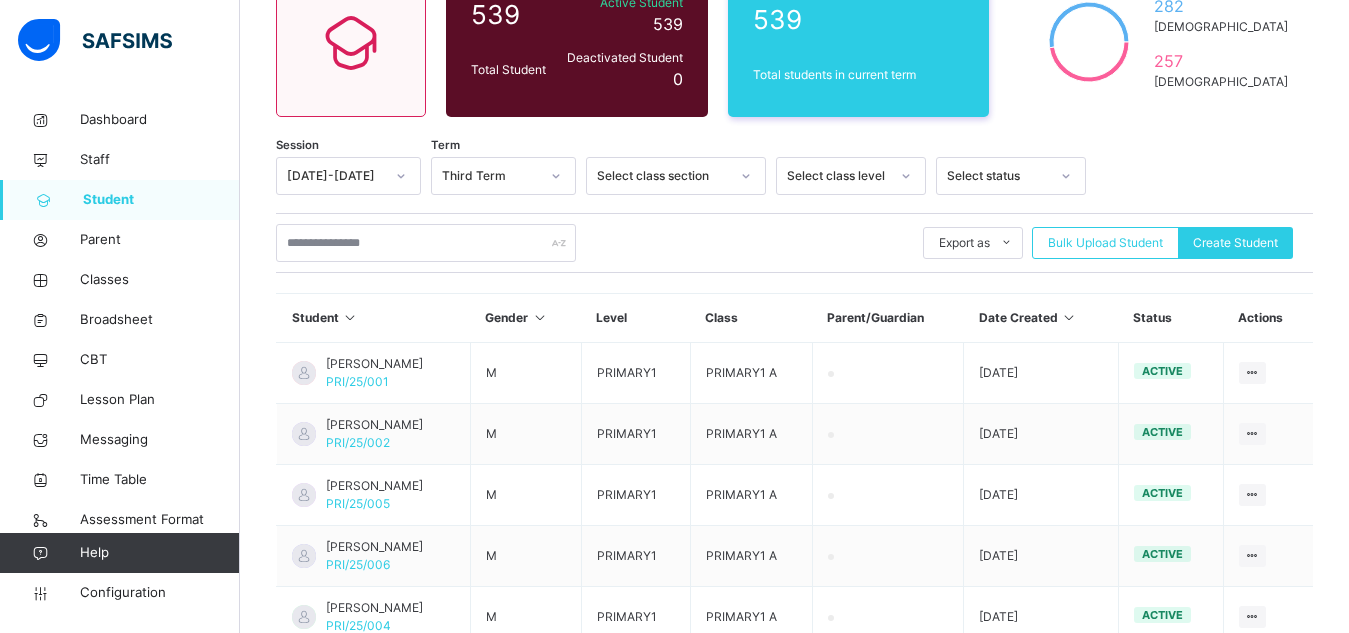 scroll, scrollTop: 0, scrollLeft: 0, axis: both 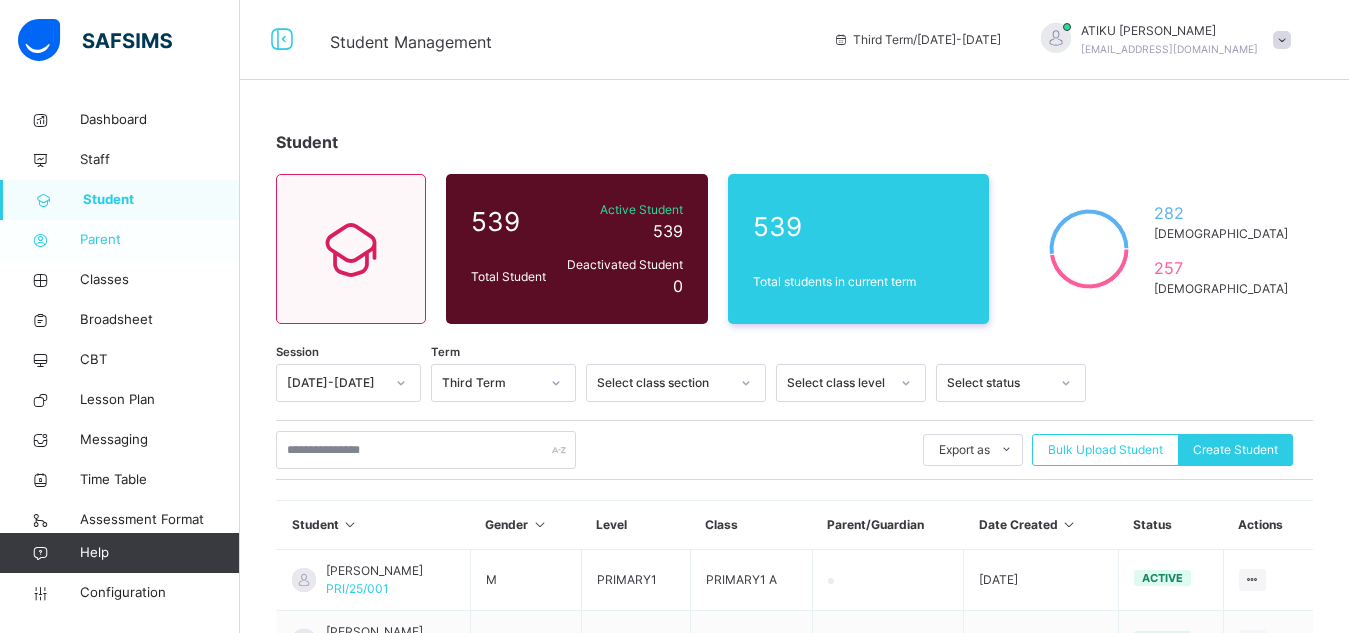 click on "Parent" at bounding box center [160, 240] 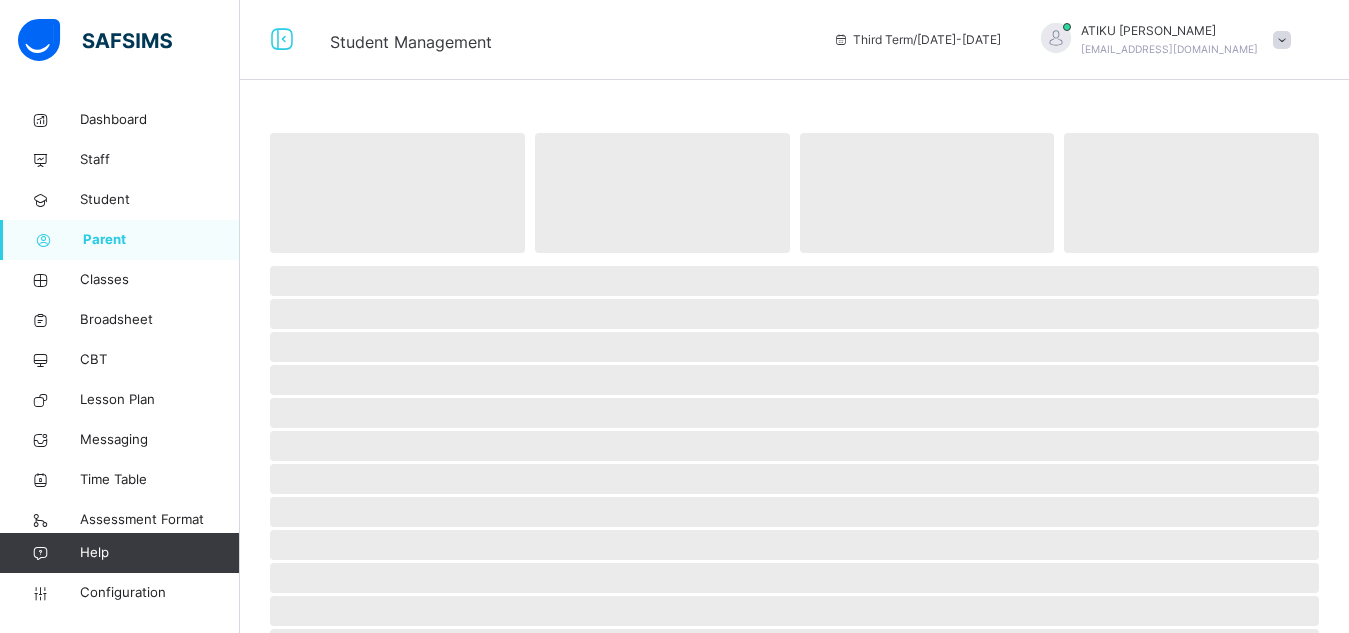 click on "Parent" at bounding box center [161, 240] 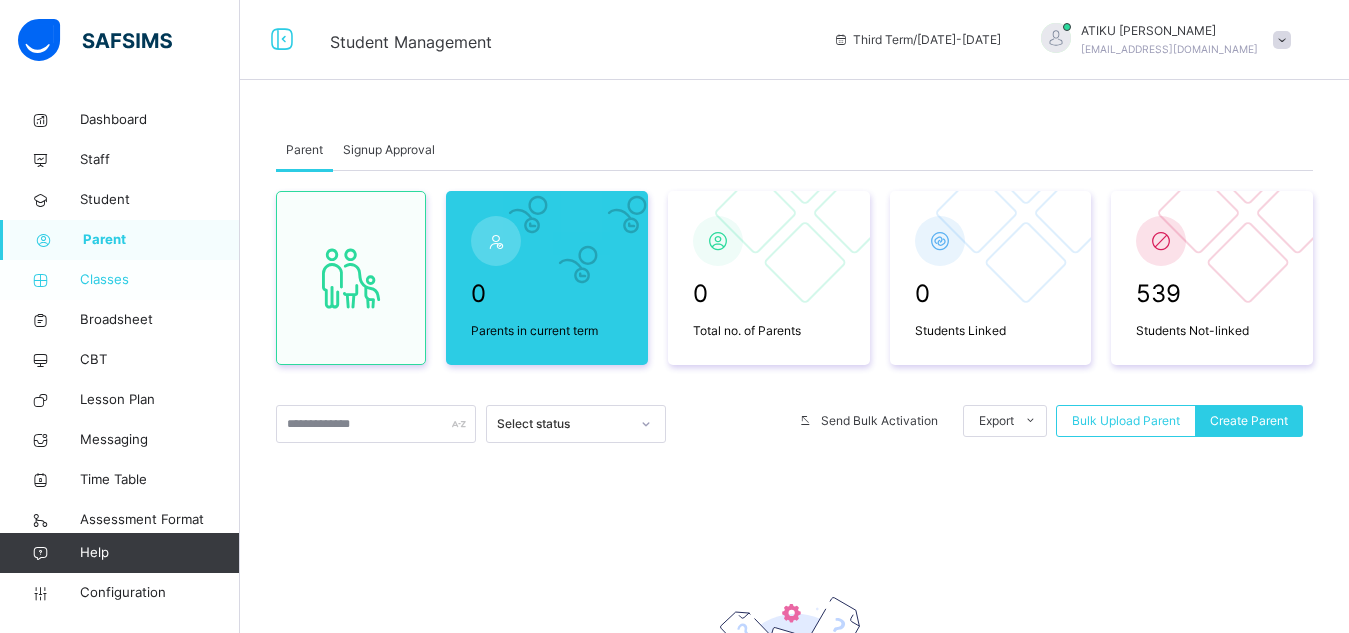 click on "Classes" at bounding box center (160, 280) 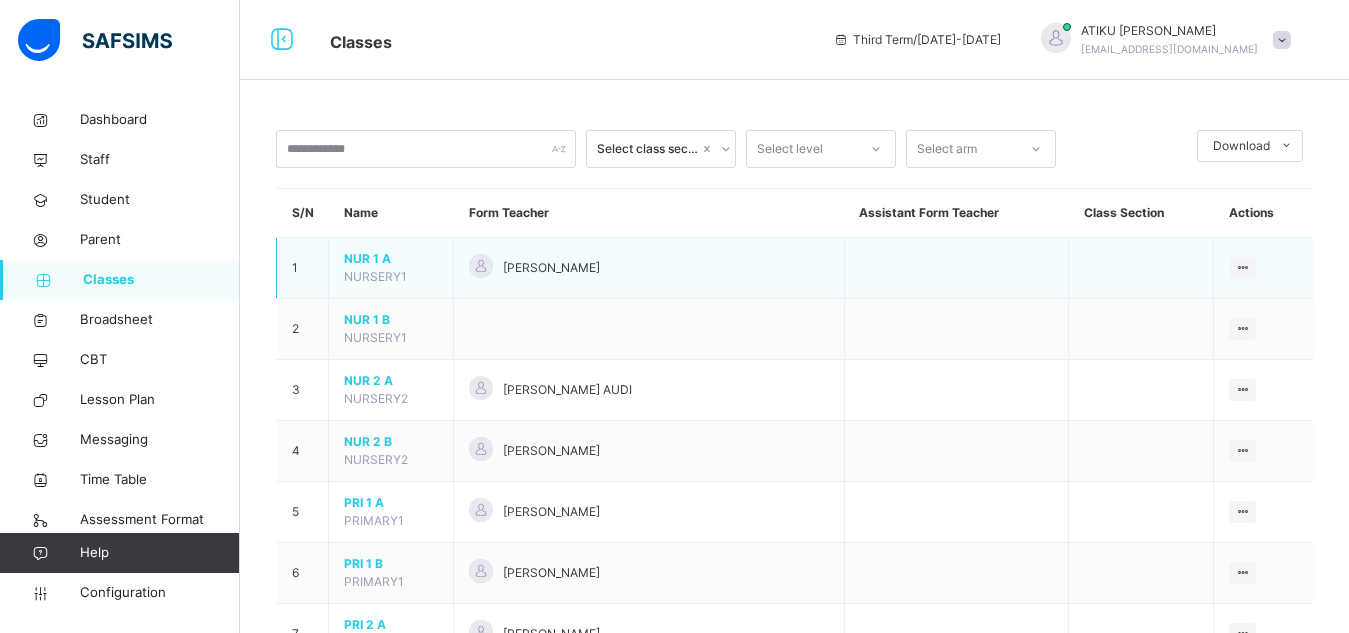 click on "NUR 1   A   NURSERY1" at bounding box center [391, 268] 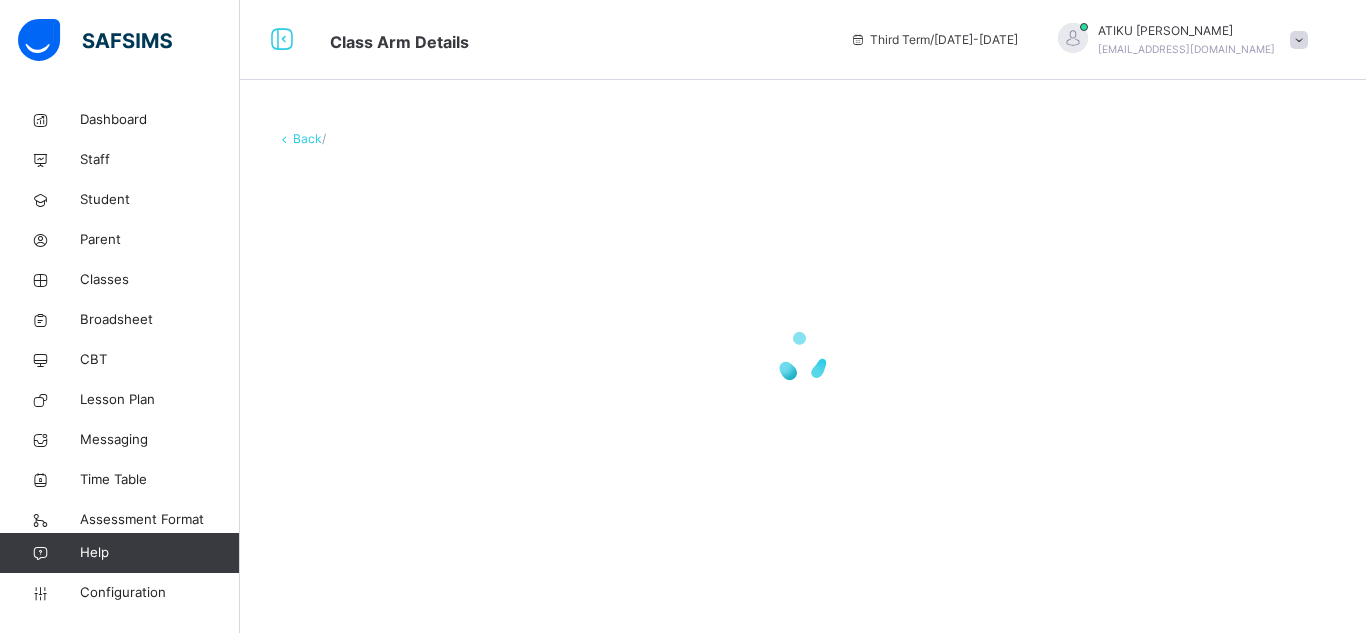 click at bounding box center (803, 358) 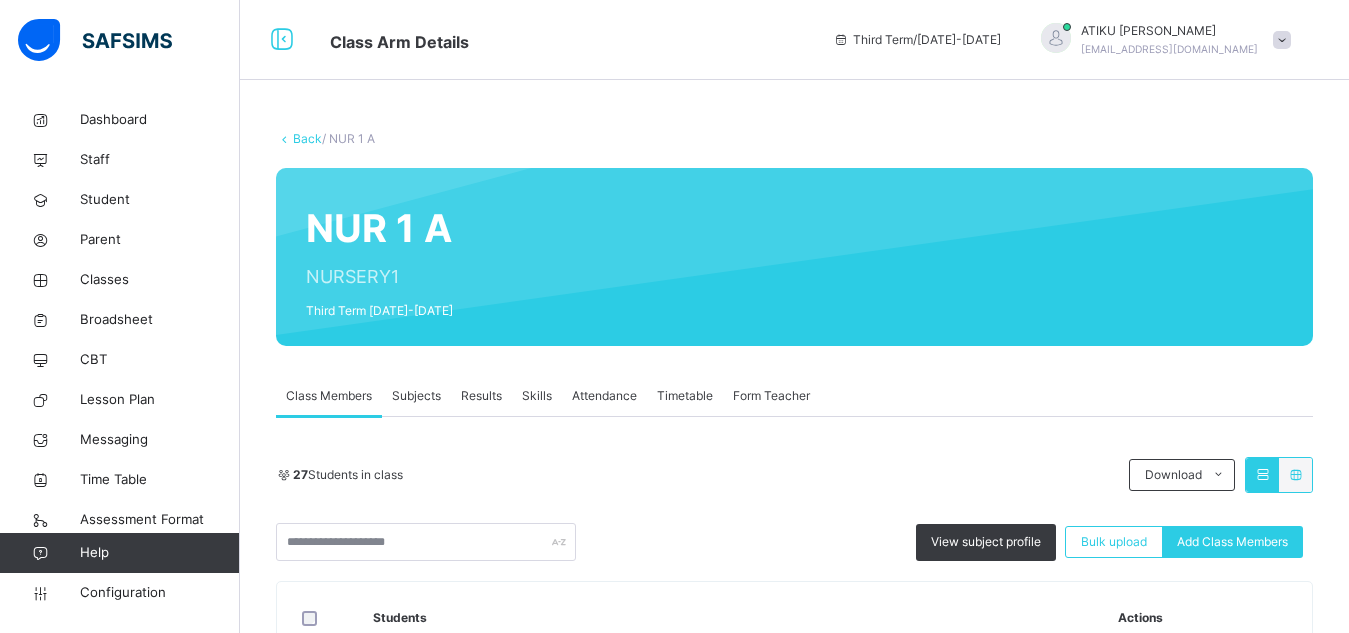 click on "Results" at bounding box center (481, 396) 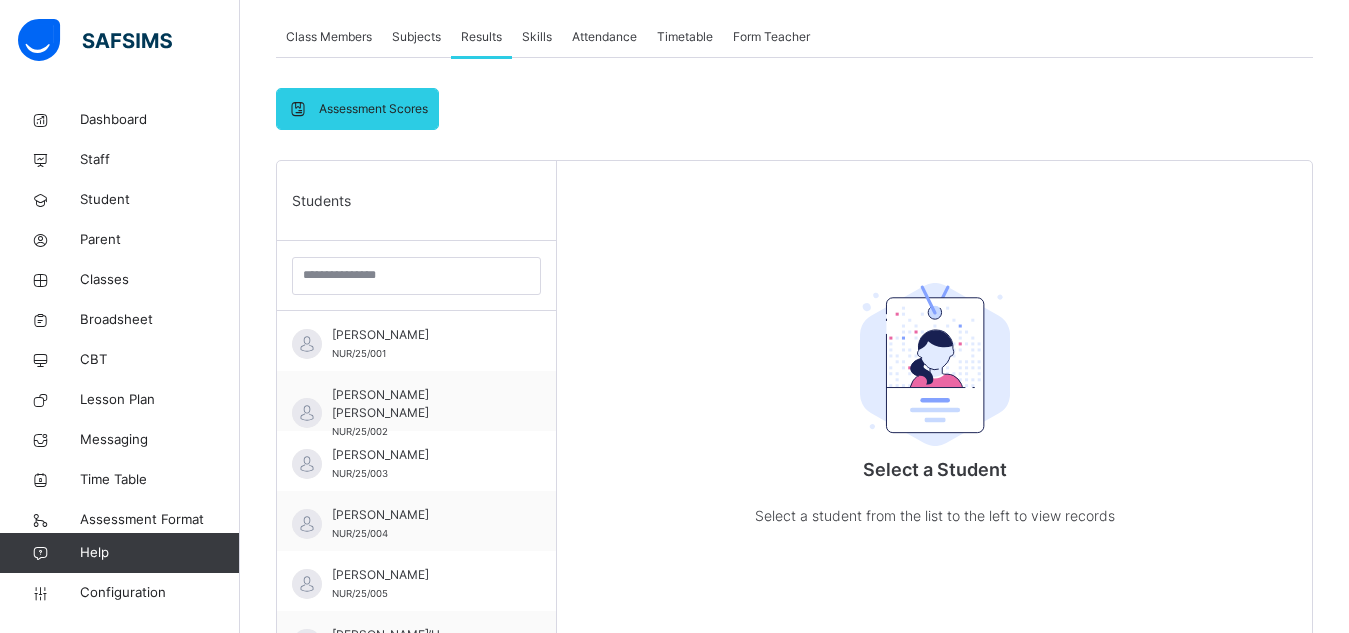 scroll, scrollTop: 360, scrollLeft: 0, axis: vertical 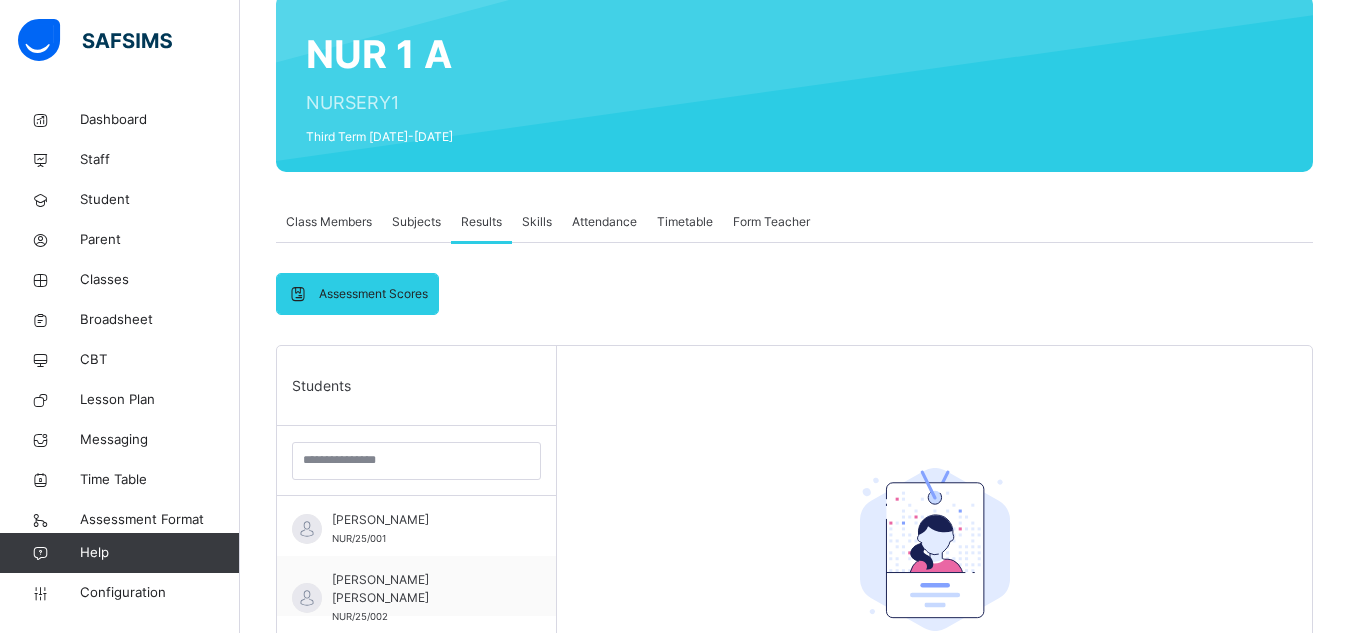 click on "Class Members" at bounding box center [329, 222] 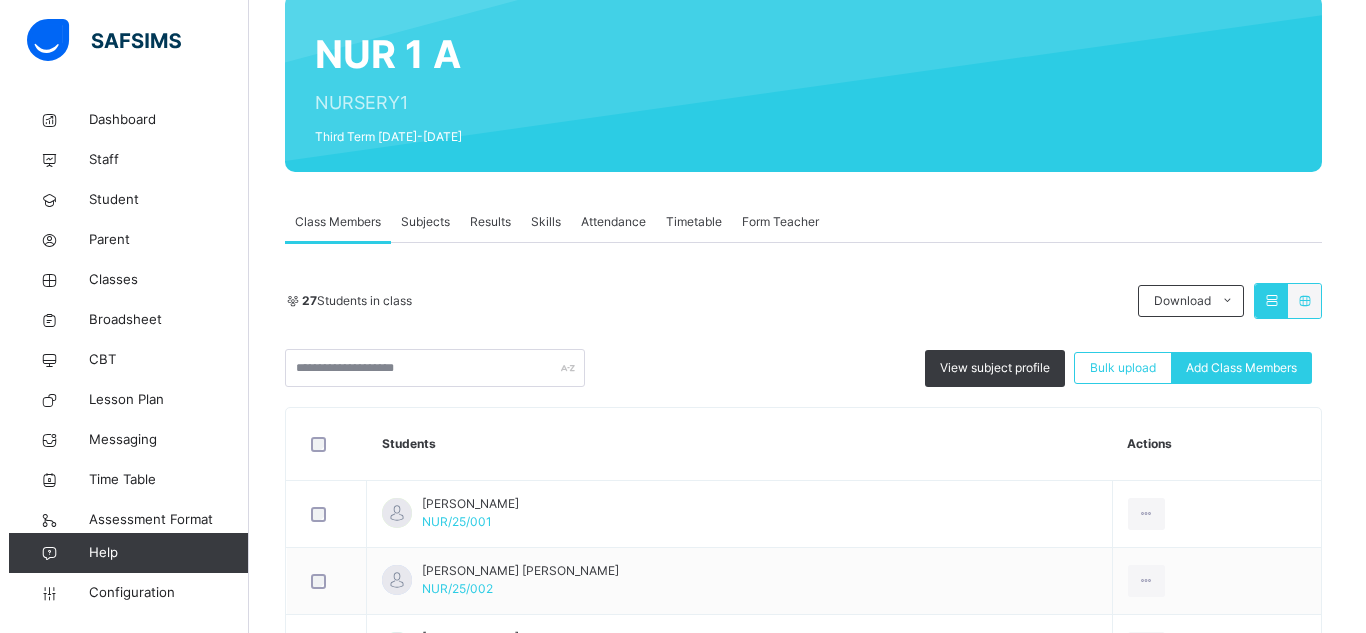 scroll, scrollTop: 0, scrollLeft: 0, axis: both 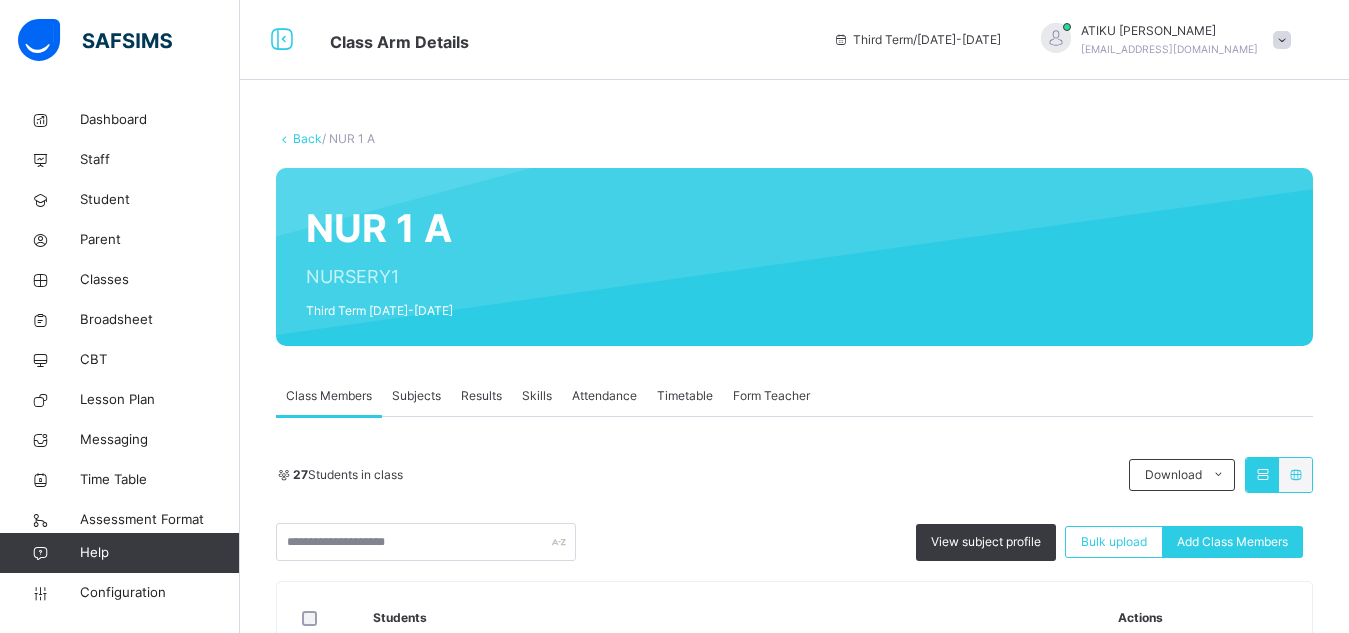 click on "Back" at bounding box center (307, 138) 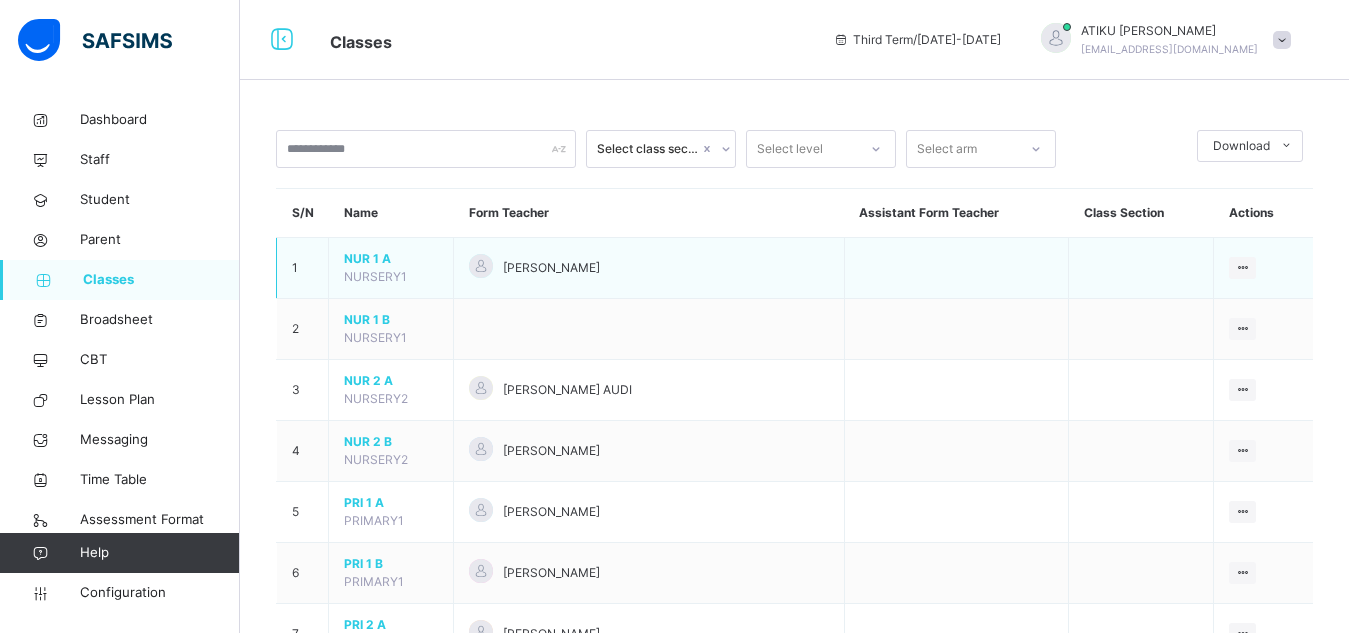 click on "NUR 1   A   NURSERY1" at bounding box center [391, 268] 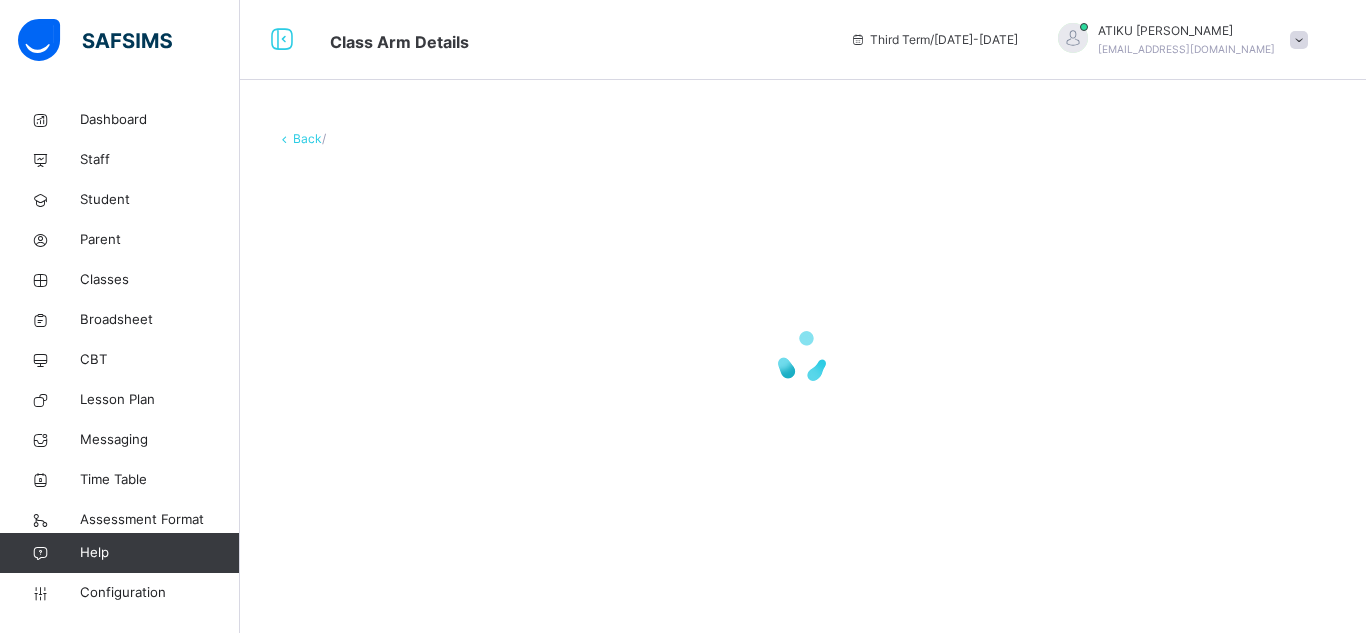 click at bounding box center [803, 358] 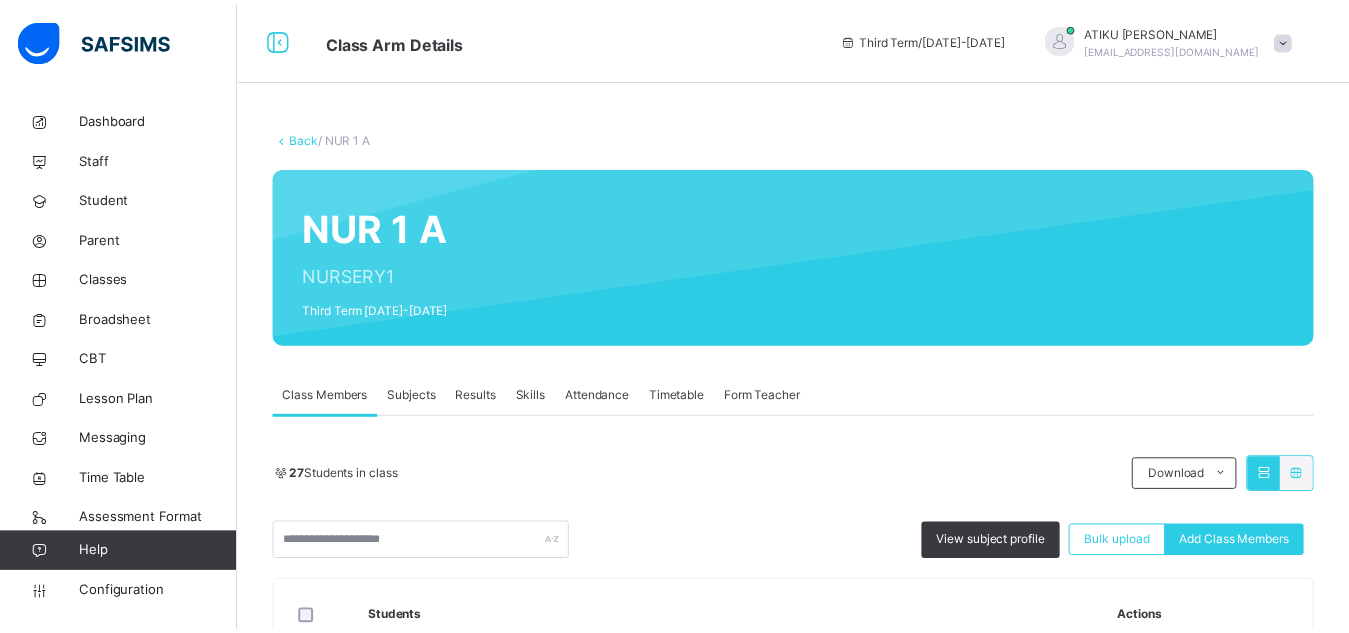 scroll, scrollTop: 118, scrollLeft: 0, axis: vertical 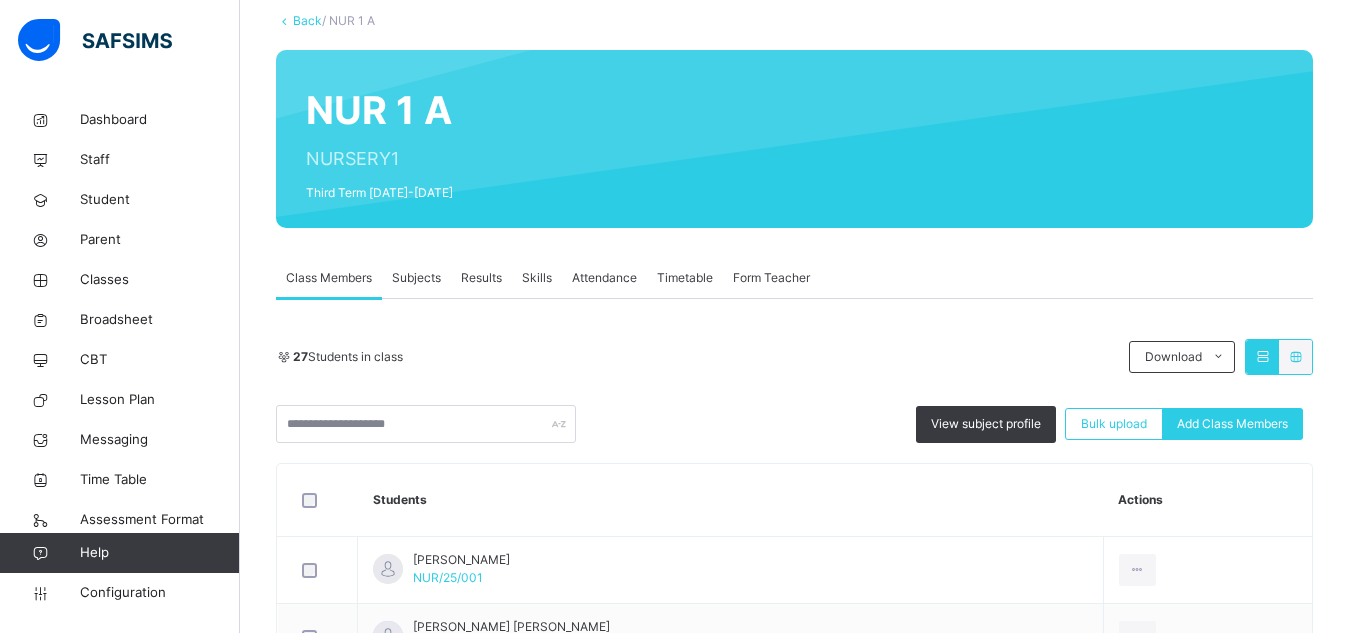 click on "Results" at bounding box center (481, 278) 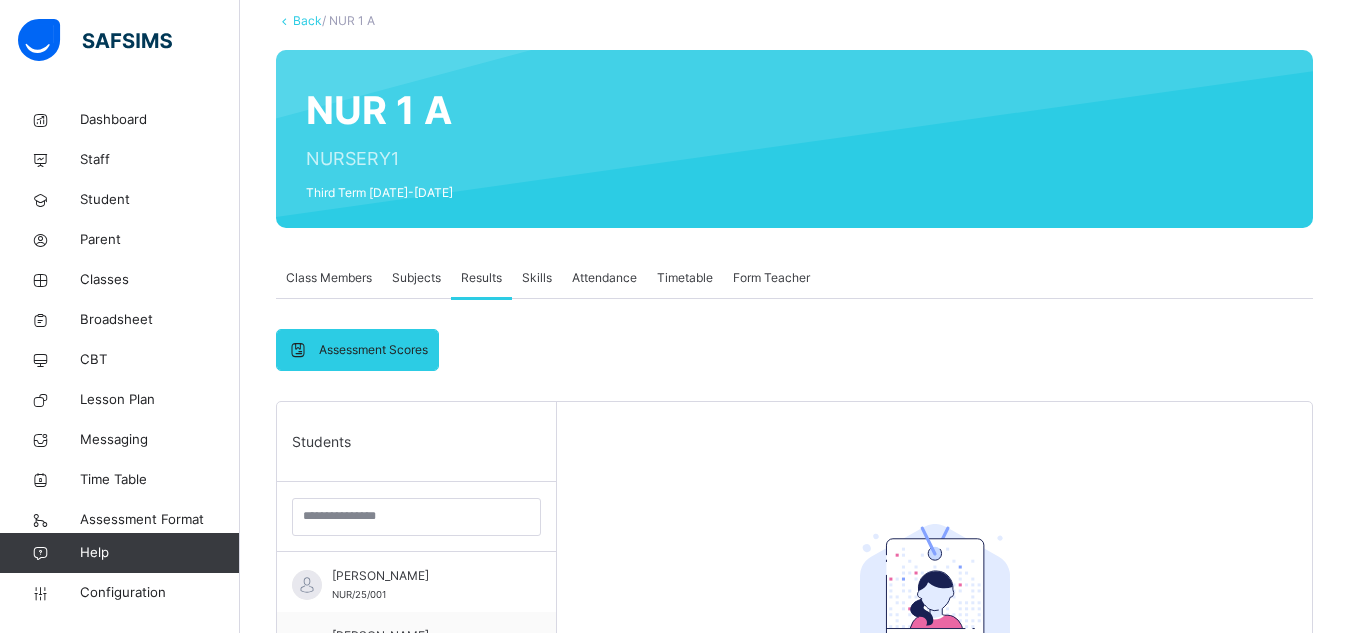 click on "Results" at bounding box center (481, 278) 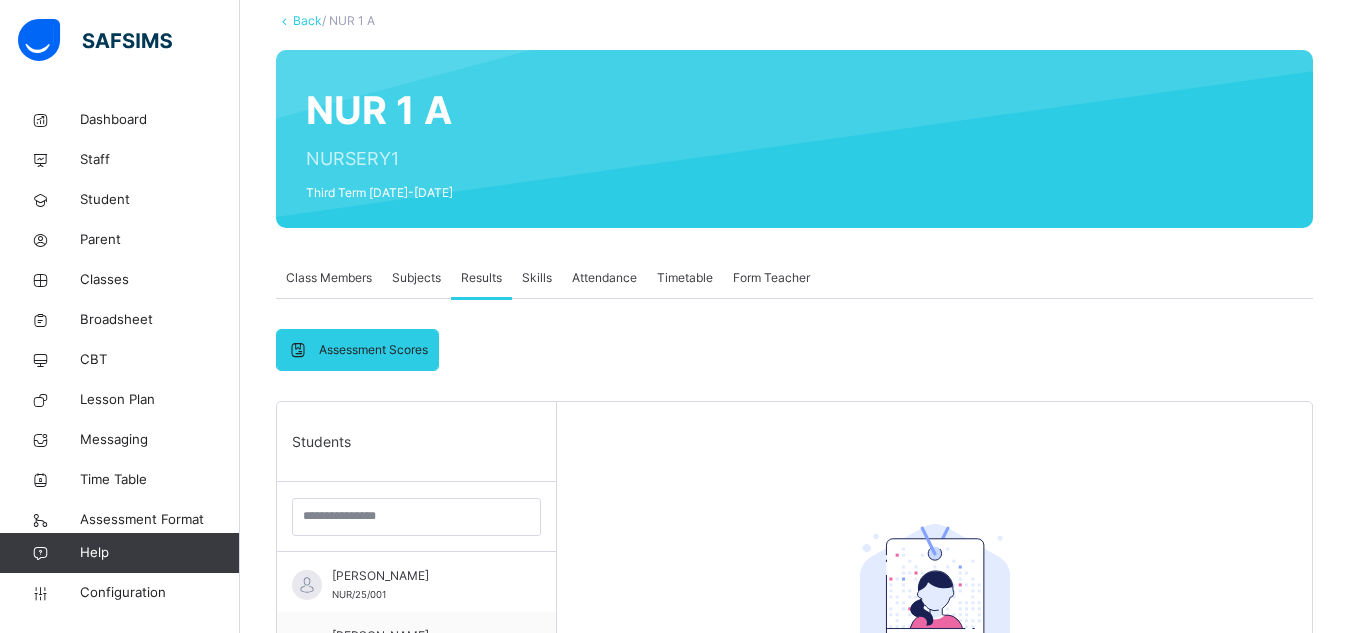 scroll, scrollTop: 364, scrollLeft: 0, axis: vertical 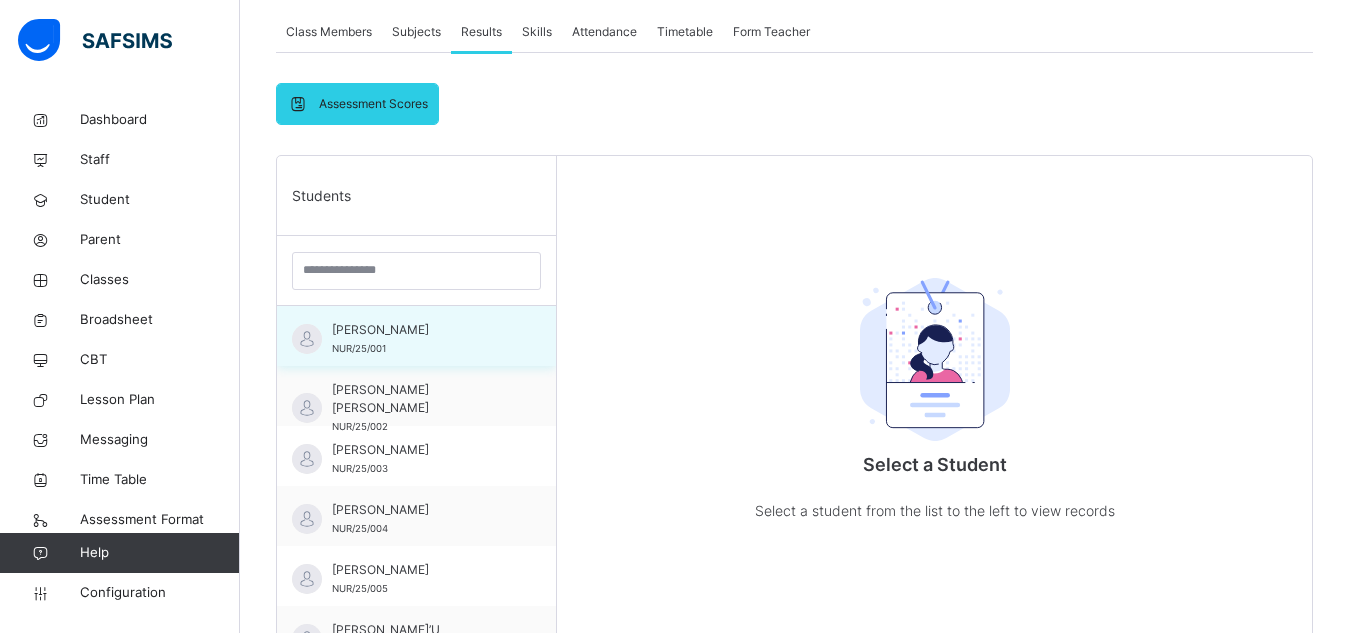 click on "[PERSON_NAME]" at bounding box center [421, 330] 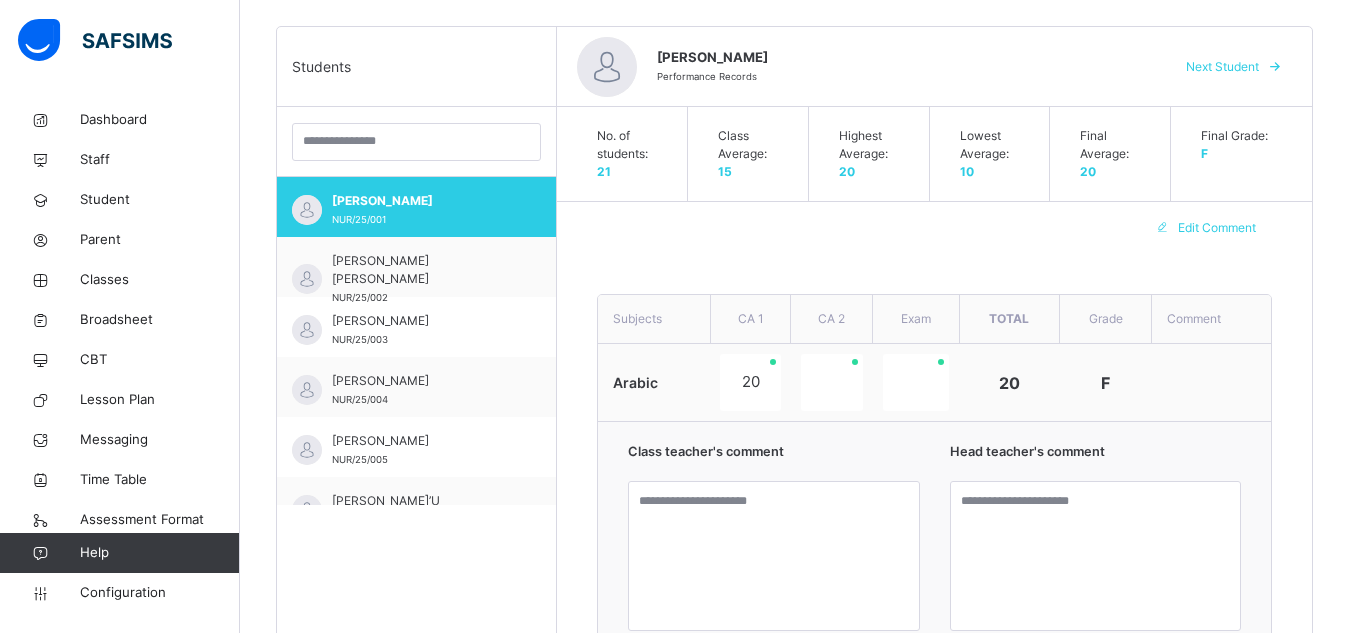 scroll, scrollTop: 514, scrollLeft: 0, axis: vertical 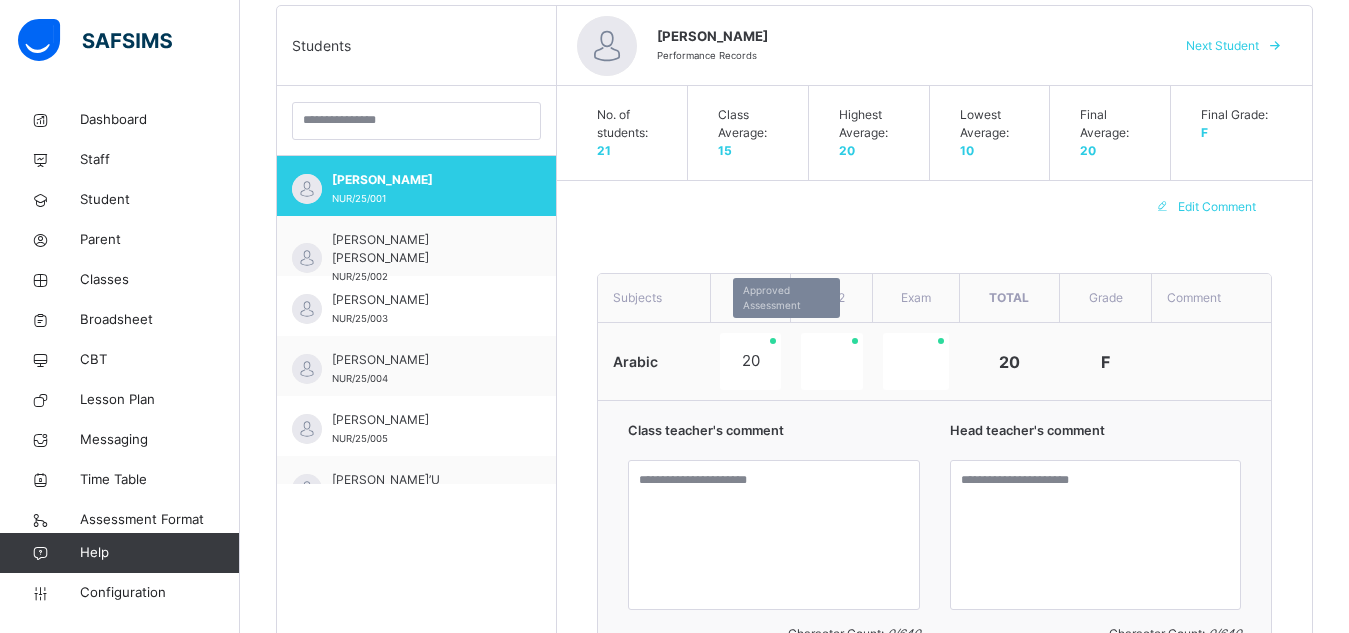 click on "20" at bounding box center [750, 361] 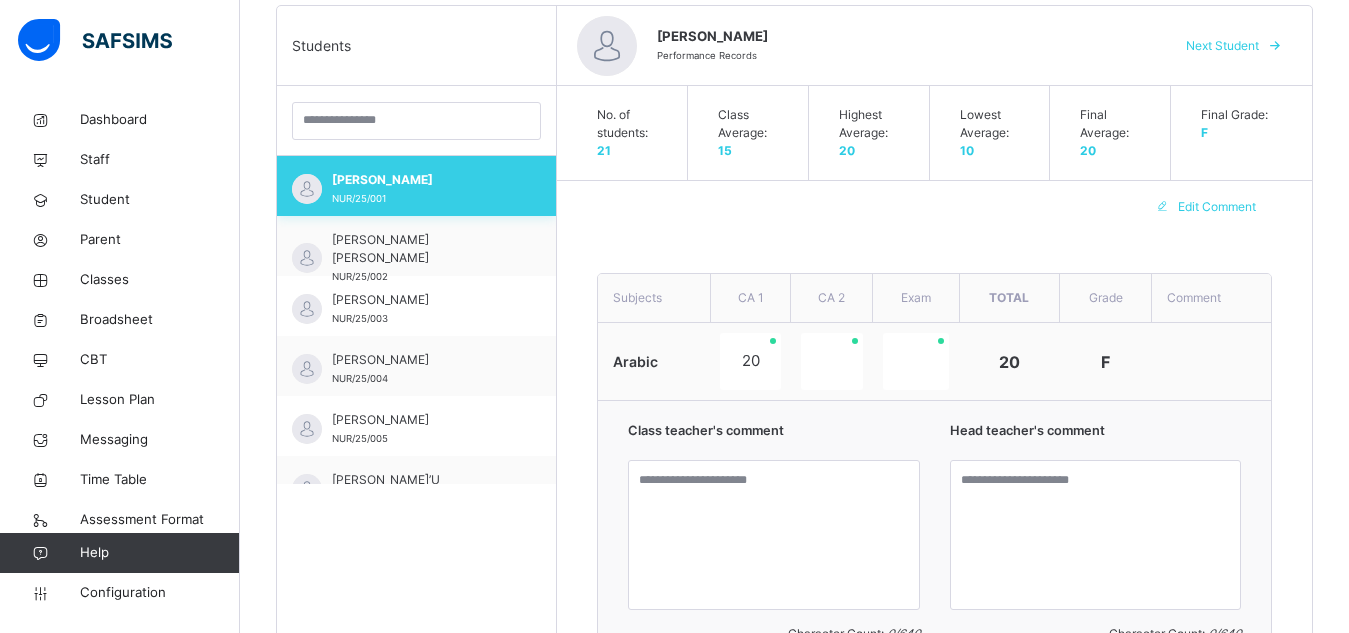 click on "[PERSON_NAME]" at bounding box center (421, 180) 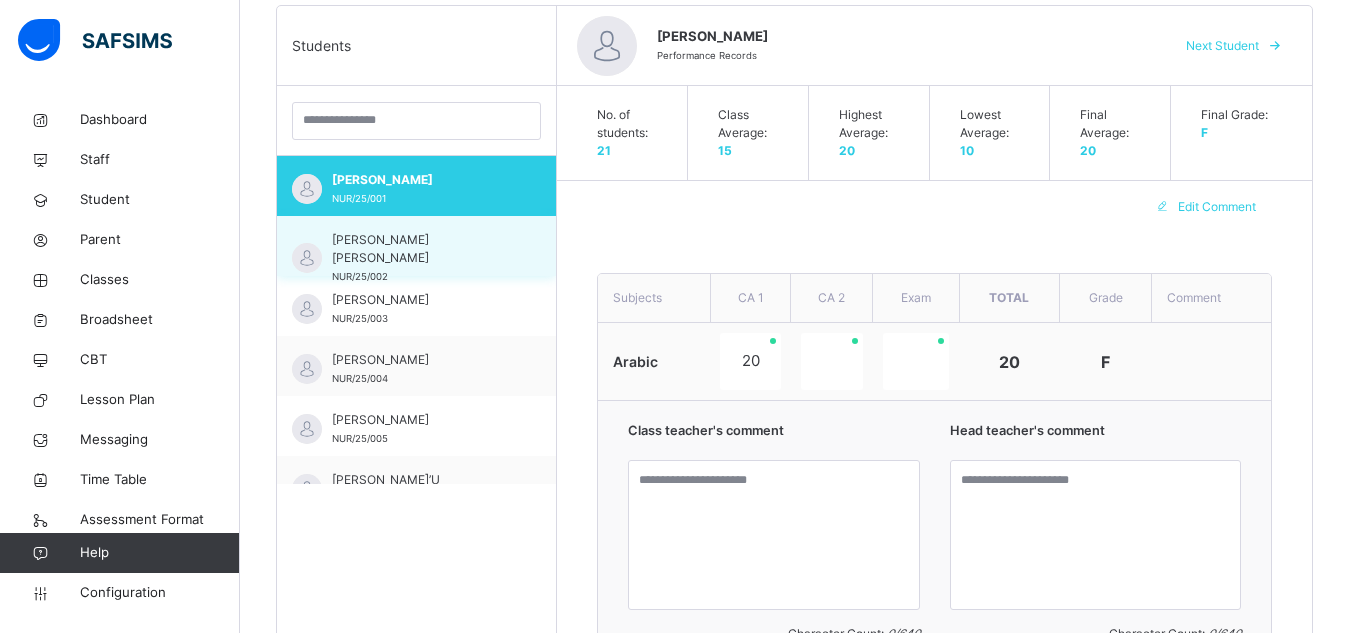 click on "[PERSON_NAME] [PERSON_NAME]" at bounding box center (421, 249) 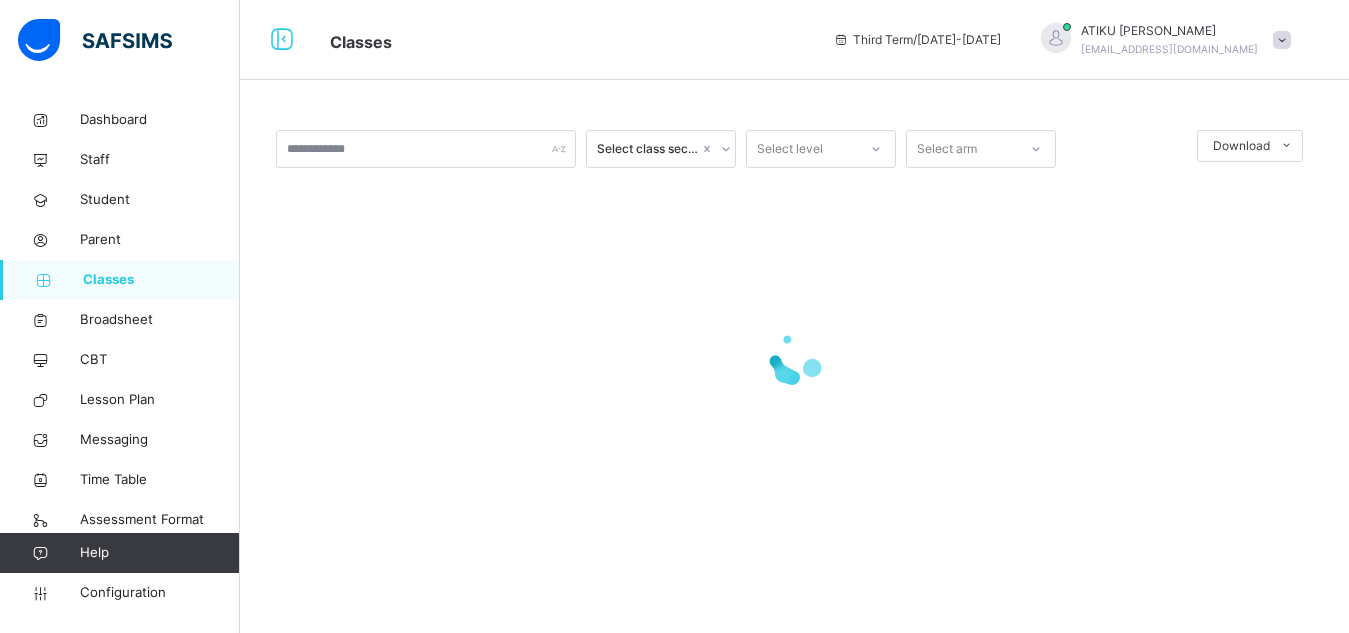 scroll, scrollTop: 0, scrollLeft: 0, axis: both 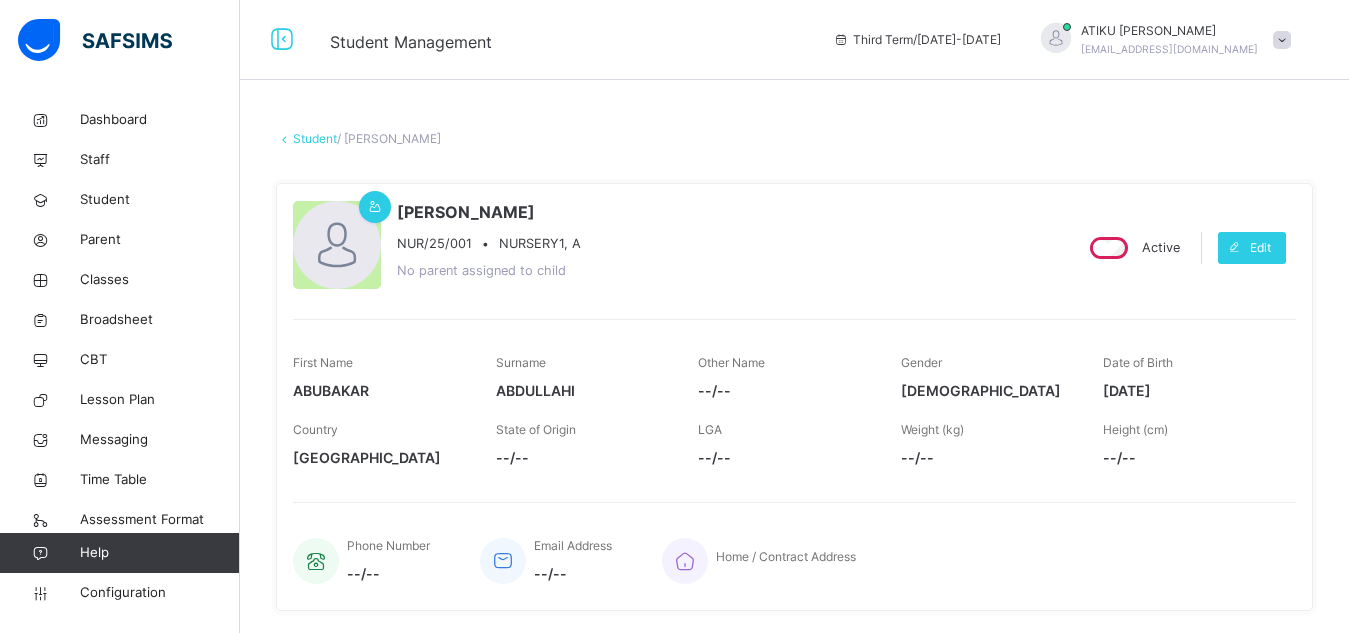click at bounding box center [1282, 40] 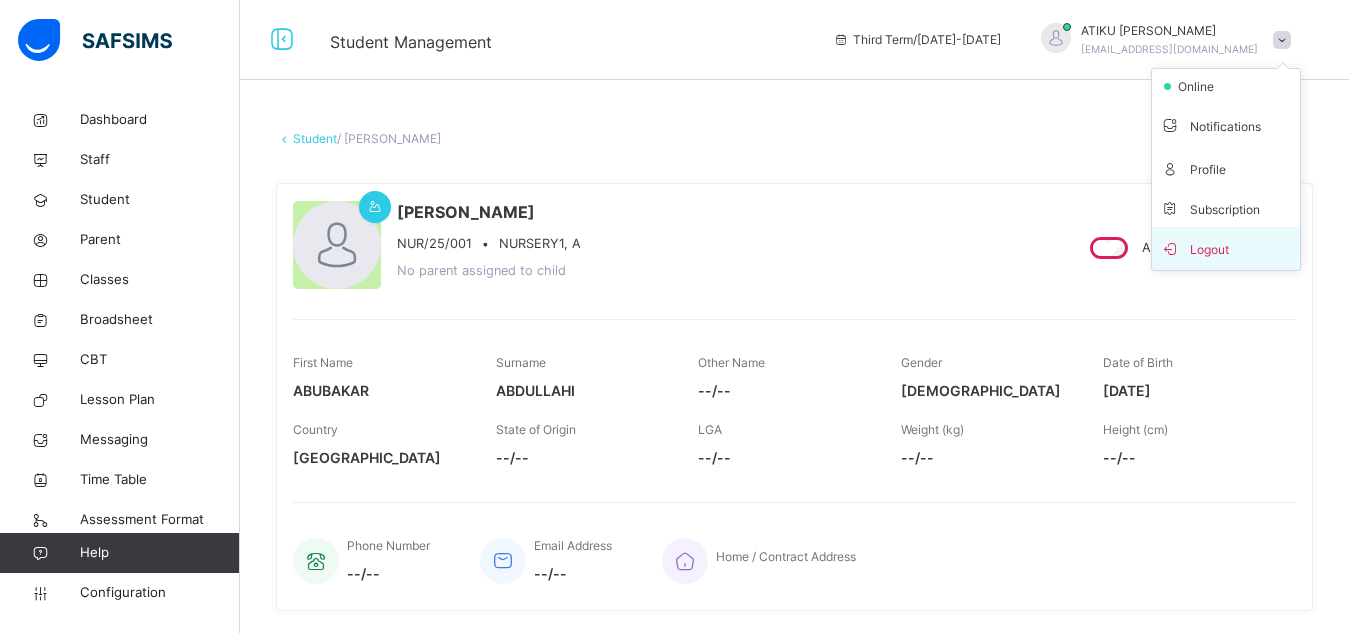 click on "Logout" at bounding box center (1226, 248) 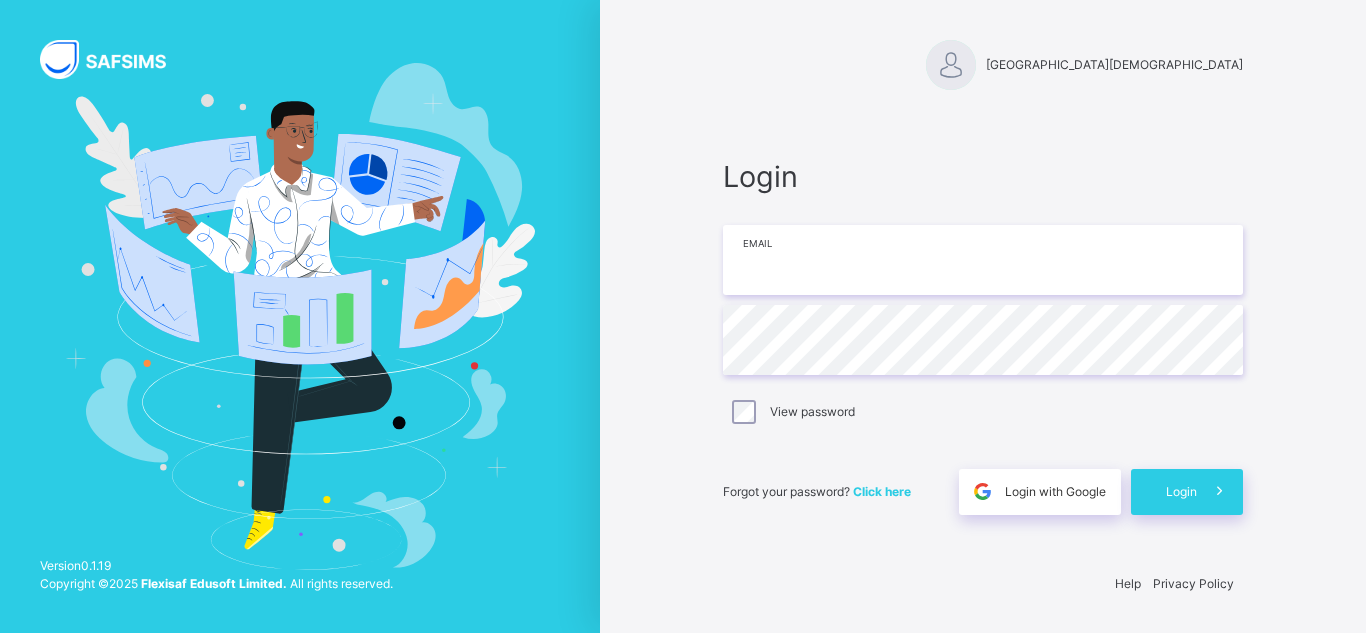 click at bounding box center [983, 260] 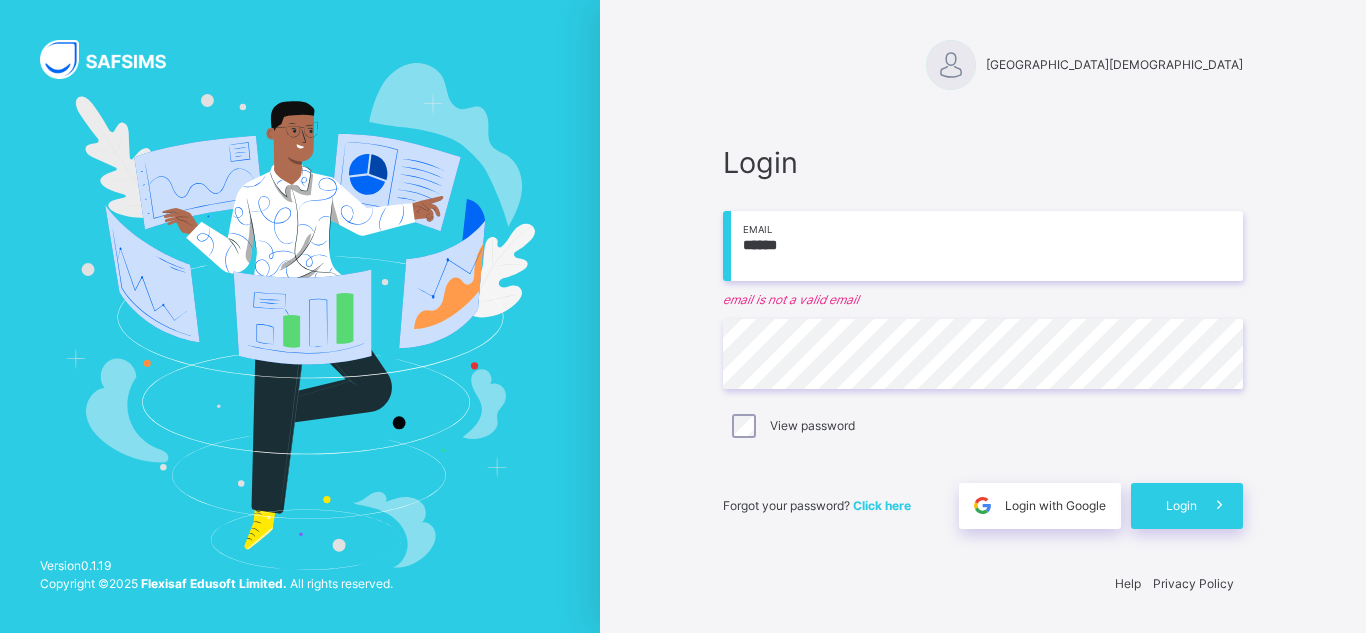 click on "******" at bounding box center (983, 246) 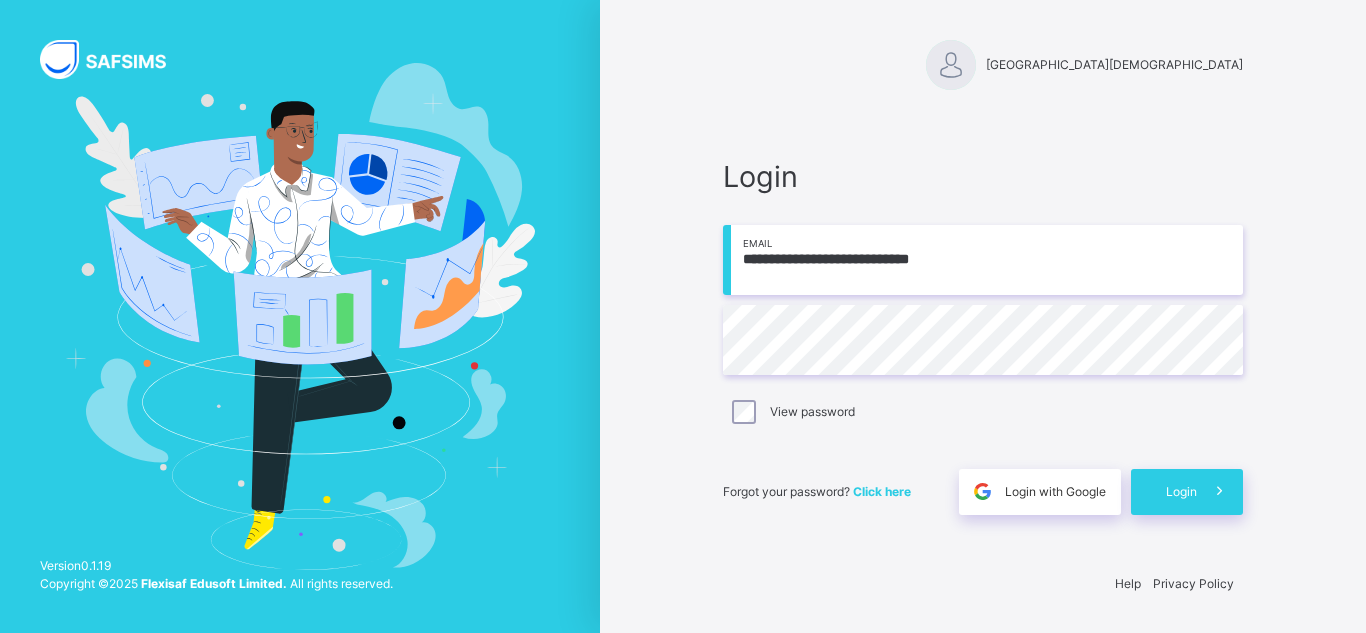 click on "**********" at bounding box center [983, 260] 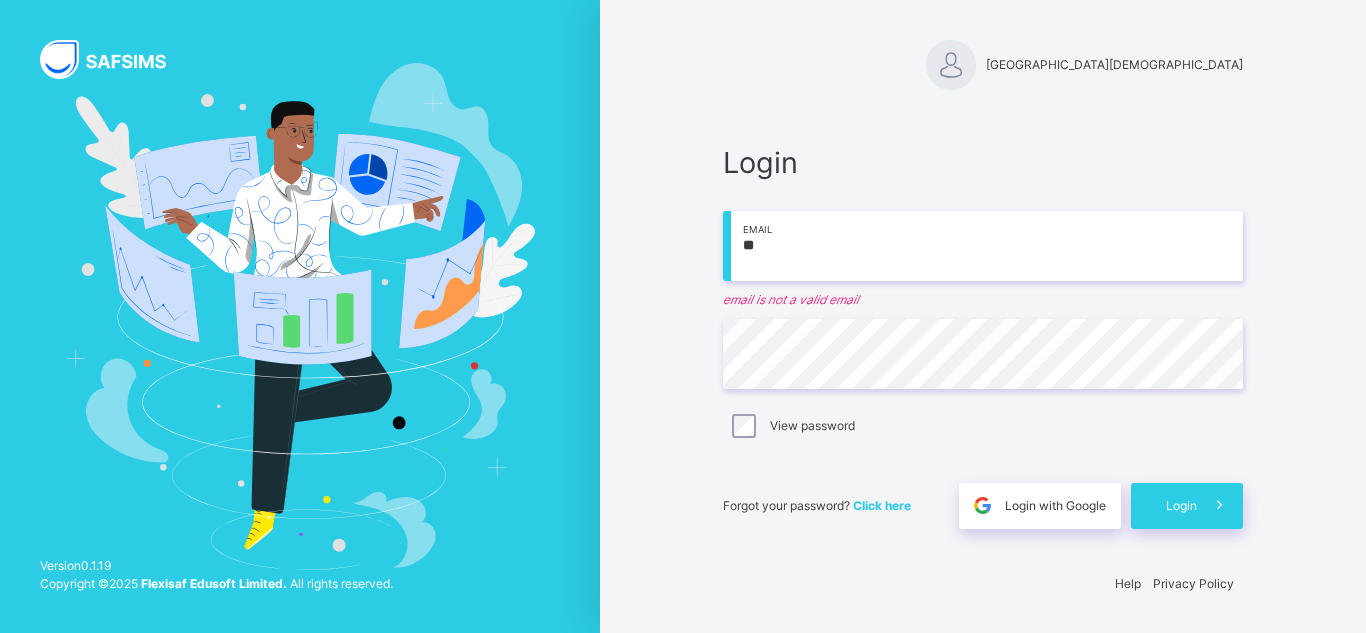 type on "*" 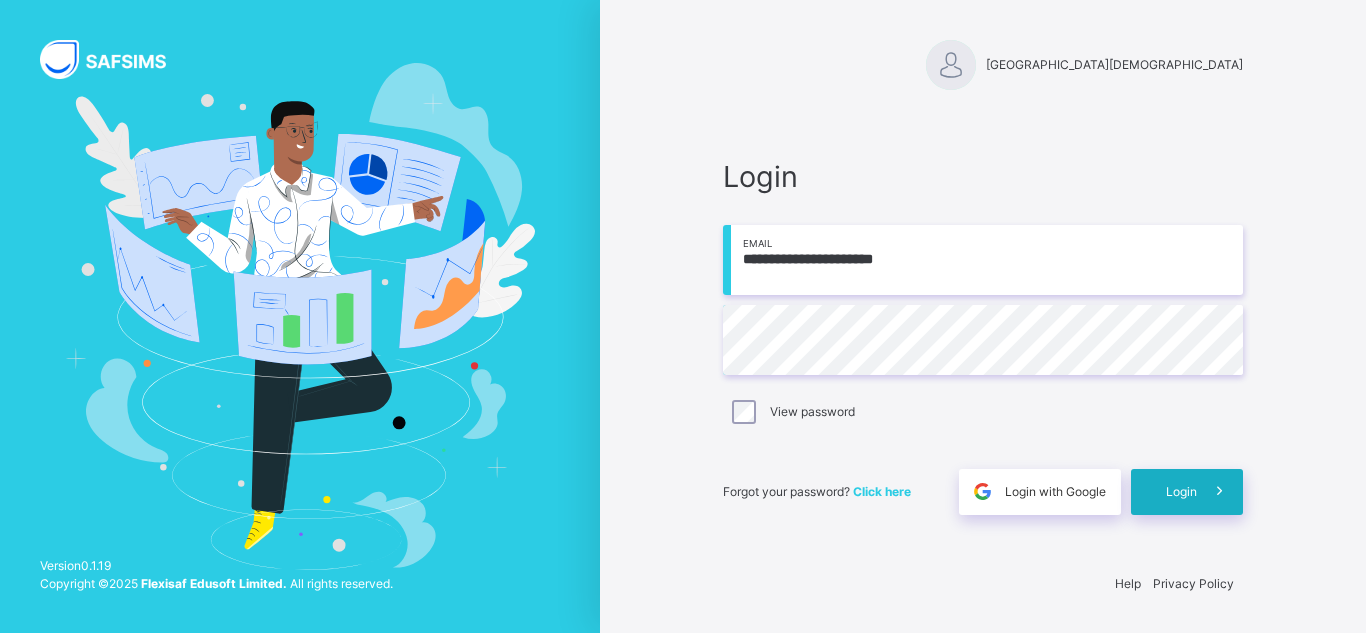 click on "Login" at bounding box center (1181, 492) 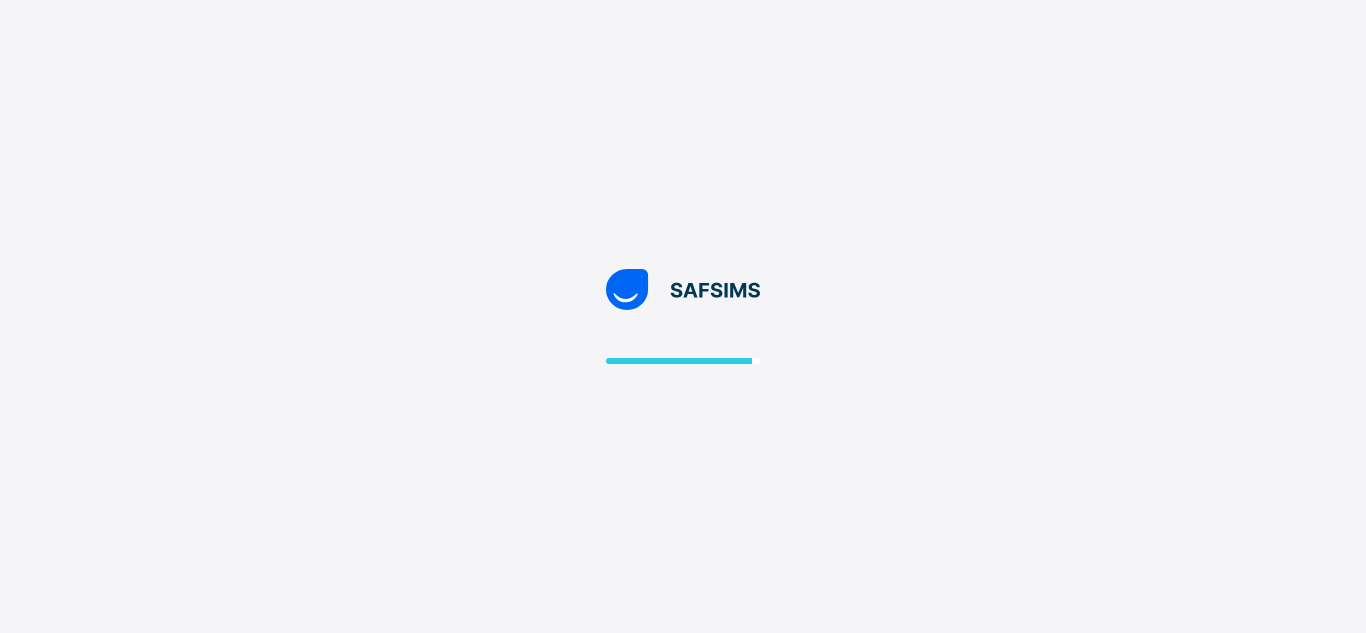 click at bounding box center [683, 316] 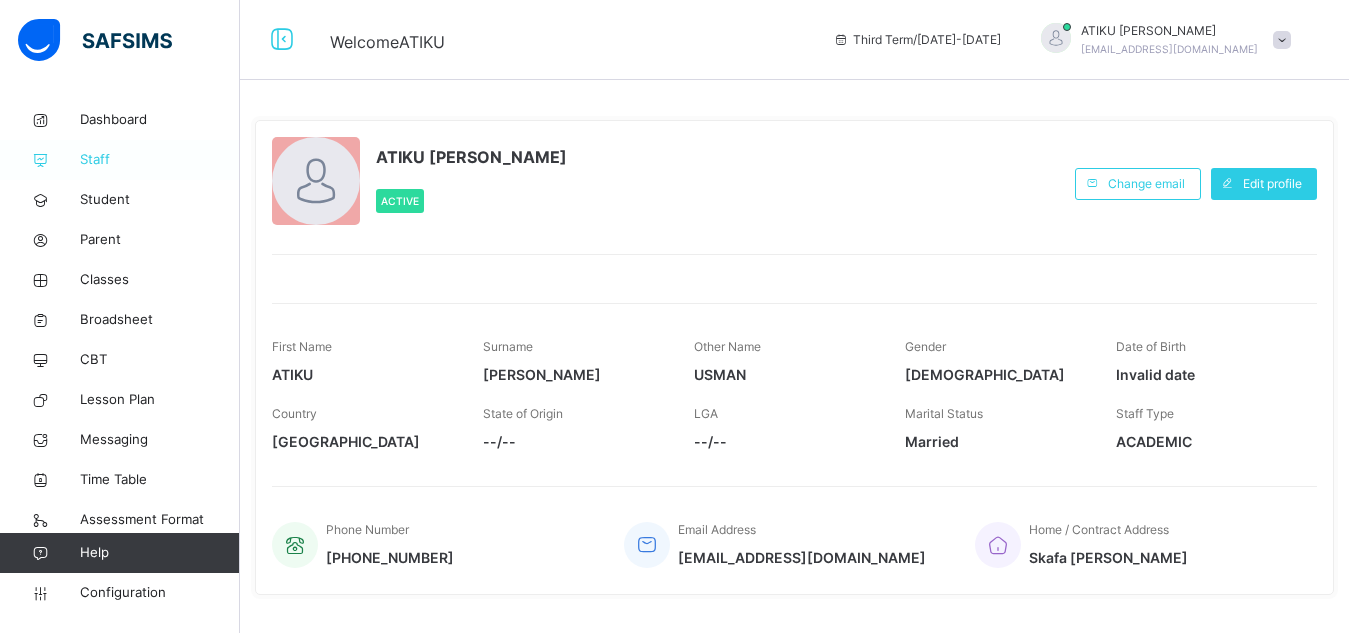 click on "Staff" at bounding box center (160, 160) 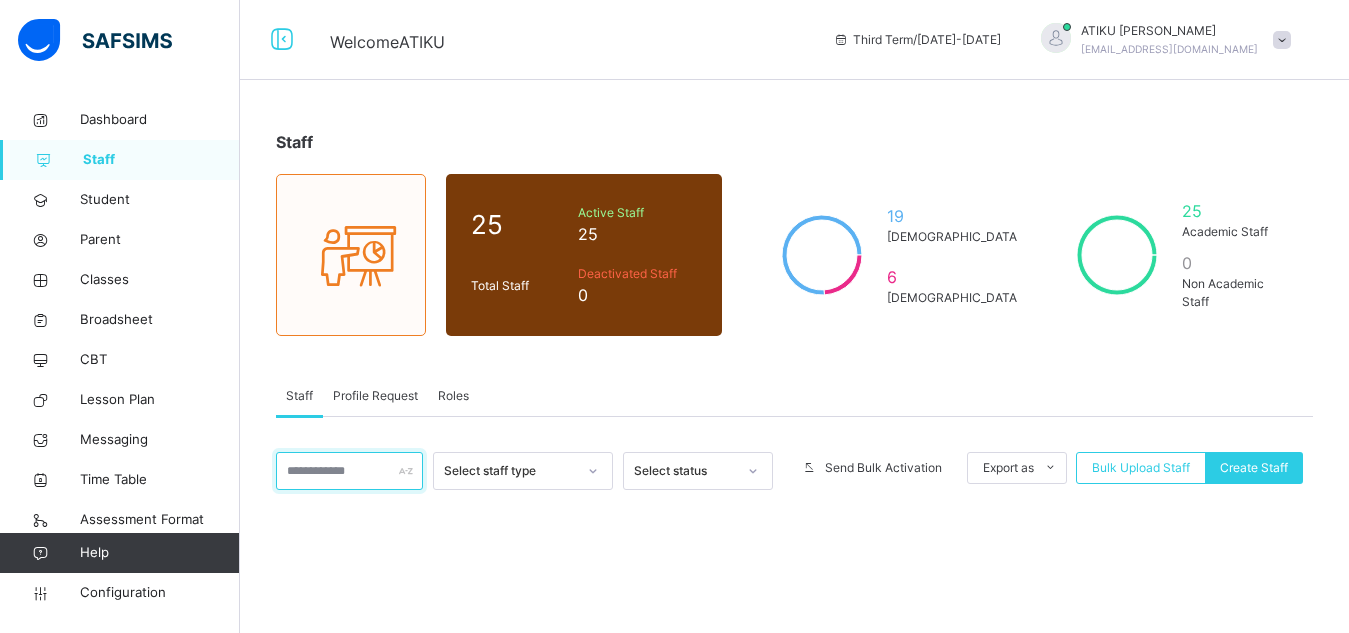 click at bounding box center (349, 471) 